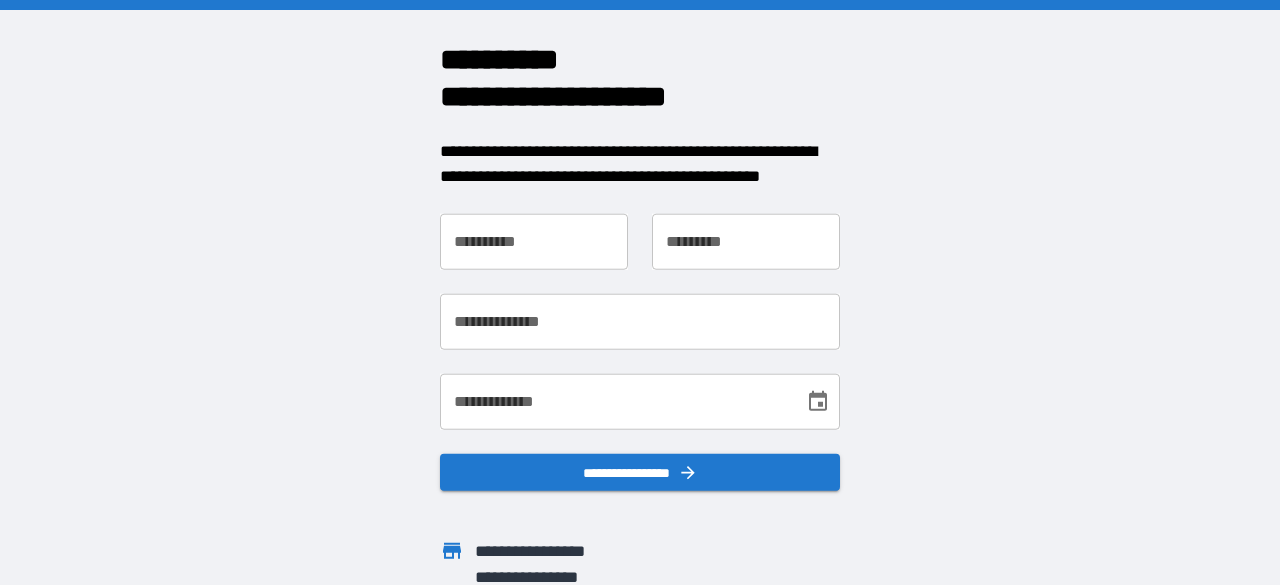 scroll, scrollTop: 0, scrollLeft: 0, axis: both 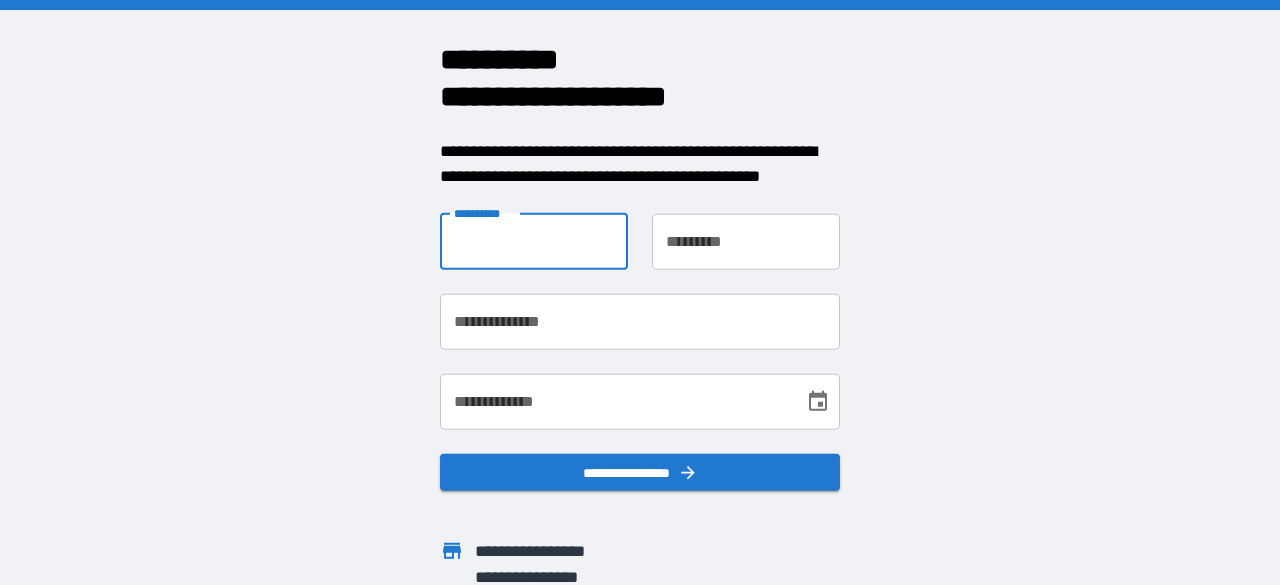 click on "**********" at bounding box center (534, 241) 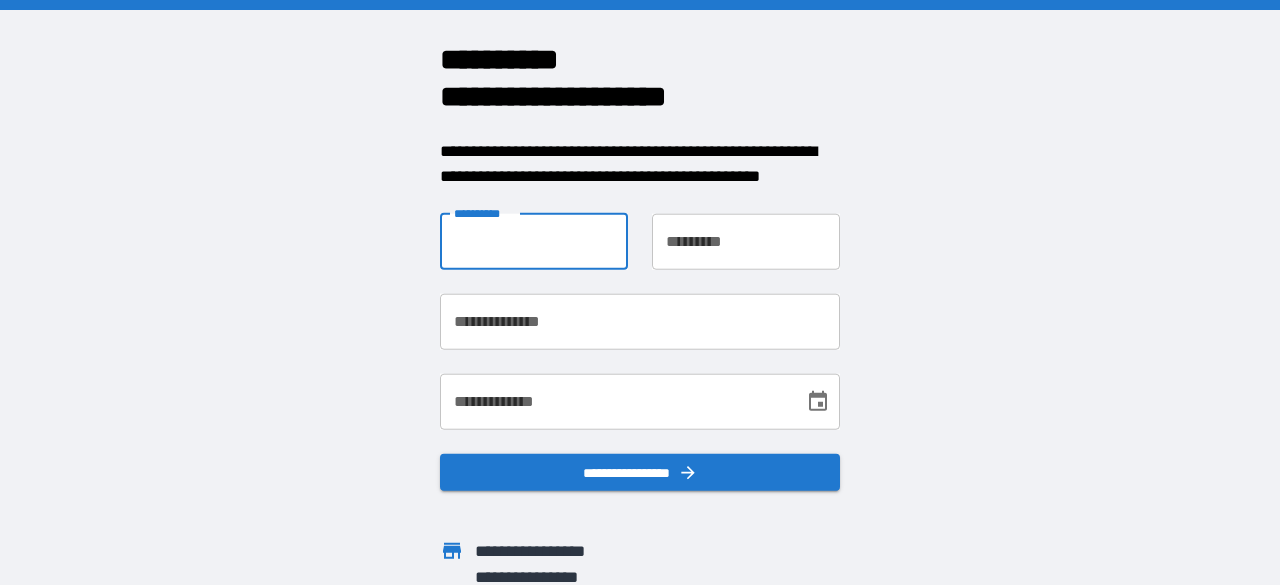 type on "*****" 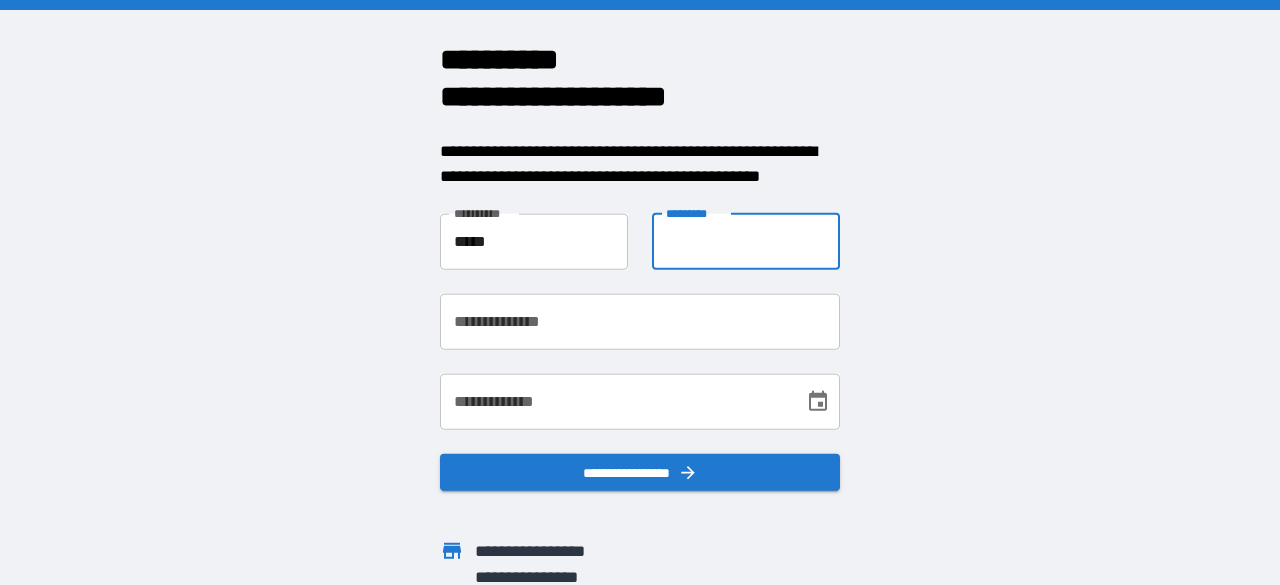 click on "**********" at bounding box center [746, 241] 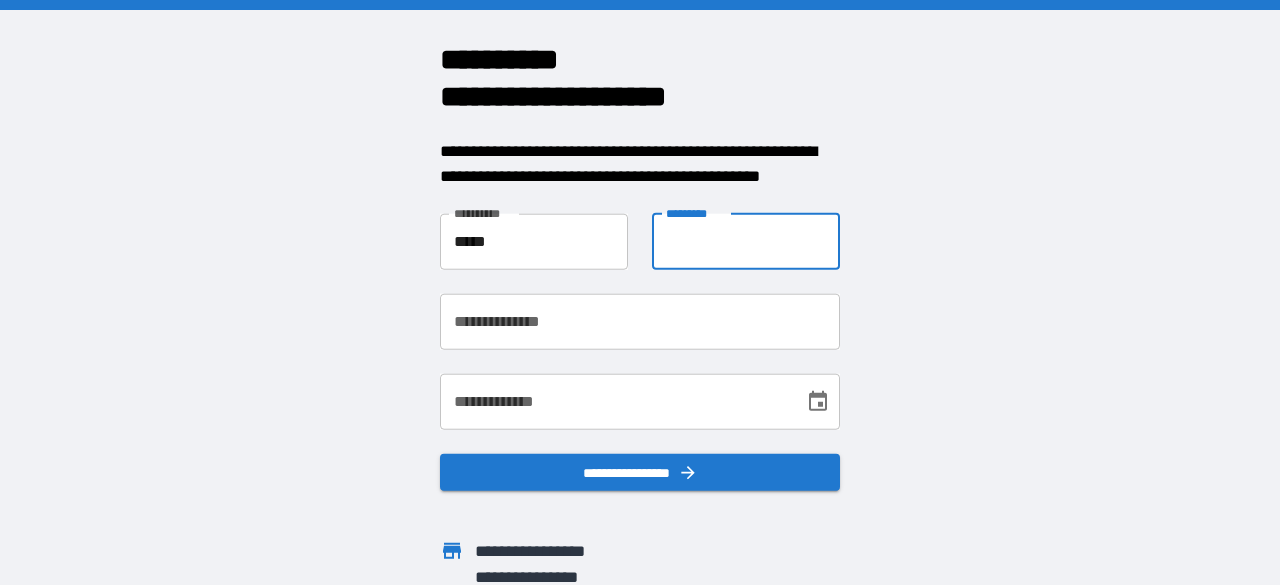 type on "********" 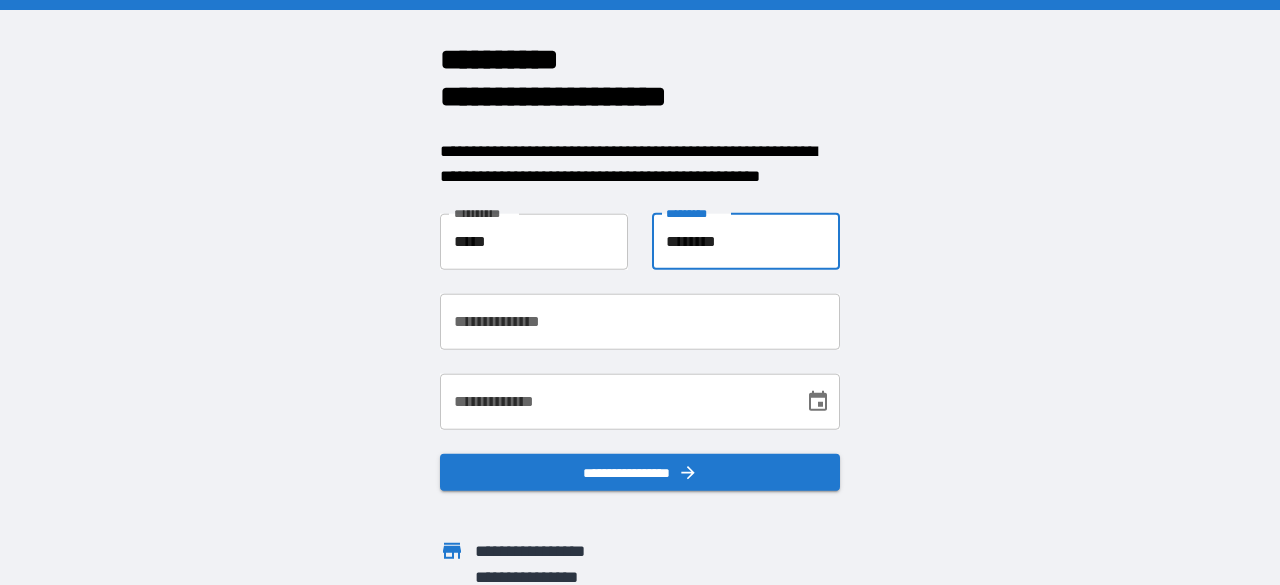 click on "**********" at bounding box center [640, 321] 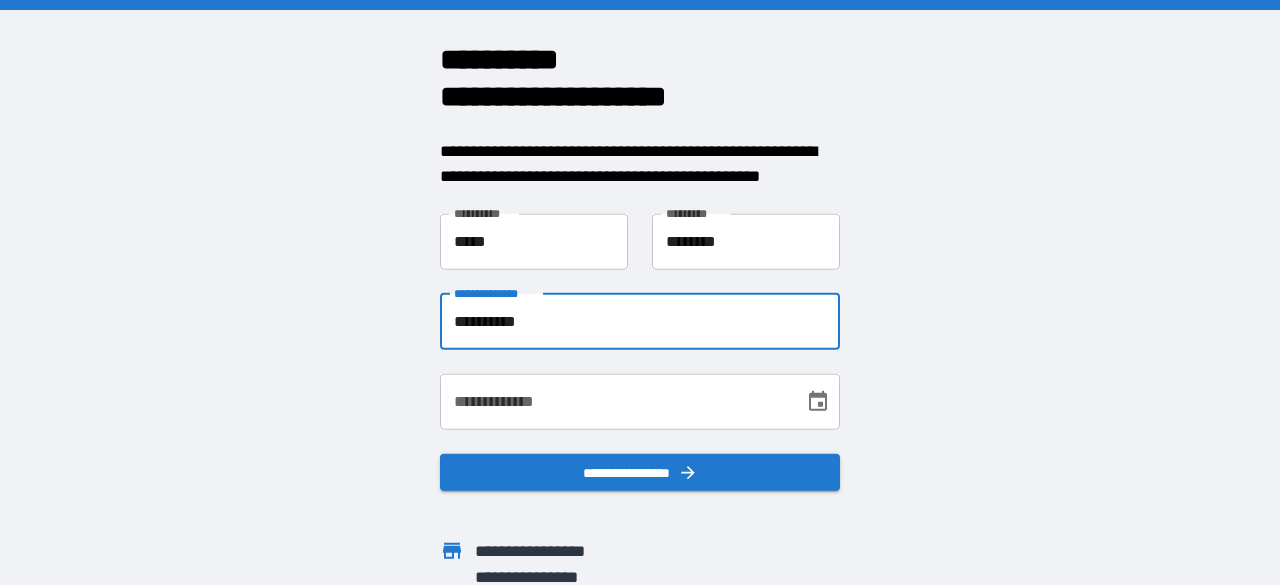 type on "**********" 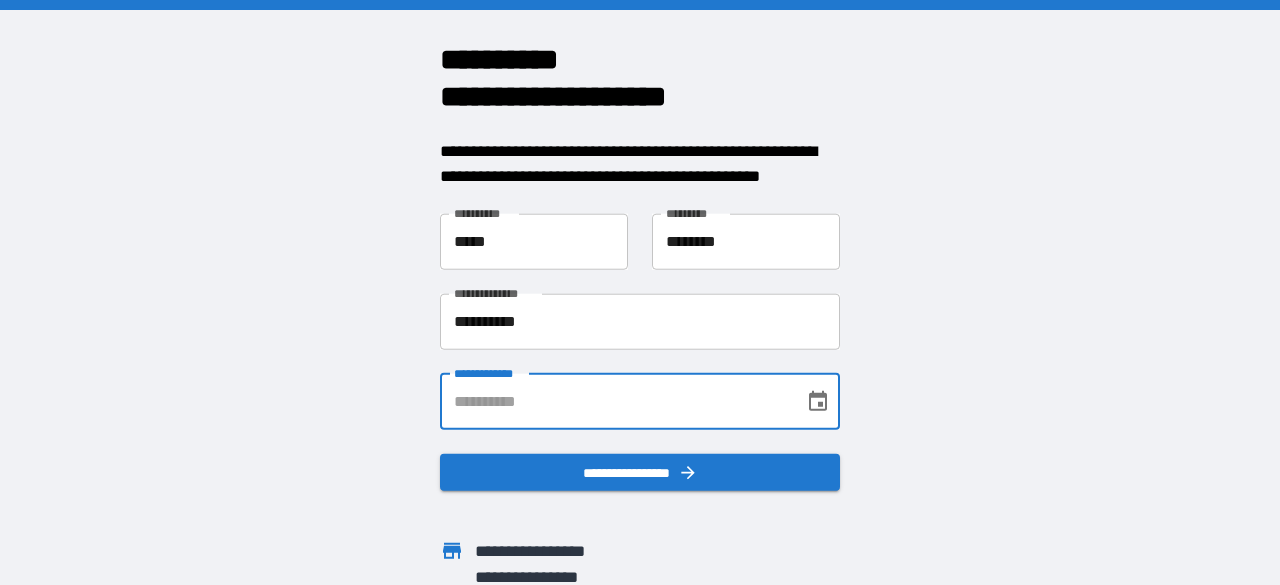 click on "**********" at bounding box center (615, 401) 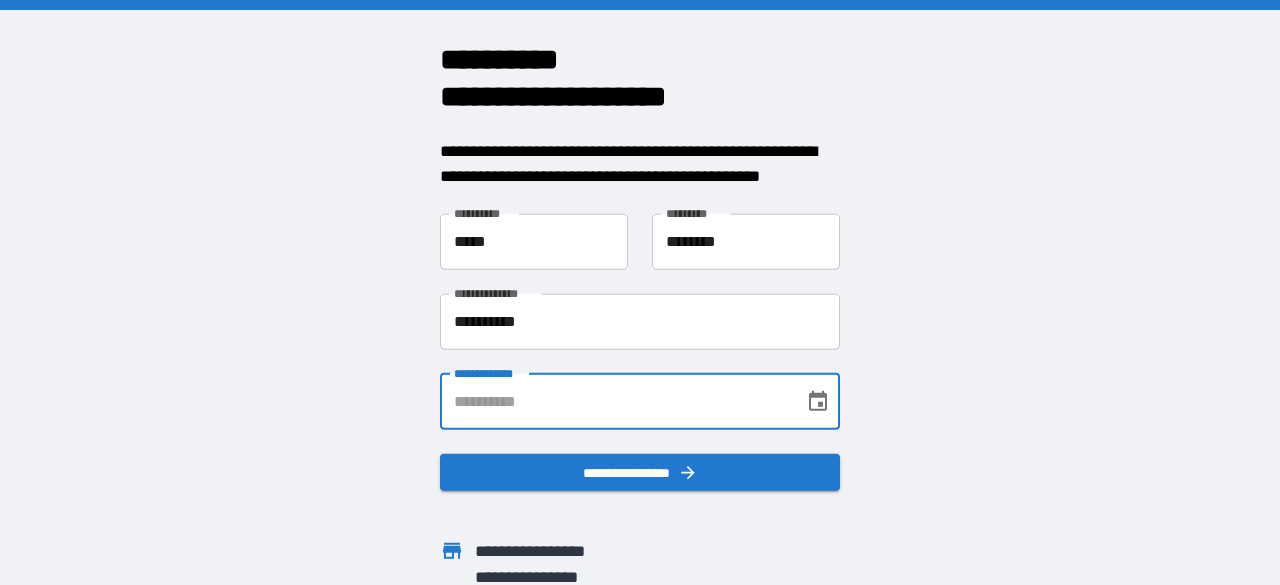 type on "**********" 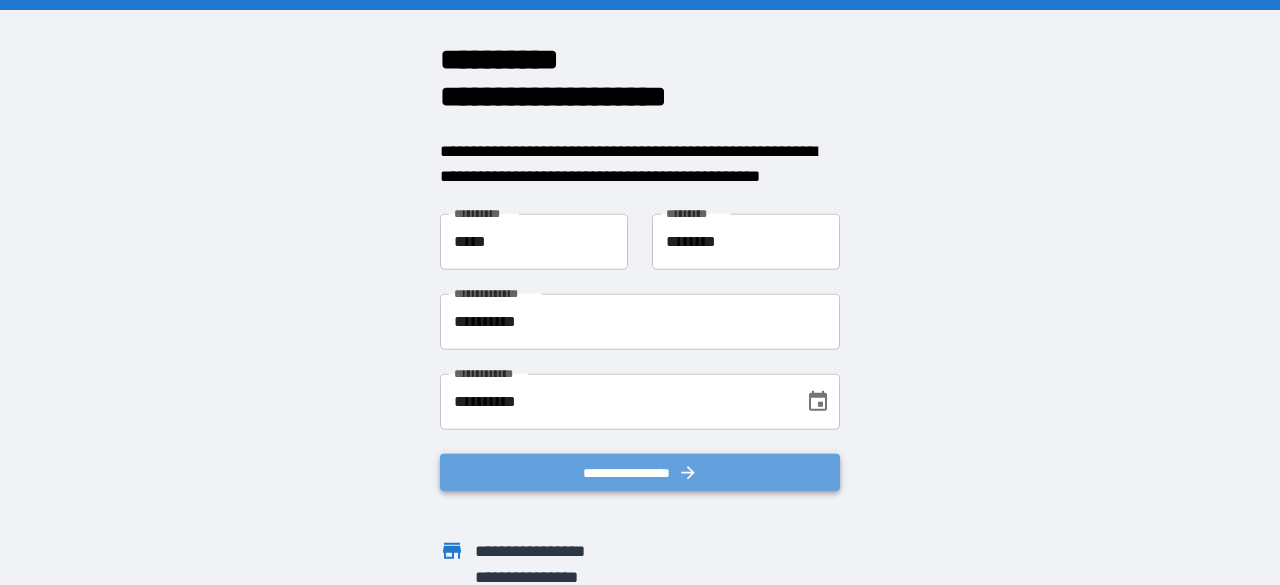 click on "**********" at bounding box center [640, 472] 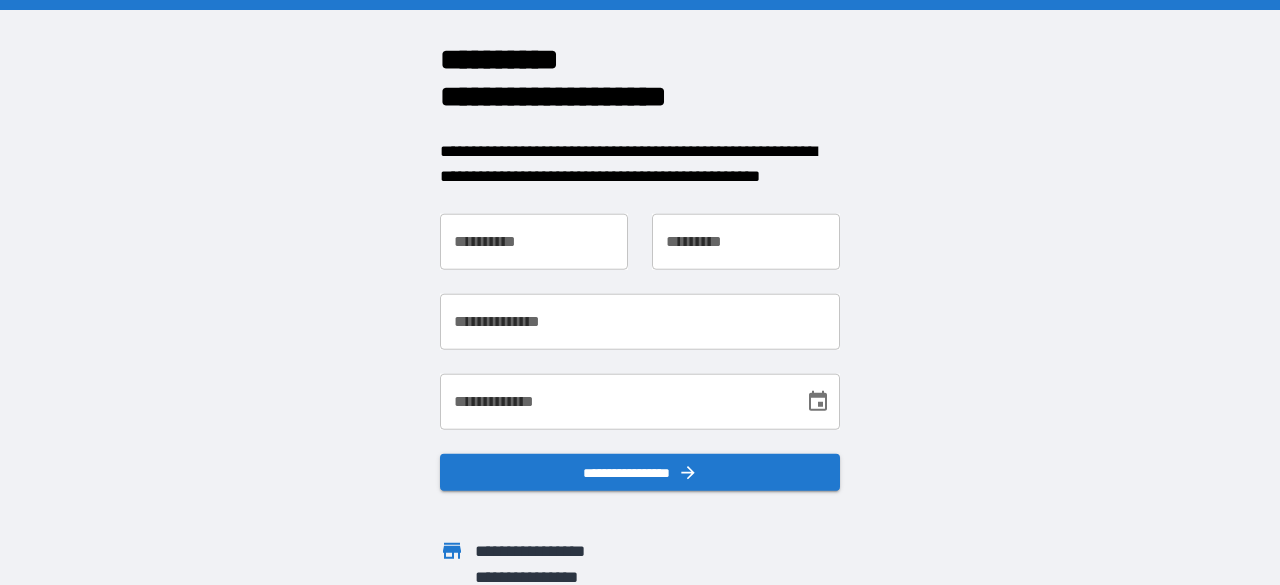 scroll, scrollTop: 0, scrollLeft: 0, axis: both 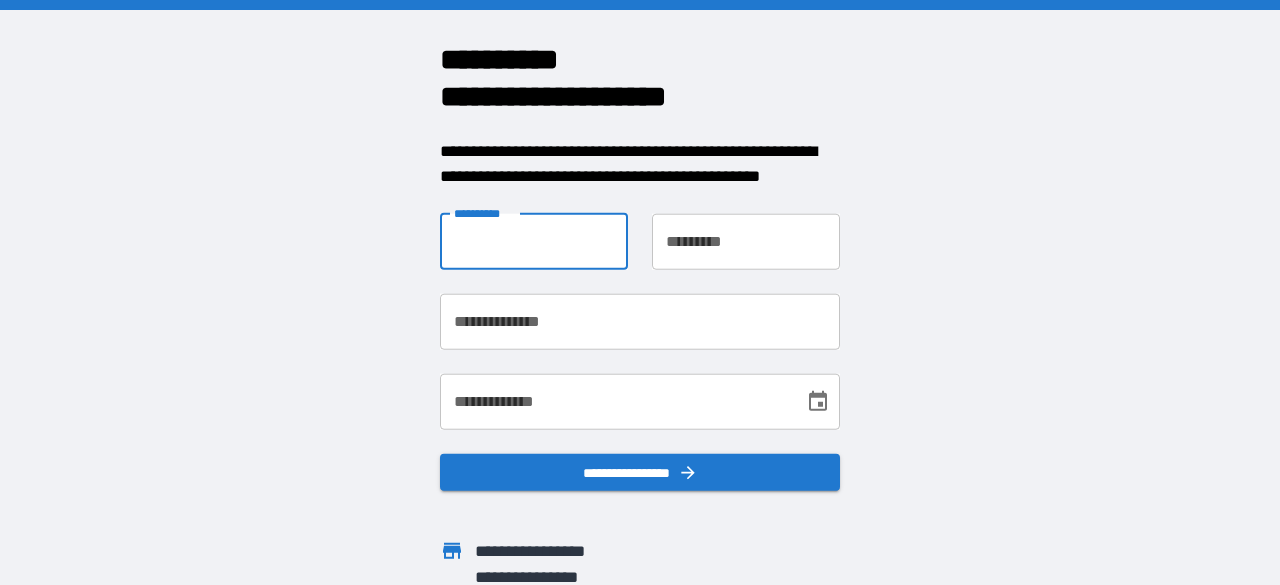 click on "**********" at bounding box center (534, 241) 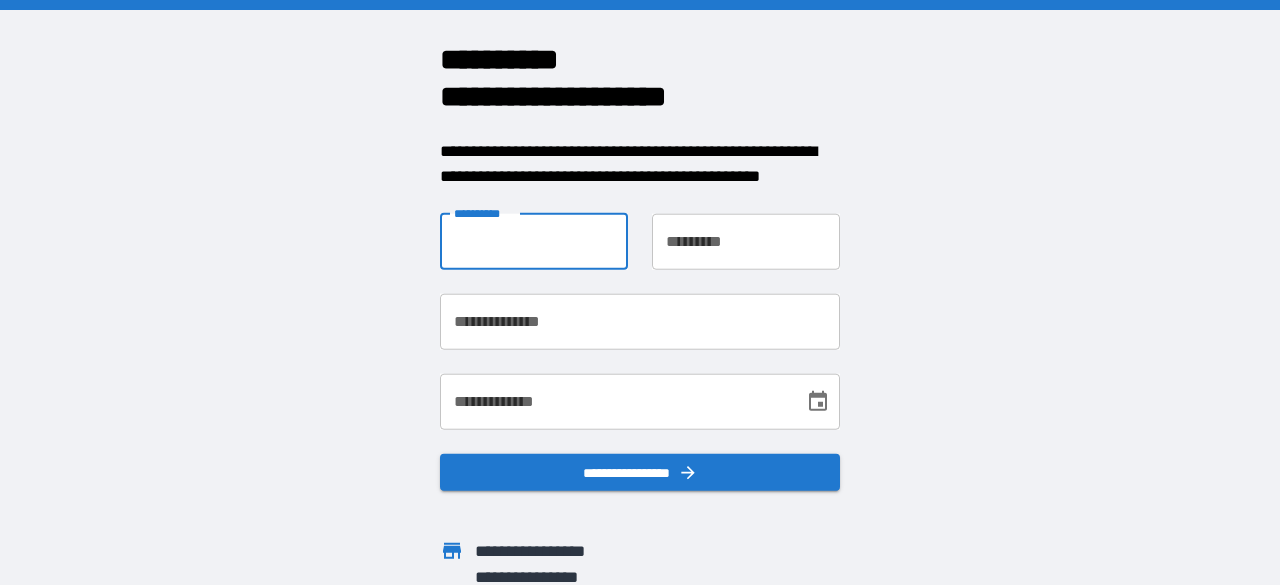 type on "*****" 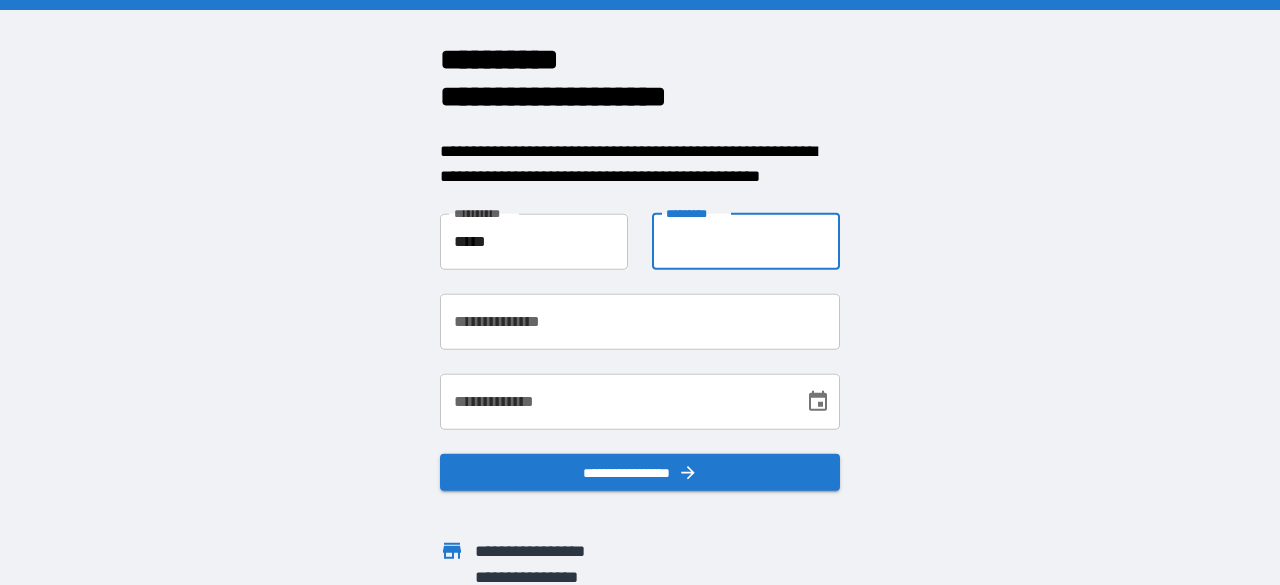 click on "**********" at bounding box center [746, 241] 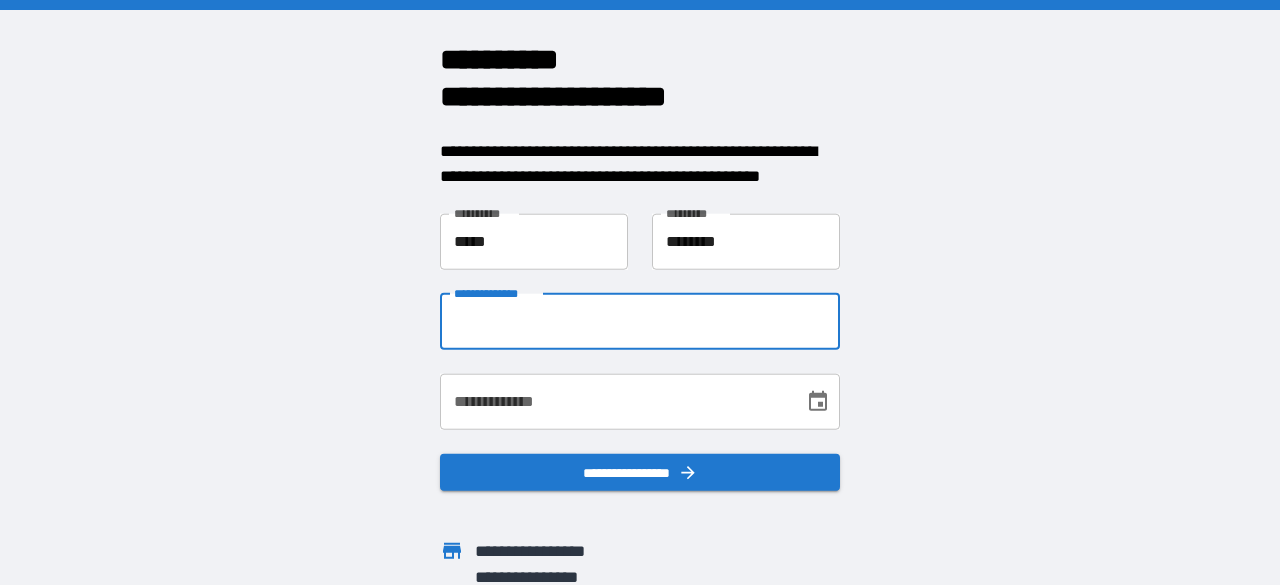 click on "**********" at bounding box center (640, 321) 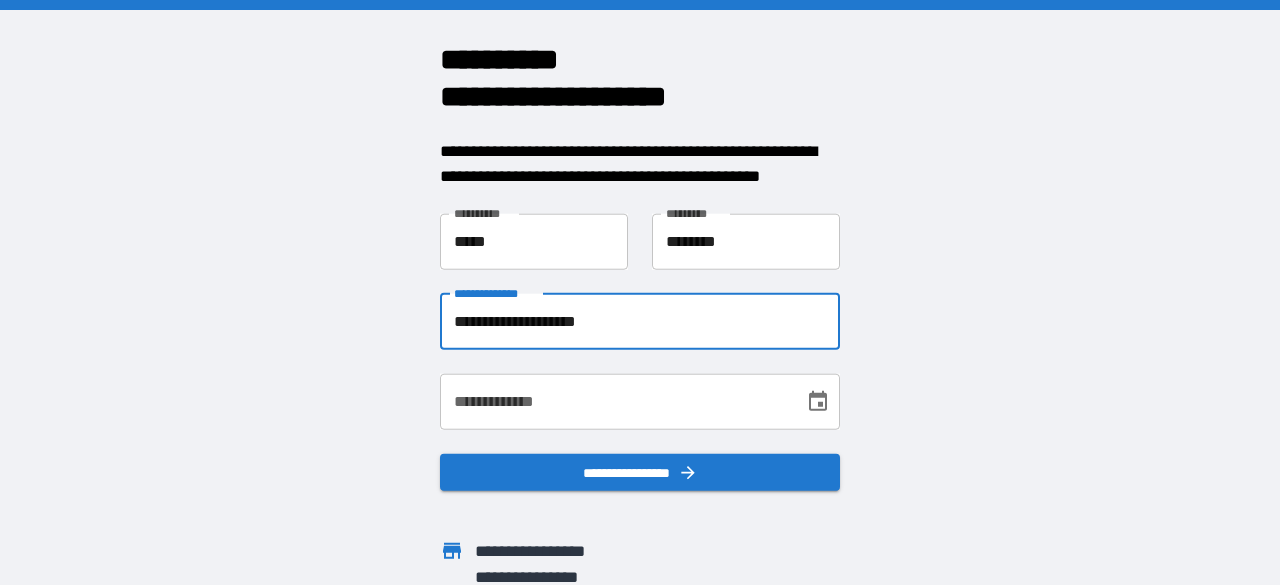 type on "**********" 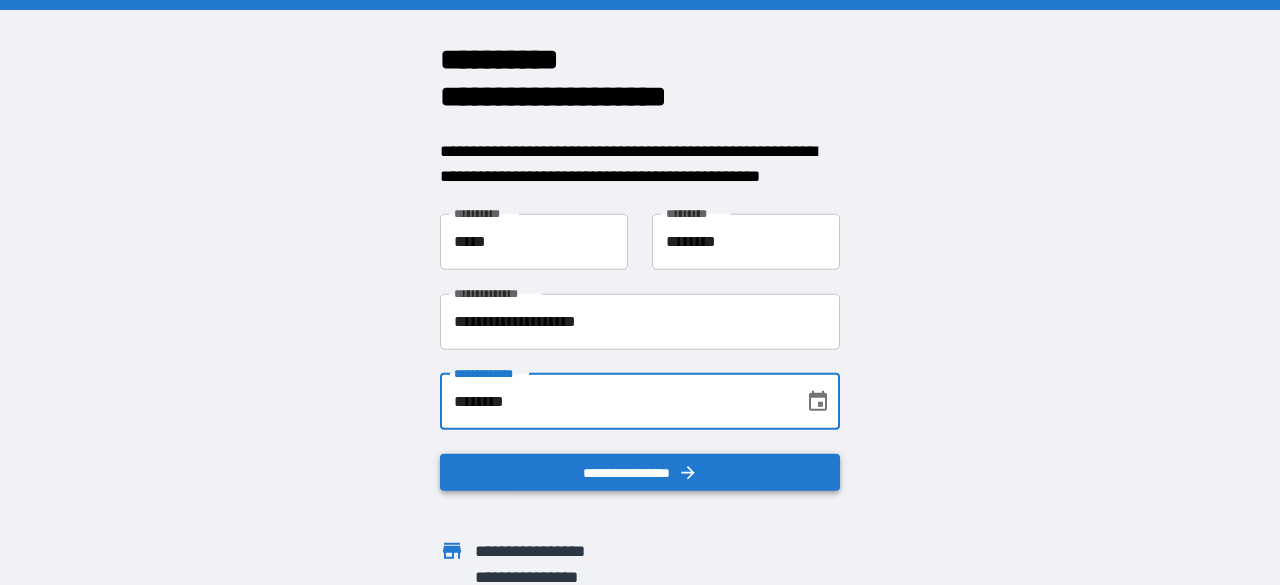 type on "********" 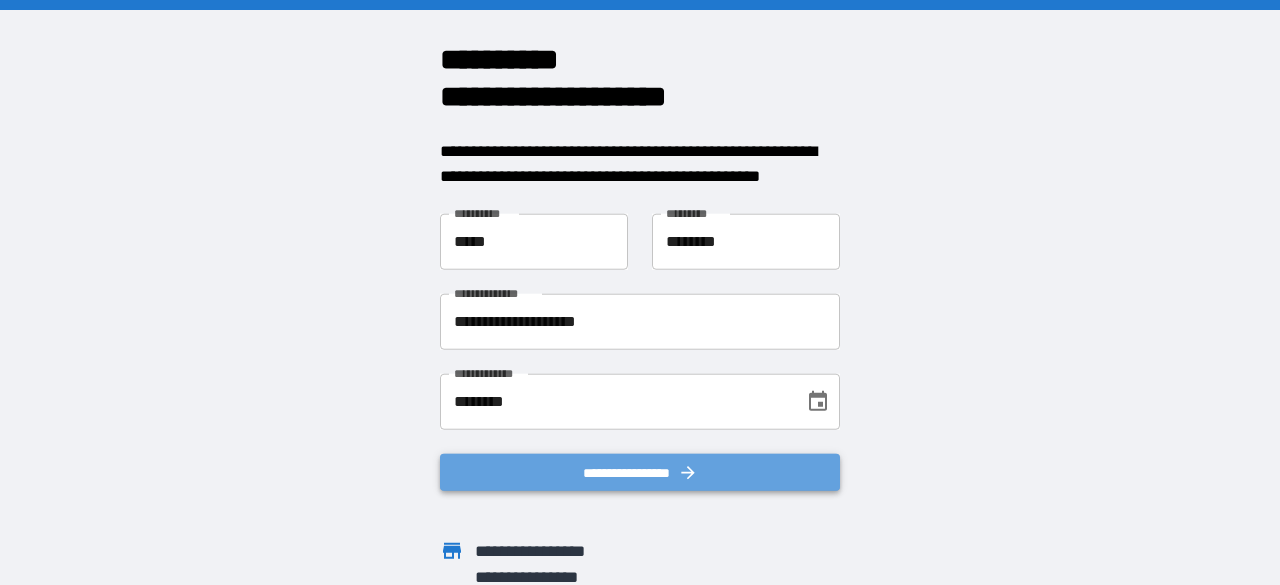 click on "**********" at bounding box center [640, 472] 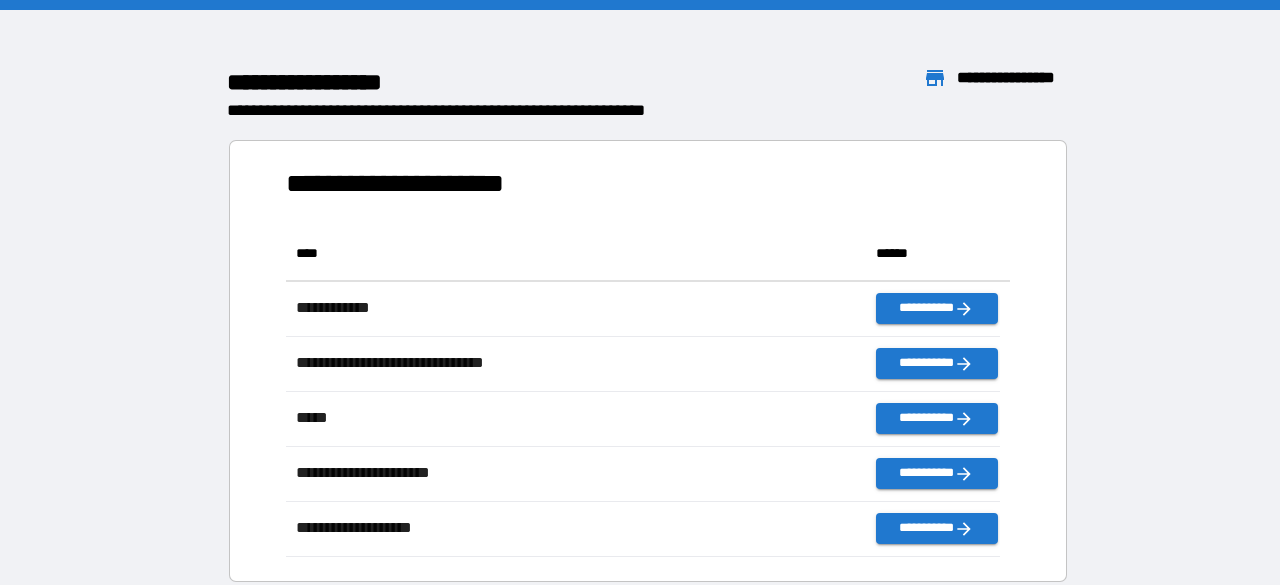 scroll, scrollTop: 315, scrollLeft: 698, axis: both 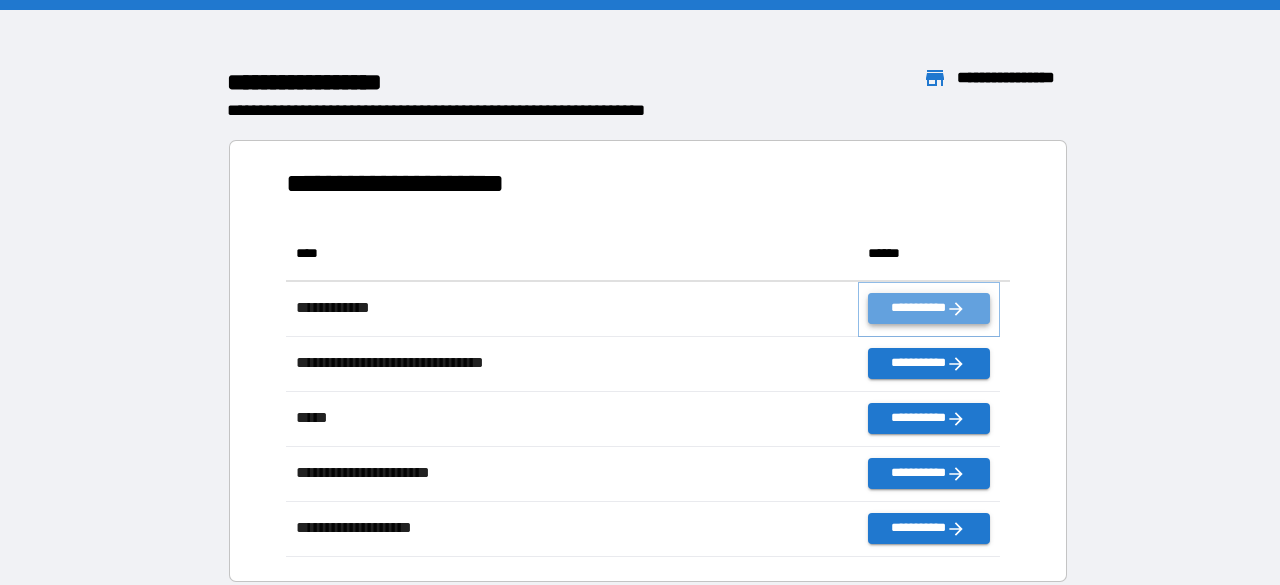 click on "**********" at bounding box center [929, 308] 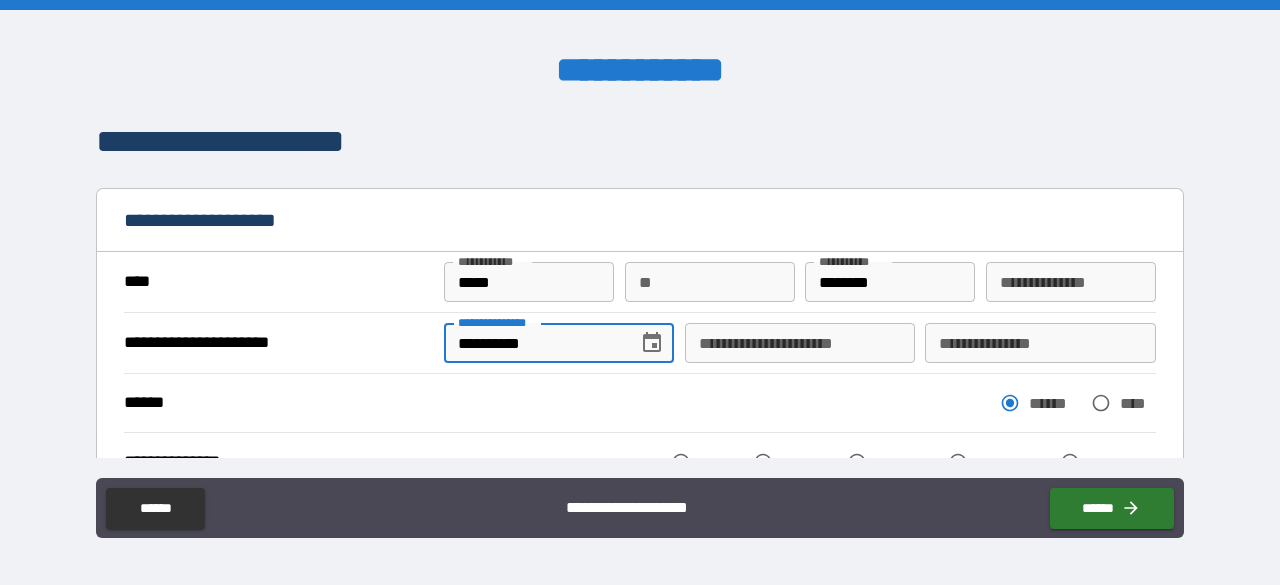 click on "**********" at bounding box center [534, 343] 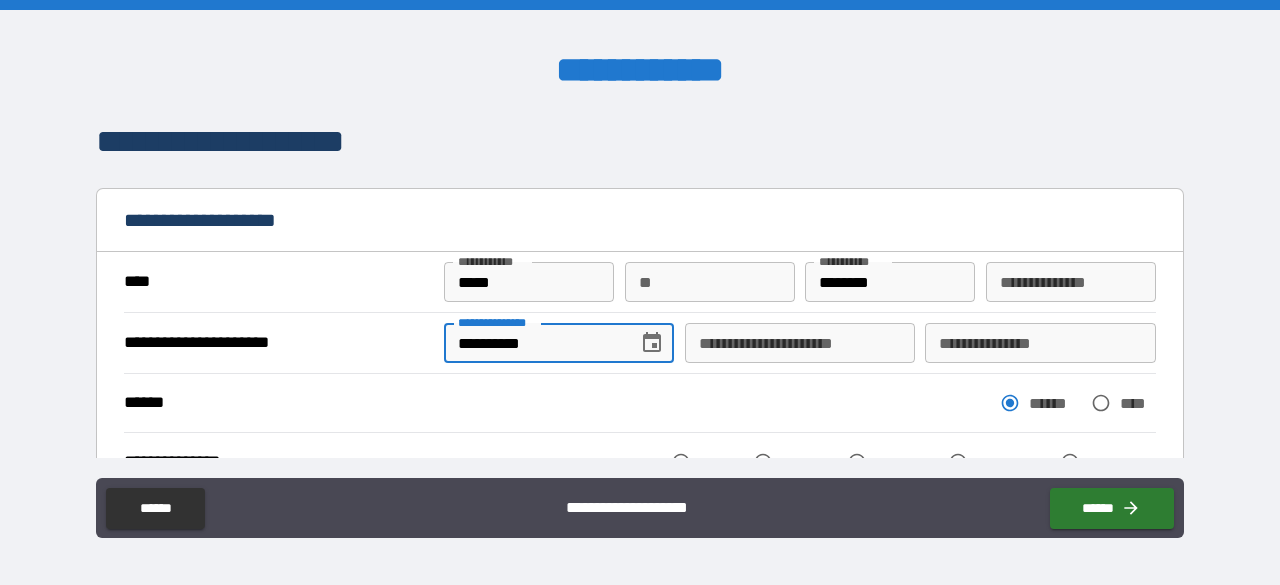 type on "**********" 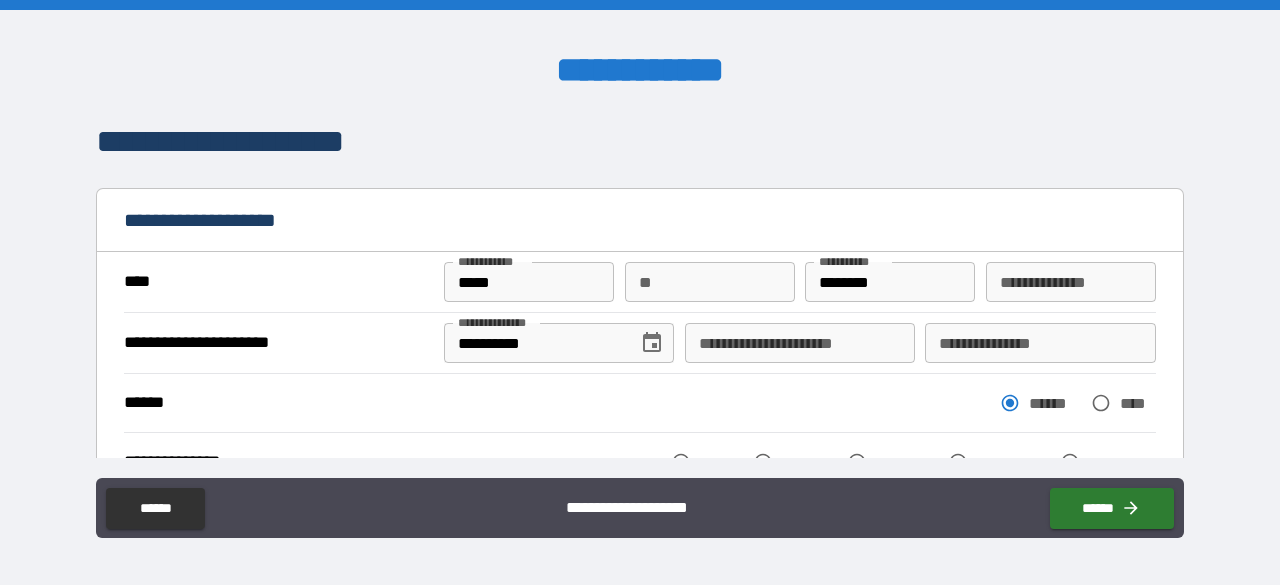 click on "****** ****** ****" at bounding box center [640, 403] 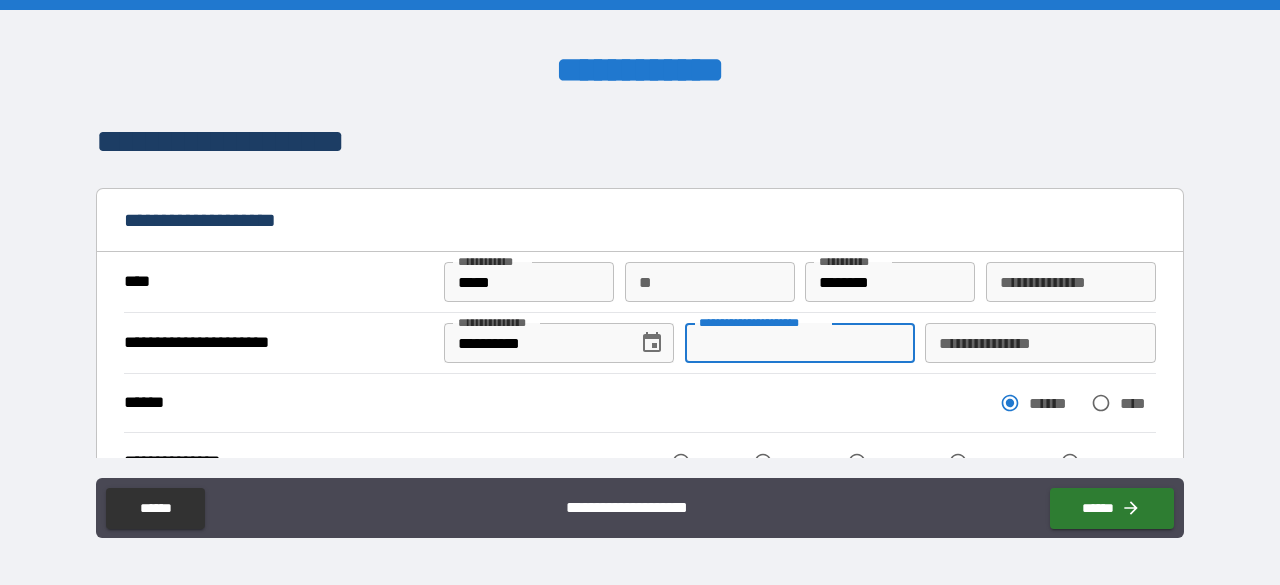 click on "**********" at bounding box center (800, 343) 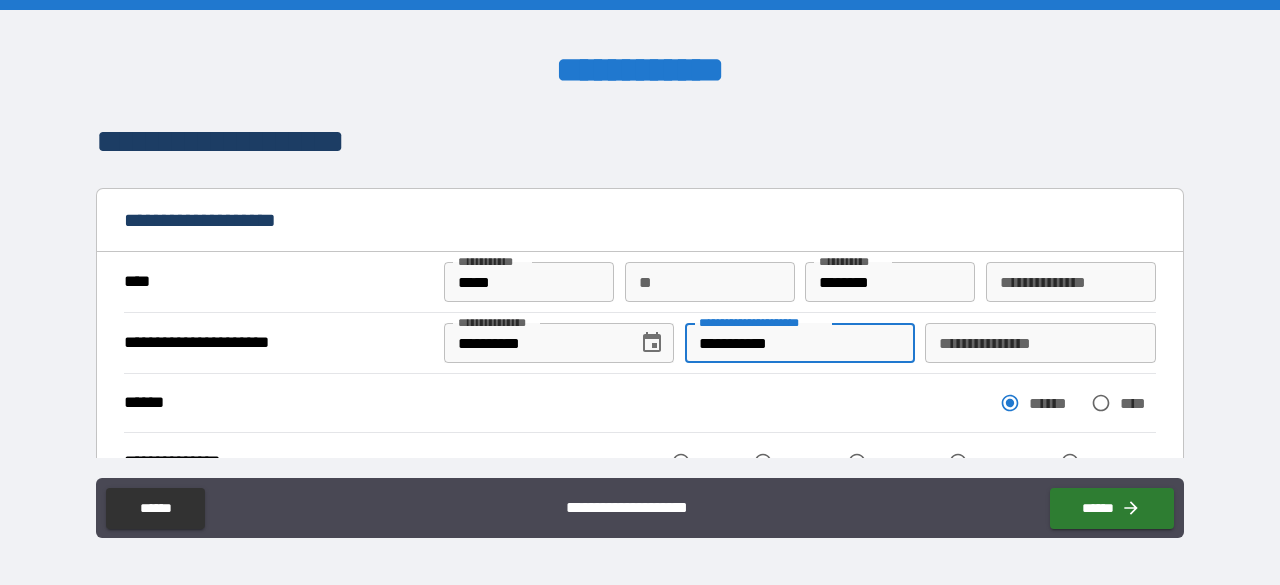 type on "**********" 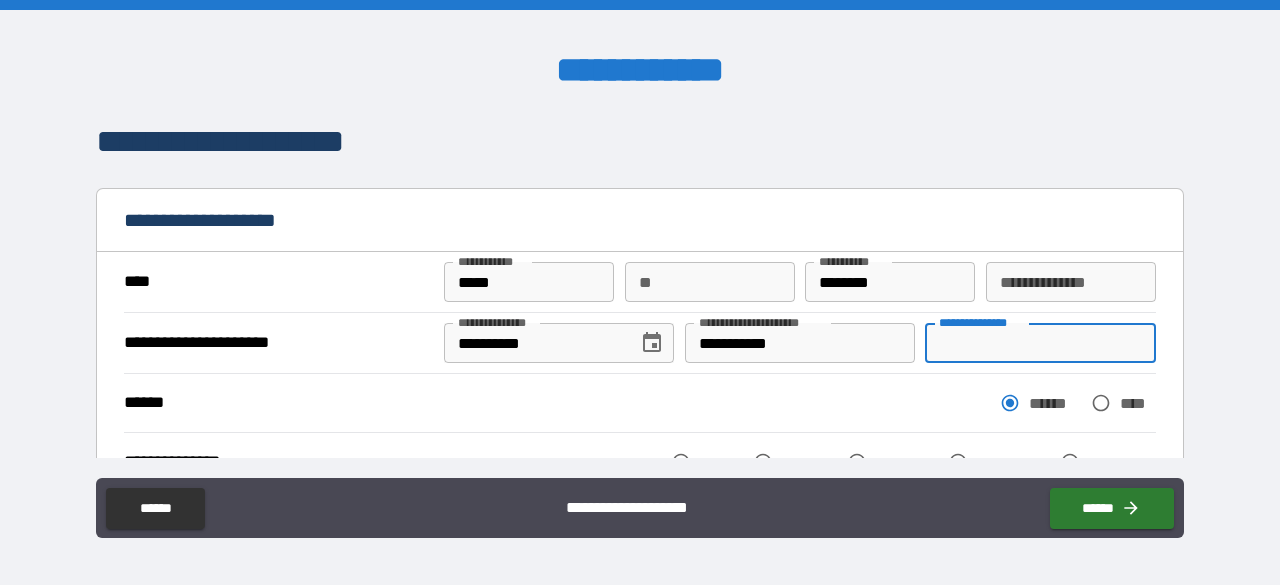 click on "**********" at bounding box center (1040, 343) 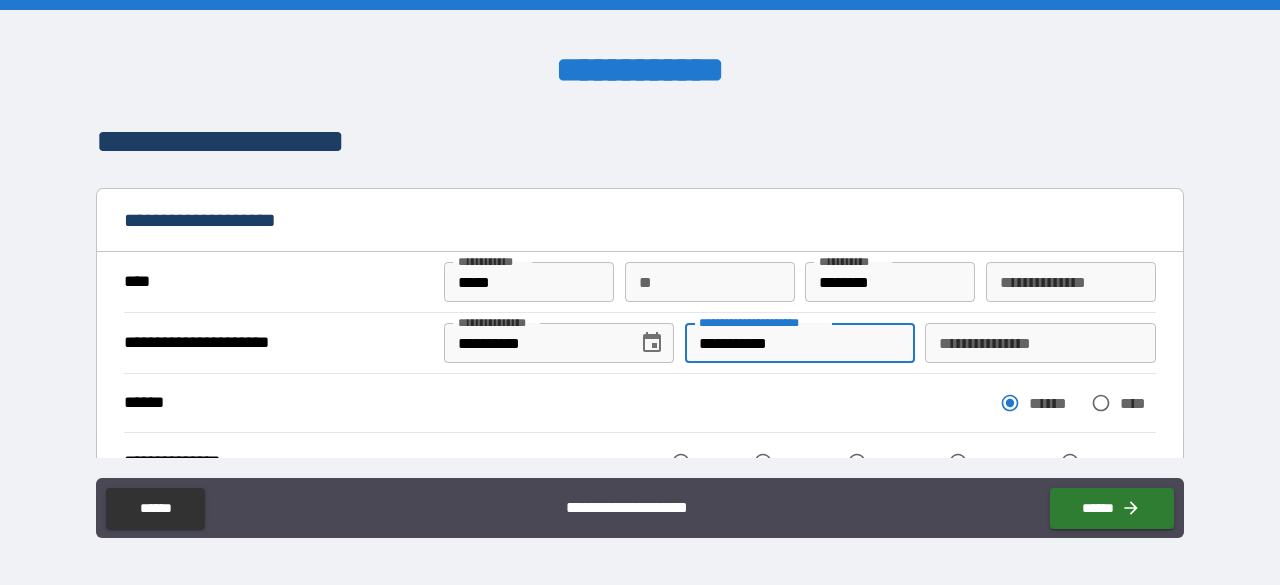 drag, startPoint x: 797, startPoint y: 341, endPoint x: 689, endPoint y: 346, distance: 108.11568 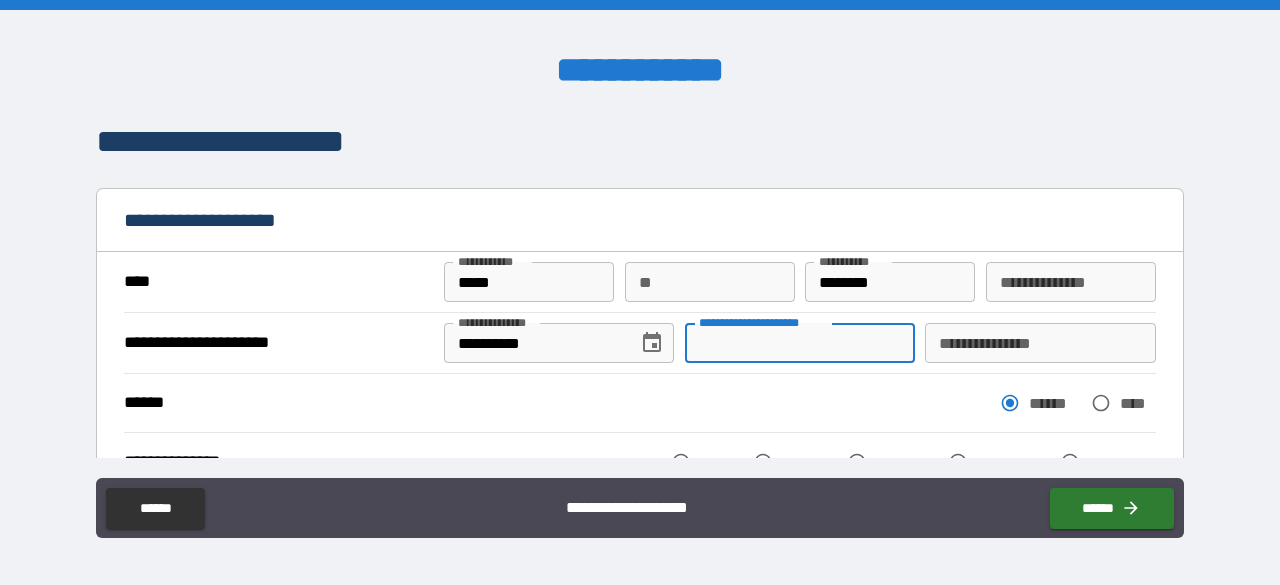 type 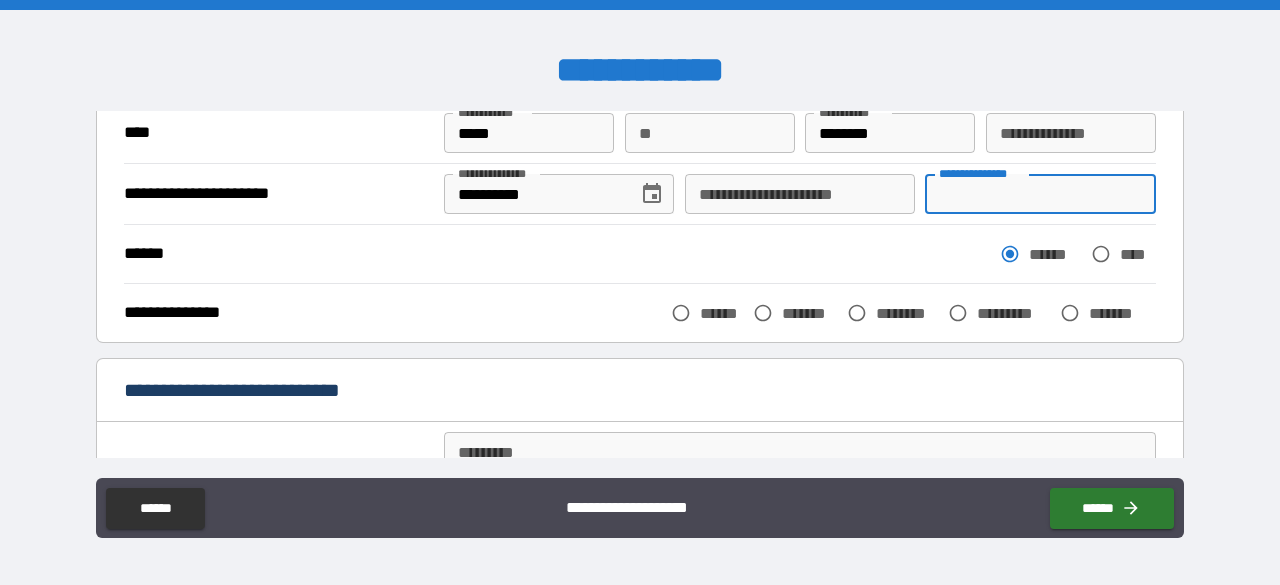 scroll, scrollTop: 159, scrollLeft: 0, axis: vertical 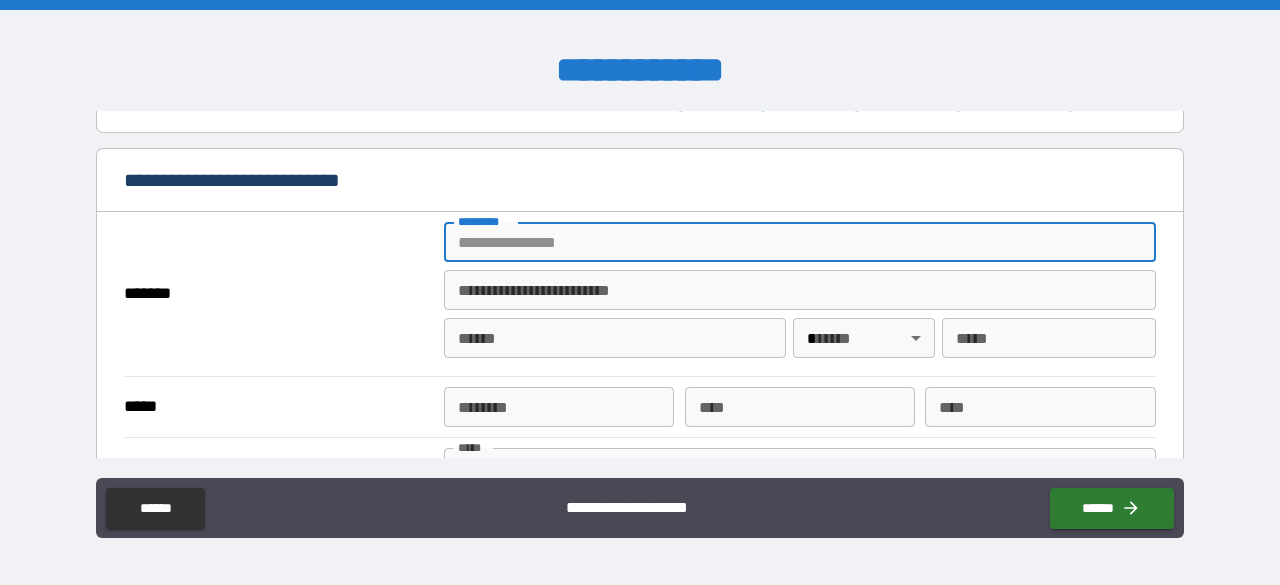 click on "*******   *" at bounding box center [800, 242] 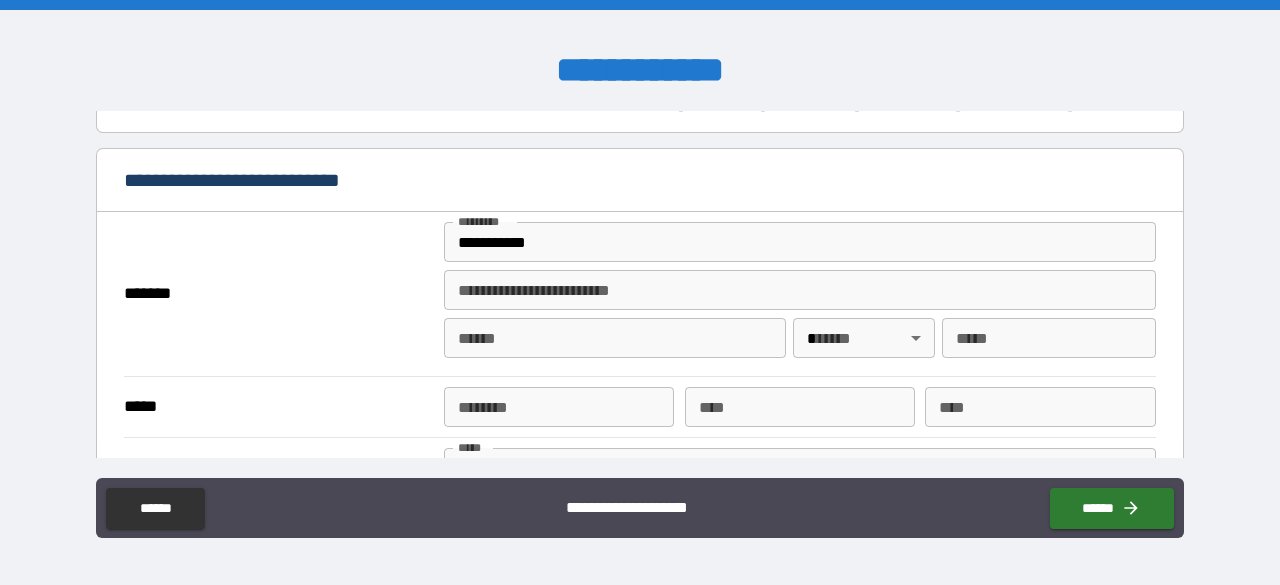 type on "**********" 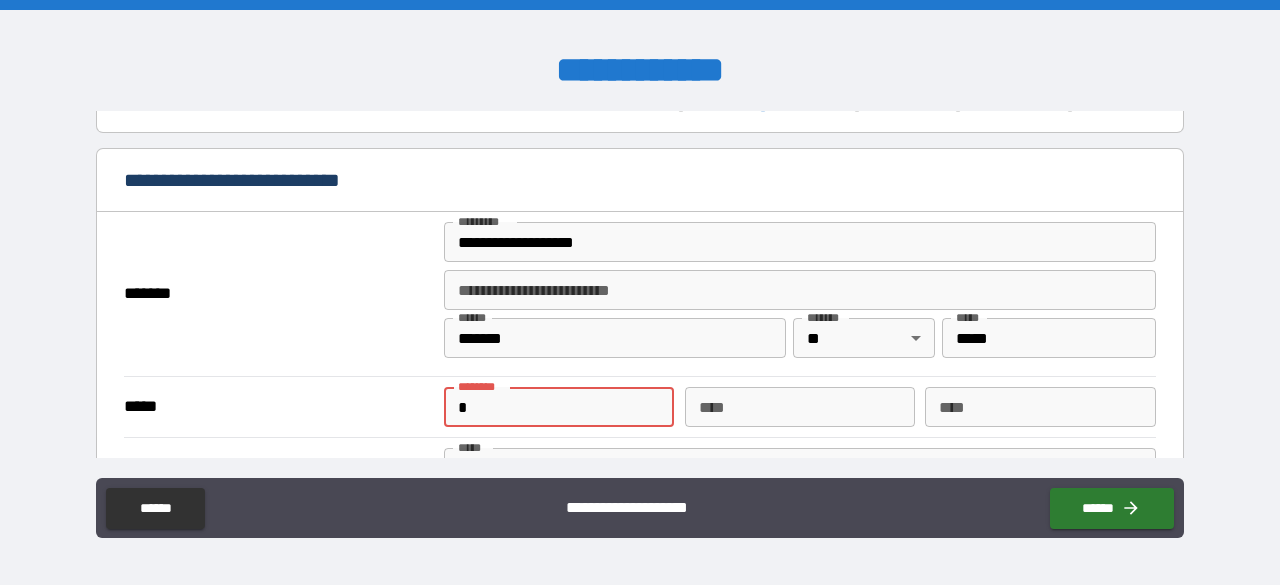 click on "*" at bounding box center [559, 407] 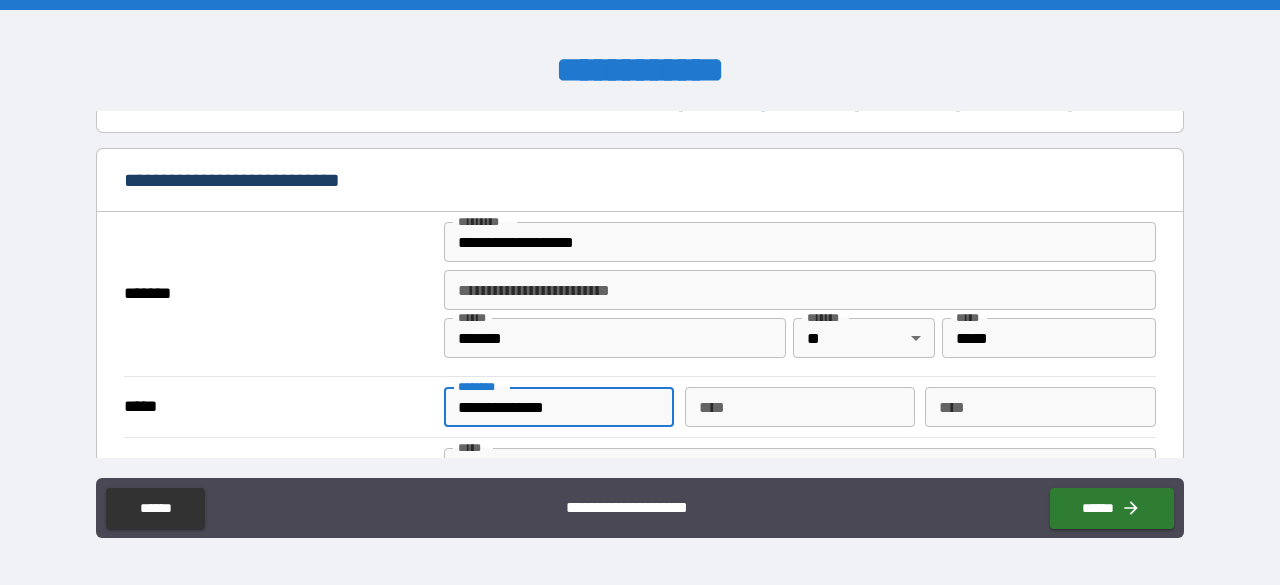 type on "**********" 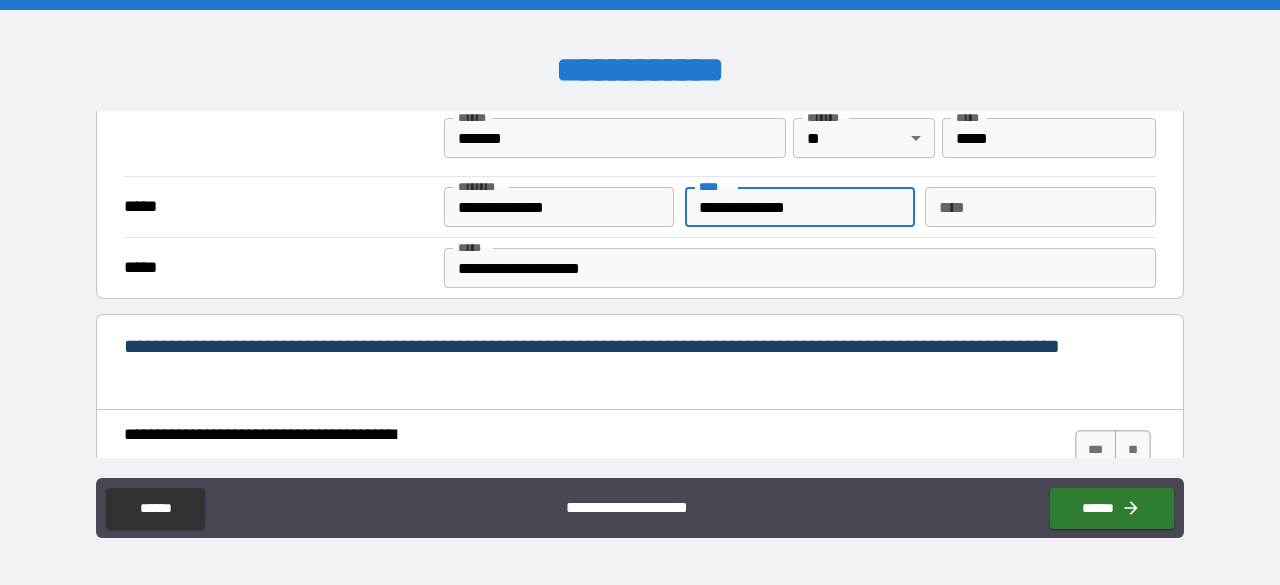 scroll, scrollTop: 759, scrollLeft: 0, axis: vertical 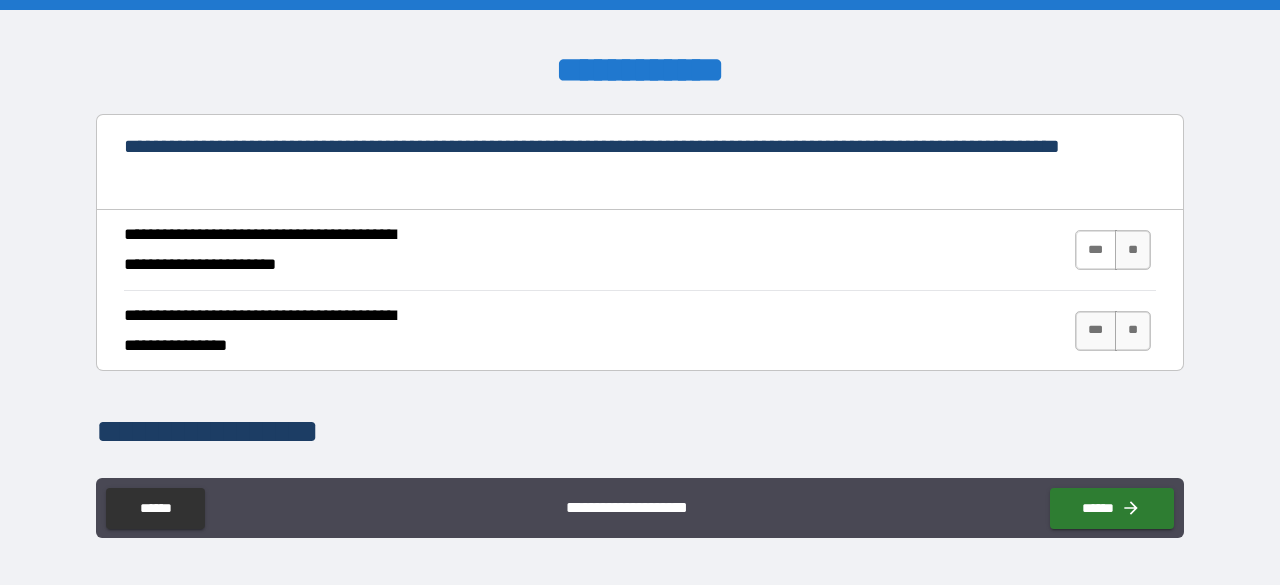 type on "**********" 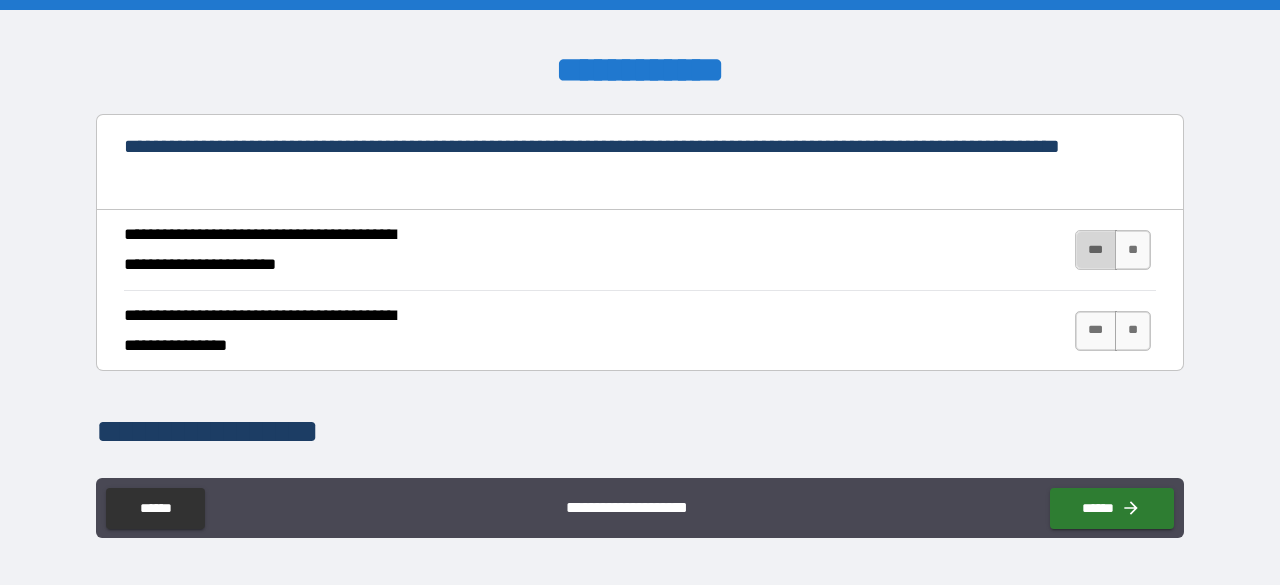 click on "***" at bounding box center (1096, 250) 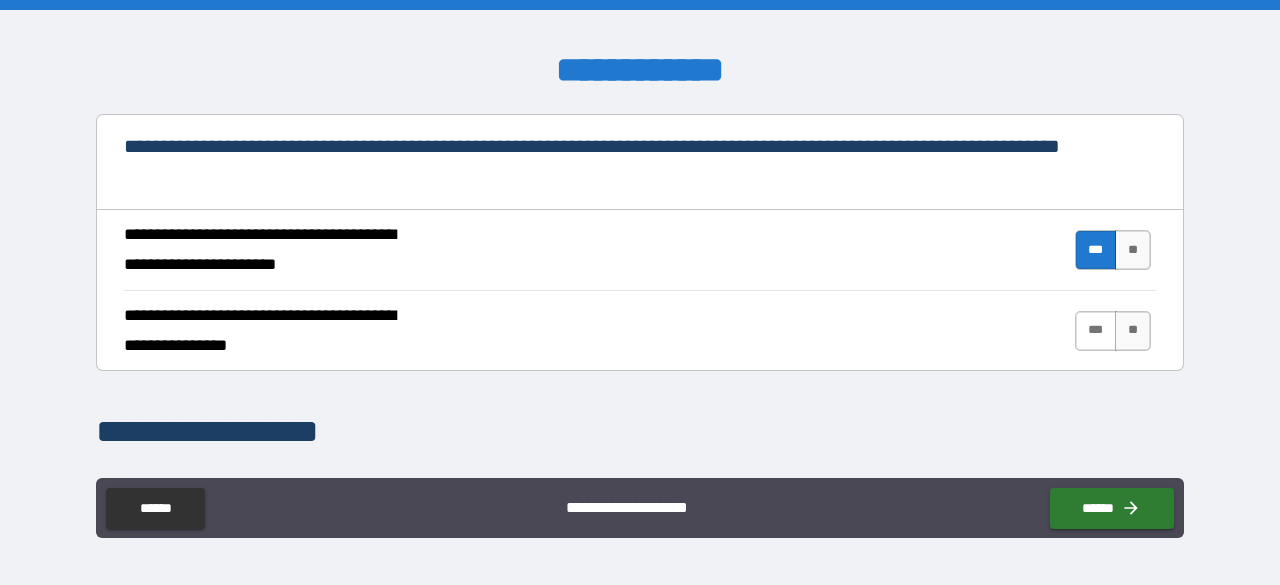 click on "***" at bounding box center [1096, 331] 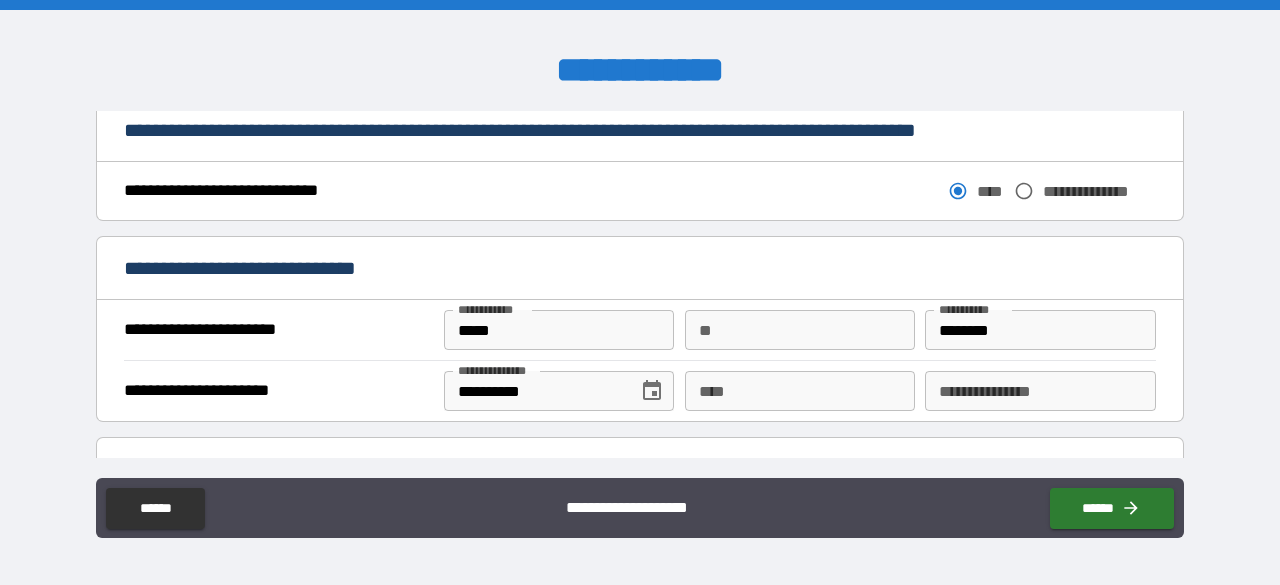 scroll, scrollTop: 1159, scrollLeft: 0, axis: vertical 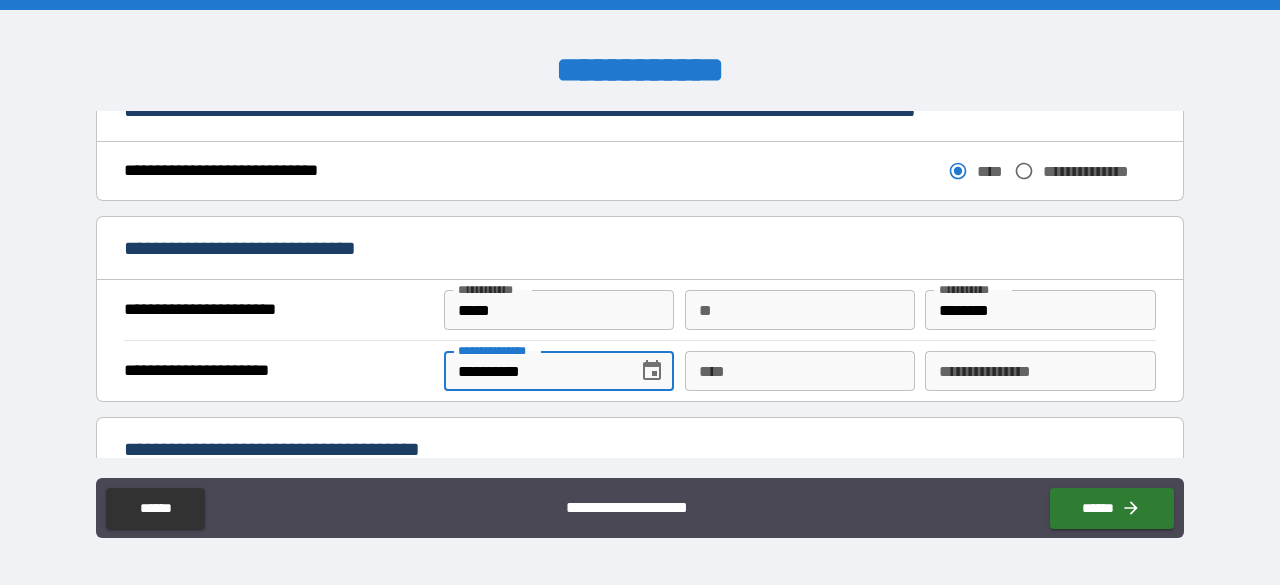 click on "**********" at bounding box center (534, 371) 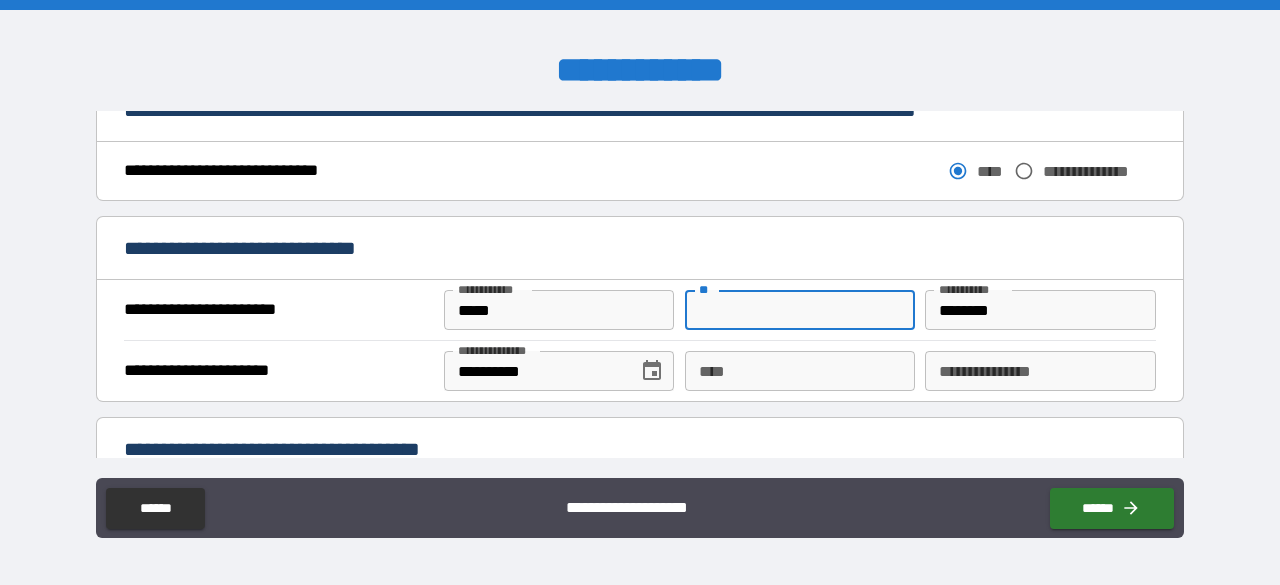 click on "**" at bounding box center [800, 310] 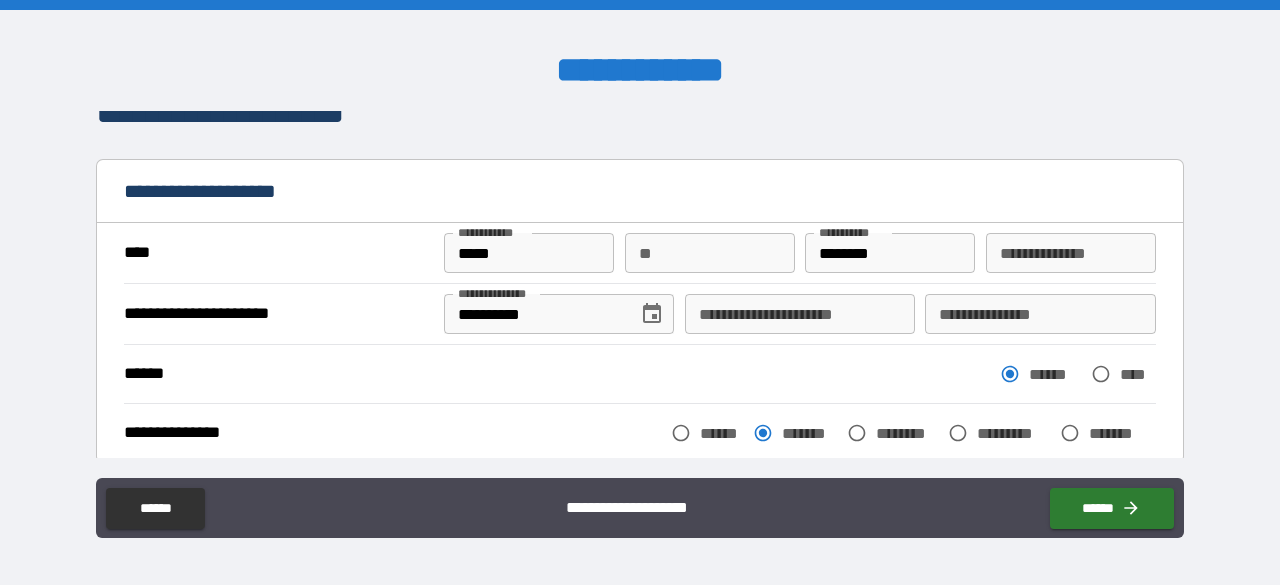 scroll, scrollTop: 0, scrollLeft: 0, axis: both 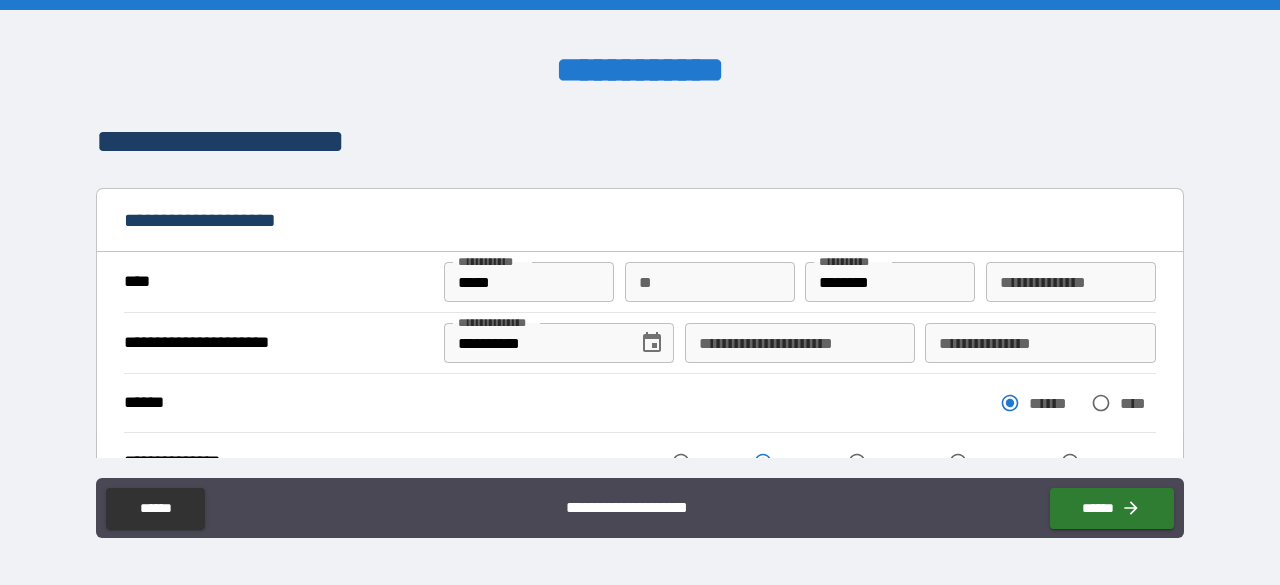 type on "*" 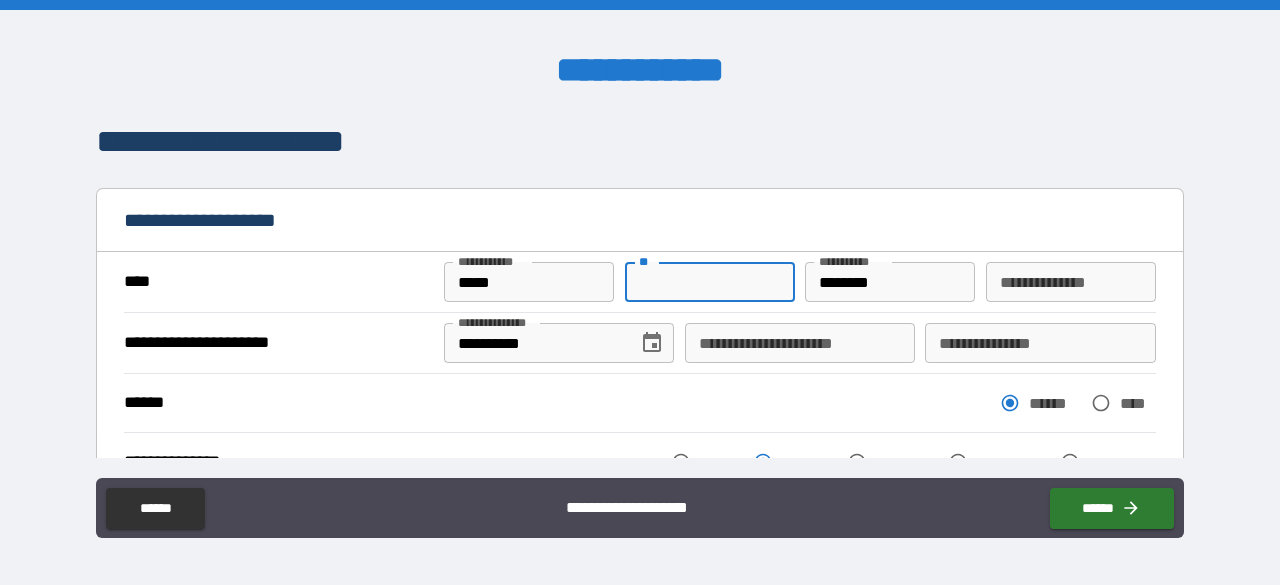 click on "**" at bounding box center (710, 282) 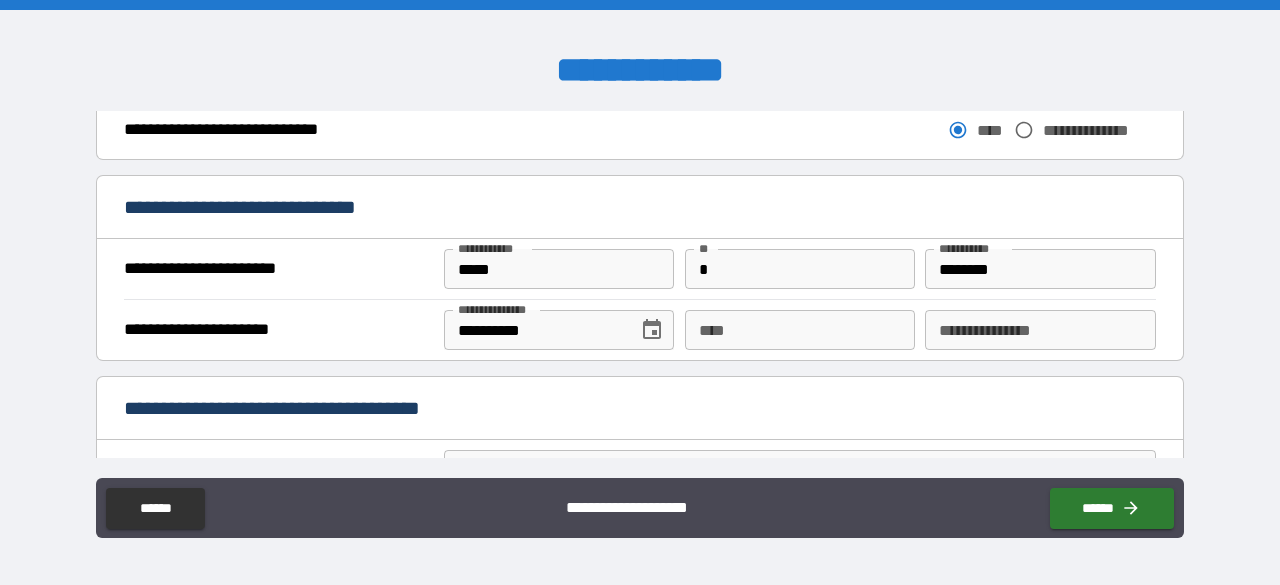 scroll, scrollTop: 1400, scrollLeft: 0, axis: vertical 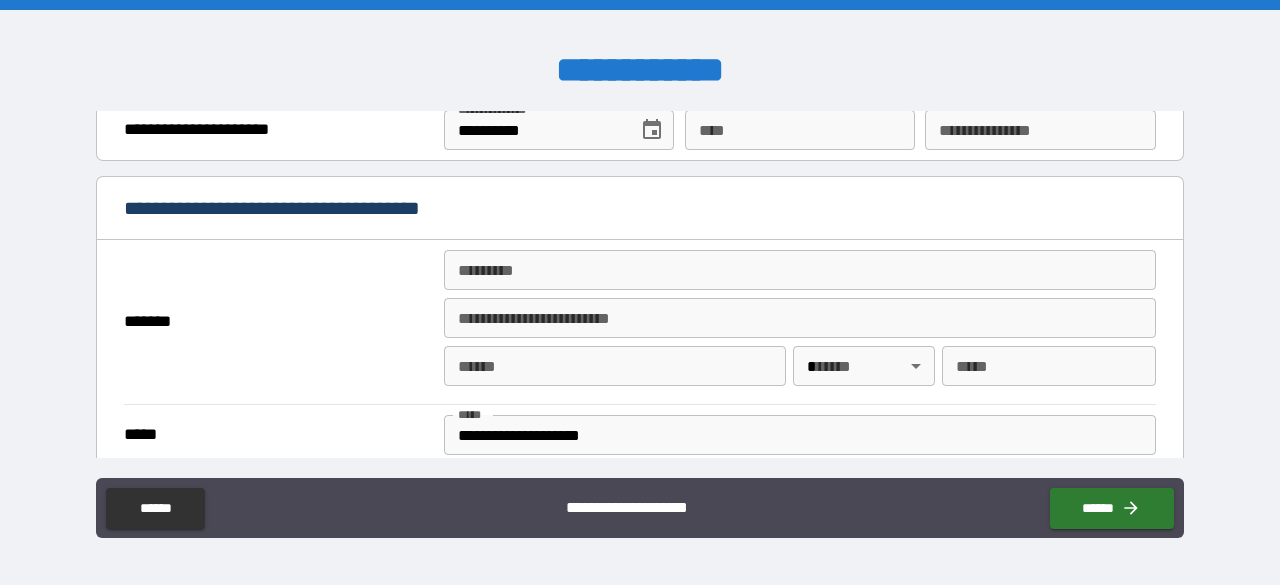 type on "*" 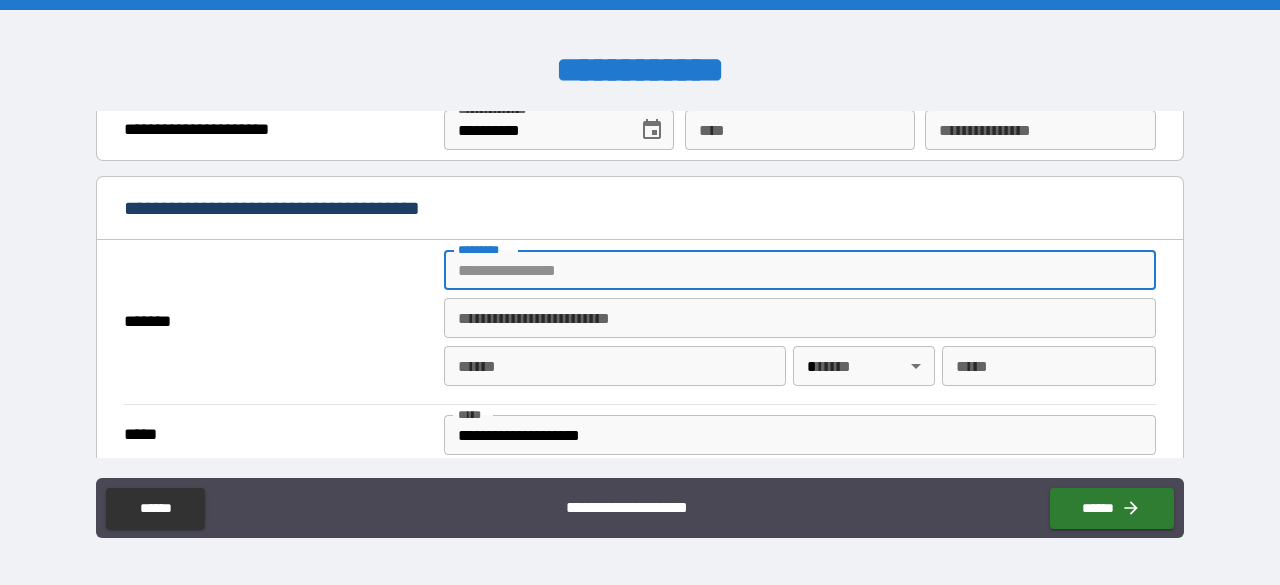 click on "*******   *" at bounding box center (800, 270) 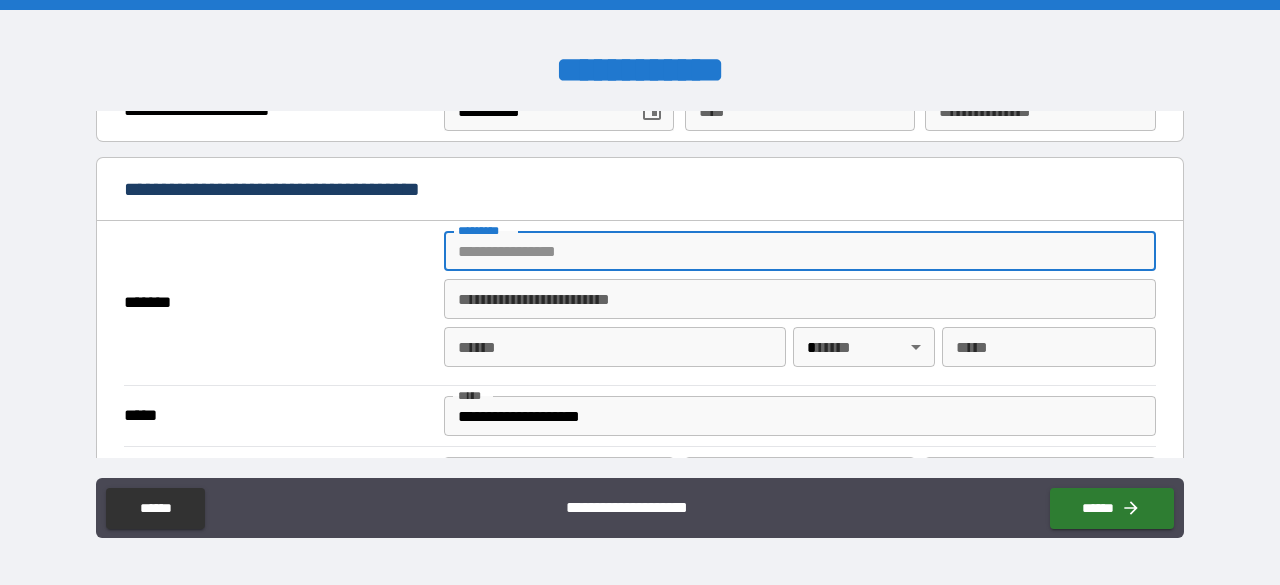 scroll, scrollTop: 1400, scrollLeft: 0, axis: vertical 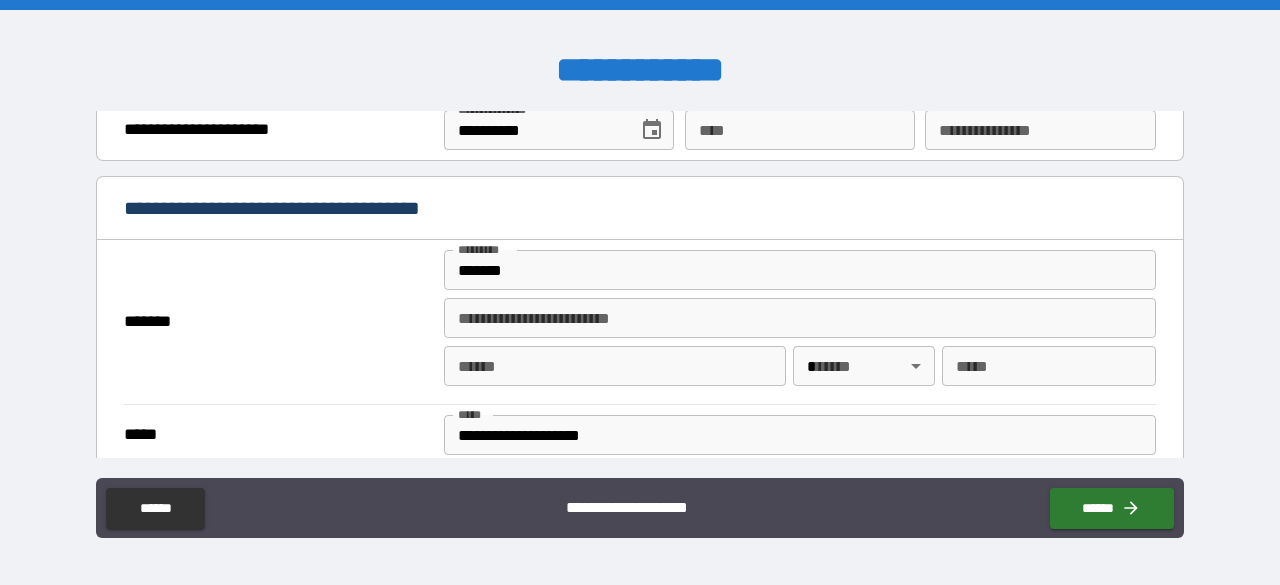 type on "**********" 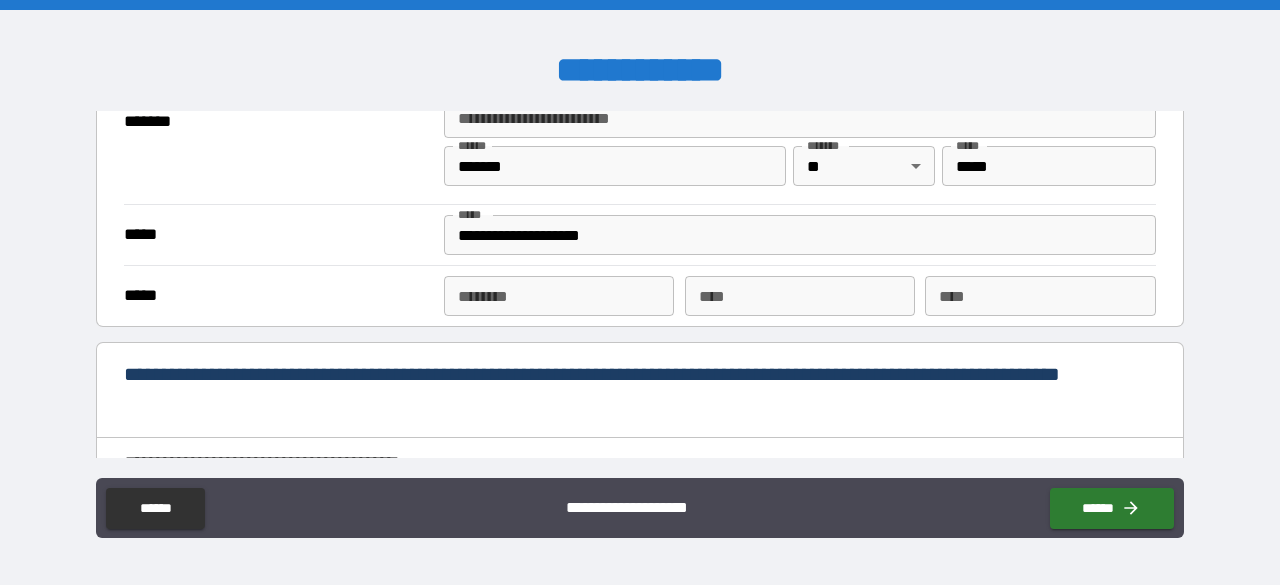 scroll, scrollTop: 1800, scrollLeft: 0, axis: vertical 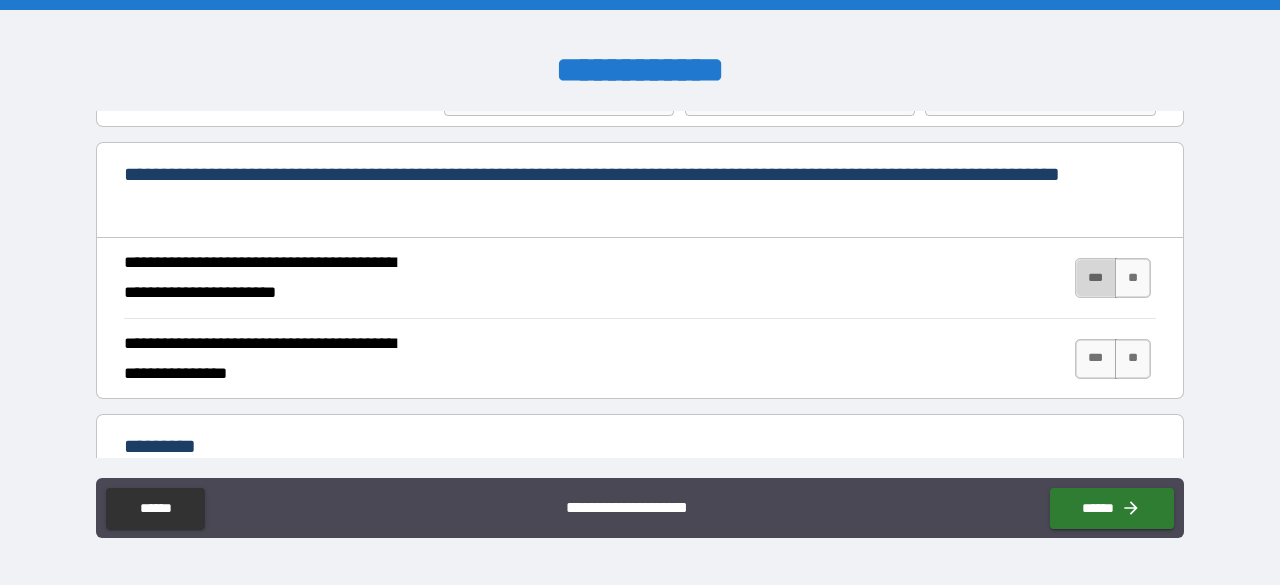 click on "***" at bounding box center (1096, 278) 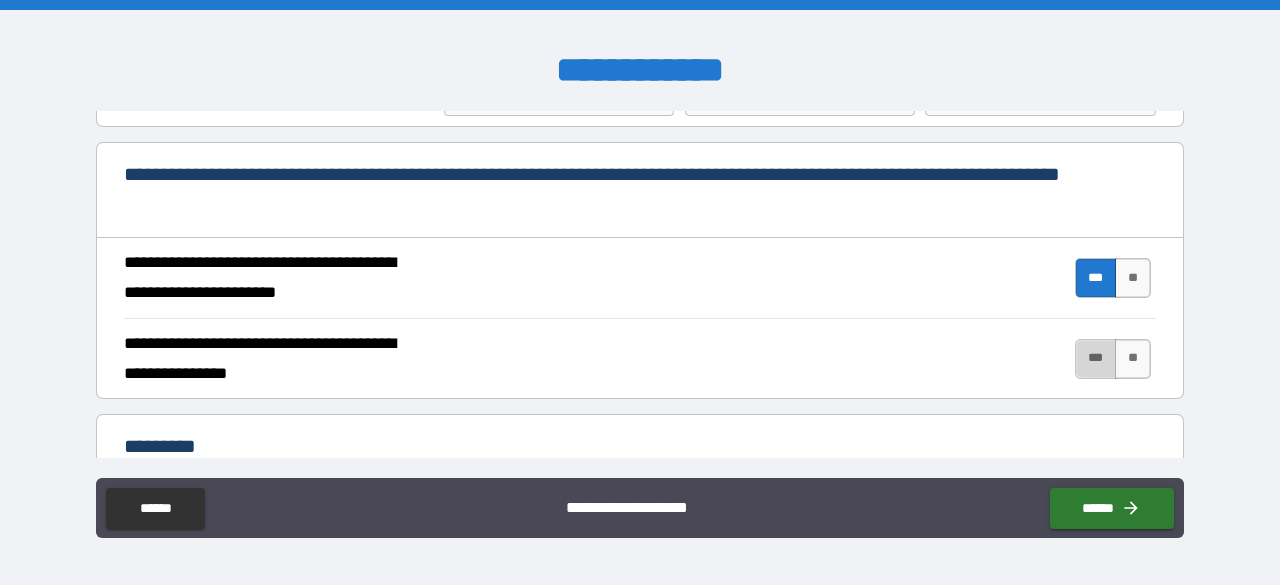 click on "***" at bounding box center [1096, 359] 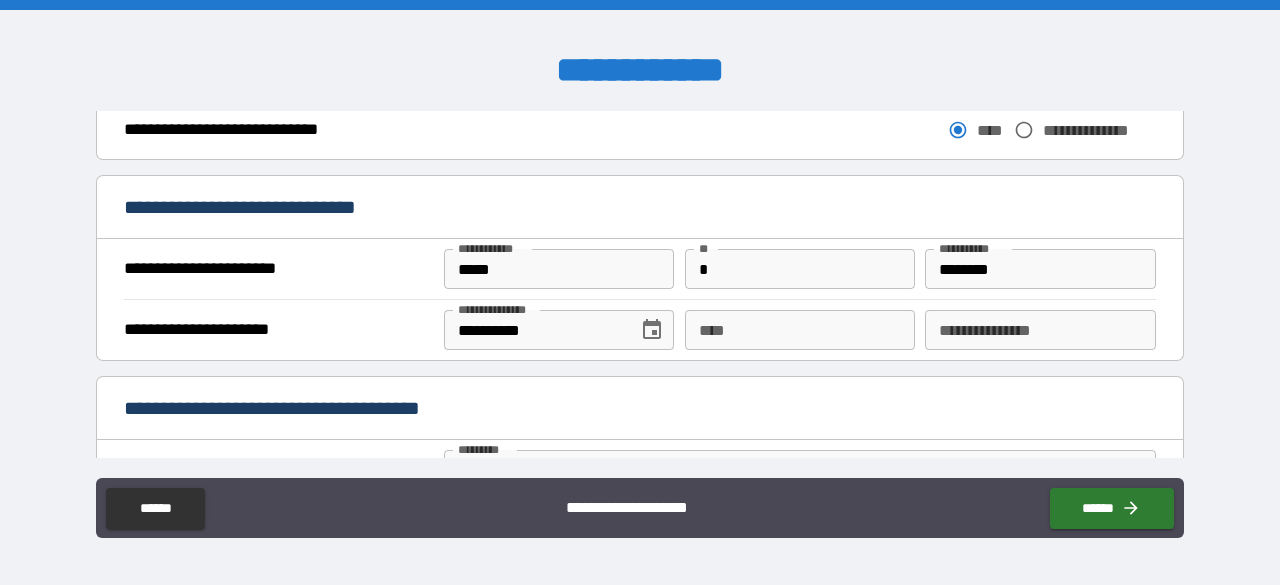 scroll, scrollTop: 2088, scrollLeft: 0, axis: vertical 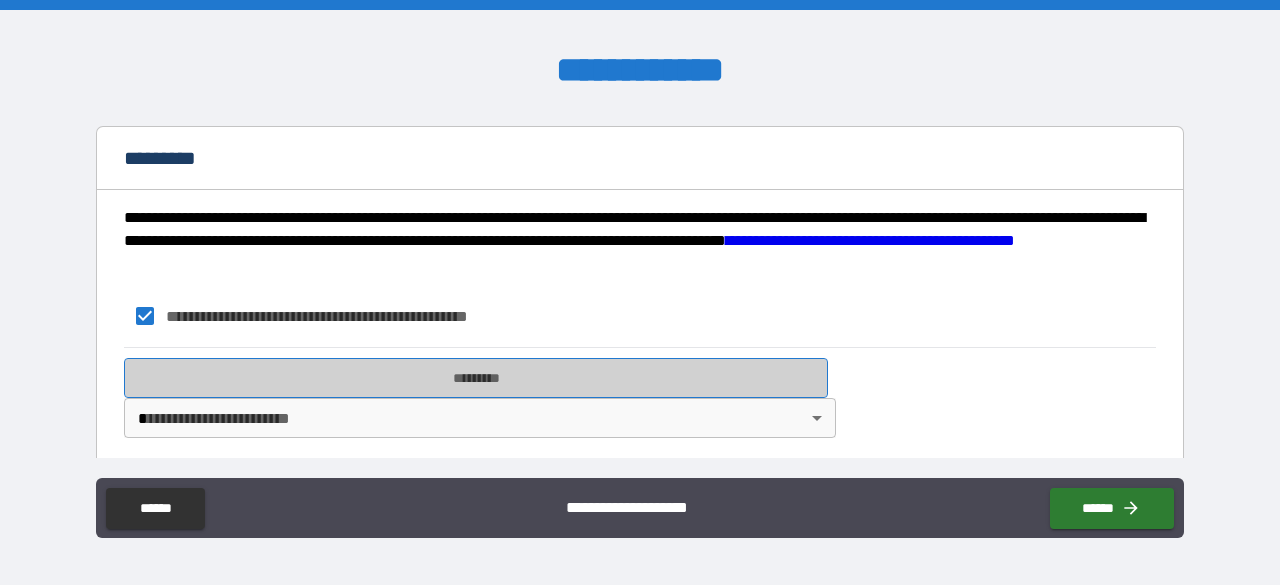 click on "*********" at bounding box center [476, 378] 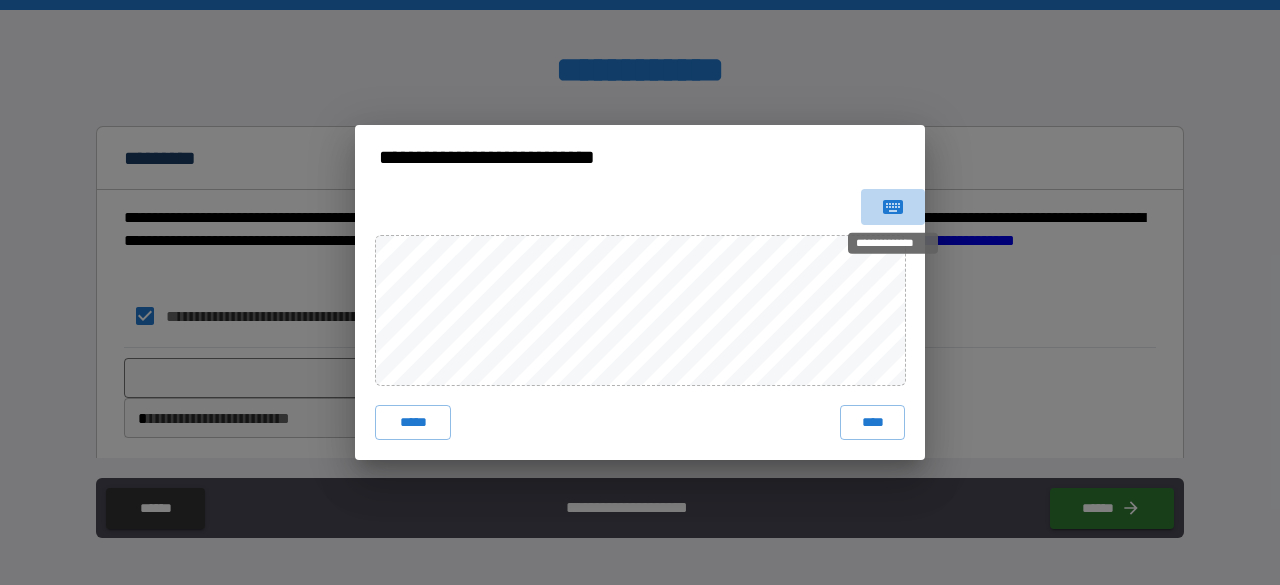 click 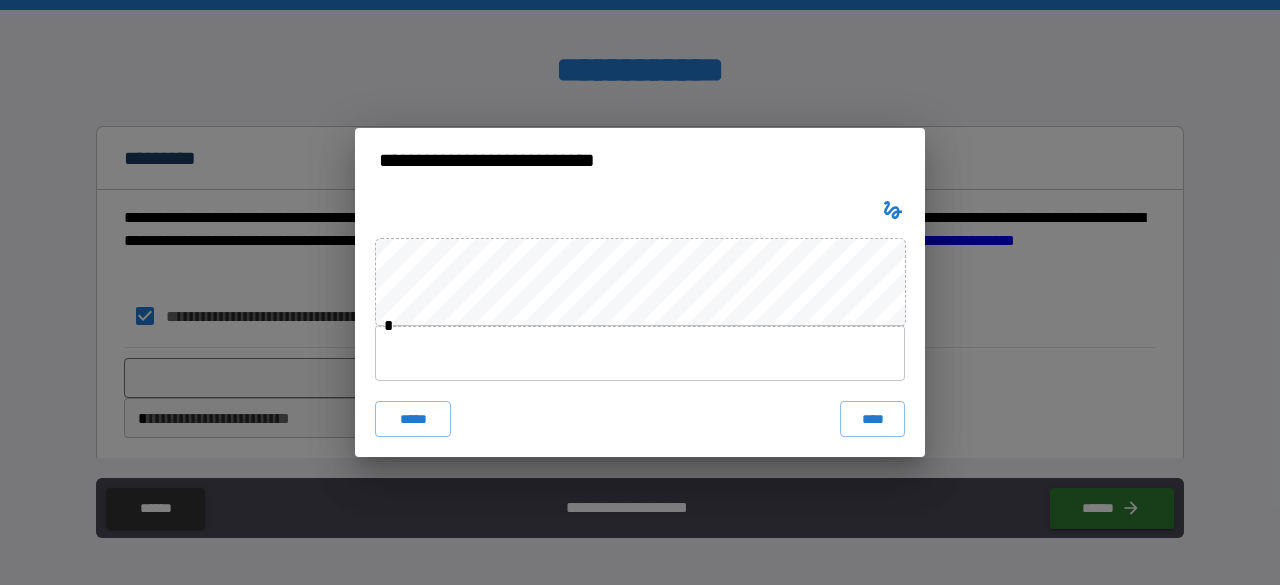 type 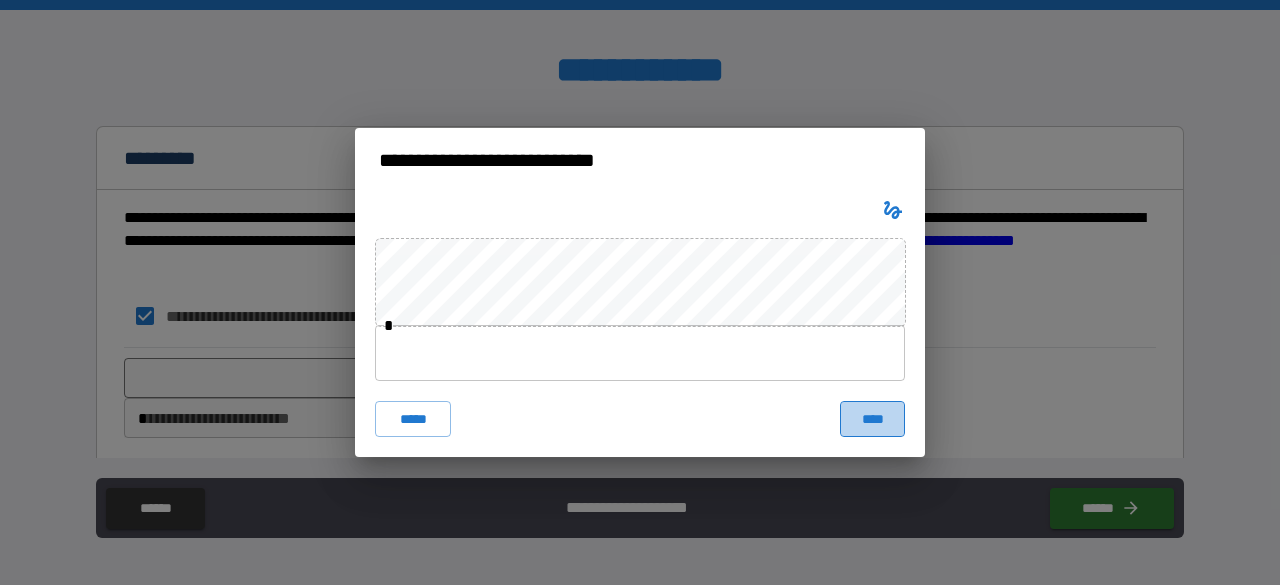 click on "****" at bounding box center [872, 419] 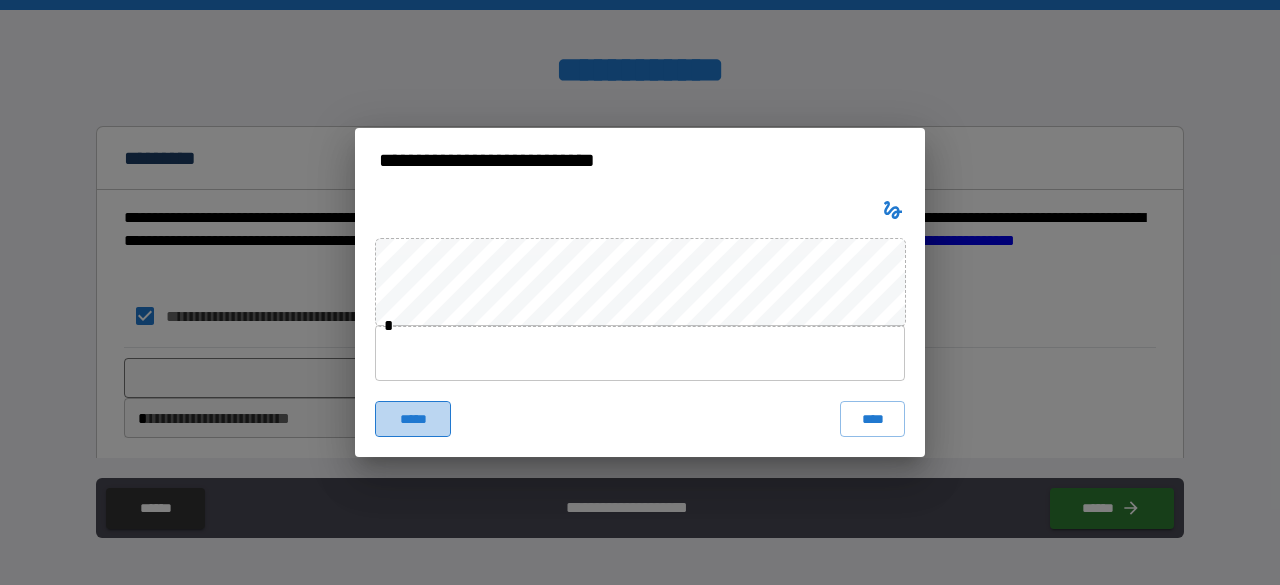 click on "*****" at bounding box center (413, 419) 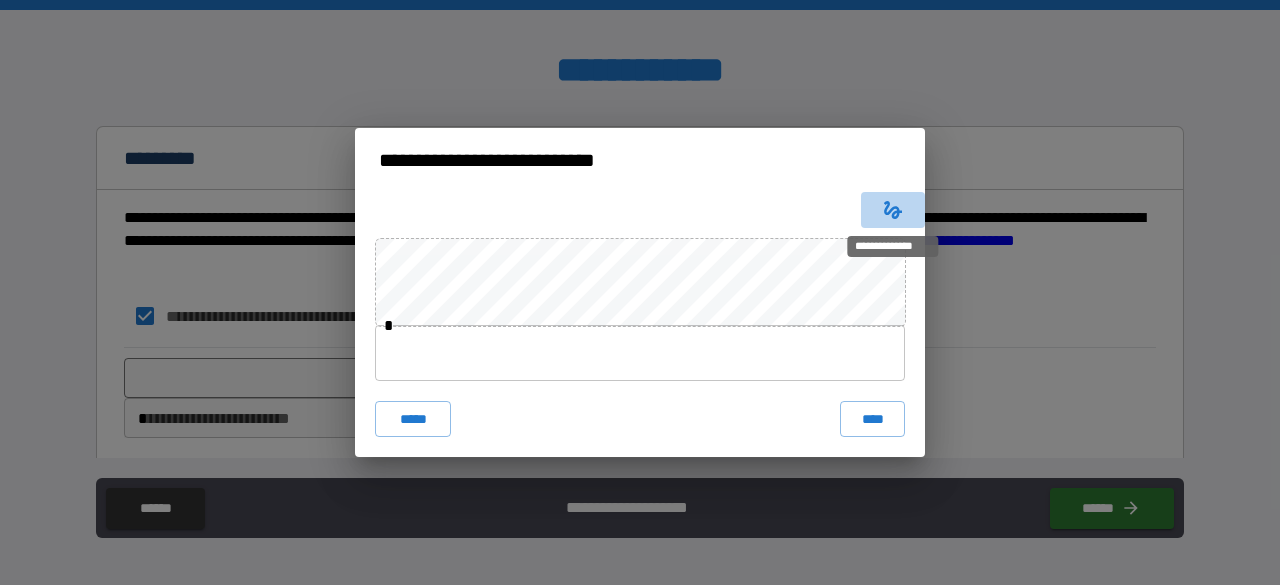 click 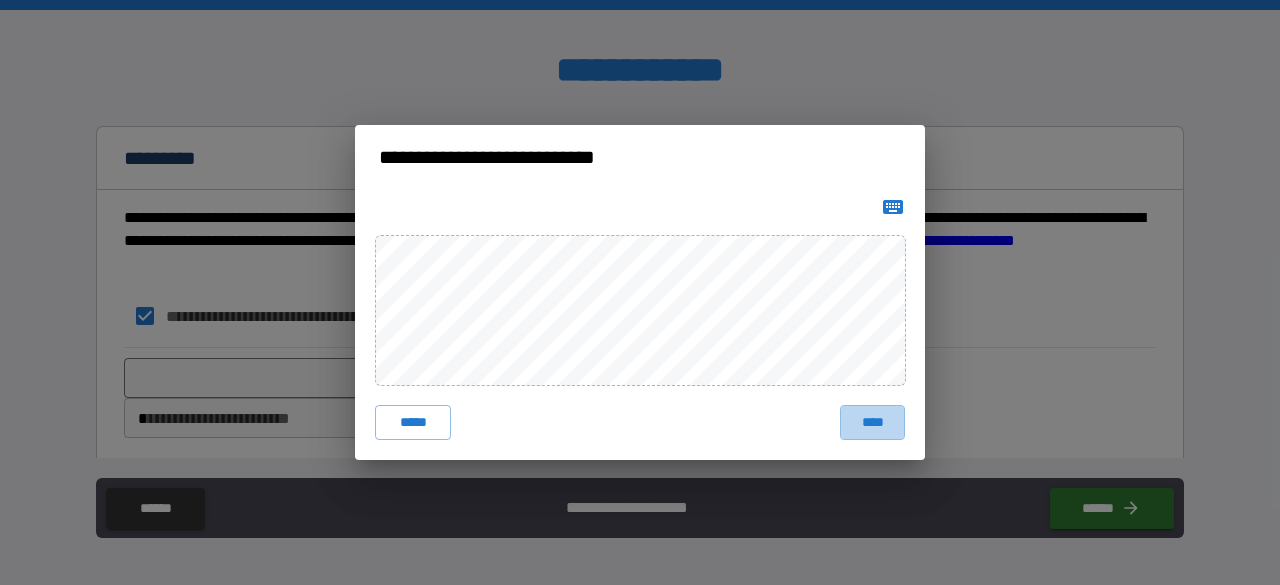 drag, startPoint x: 621, startPoint y: 281, endPoint x: 886, endPoint y: 419, distance: 298.77917 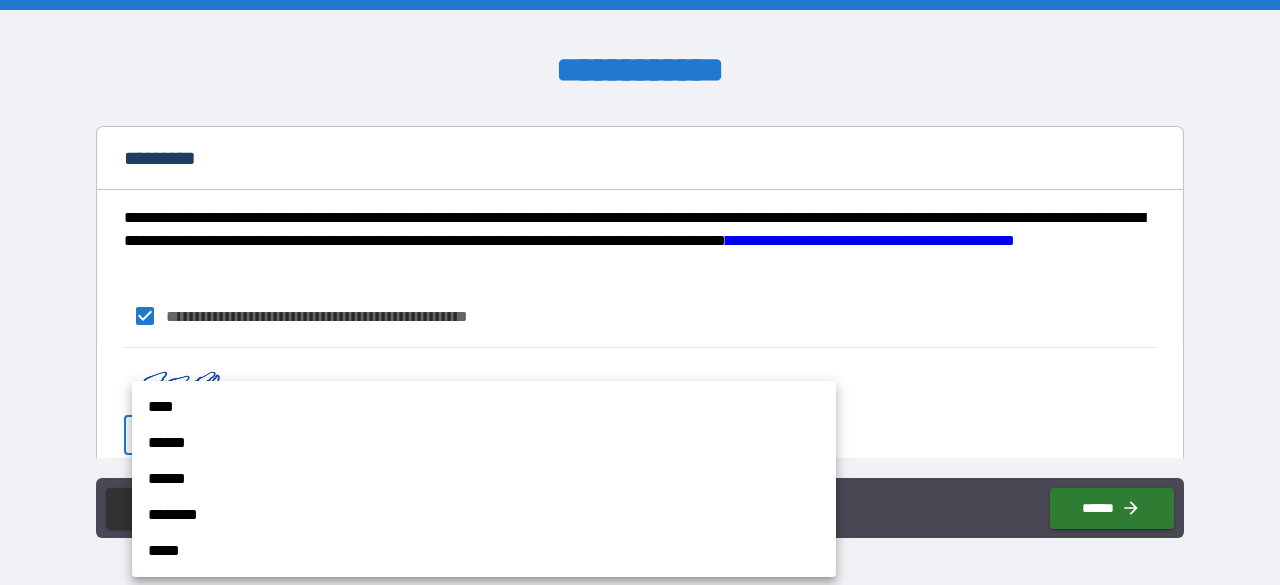 click on "**********" at bounding box center [640, 292] 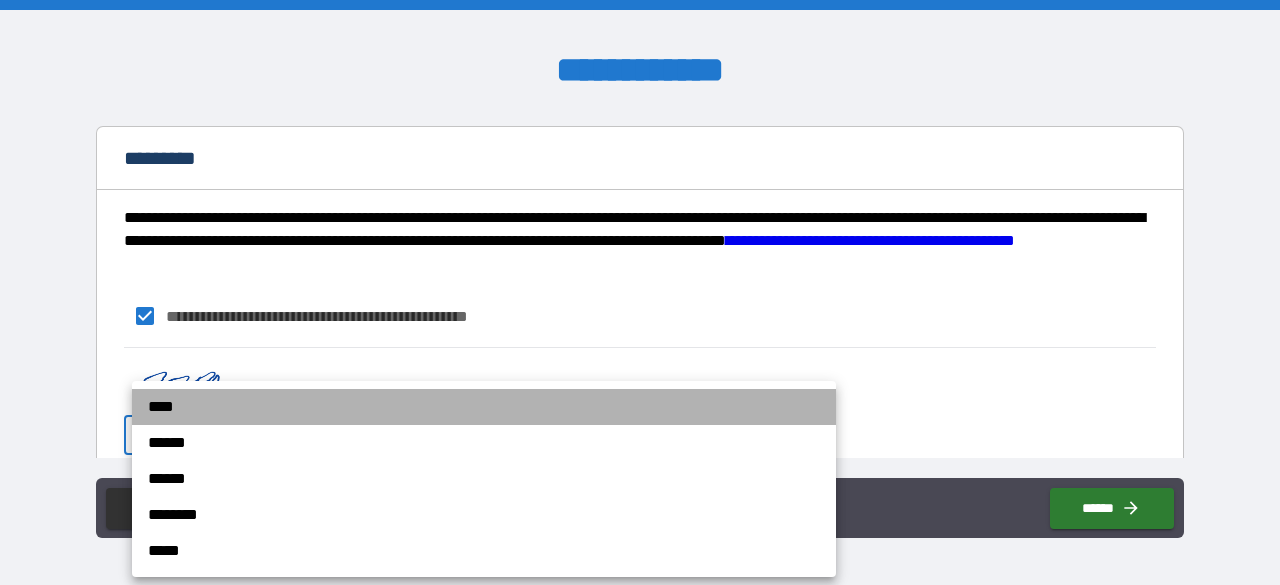 click on "****" at bounding box center [484, 407] 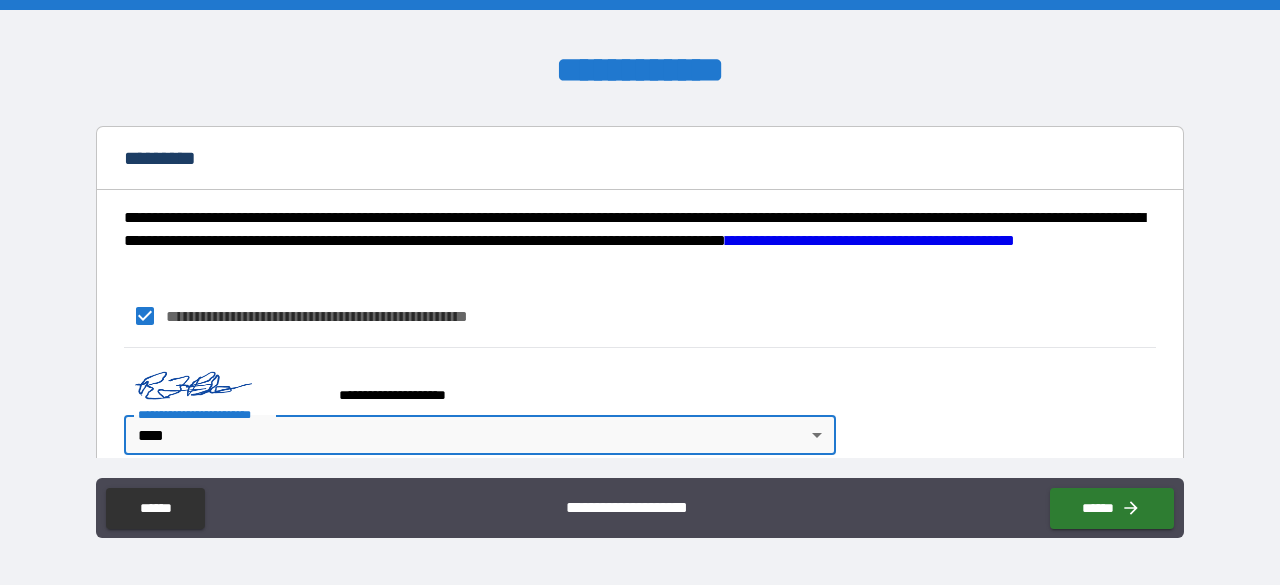 scroll, scrollTop: 2104, scrollLeft: 0, axis: vertical 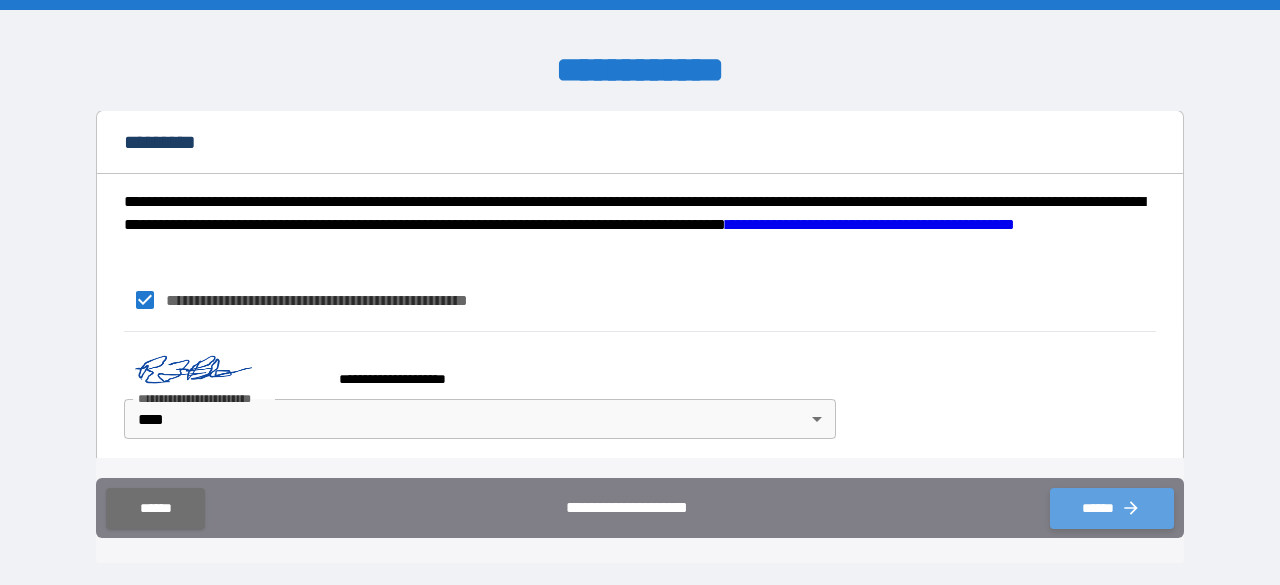 click on "******" at bounding box center [1112, 508] 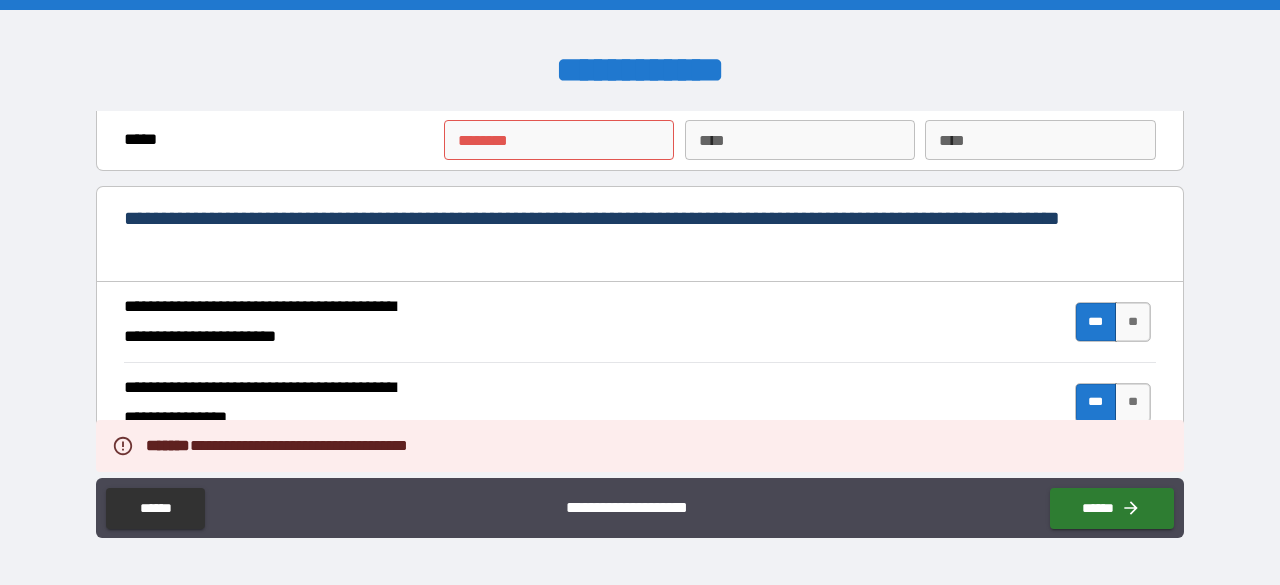 scroll, scrollTop: 1704, scrollLeft: 0, axis: vertical 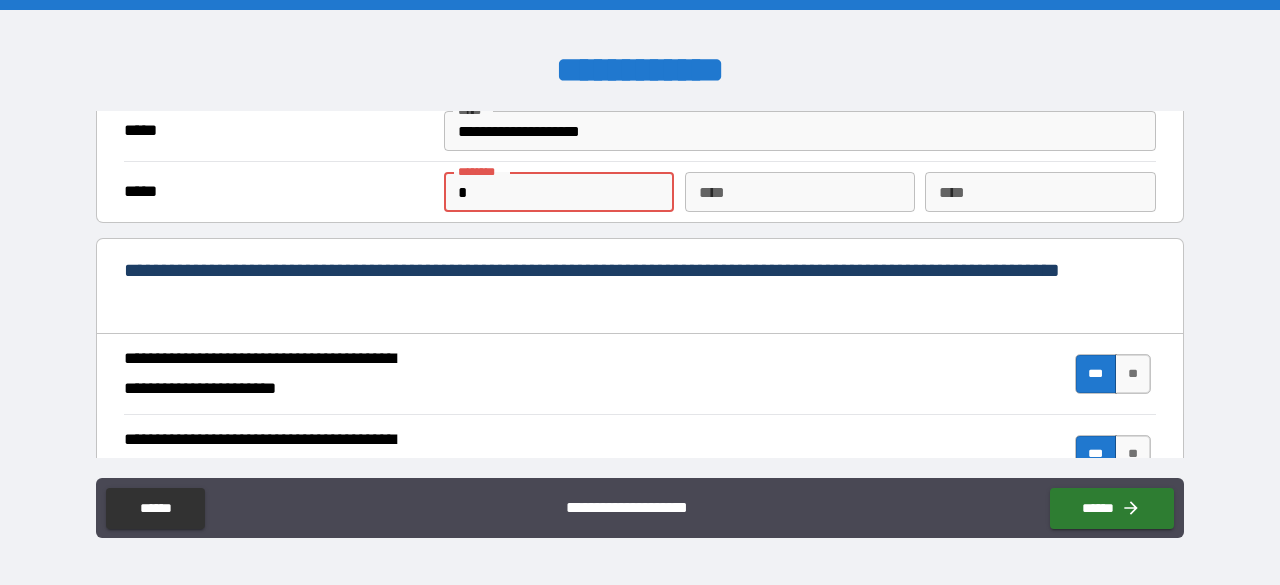 click on "*" at bounding box center [559, 192] 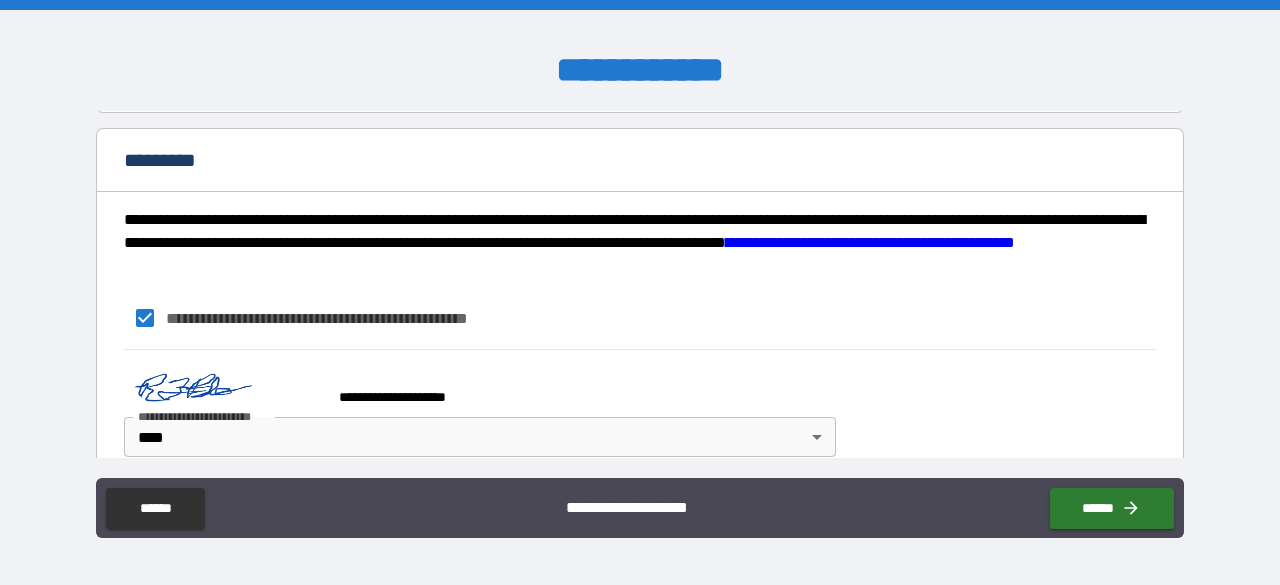 scroll, scrollTop: 2104, scrollLeft: 0, axis: vertical 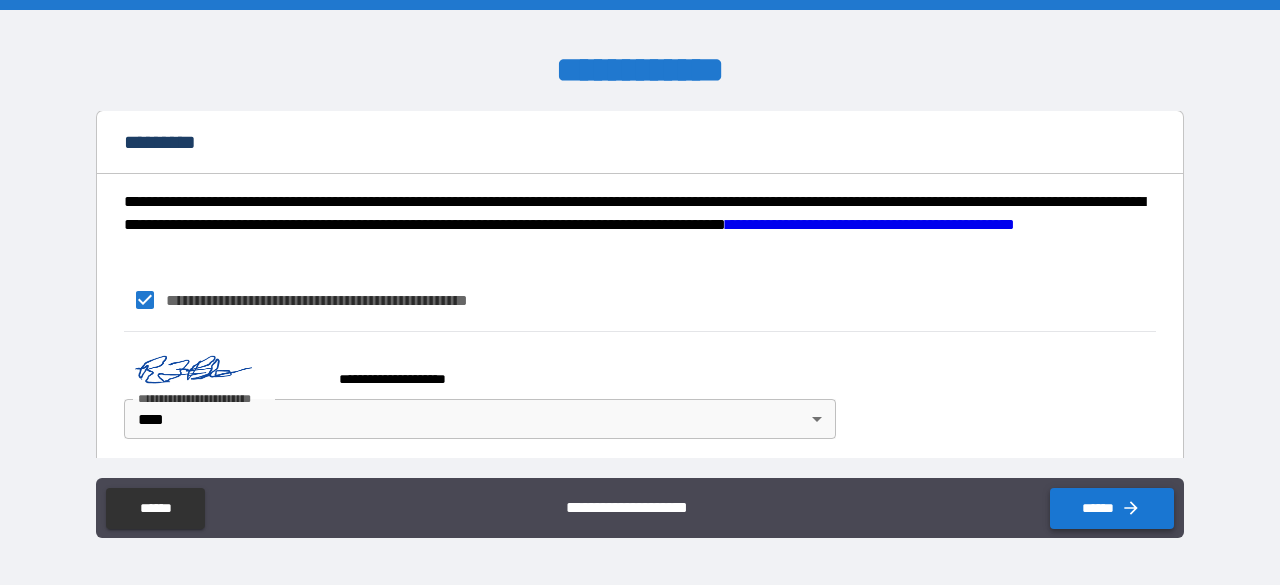 type on "**********" 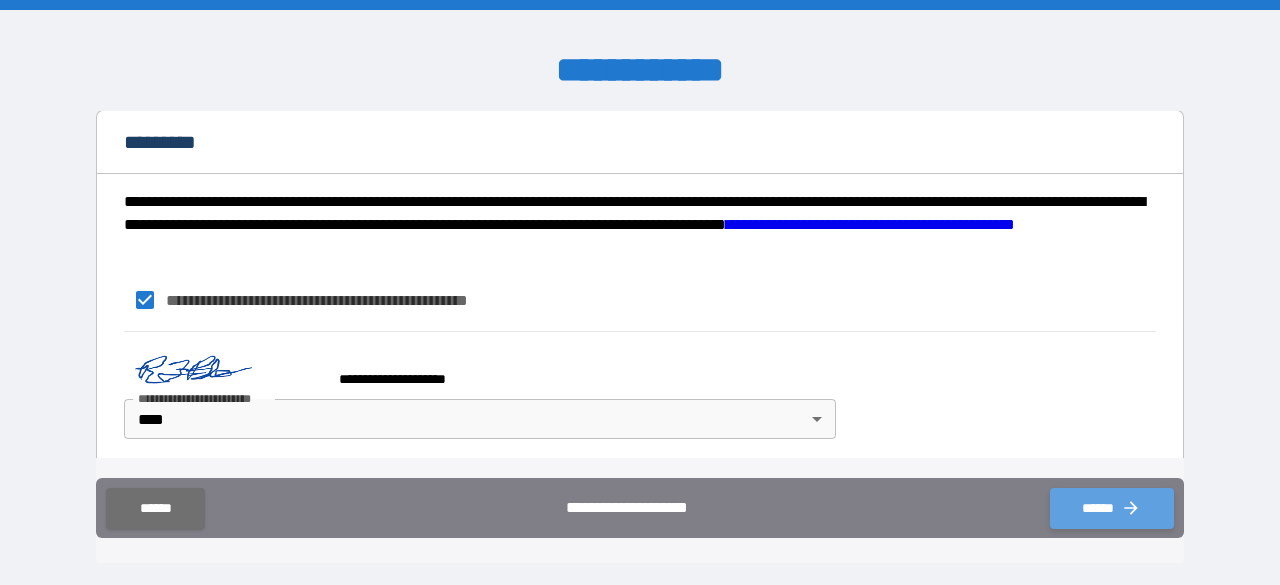 click on "******" at bounding box center [1112, 508] 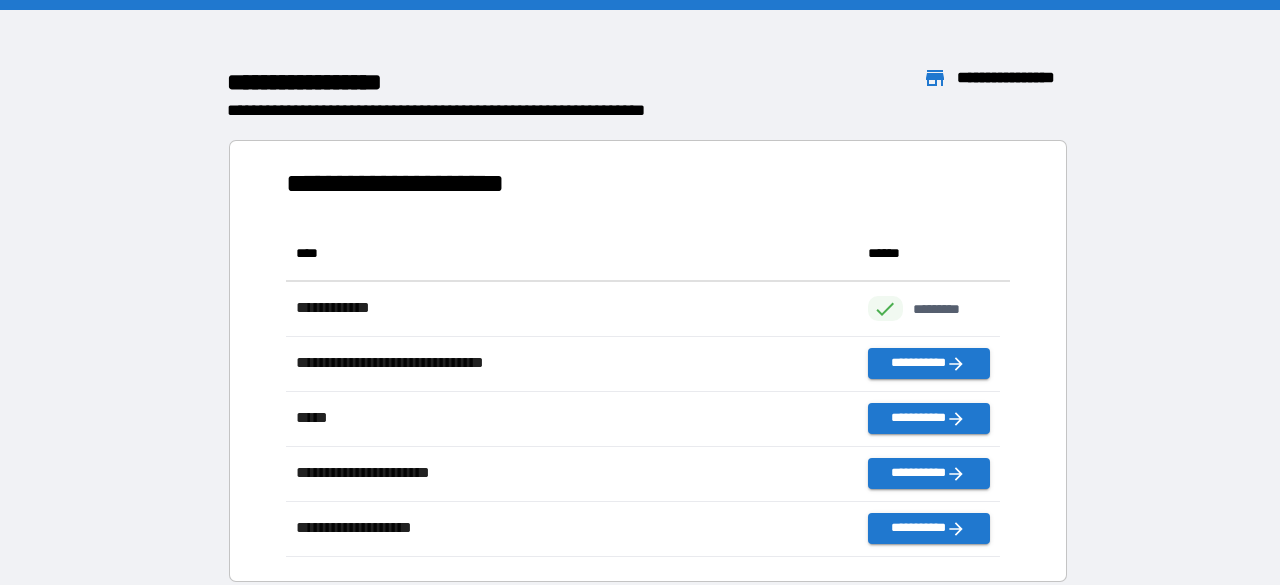 scroll, scrollTop: 16, scrollLeft: 16, axis: both 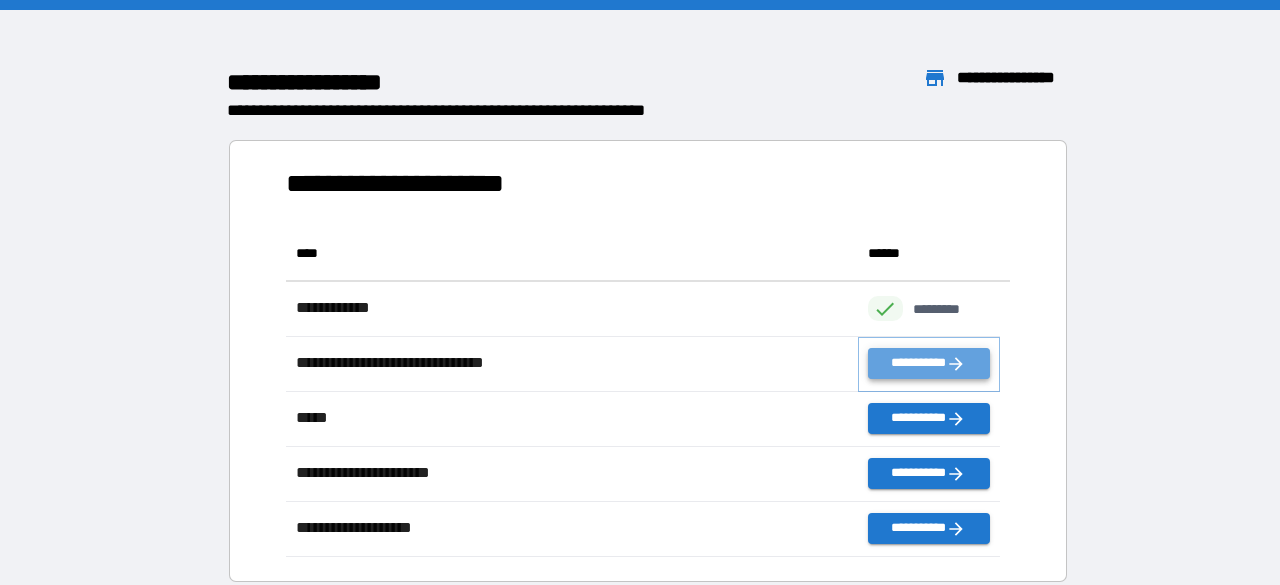 click on "**********" at bounding box center (929, 363) 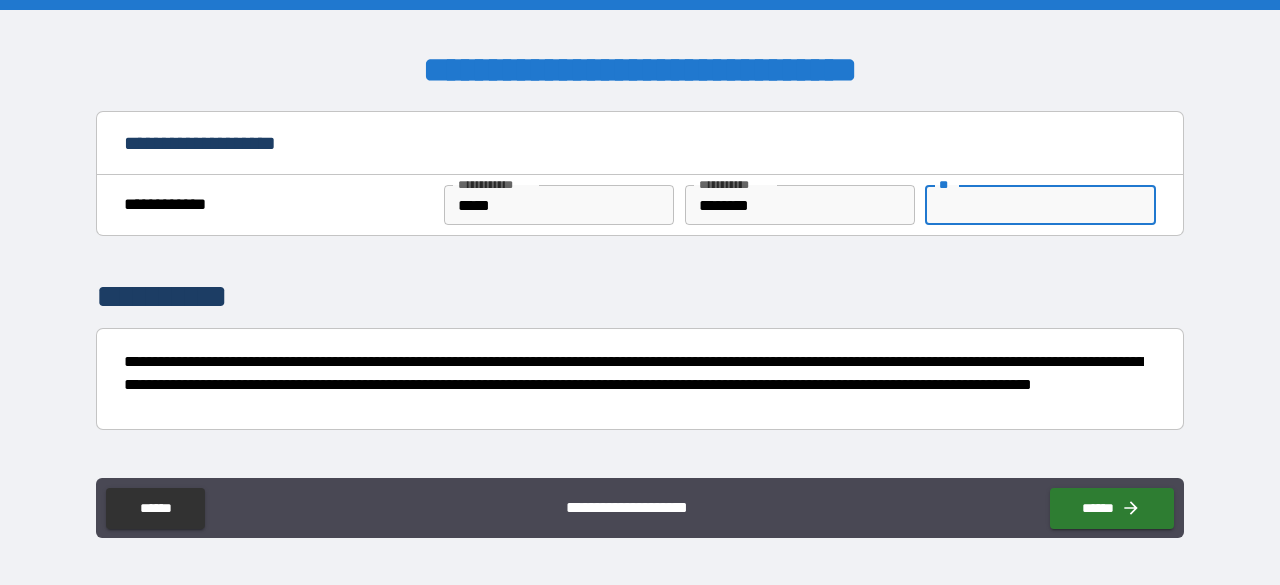 click on "**" at bounding box center (1040, 205) 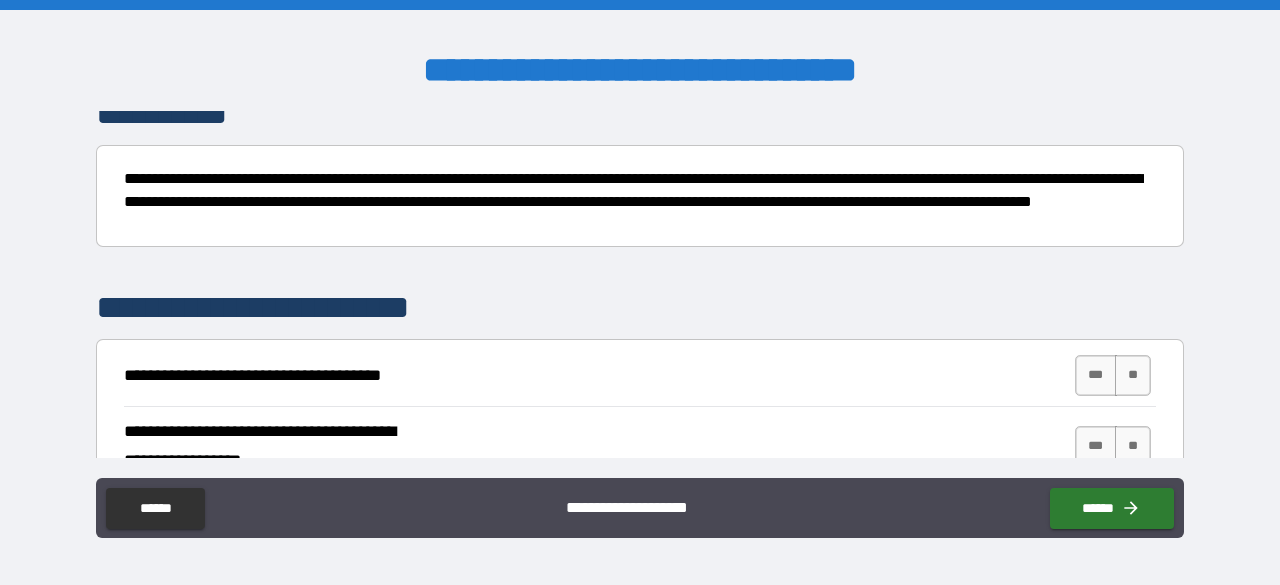 scroll, scrollTop: 200, scrollLeft: 0, axis: vertical 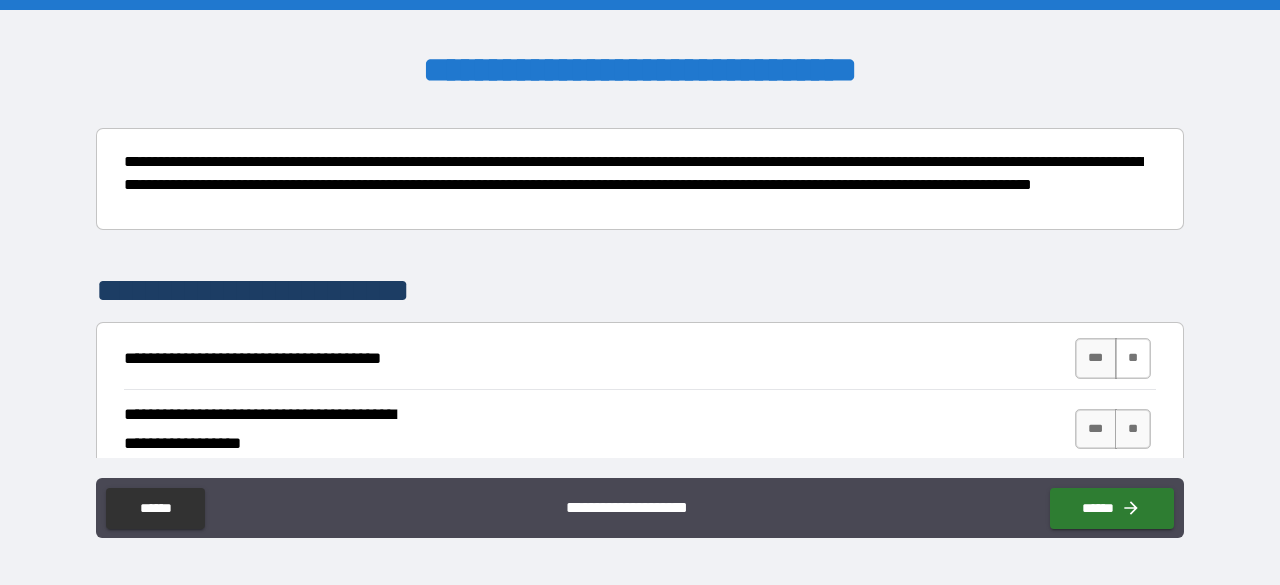 type on "*" 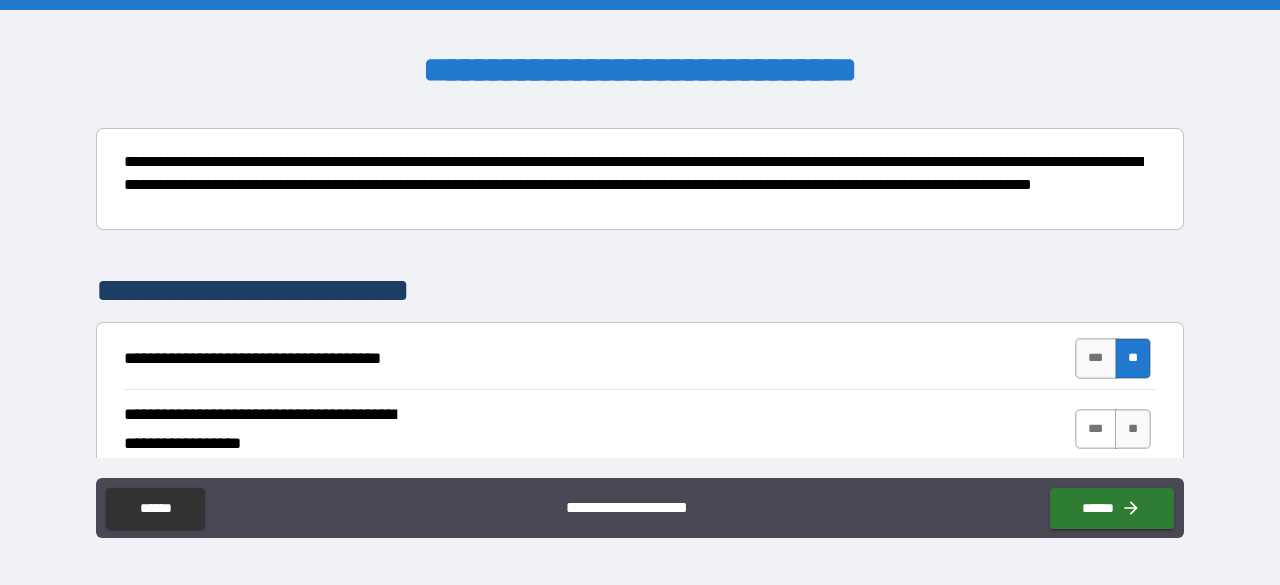 click on "***" at bounding box center [1096, 429] 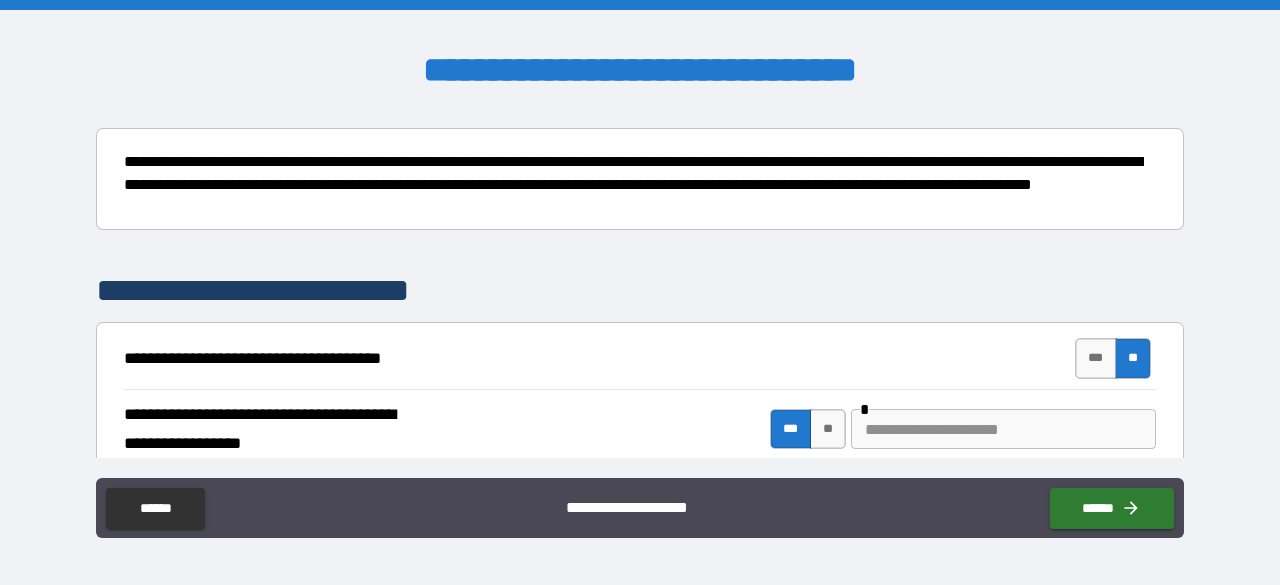 click at bounding box center [1003, 429] 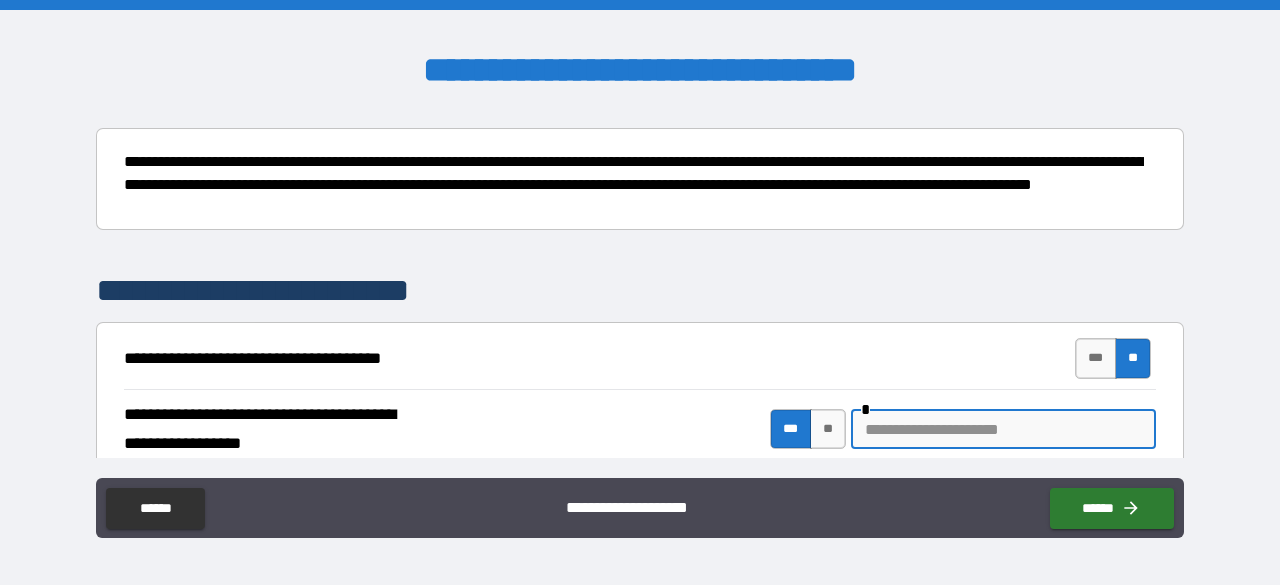 click at bounding box center [1003, 429] 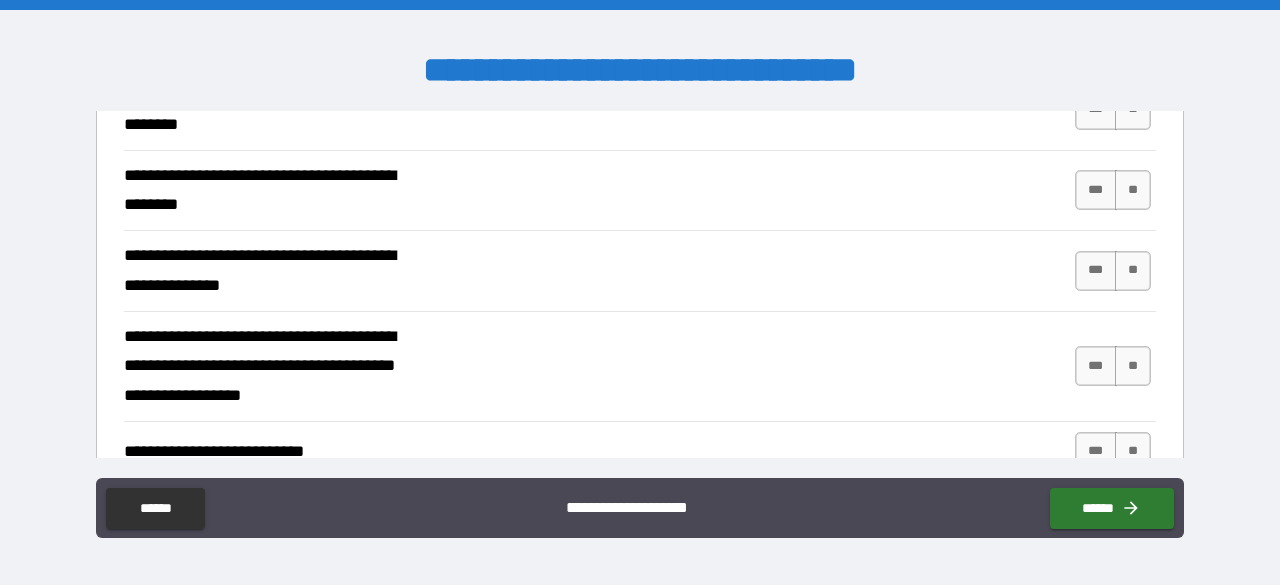 scroll, scrollTop: 400, scrollLeft: 0, axis: vertical 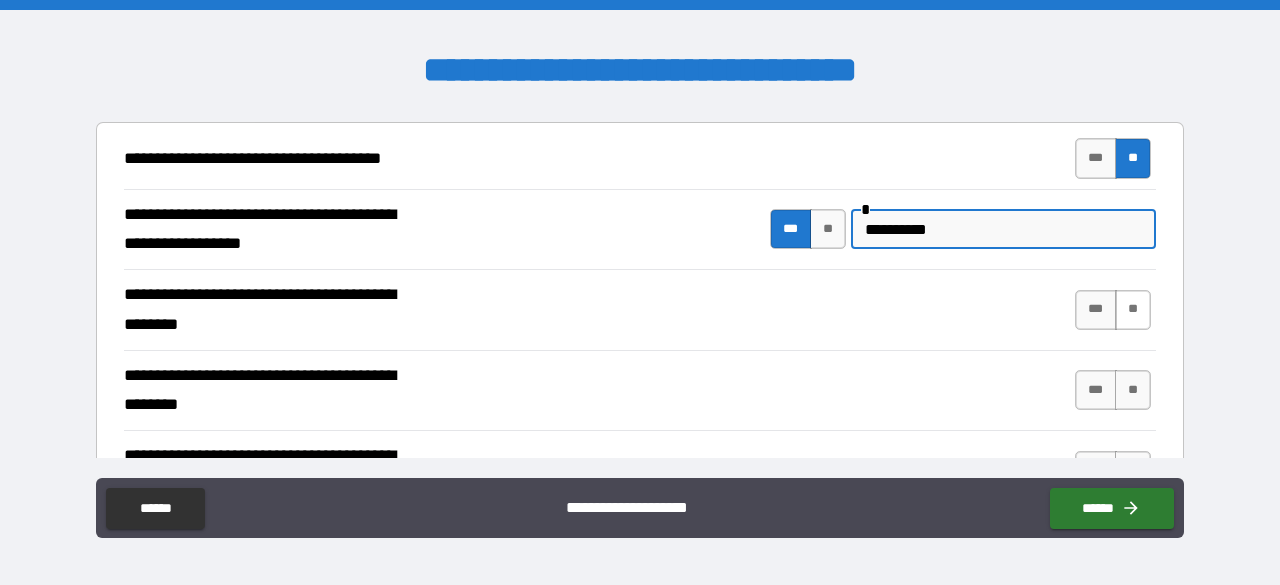 type on "**********" 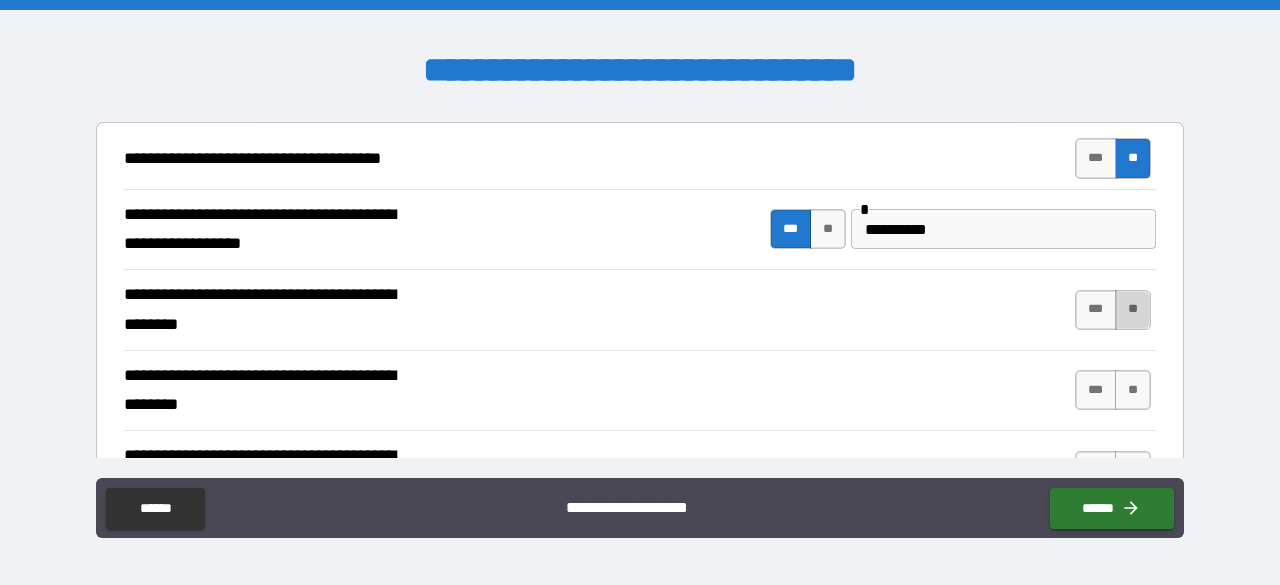 click on "**" at bounding box center (1133, 310) 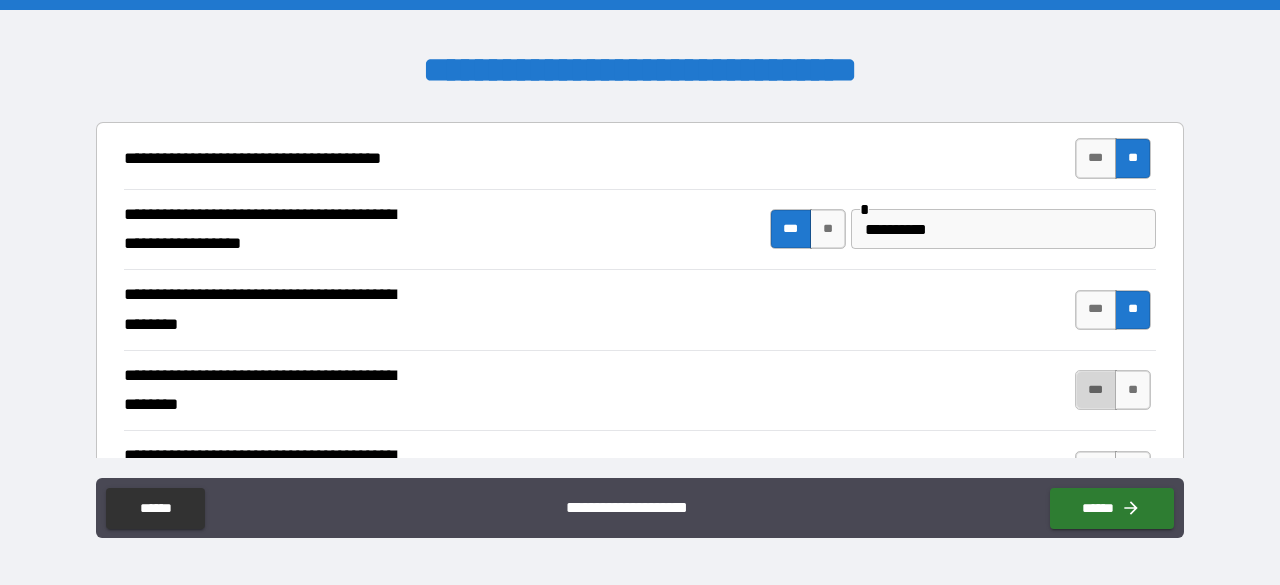 click on "***" at bounding box center [1096, 390] 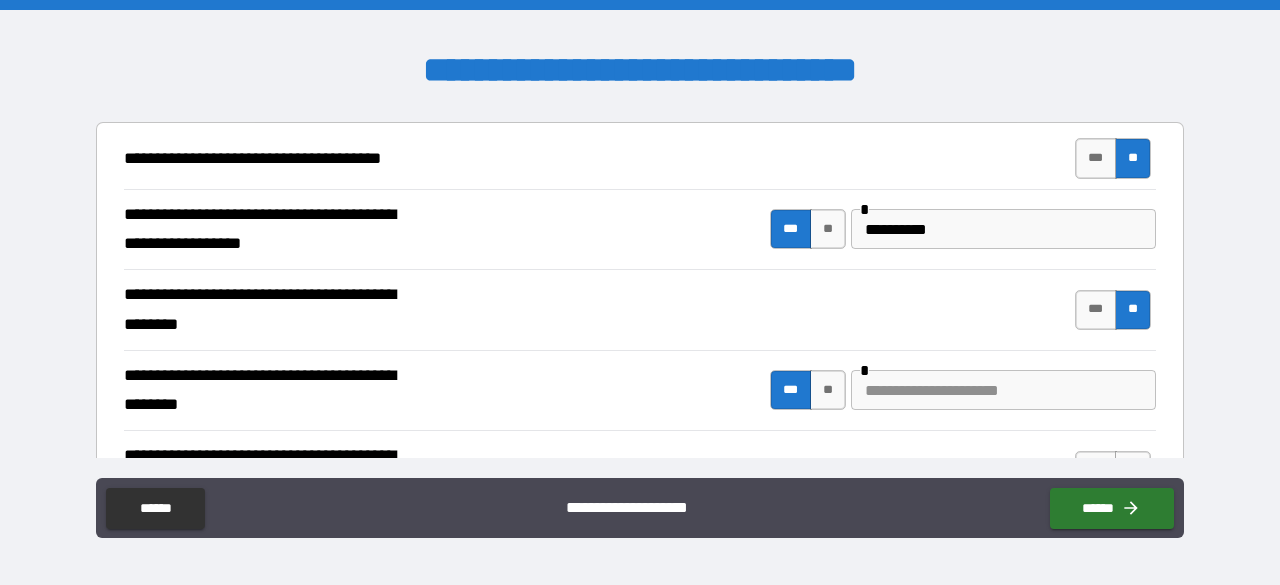 click at bounding box center [1003, 390] 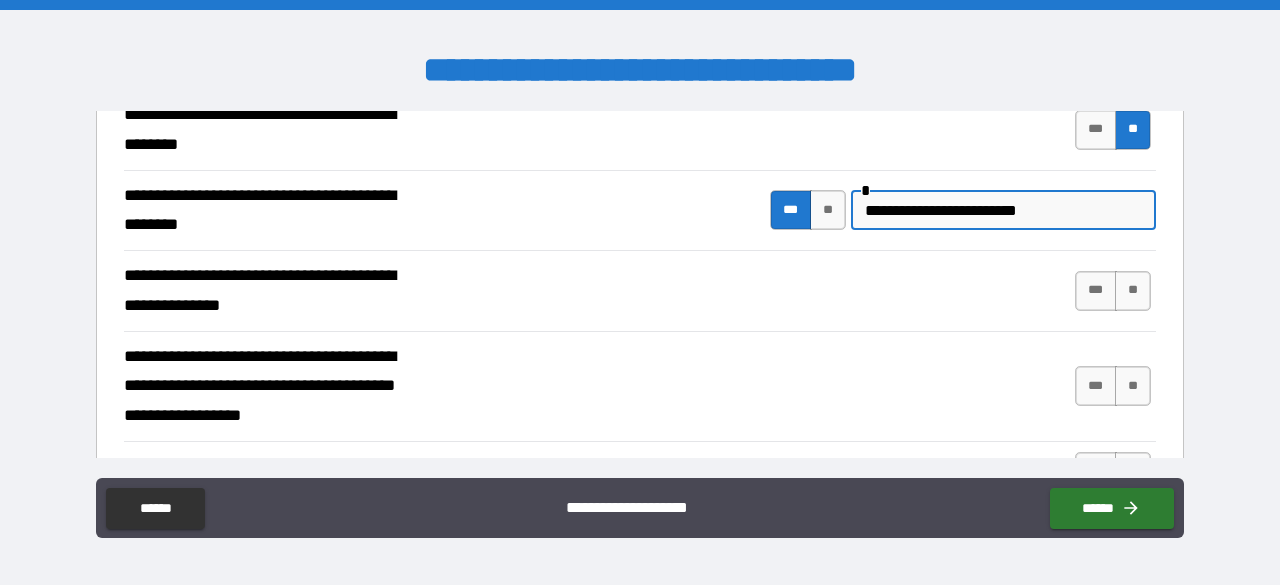 scroll, scrollTop: 600, scrollLeft: 0, axis: vertical 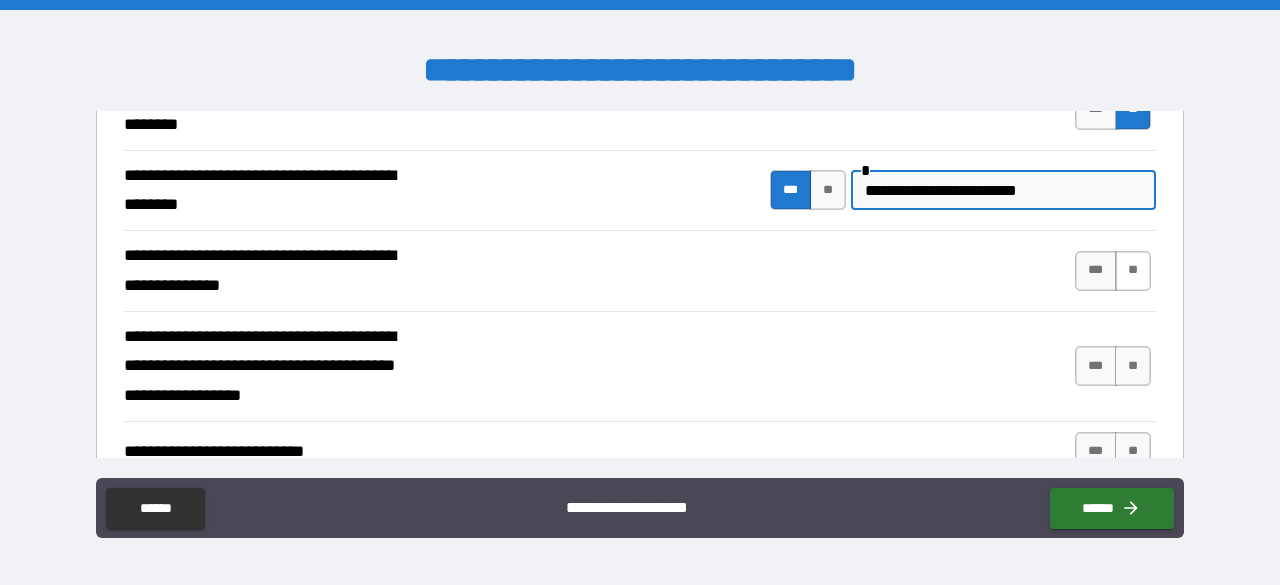 type on "**********" 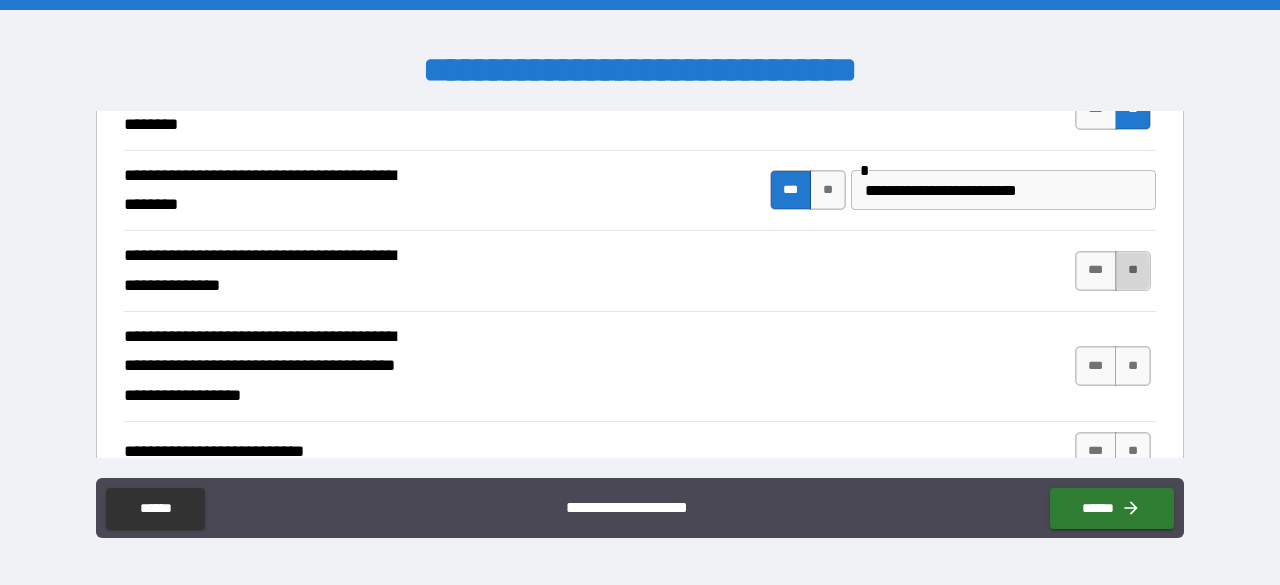 click on "**" at bounding box center (1133, 271) 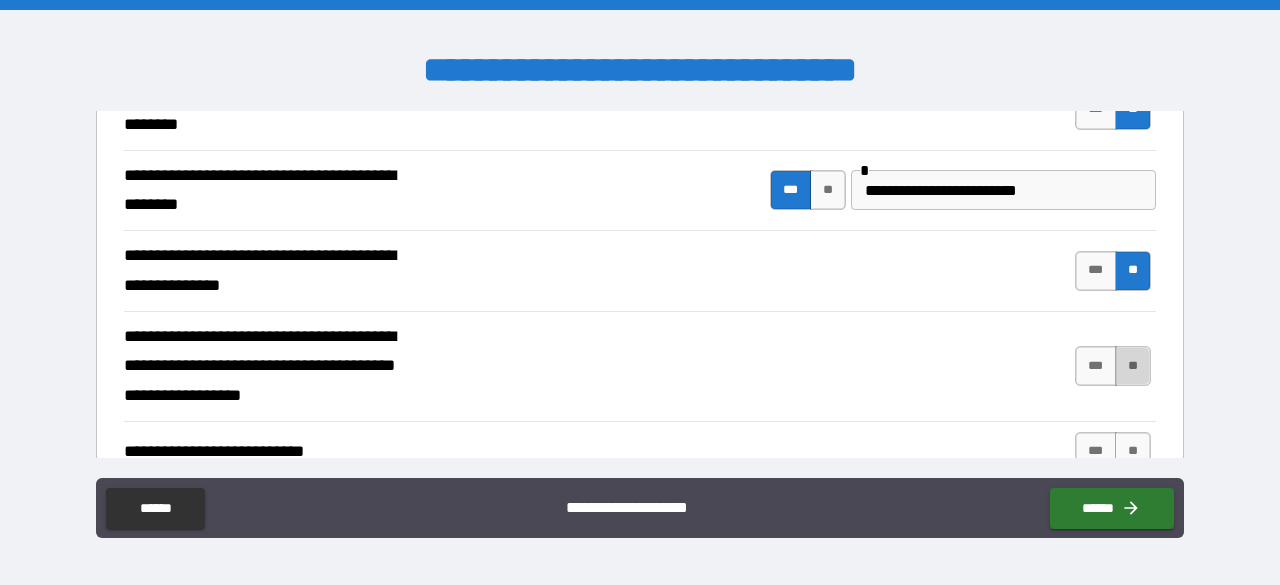 click on "**" at bounding box center [1133, 366] 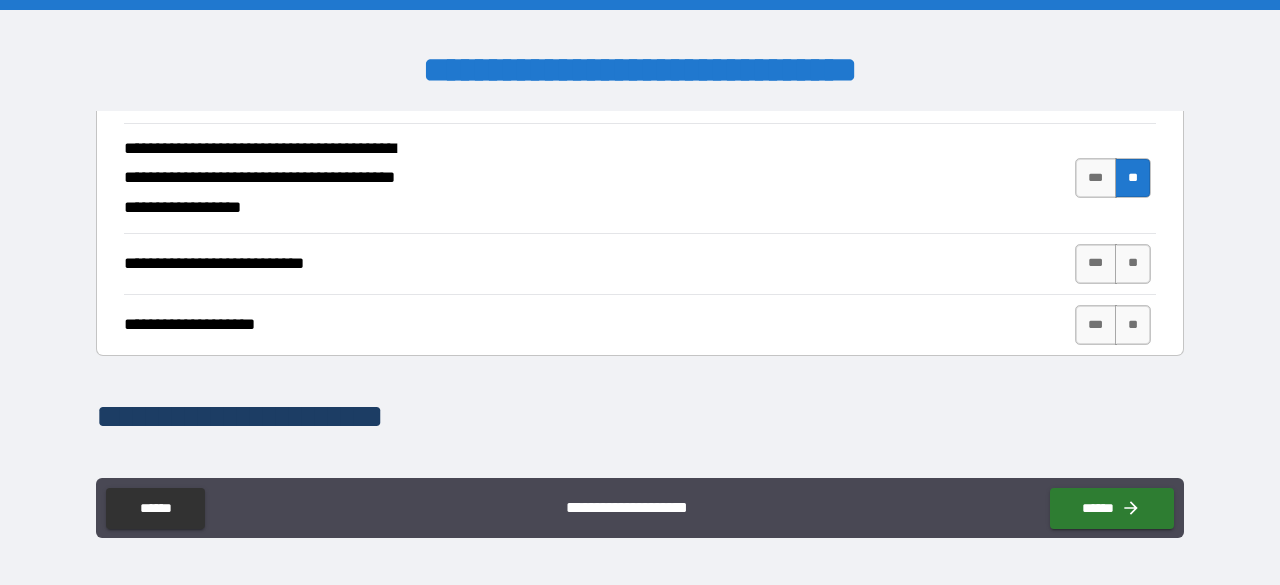 scroll, scrollTop: 800, scrollLeft: 0, axis: vertical 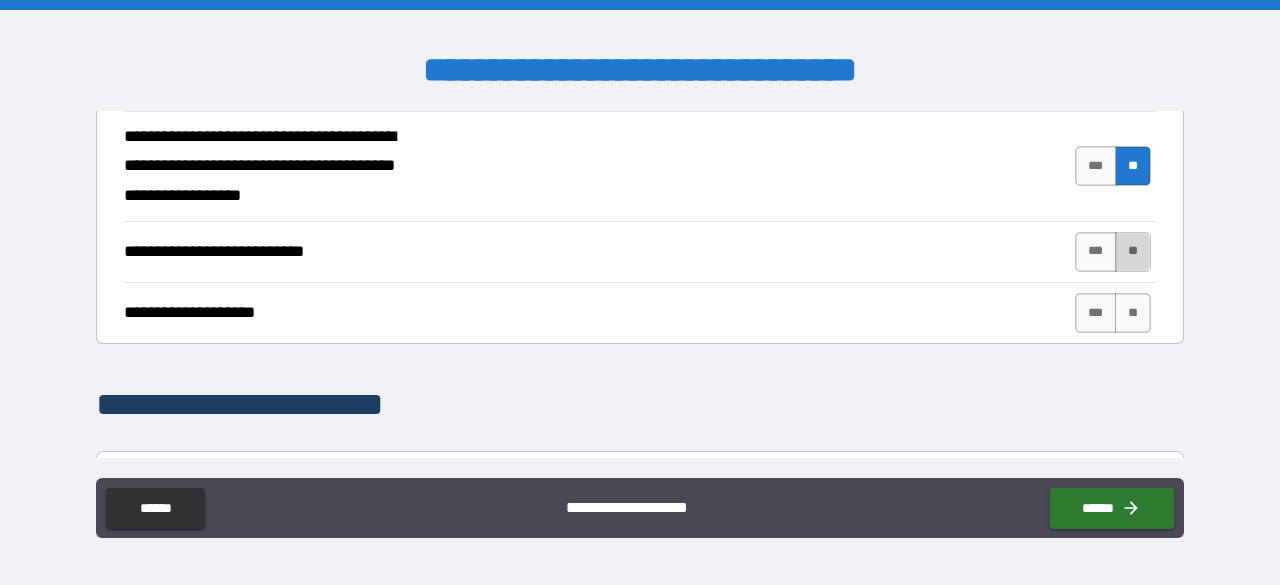 click on "**" at bounding box center (1133, 252) 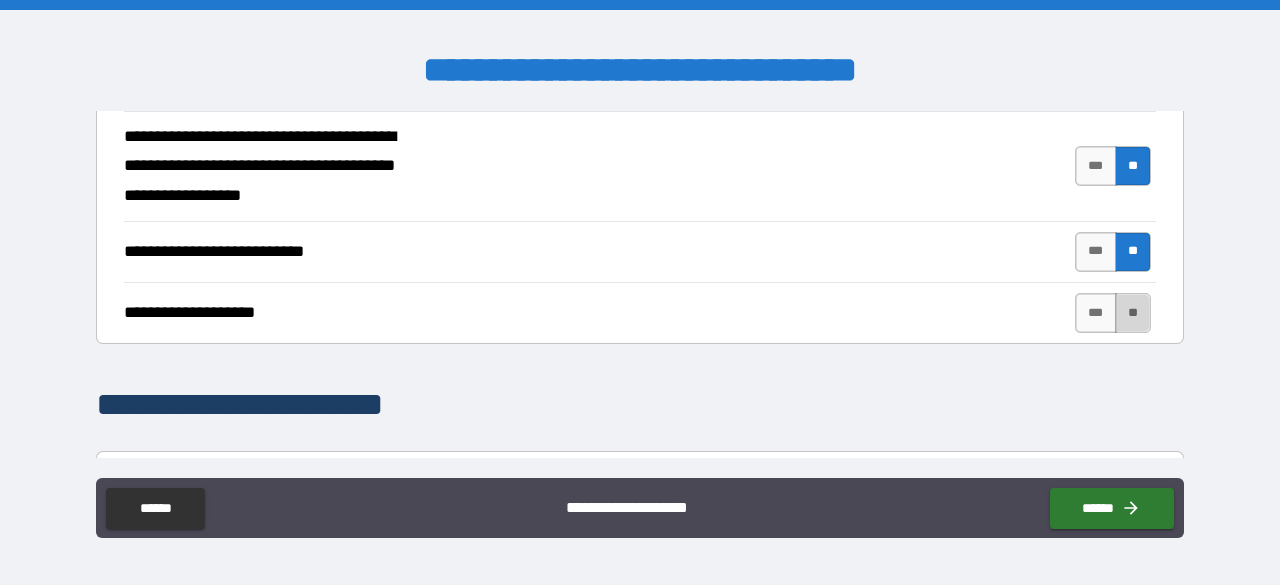 click on "**" at bounding box center (1133, 313) 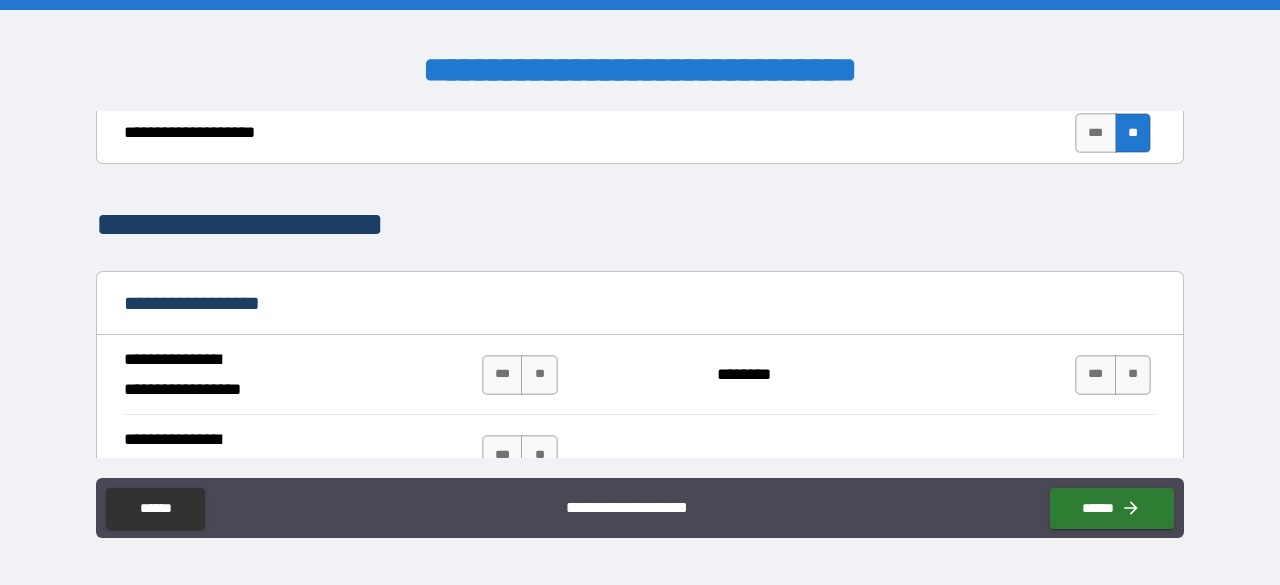 scroll, scrollTop: 1000, scrollLeft: 0, axis: vertical 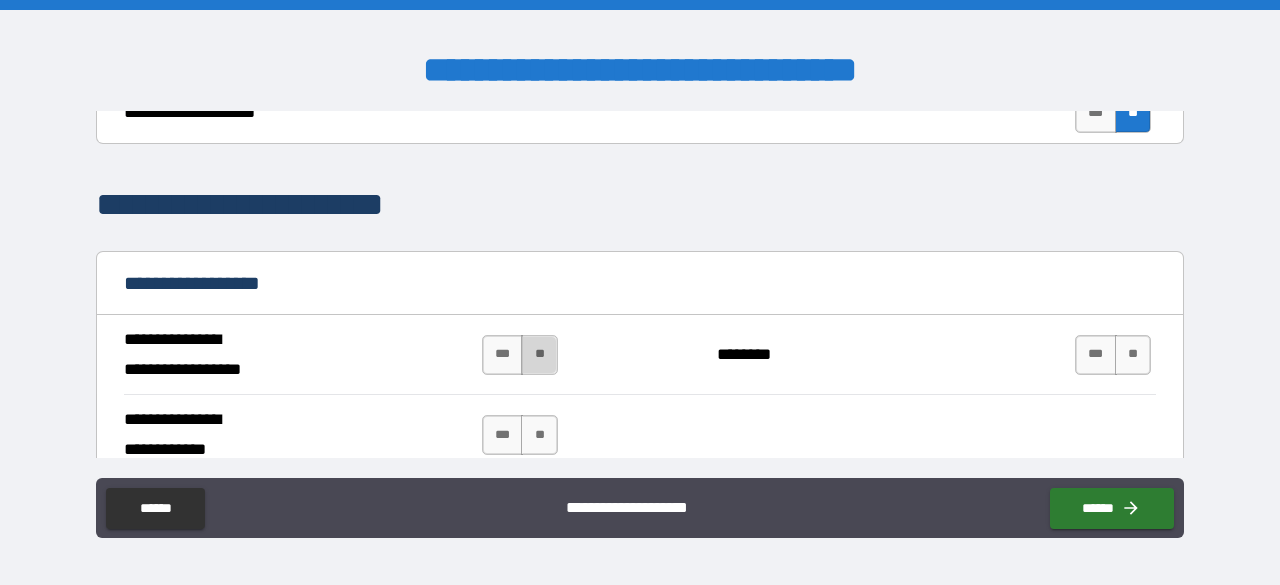 click on "**" at bounding box center (539, 355) 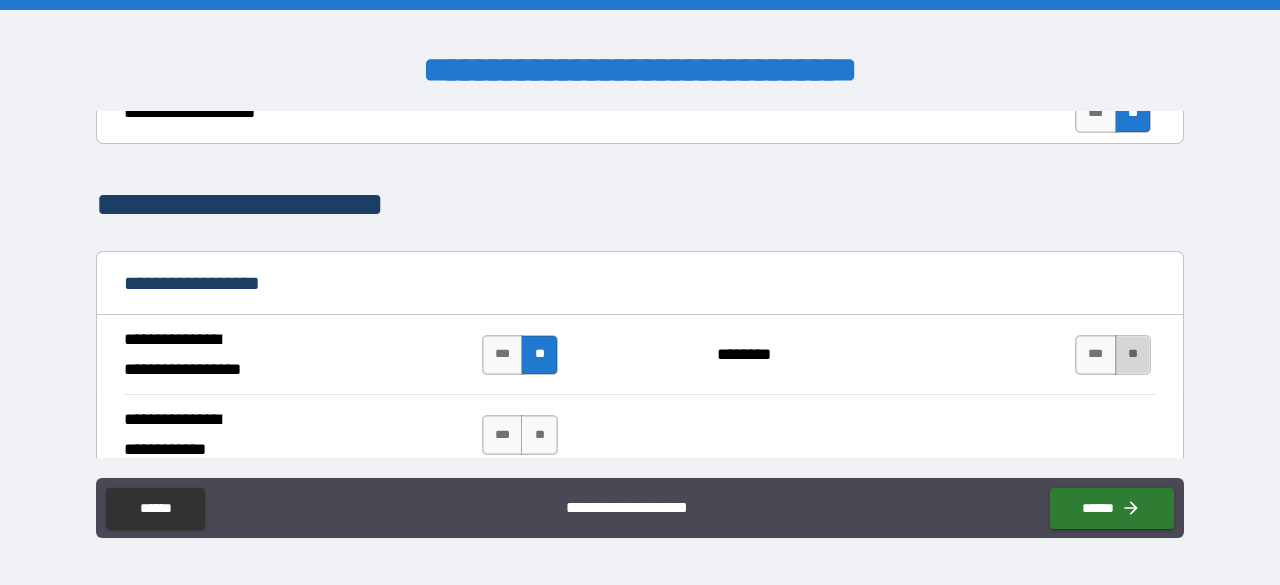 click on "**" at bounding box center [1133, 355] 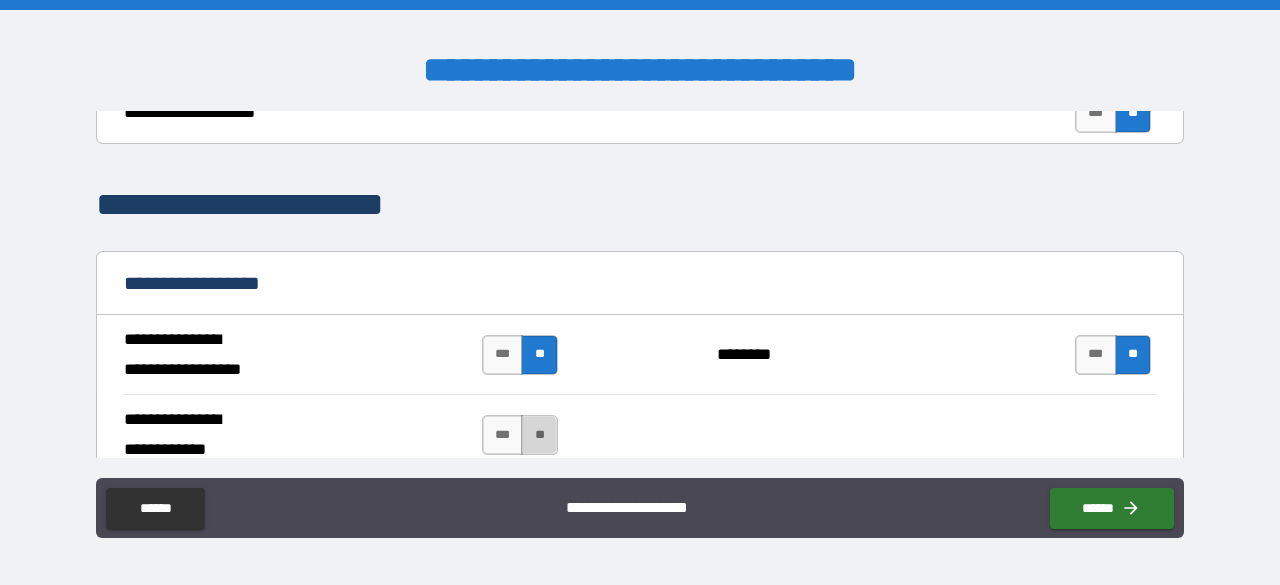 click on "**" at bounding box center [539, 435] 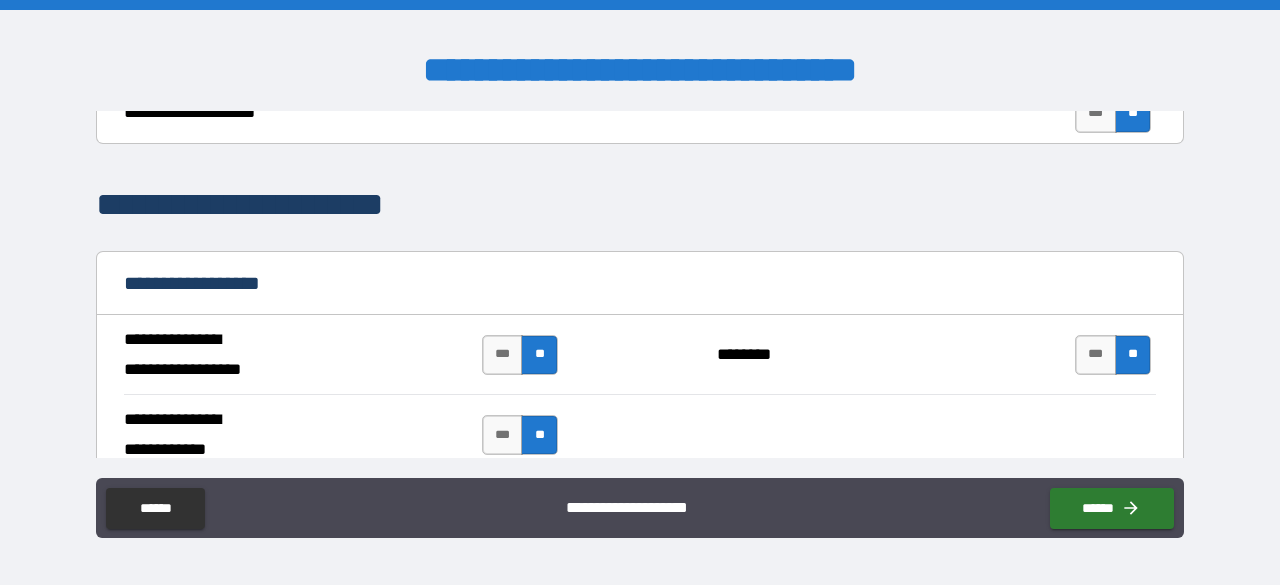 scroll, scrollTop: 1200, scrollLeft: 0, axis: vertical 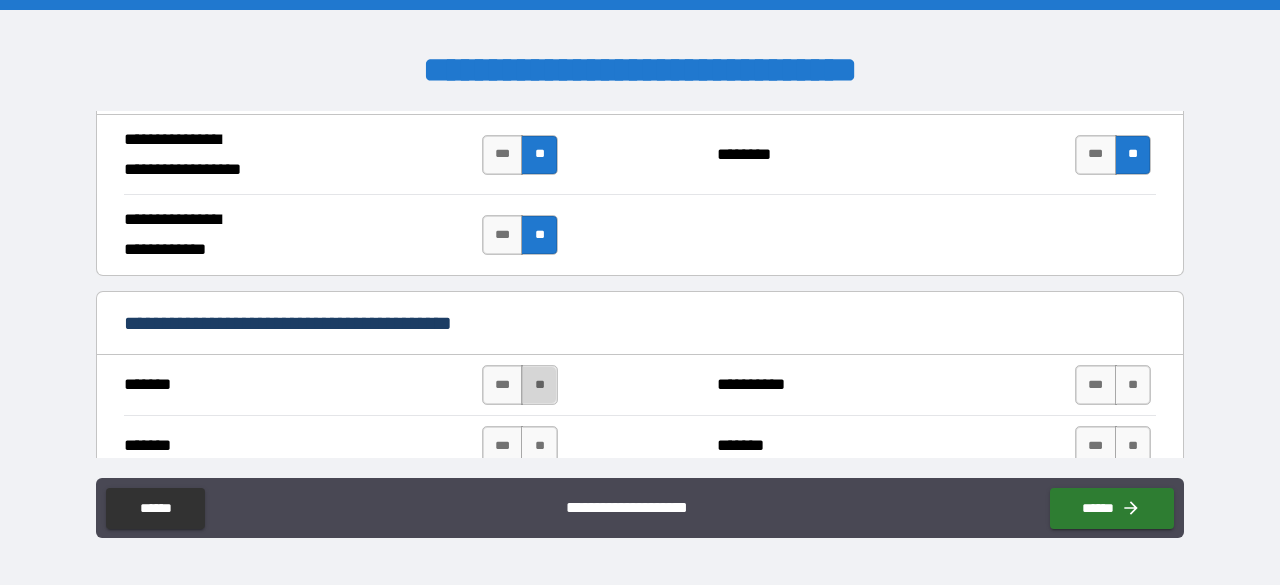 click on "**" at bounding box center (539, 385) 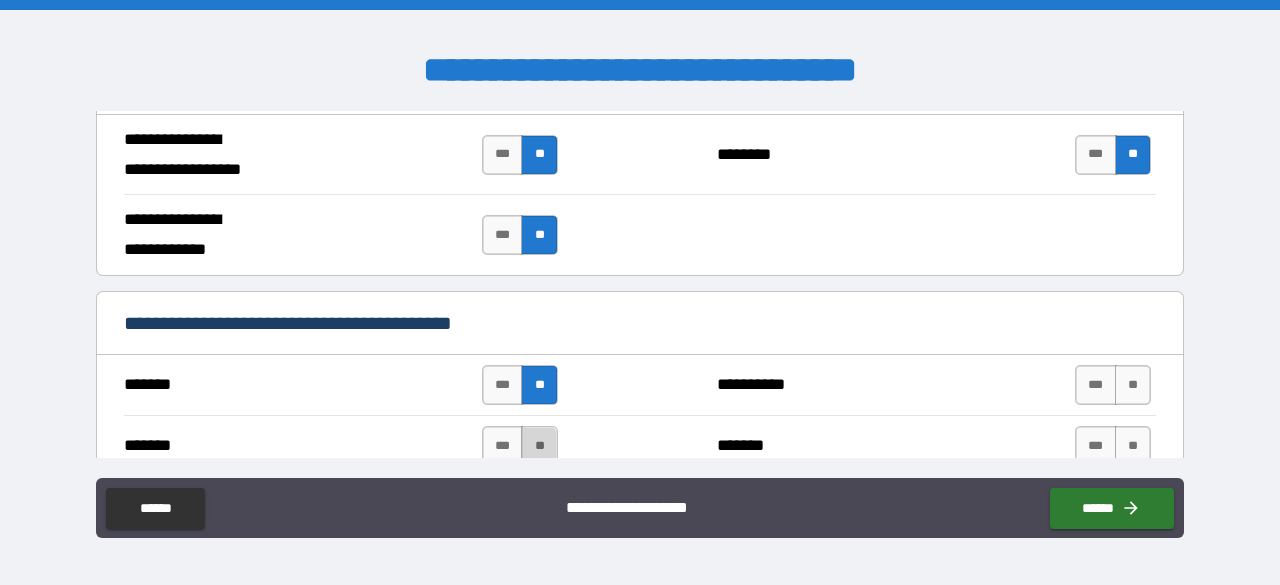 click on "**" at bounding box center (539, 446) 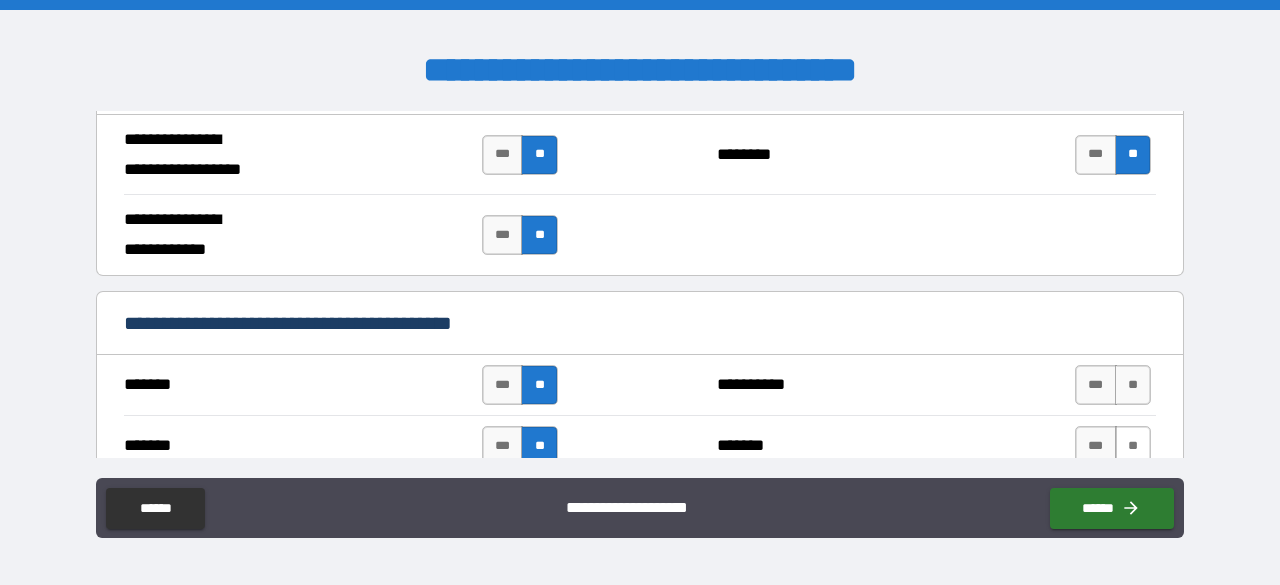 click on "**" at bounding box center (1133, 446) 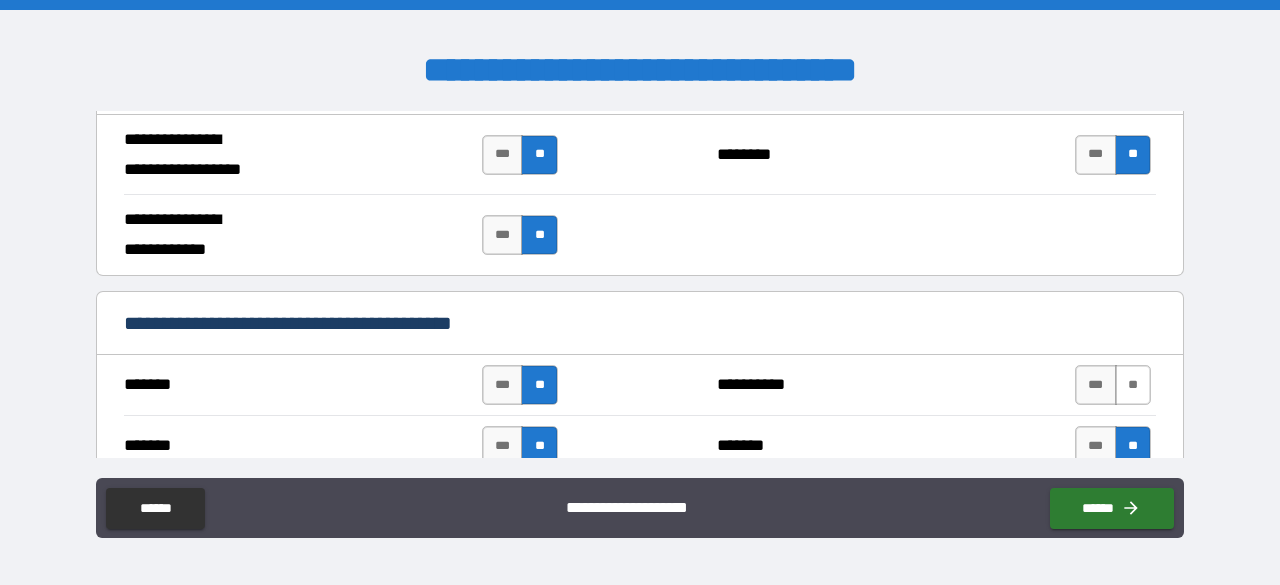 click on "**" at bounding box center [1133, 385] 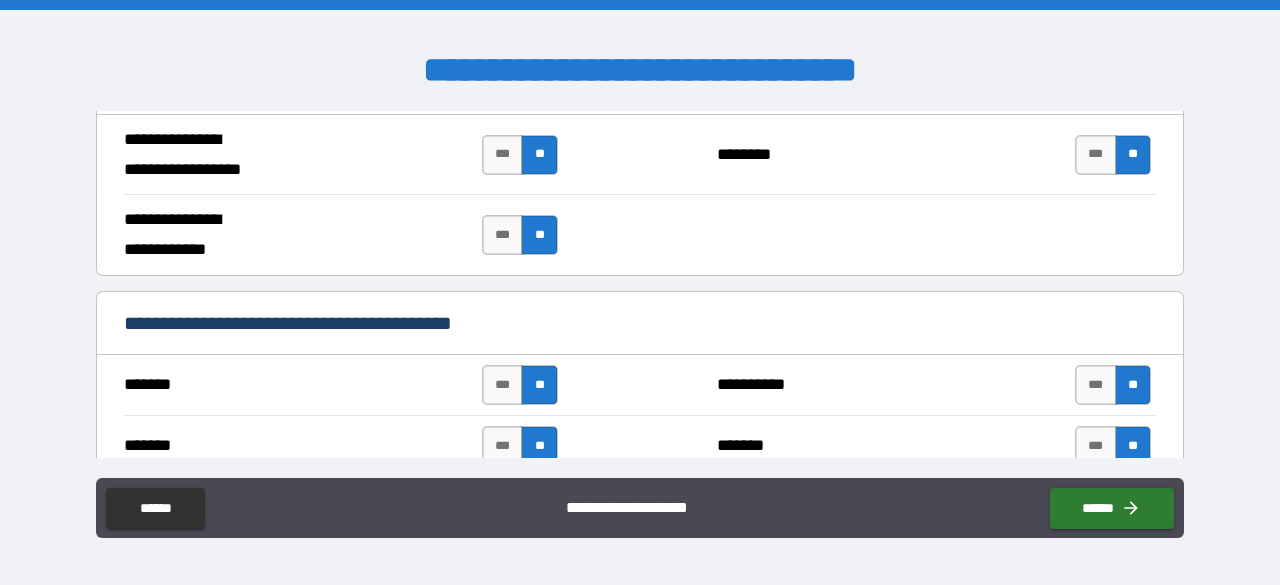 scroll, scrollTop: 1400, scrollLeft: 0, axis: vertical 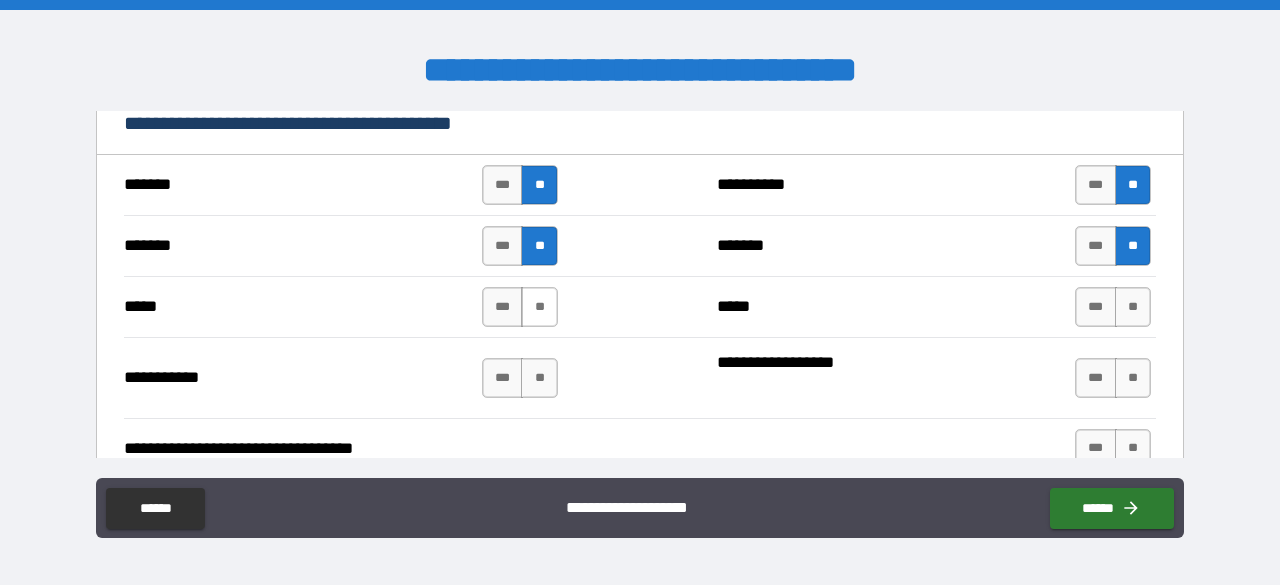 click on "**" at bounding box center [539, 307] 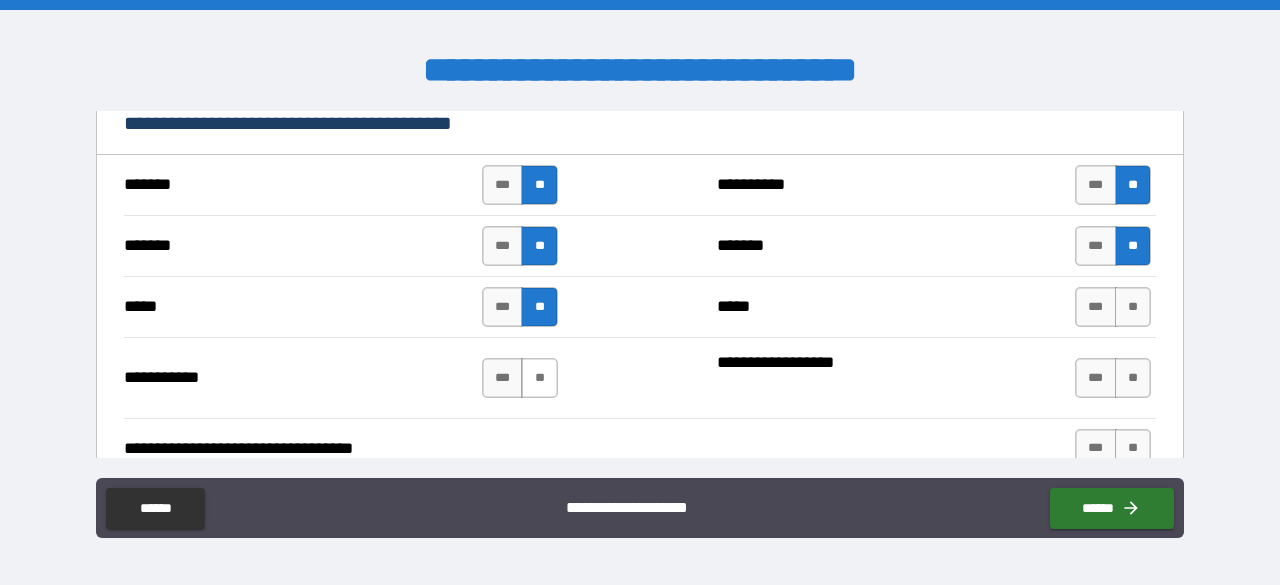 click on "**" at bounding box center (539, 378) 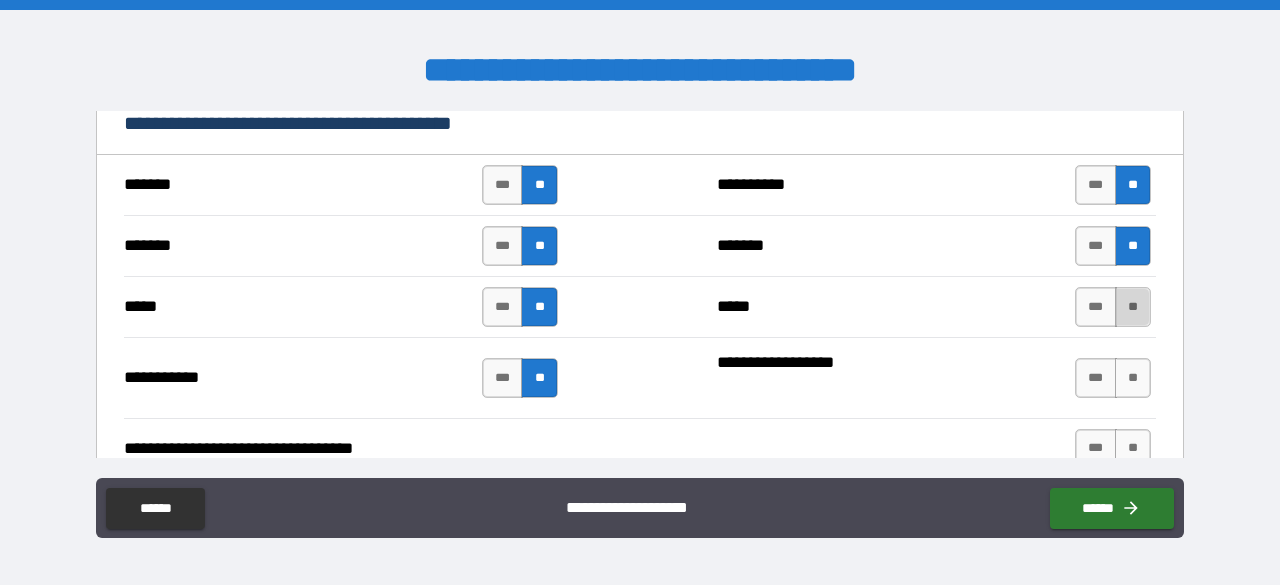 click on "**" at bounding box center [1133, 307] 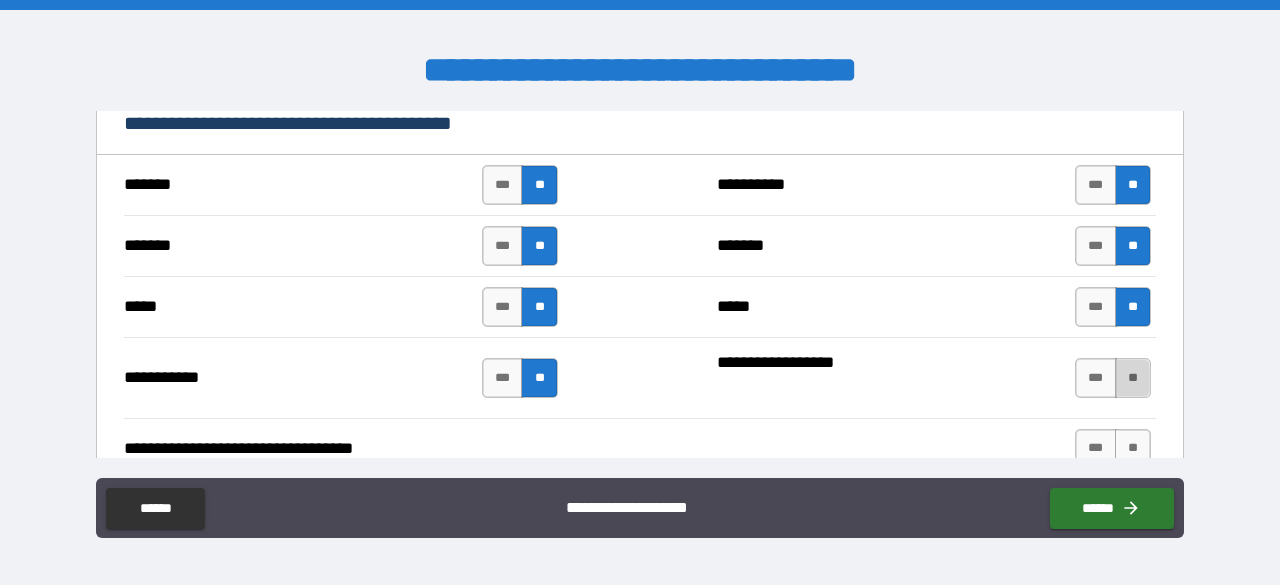 click on "**" at bounding box center [1133, 378] 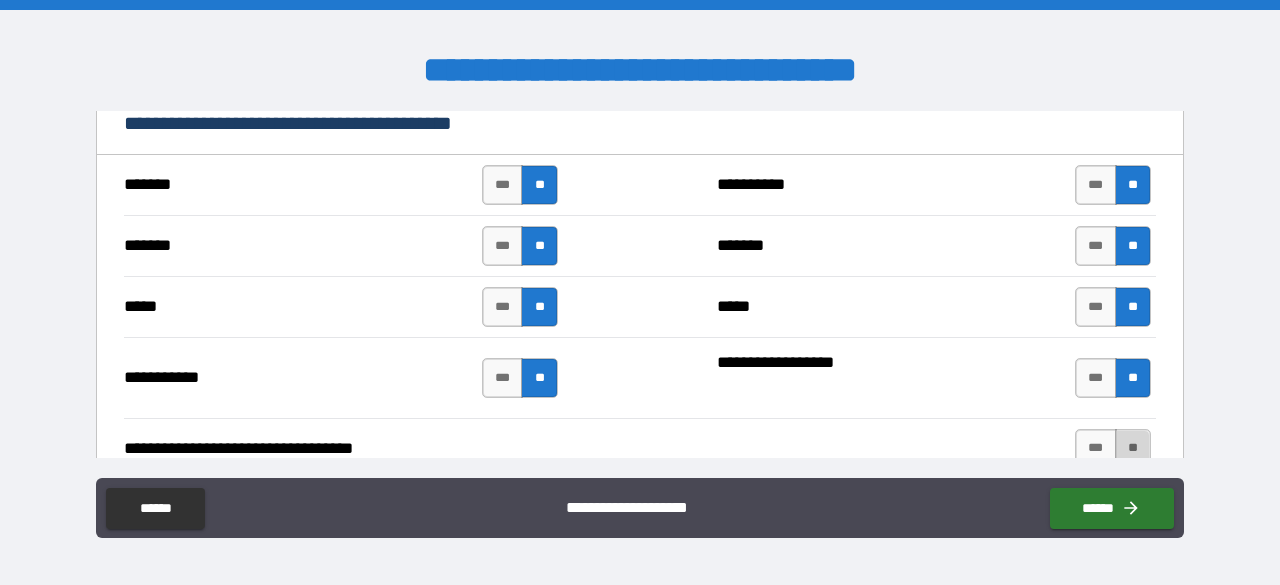click on "**" at bounding box center (1133, 449) 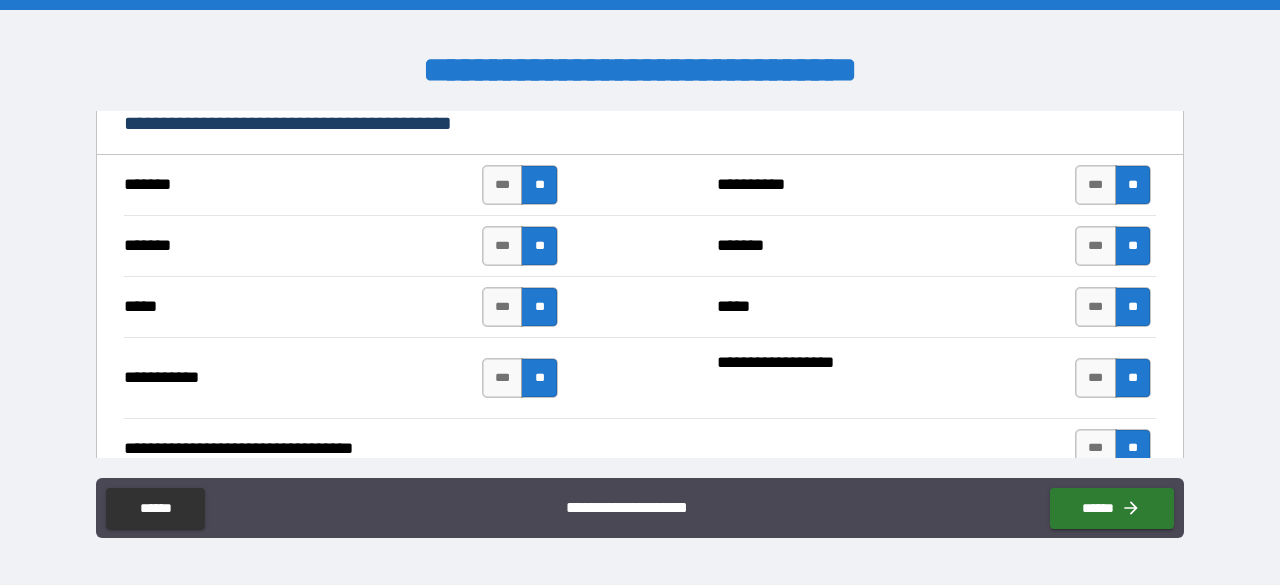 scroll, scrollTop: 1600, scrollLeft: 0, axis: vertical 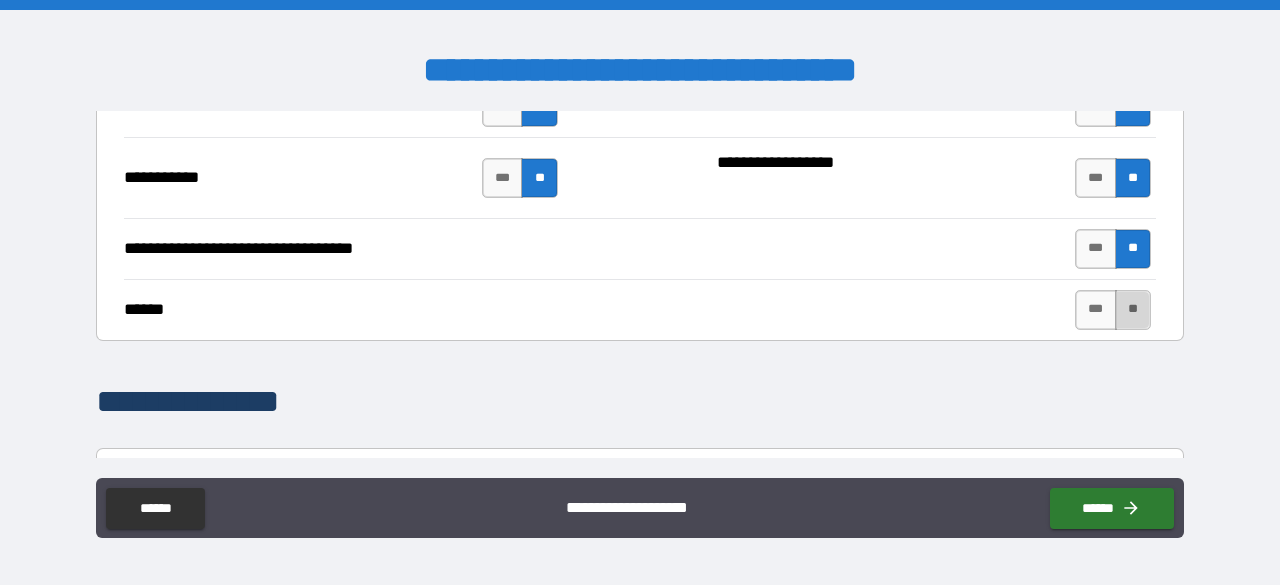 click on "**" at bounding box center [1133, 310] 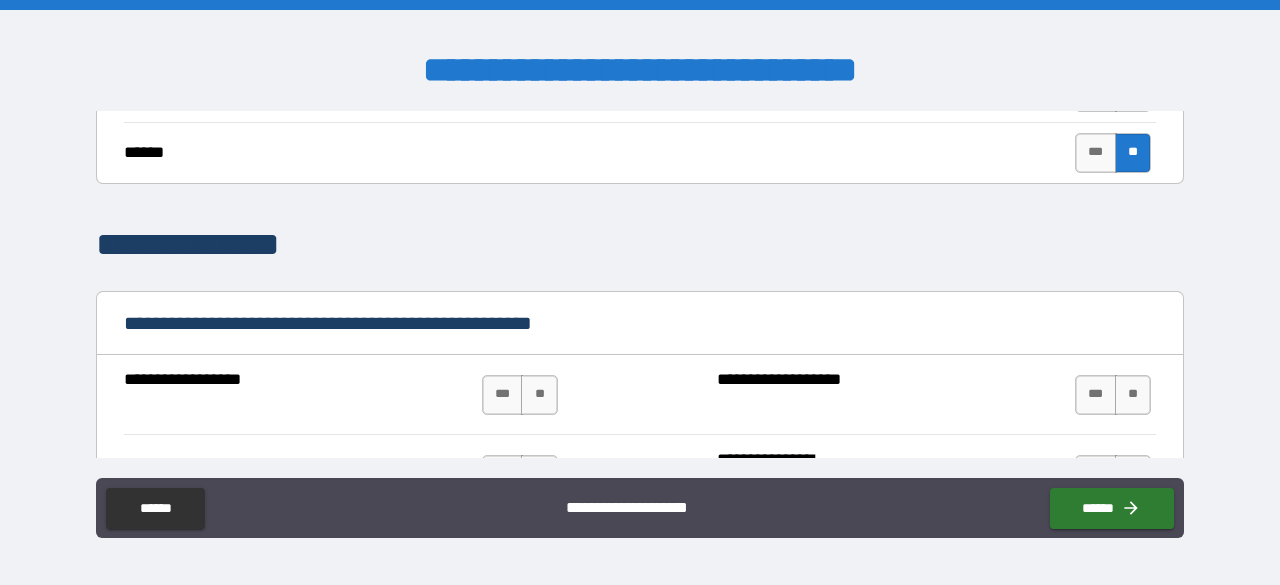 scroll, scrollTop: 1800, scrollLeft: 0, axis: vertical 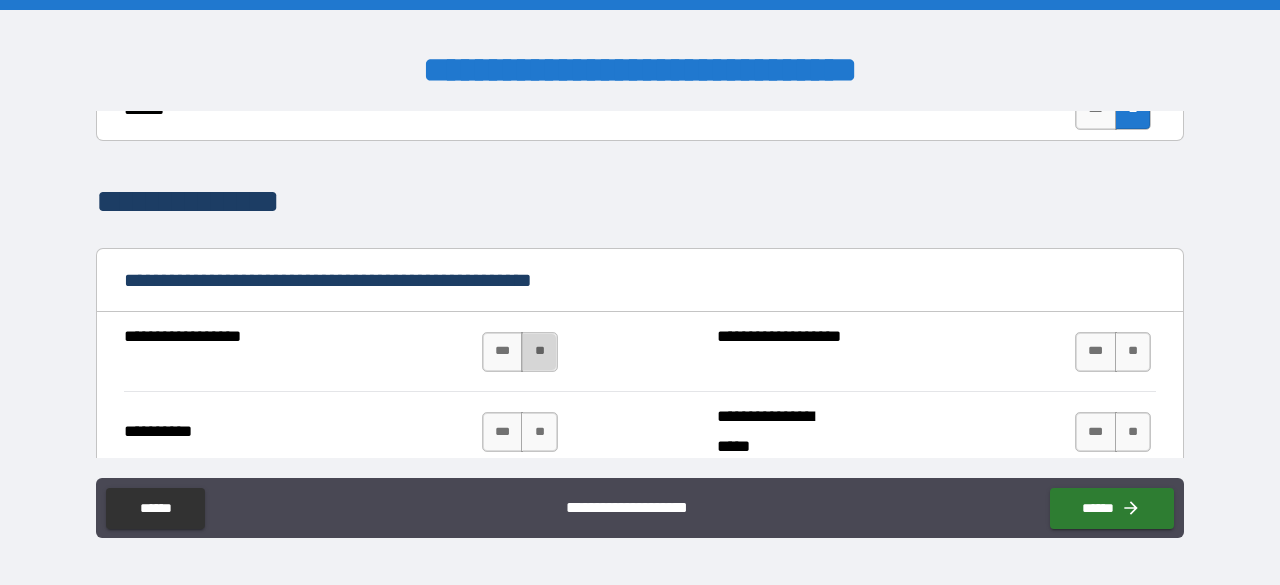 click on "**" at bounding box center (539, 352) 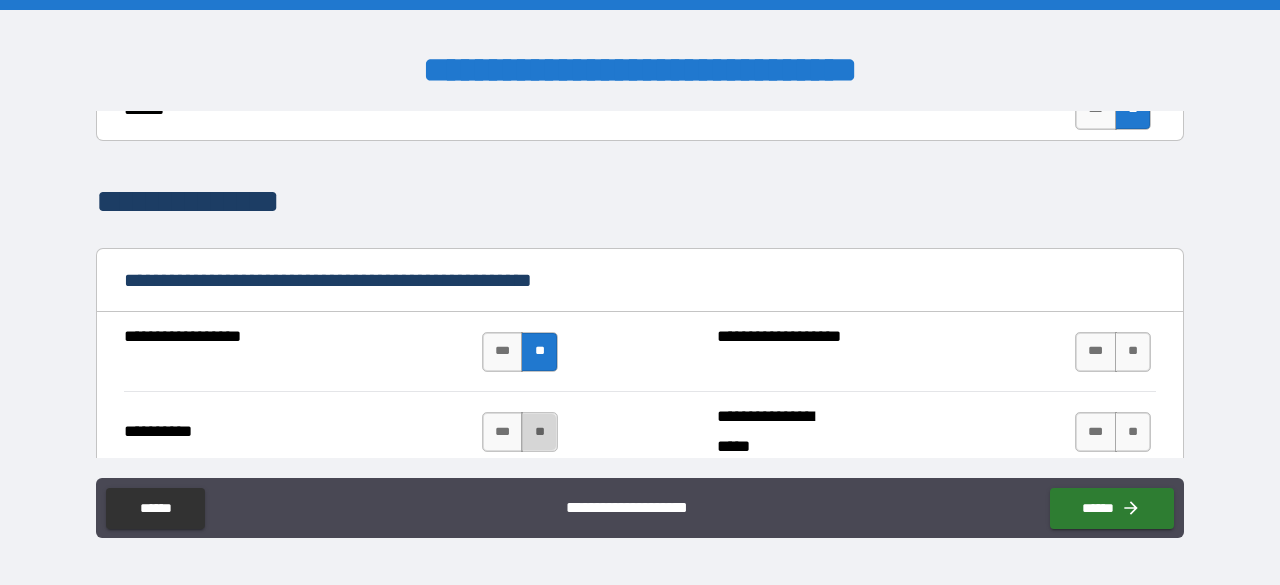 click on "**" at bounding box center (539, 432) 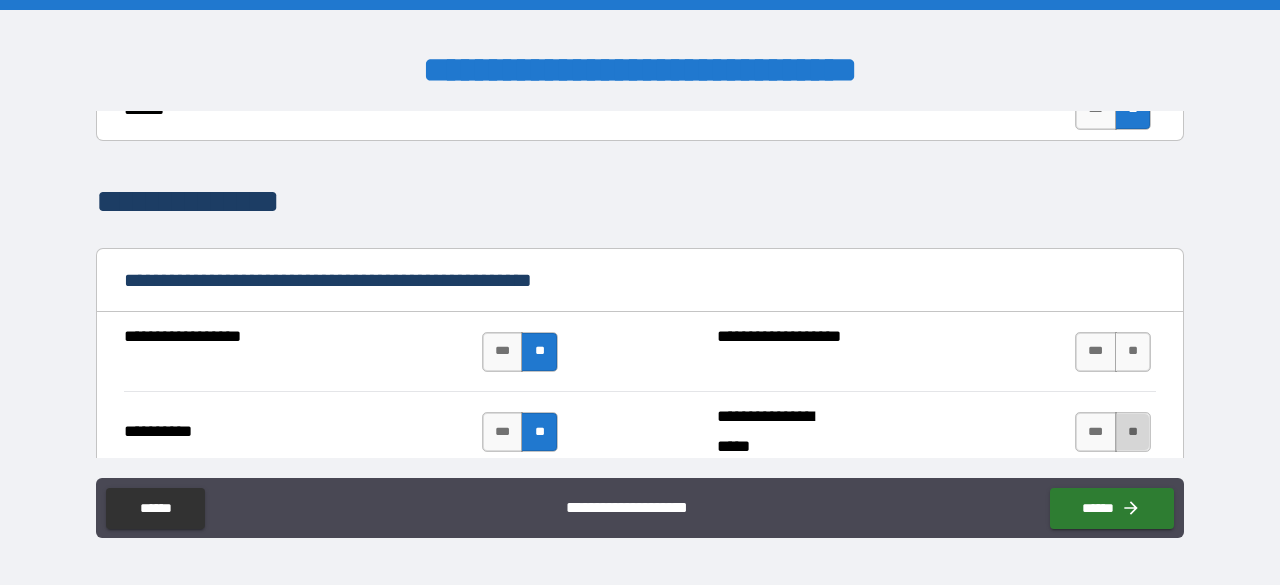 click on "**" at bounding box center (1133, 432) 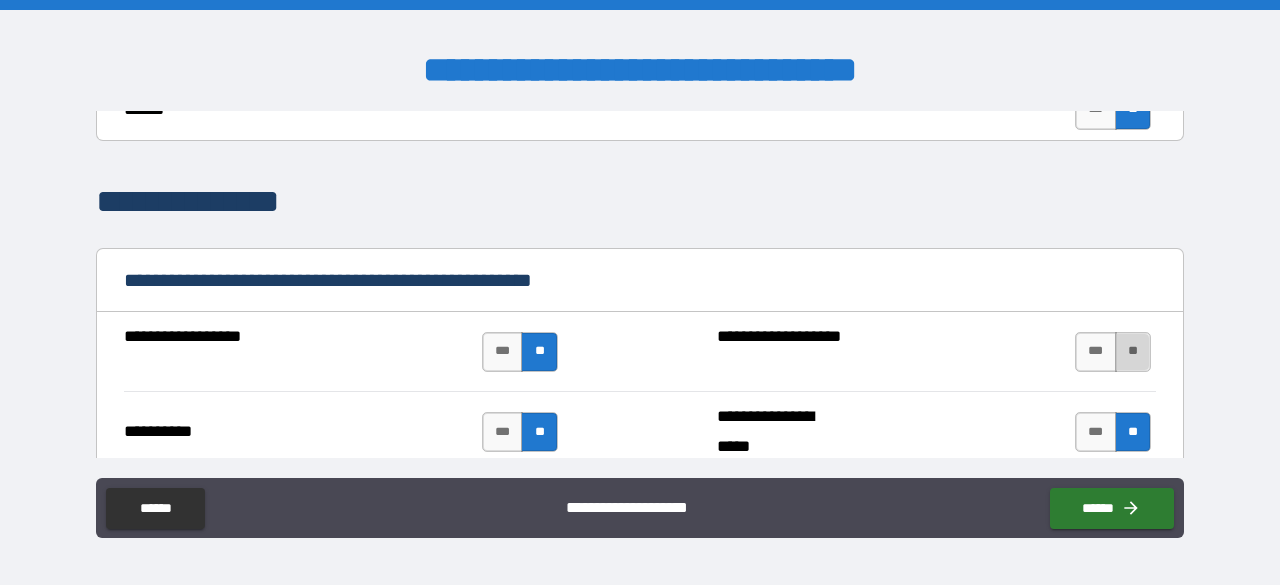 click on "**" at bounding box center (1133, 352) 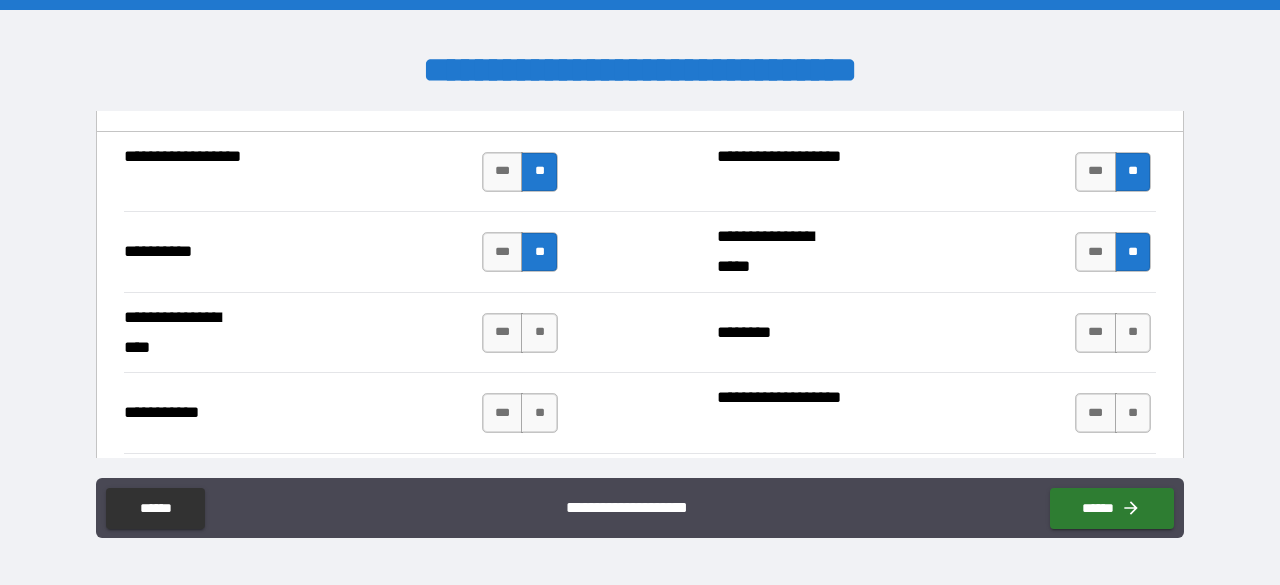 scroll, scrollTop: 2000, scrollLeft: 0, axis: vertical 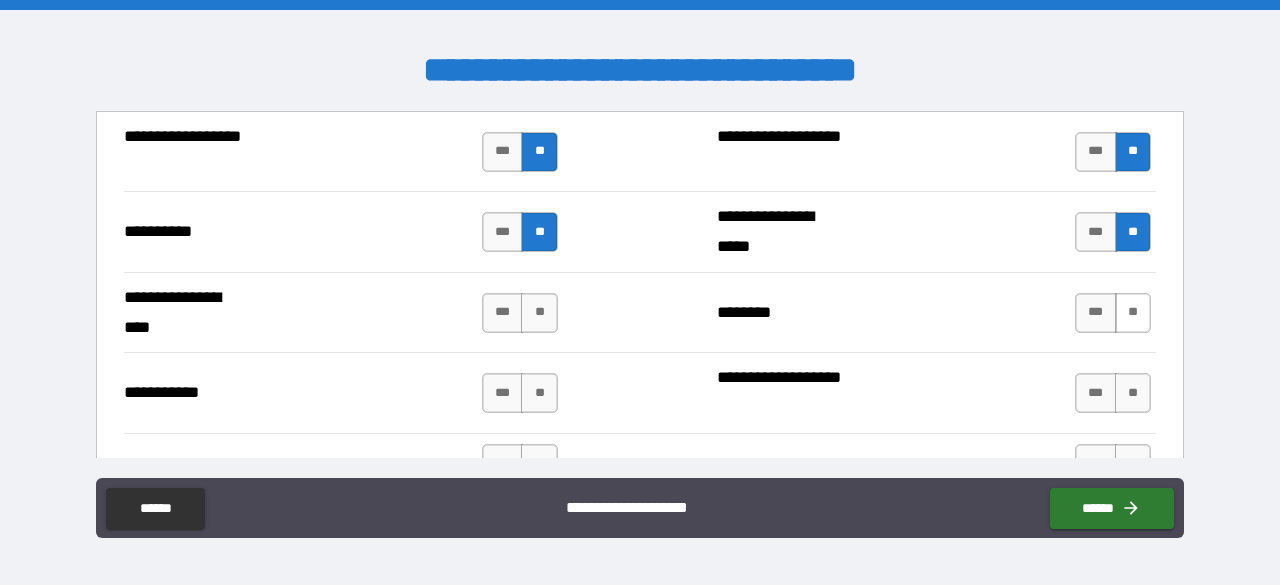 click on "**" at bounding box center (1133, 313) 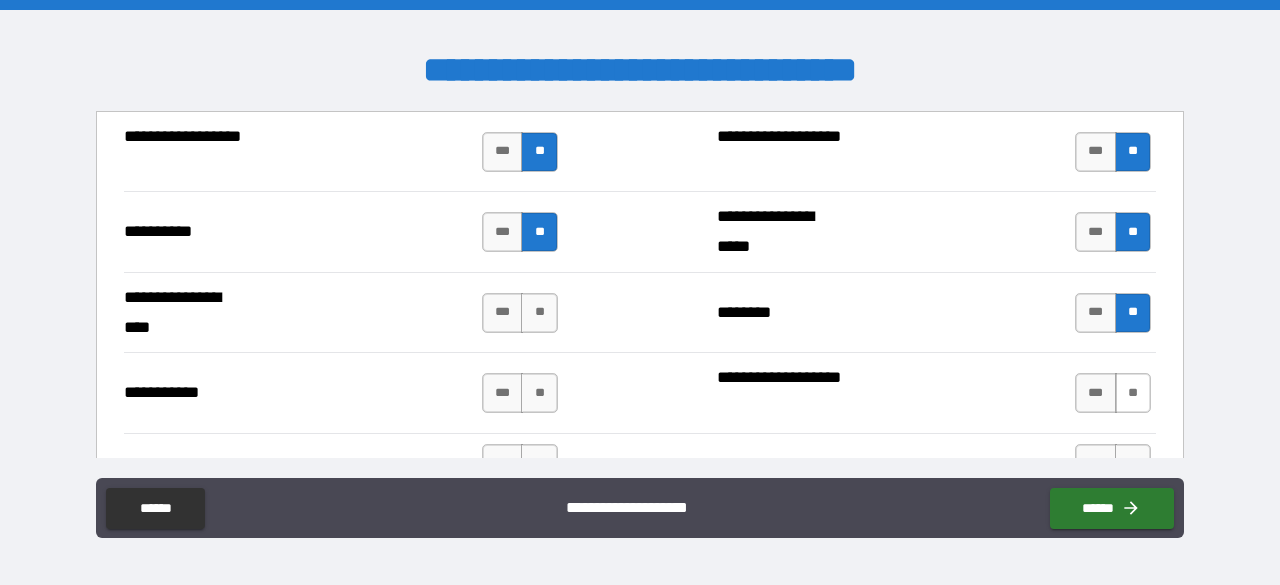 click on "**" at bounding box center (1133, 393) 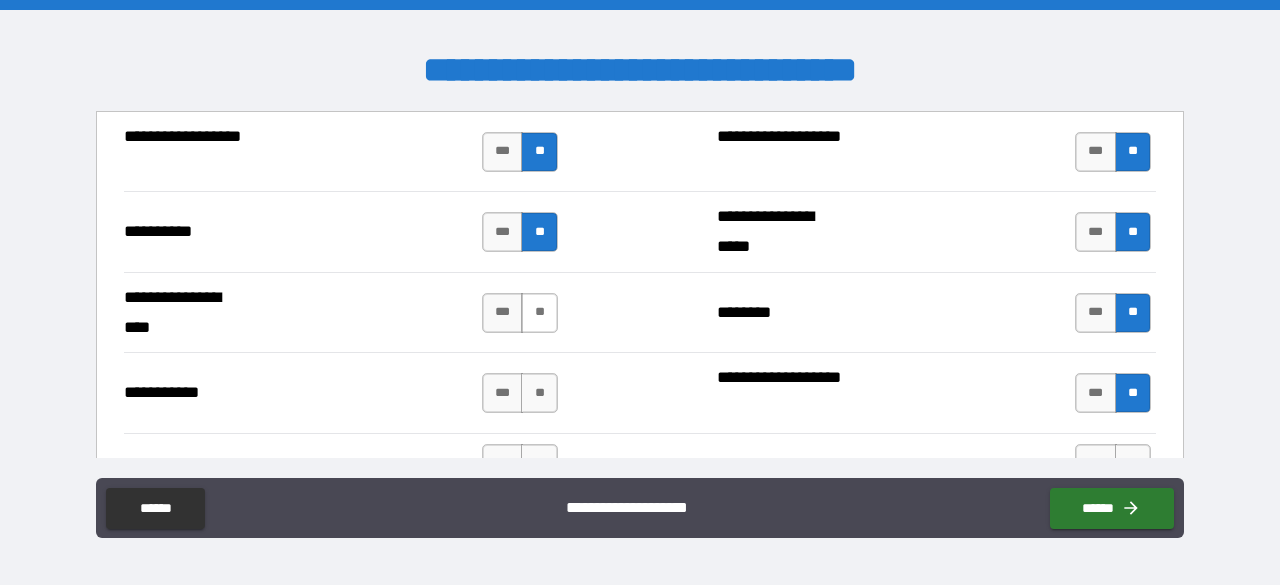 click on "**" at bounding box center [539, 313] 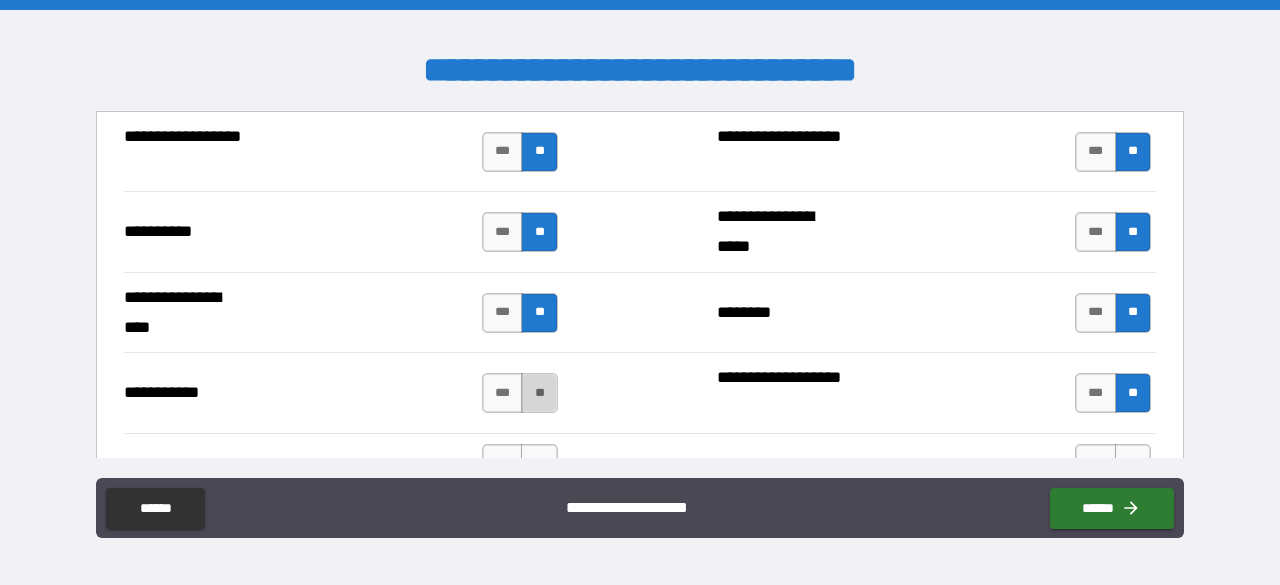 click on "**" at bounding box center (539, 393) 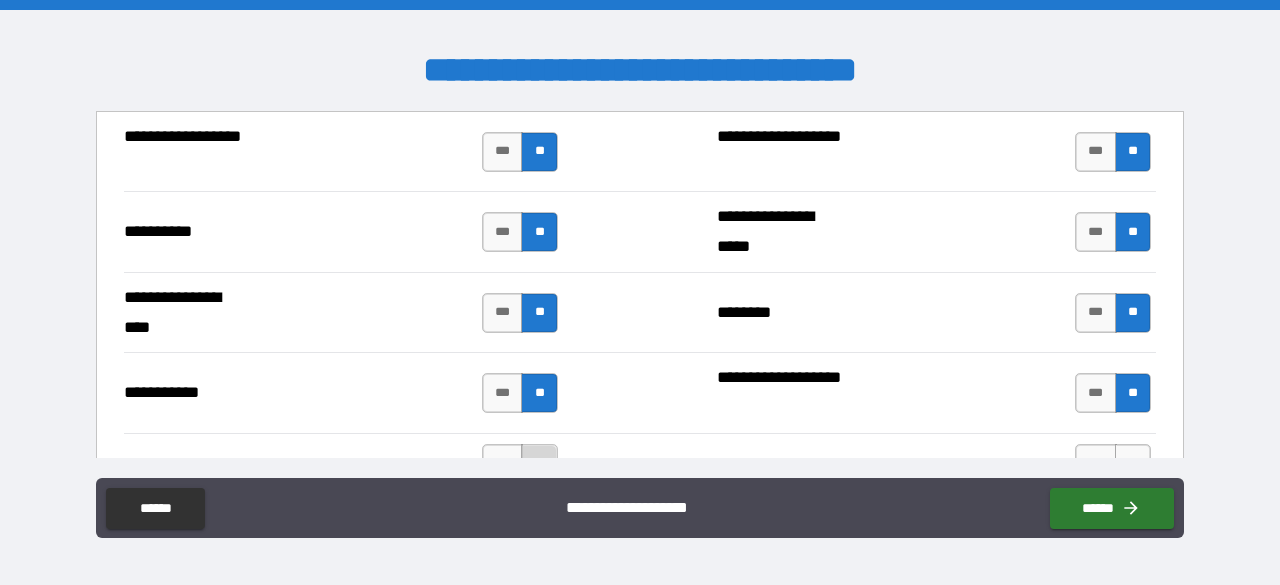 click on "**" at bounding box center (539, 464) 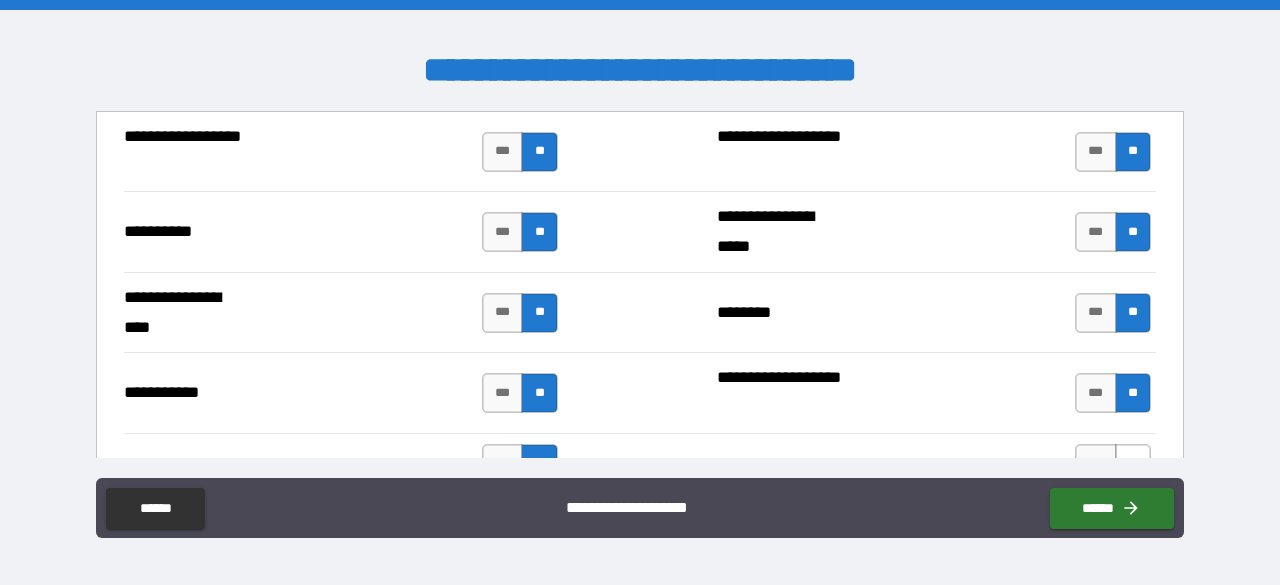 click on "**" at bounding box center [1133, 464] 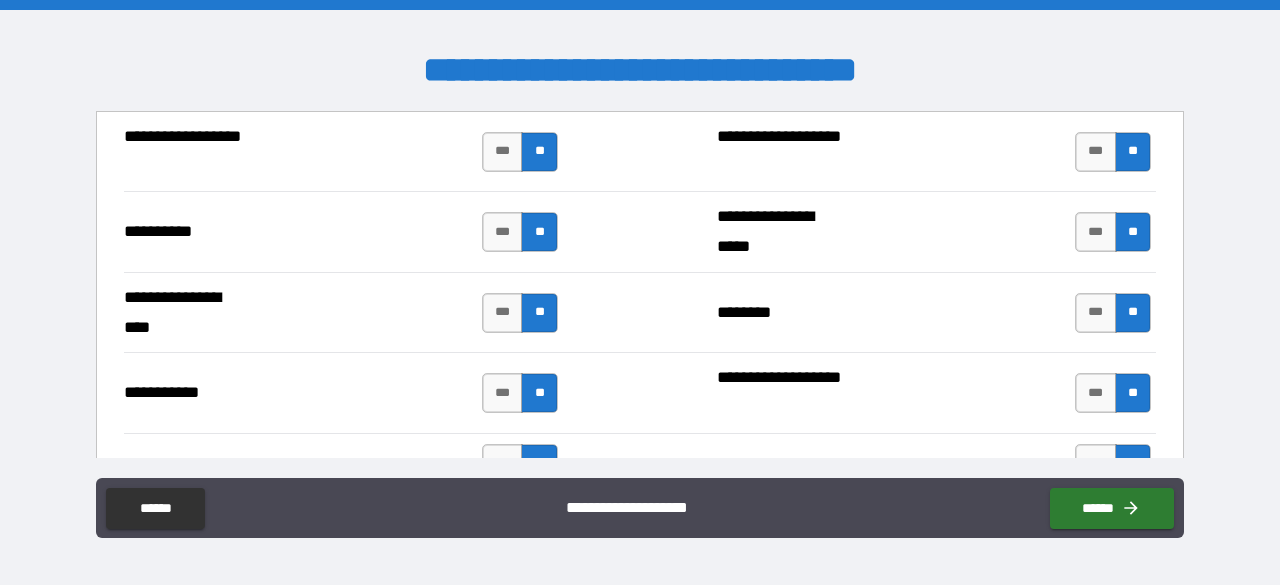 scroll, scrollTop: 2200, scrollLeft: 0, axis: vertical 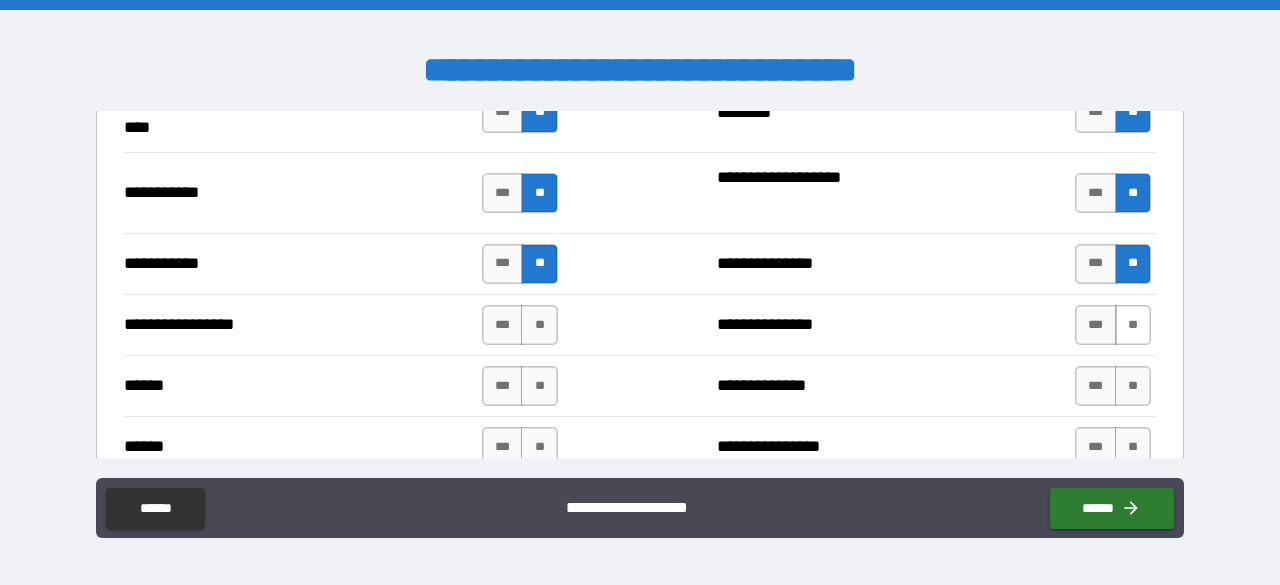 click on "**" at bounding box center (1133, 325) 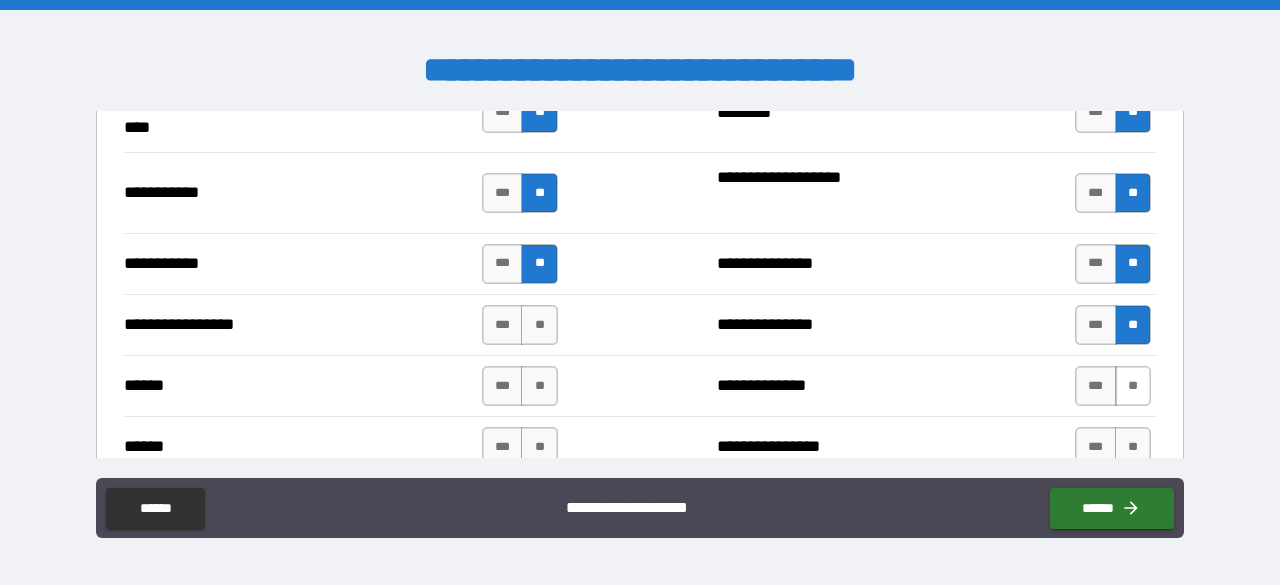 click on "**" at bounding box center [1133, 386] 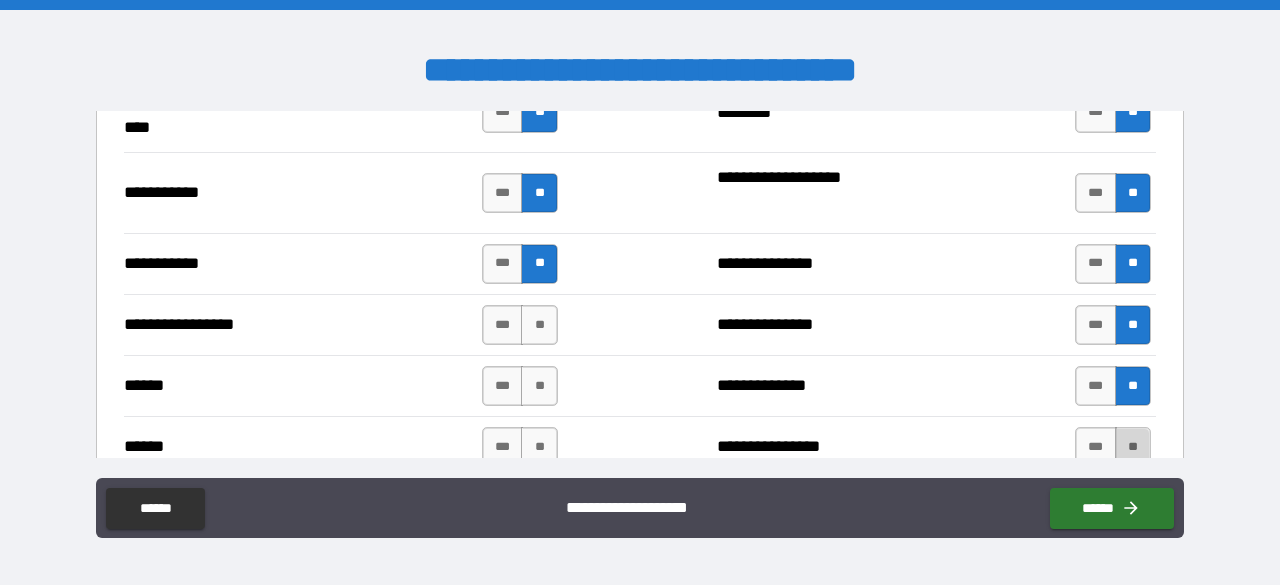 click on "**" at bounding box center (1133, 447) 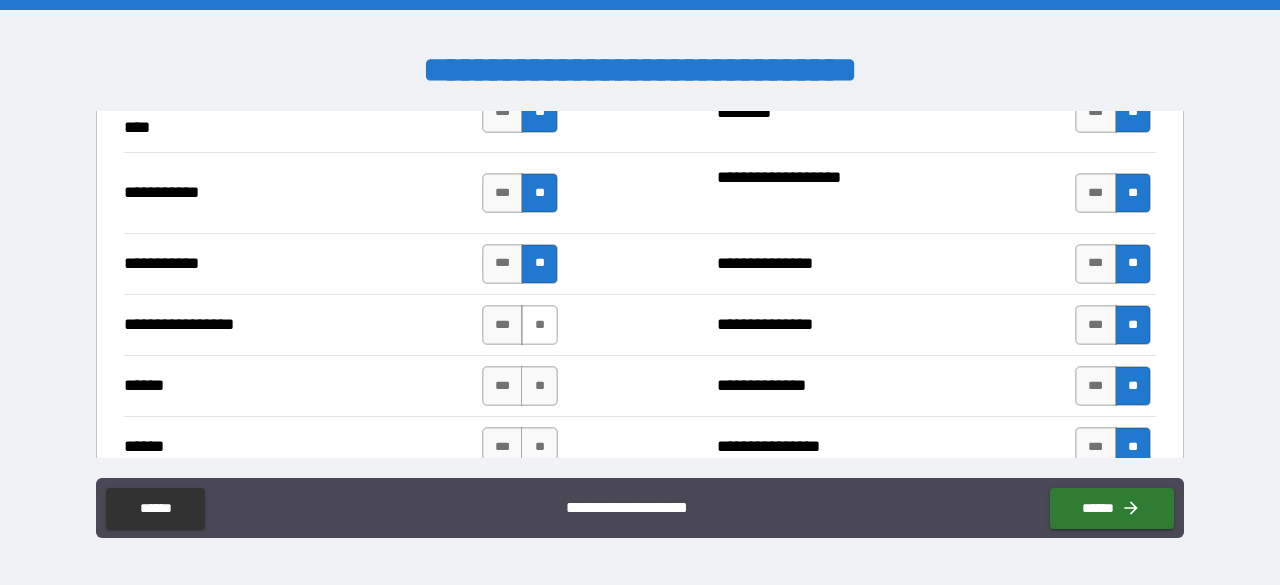 click on "**" at bounding box center (539, 325) 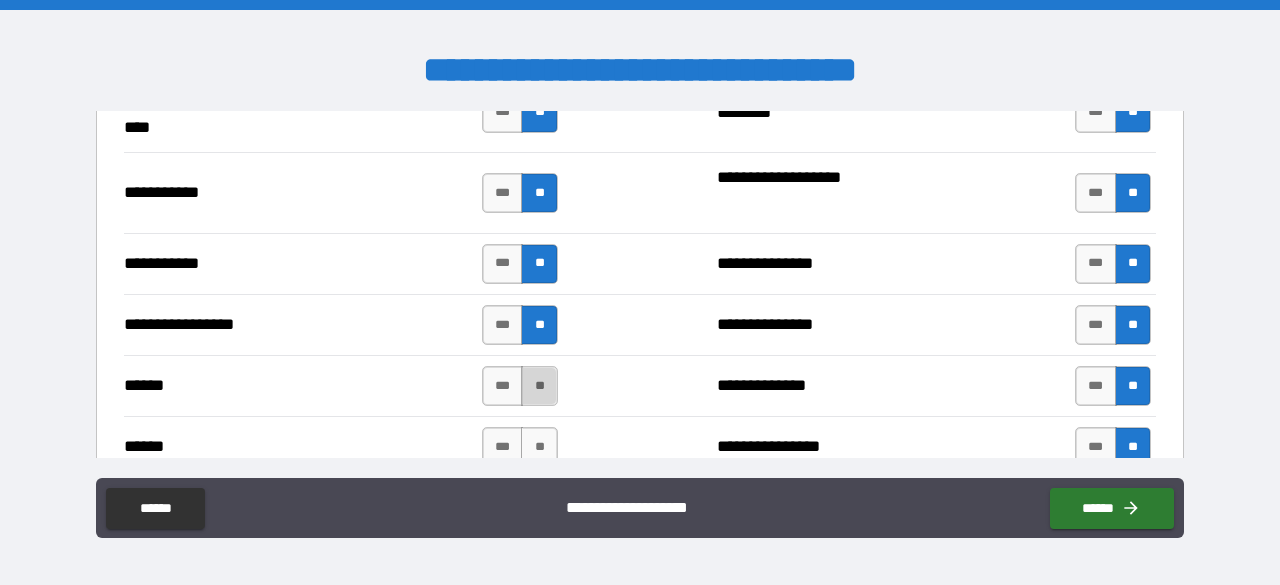 click on "**" at bounding box center (539, 386) 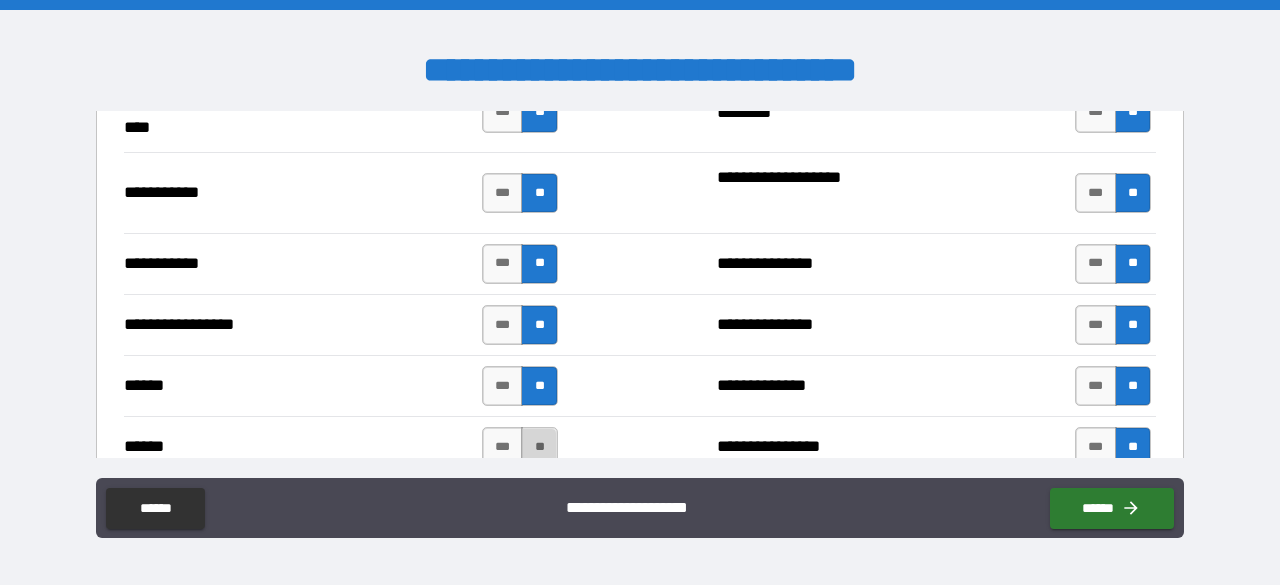 click on "**" at bounding box center (539, 447) 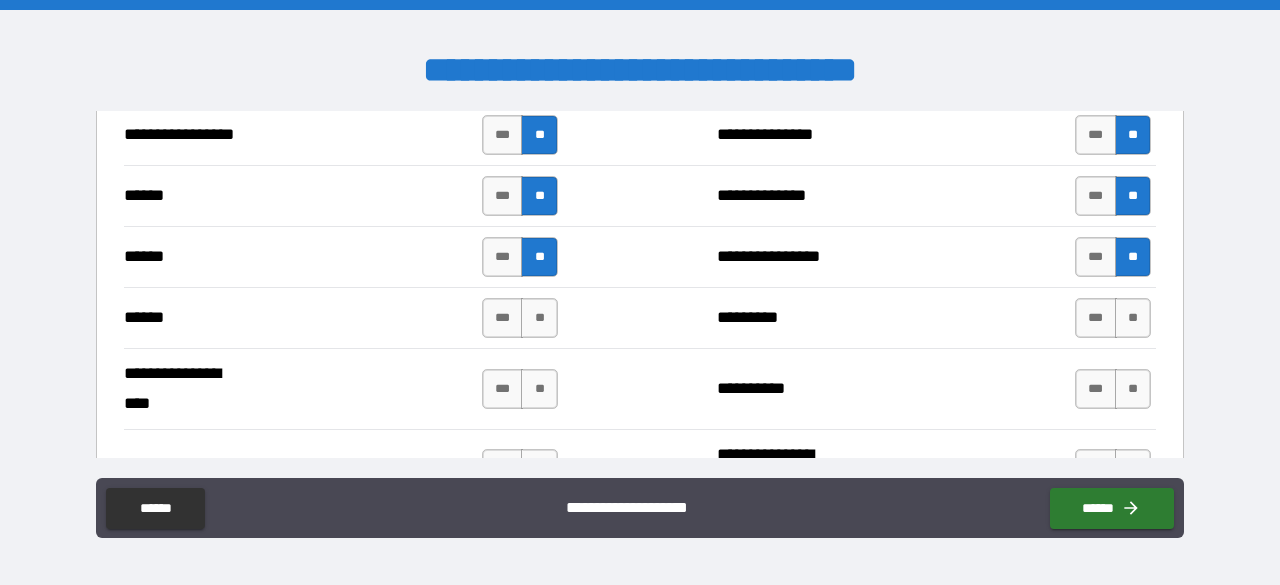 scroll, scrollTop: 2400, scrollLeft: 0, axis: vertical 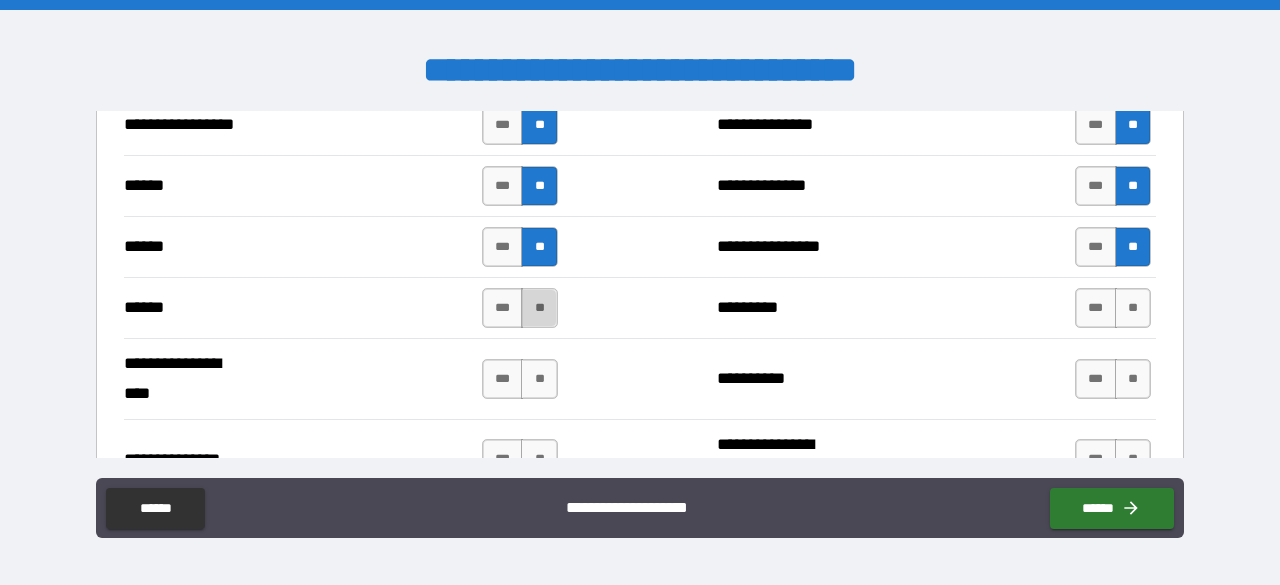 click on "**" at bounding box center (539, 308) 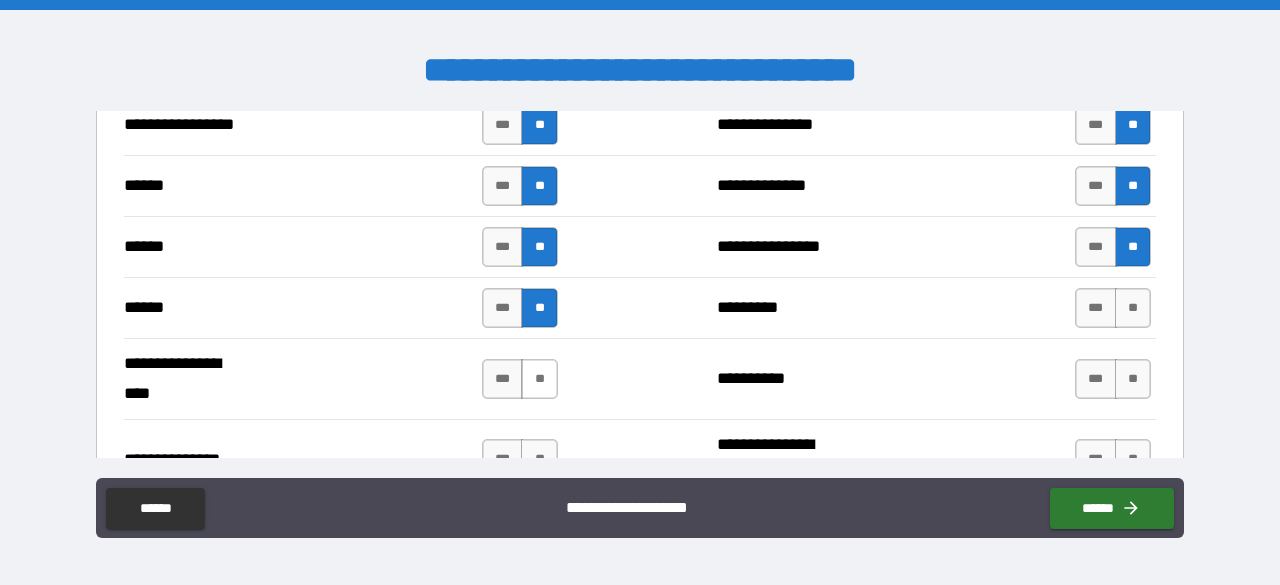 click on "**" at bounding box center [539, 379] 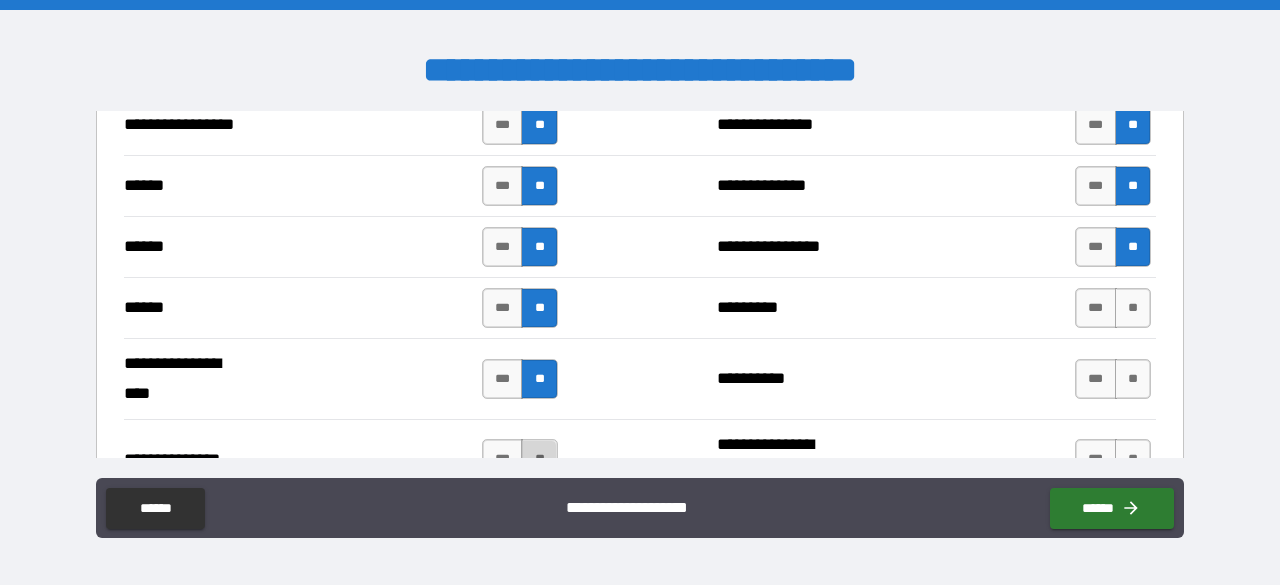 click on "**" at bounding box center (539, 459) 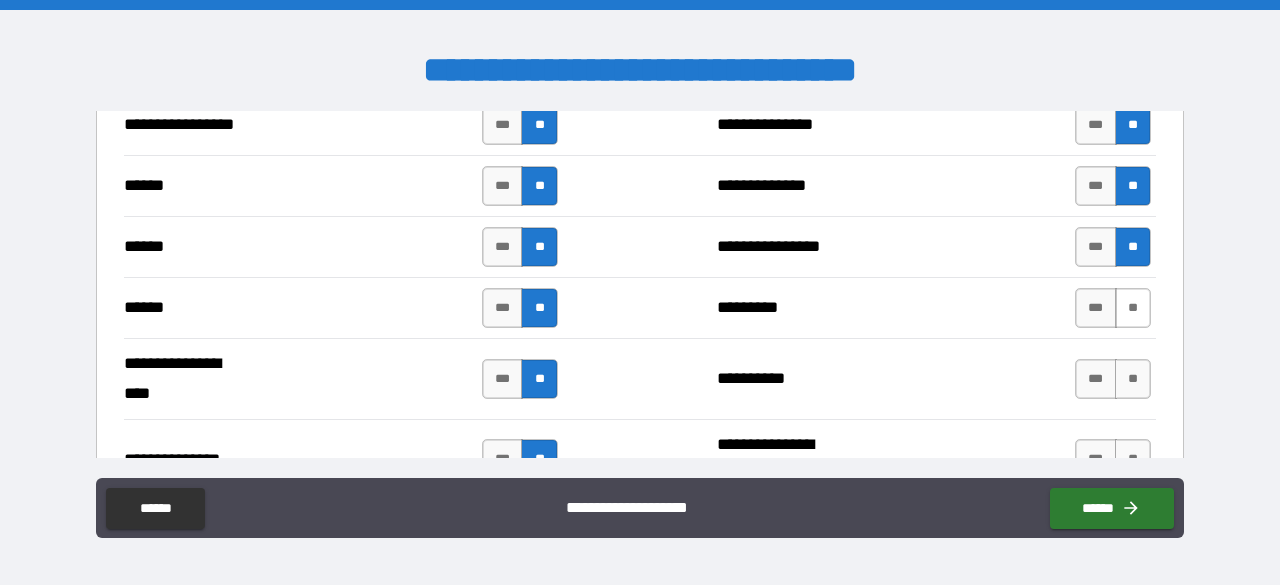 click on "**" at bounding box center [1133, 308] 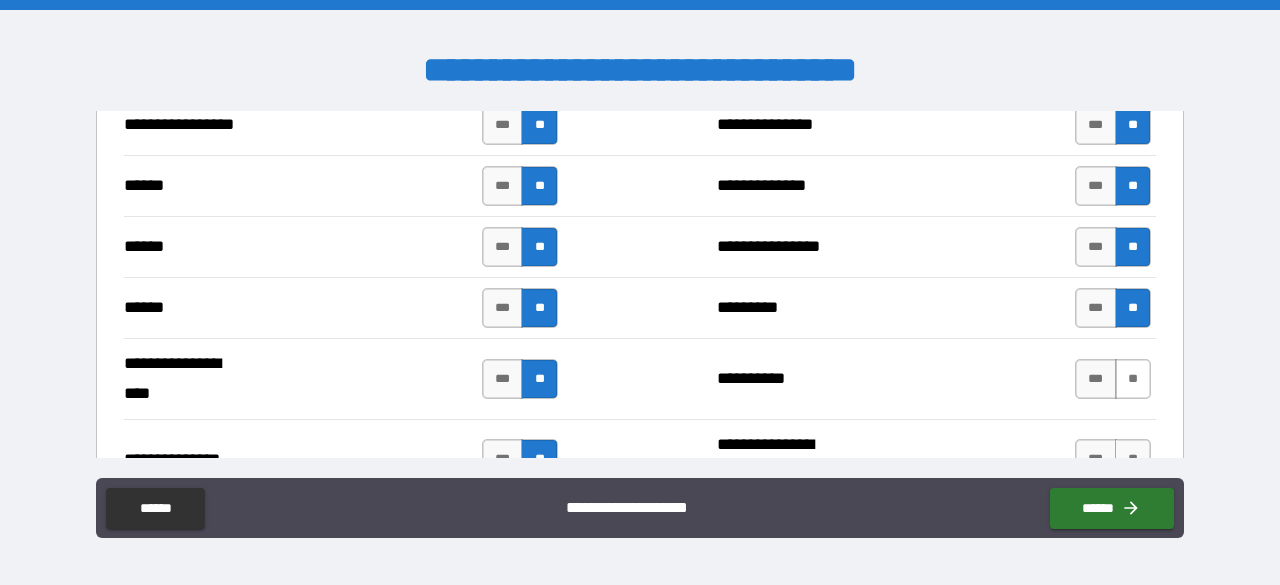 click on "**" at bounding box center (1133, 379) 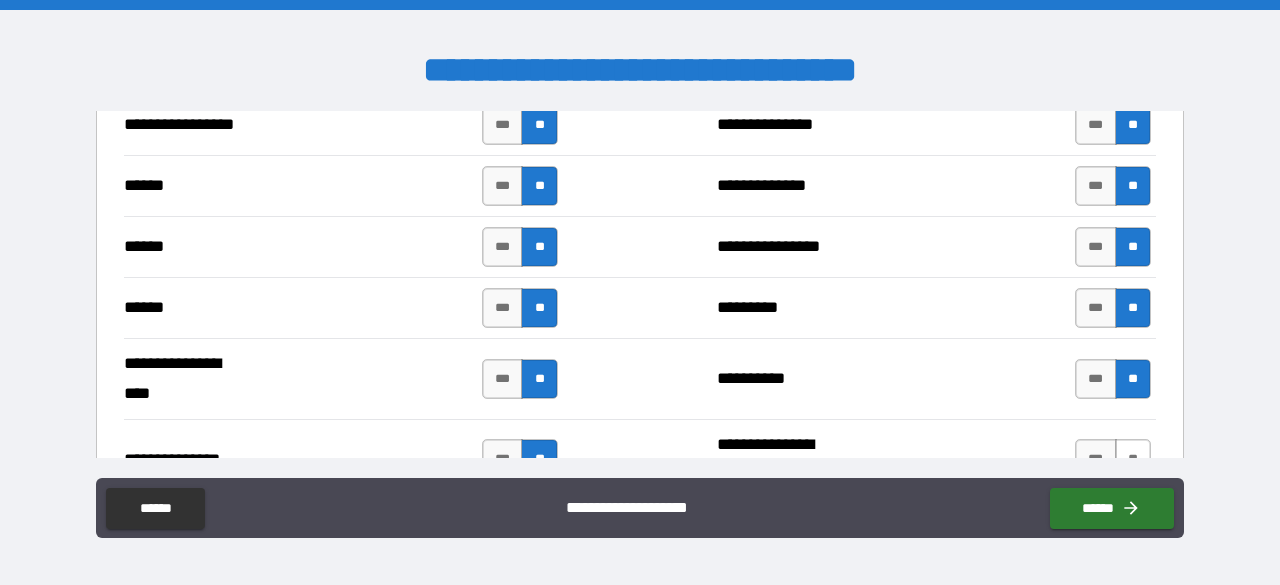 click on "**" at bounding box center (1133, 459) 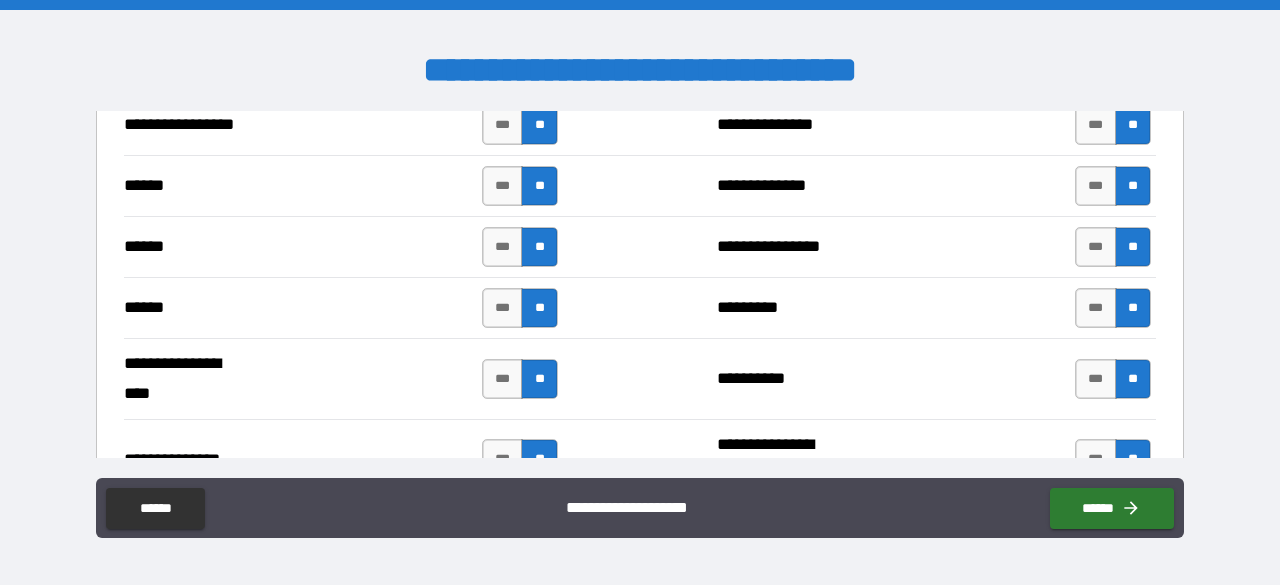 scroll, scrollTop: 2600, scrollLeft: 0, axis: vertical 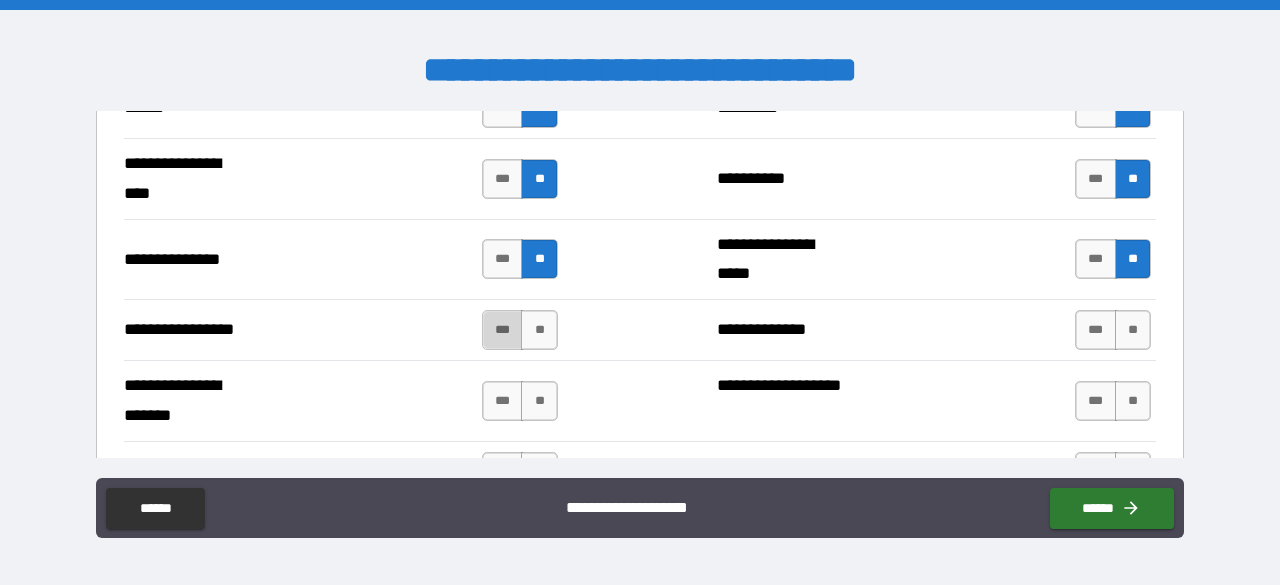 click on "***" at bounding box center [503, 330] 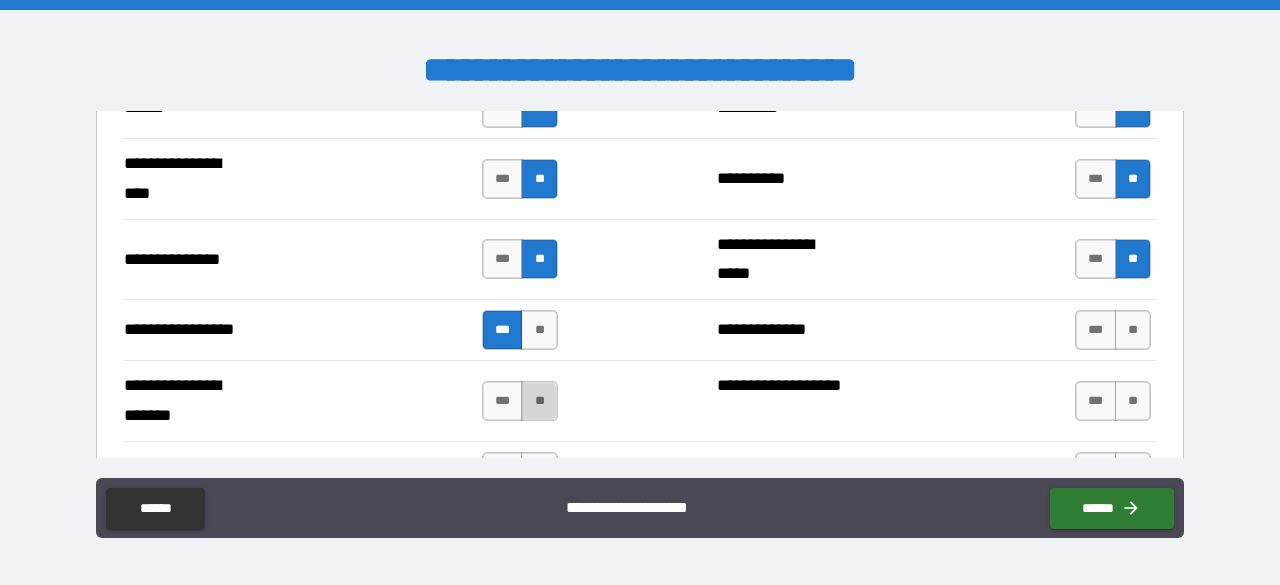 click on "**" at bounding box center (539, 401) 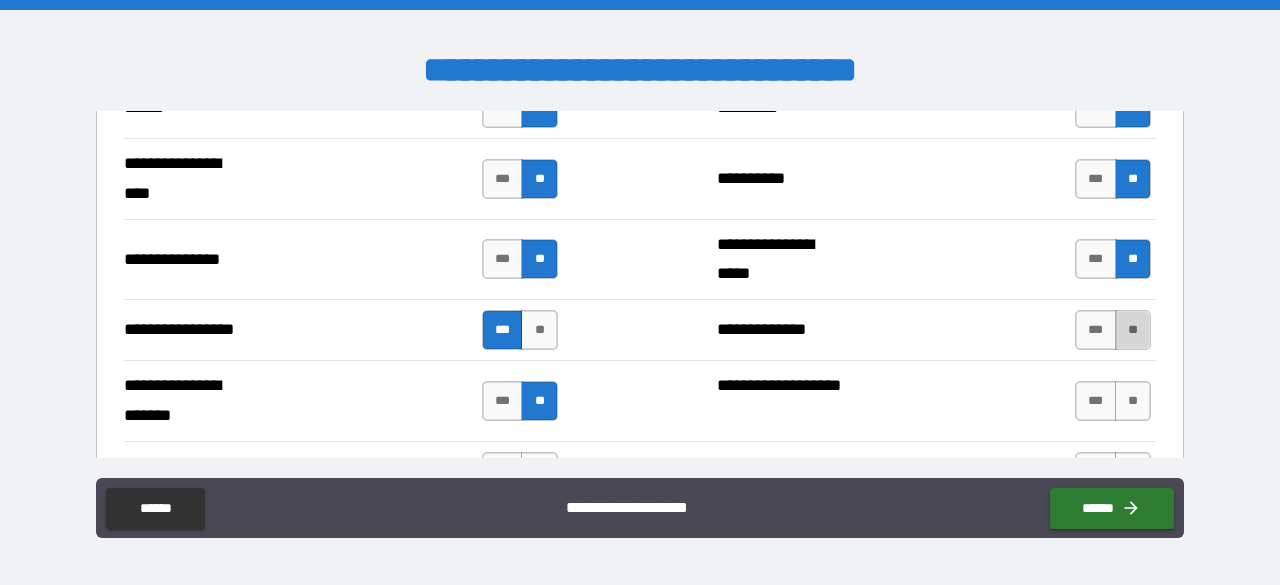 click on "**" at bounding box center [1133, 330] 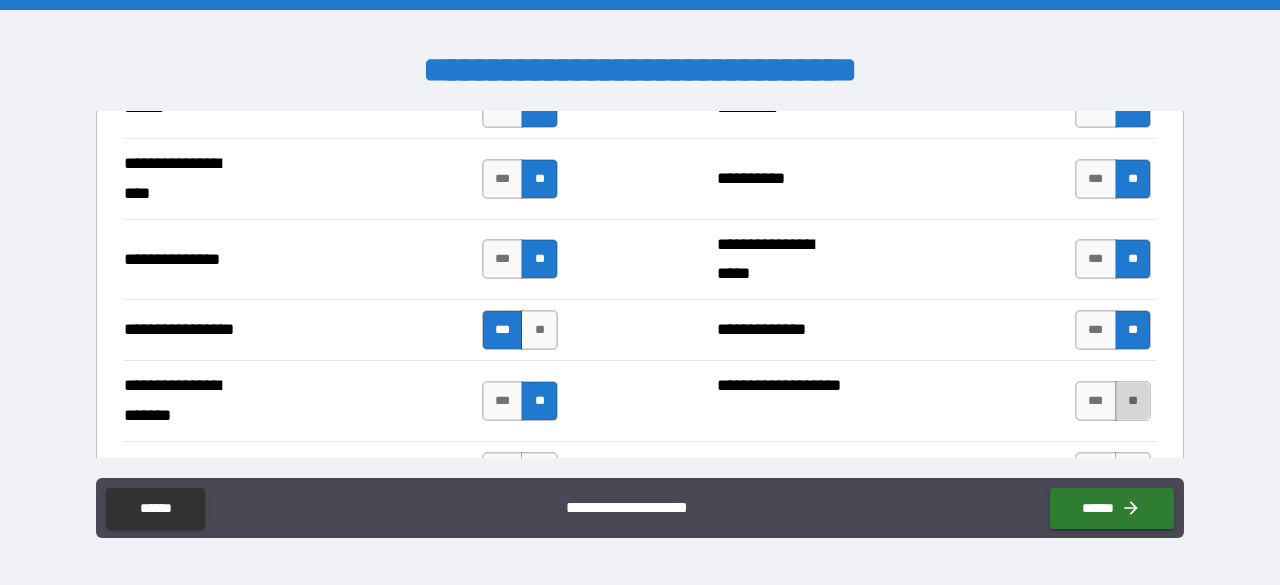 click on "**" at bounding box center [1133, 401] 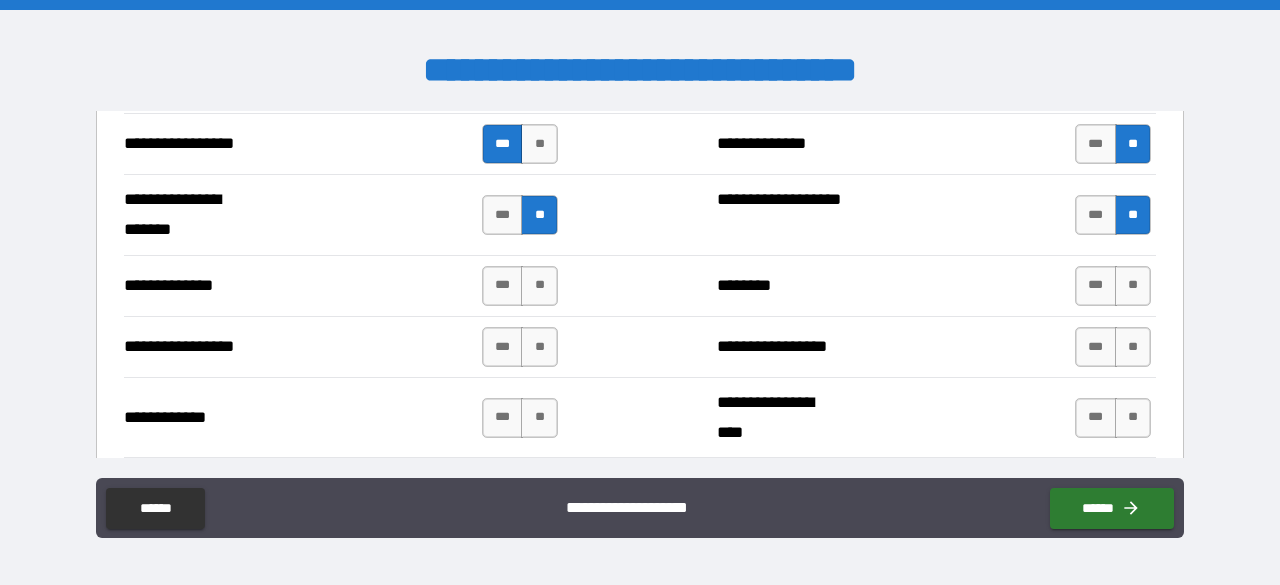 scroll, scrollTop: 2800, scrollLeft: 0, axis: vertical 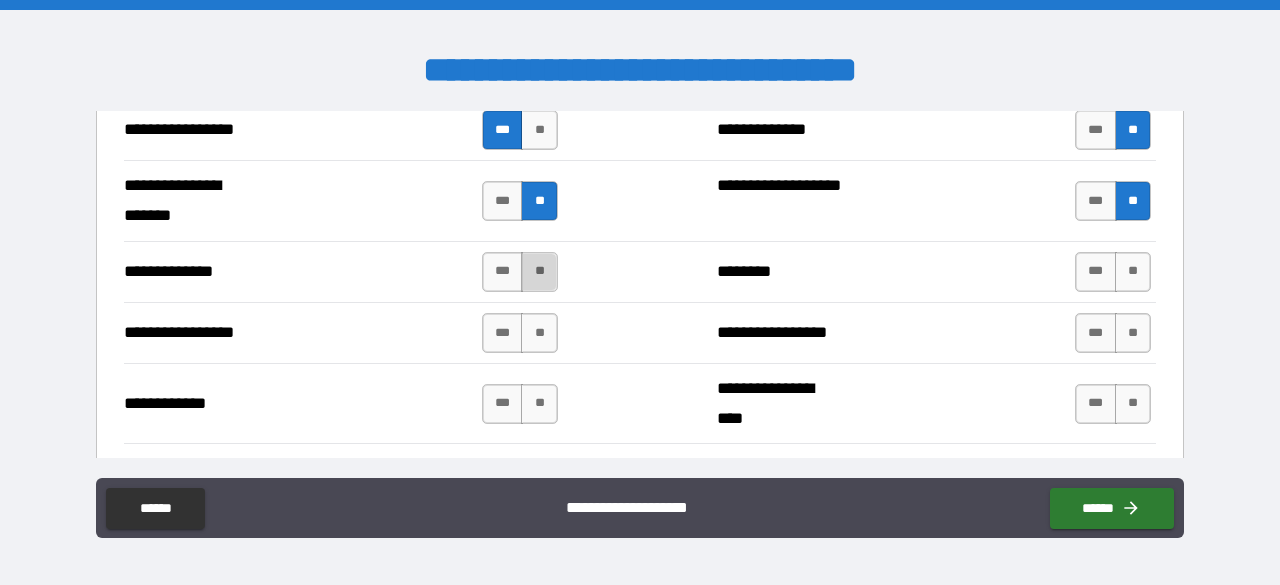 click on "**" at bounding box center (539, 272) 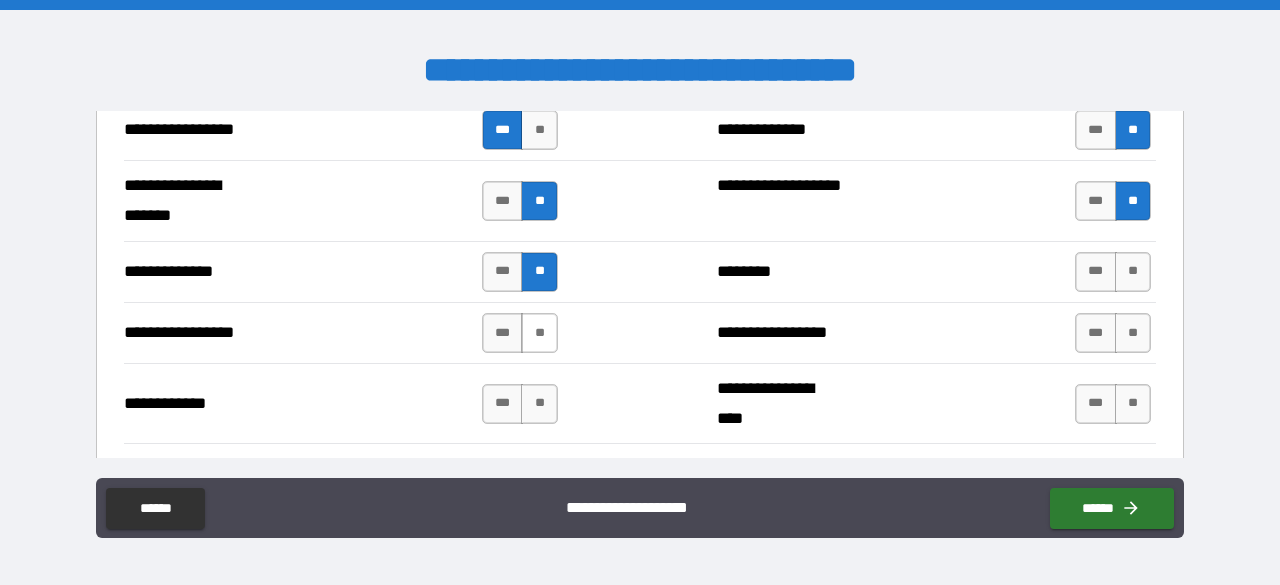 drag, startPoint x: 551, startPoint y: 321, endPoint x: 548, endPoint y: 333, distance: 12.369317 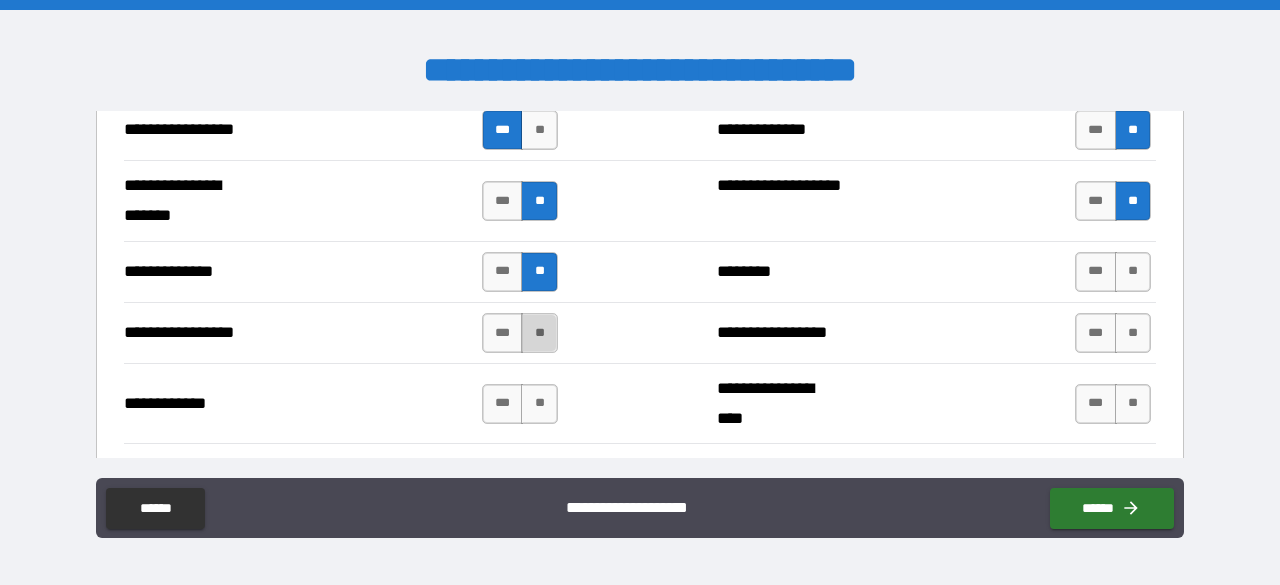 drag, startPoint x: 534, startPoint y: 325, endPoint x: 541, endPoint y: 334, distance: 11.401754 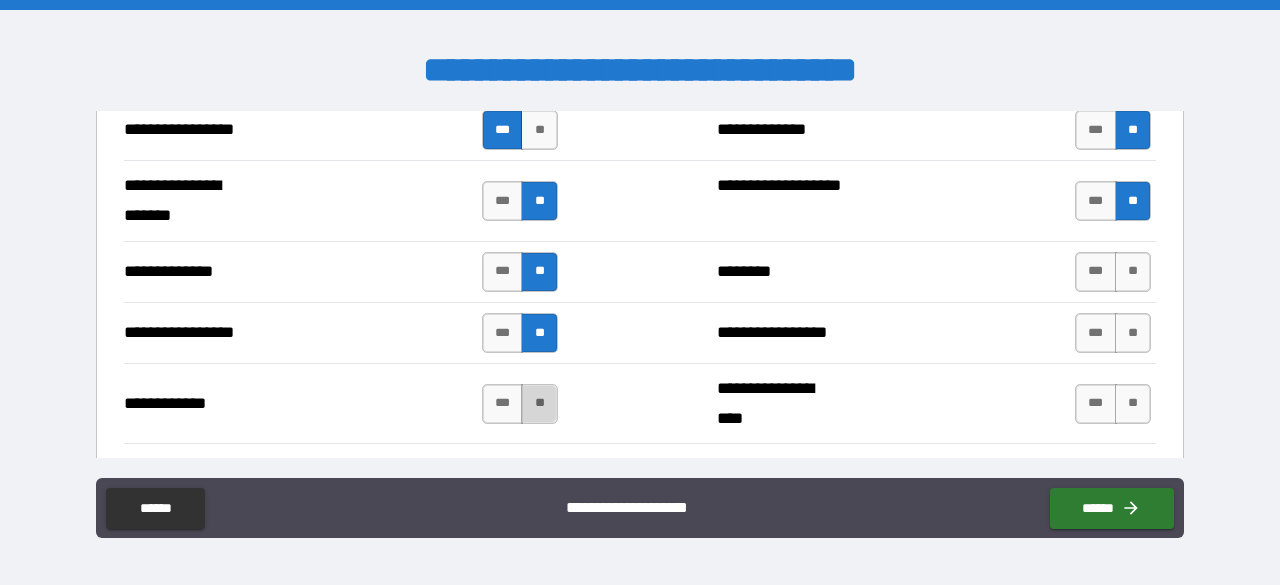 click on "**" at bounding box center [539, 404] 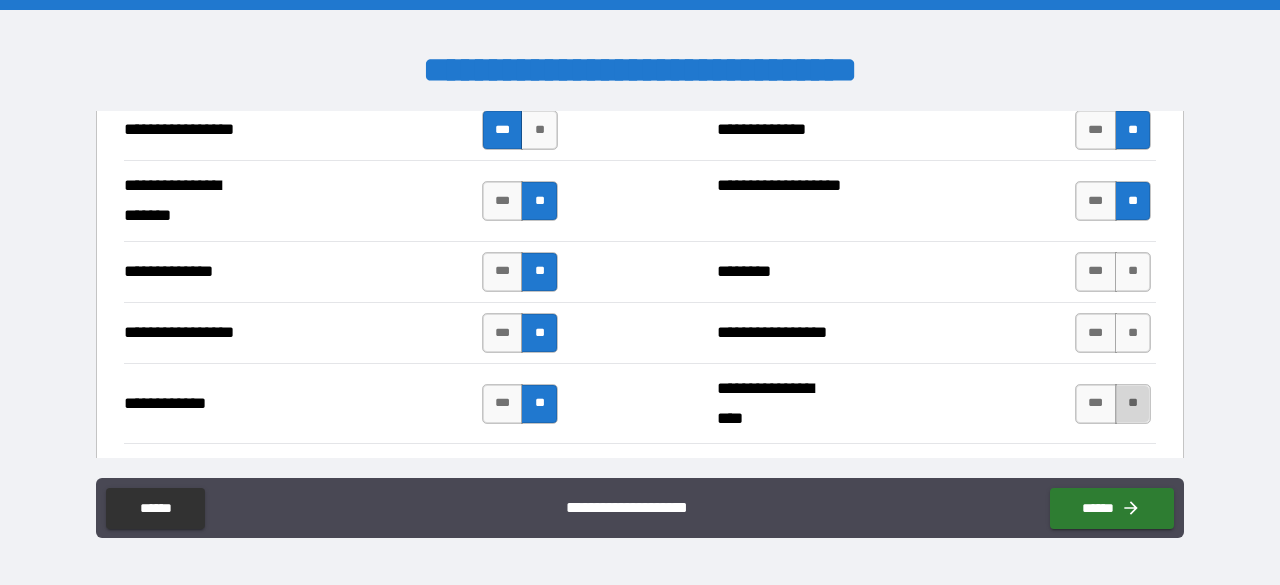 click on "**" at bounding box center [1133, 404] 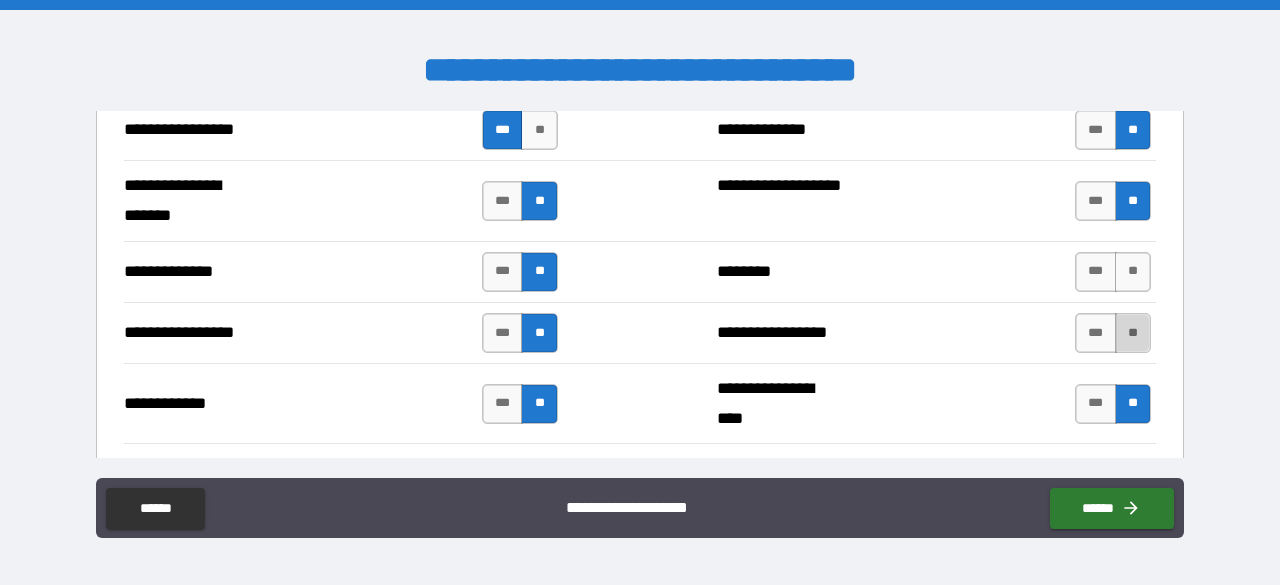 click on "**" at bounding box center (1133, 333) 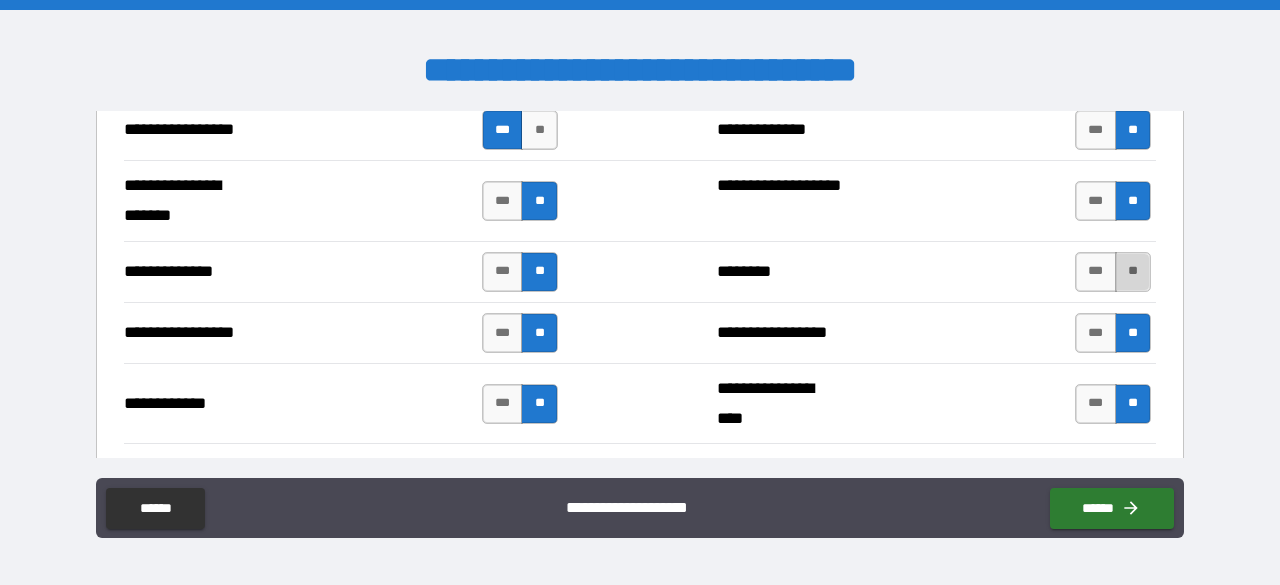 click on "**" at bounding box center (1133, 272) 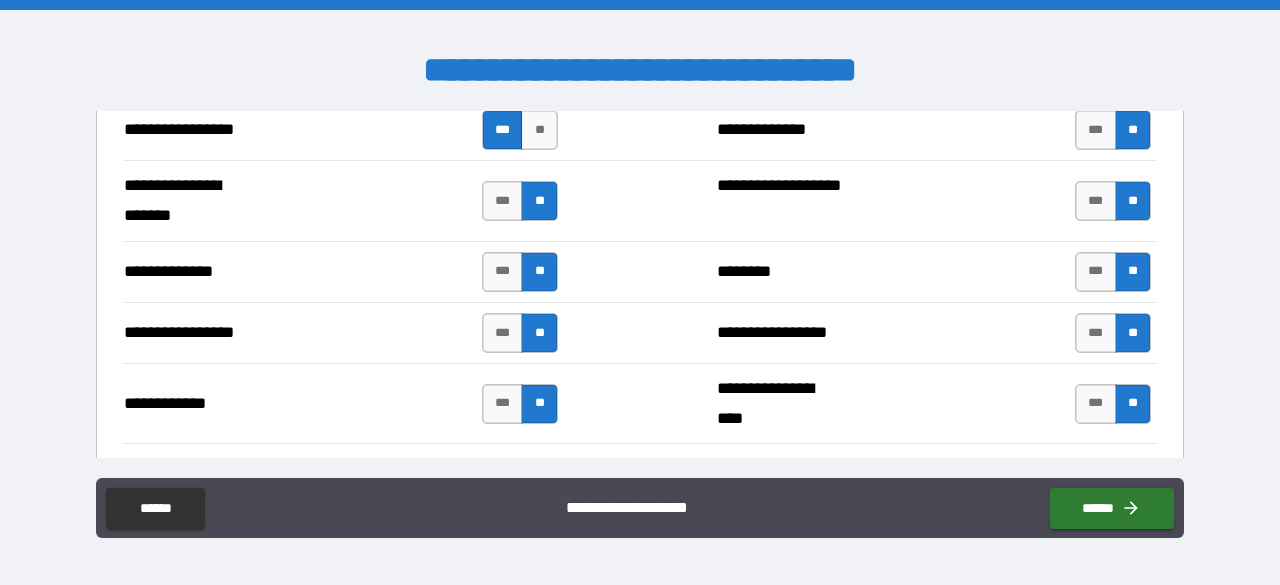 scroll, scrollTop: 3000, scrollLeft: 0, axis: vertical 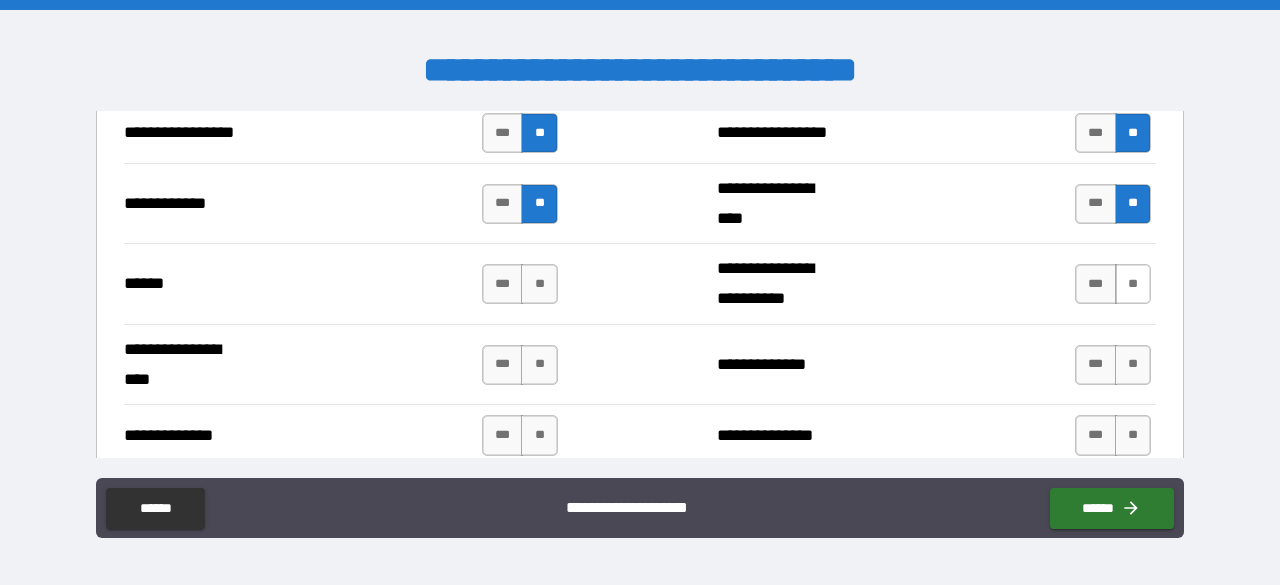 click on "**" at bounding box center [1133, 284] 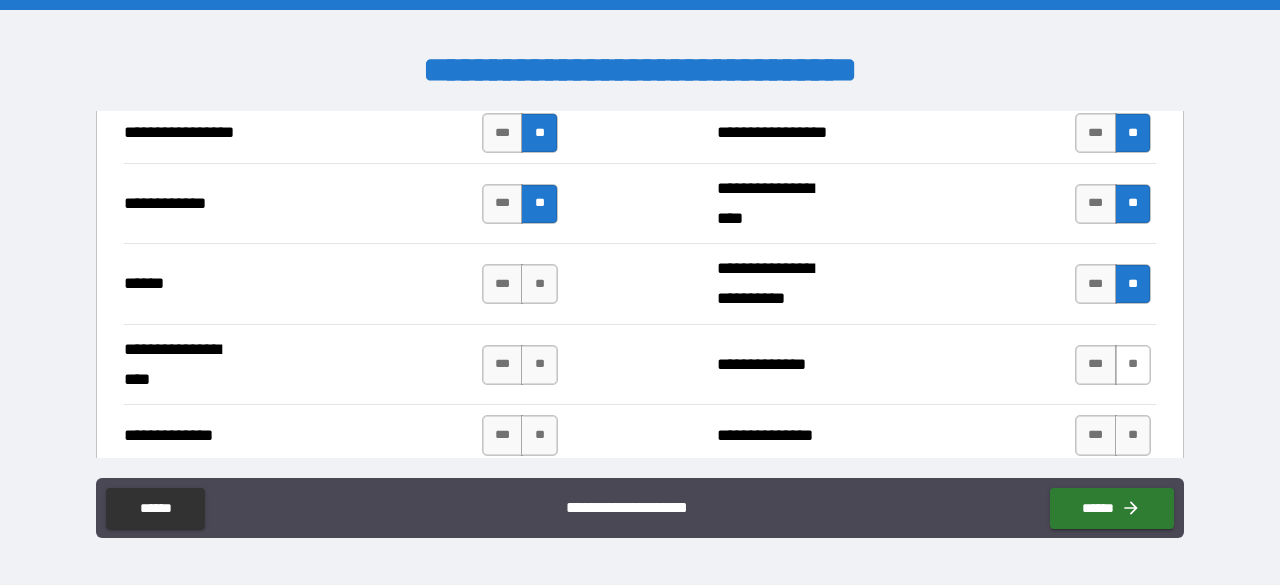 click on "**" at bounding box center [1133, 365] 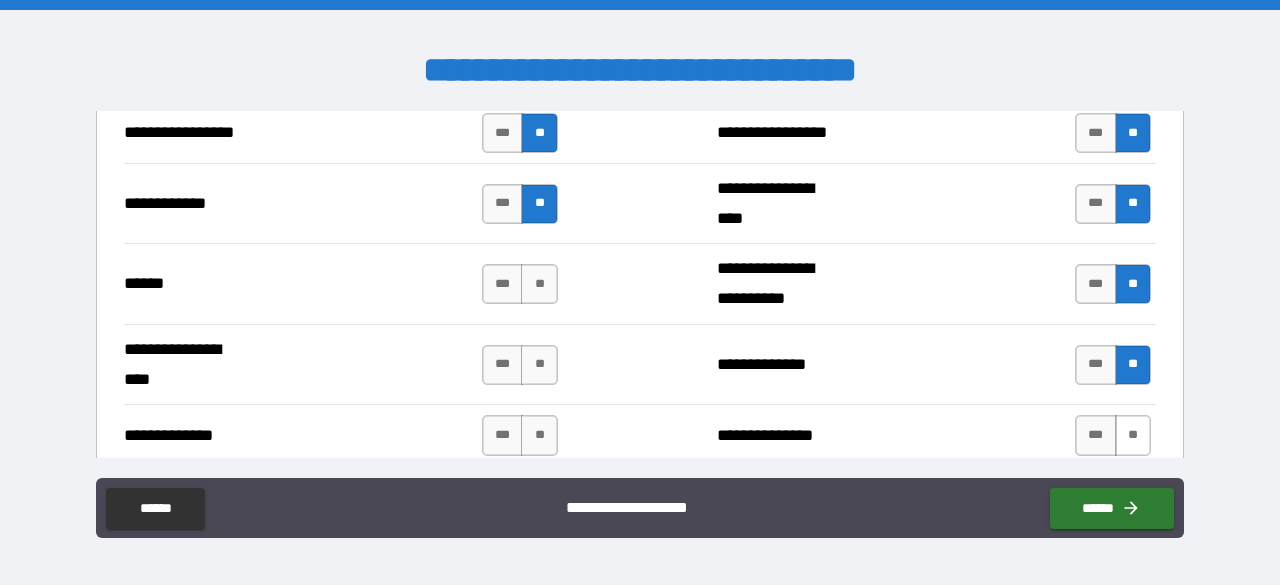 click on "**" at bounding box center [1133, 435] 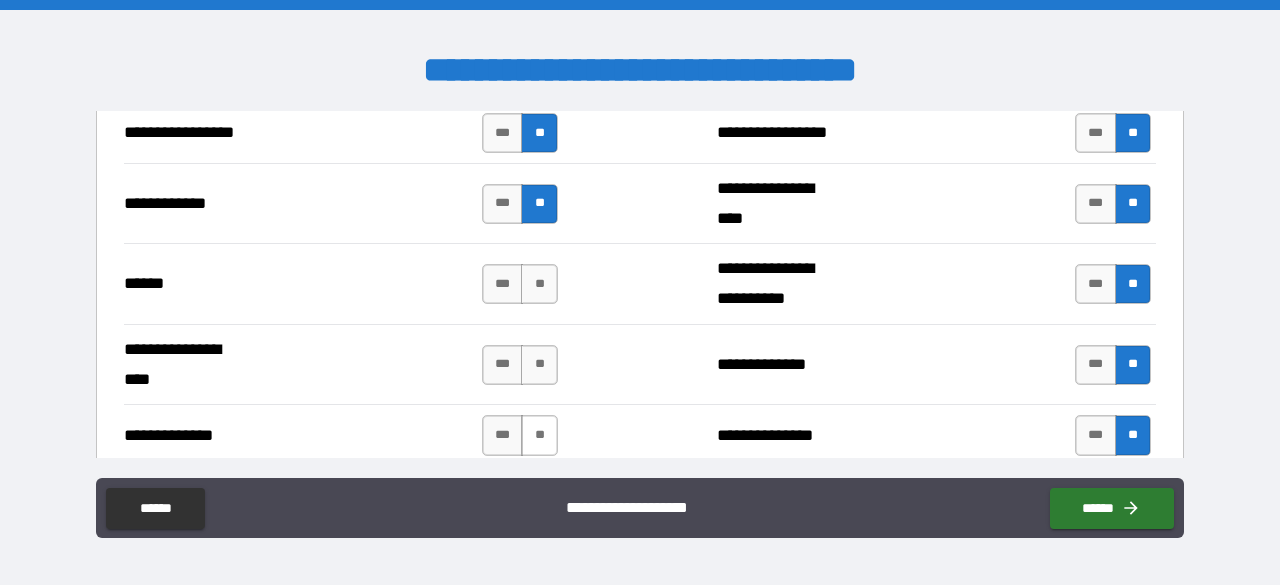 click on "**" at bounding box center [539, 435] 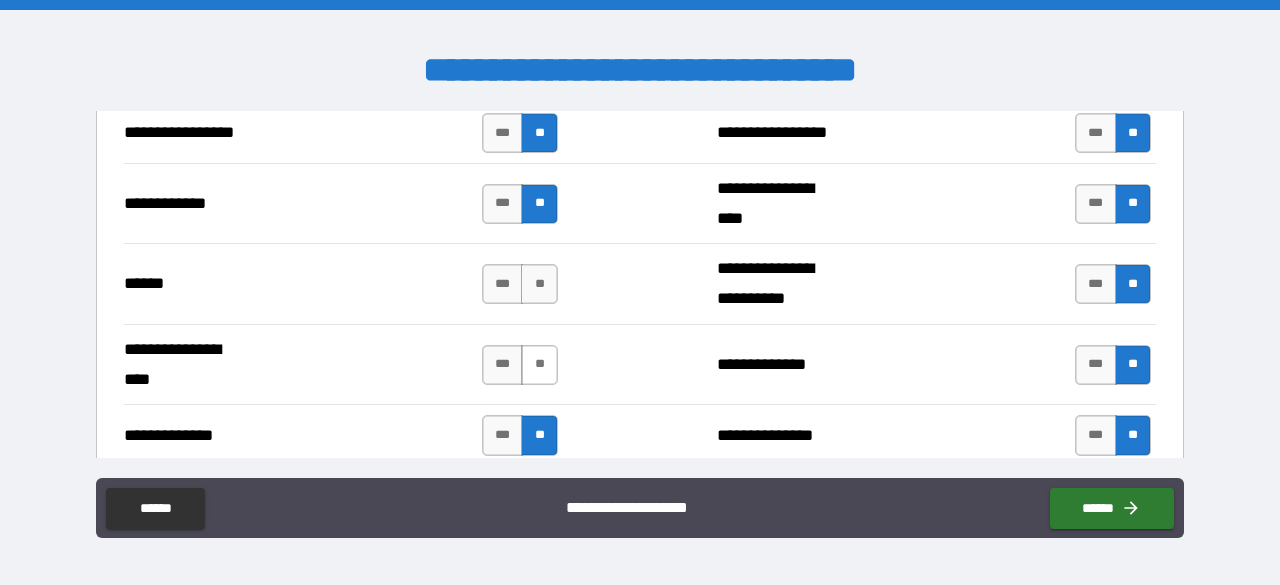 click on "**" at bounding box center (539, 365) 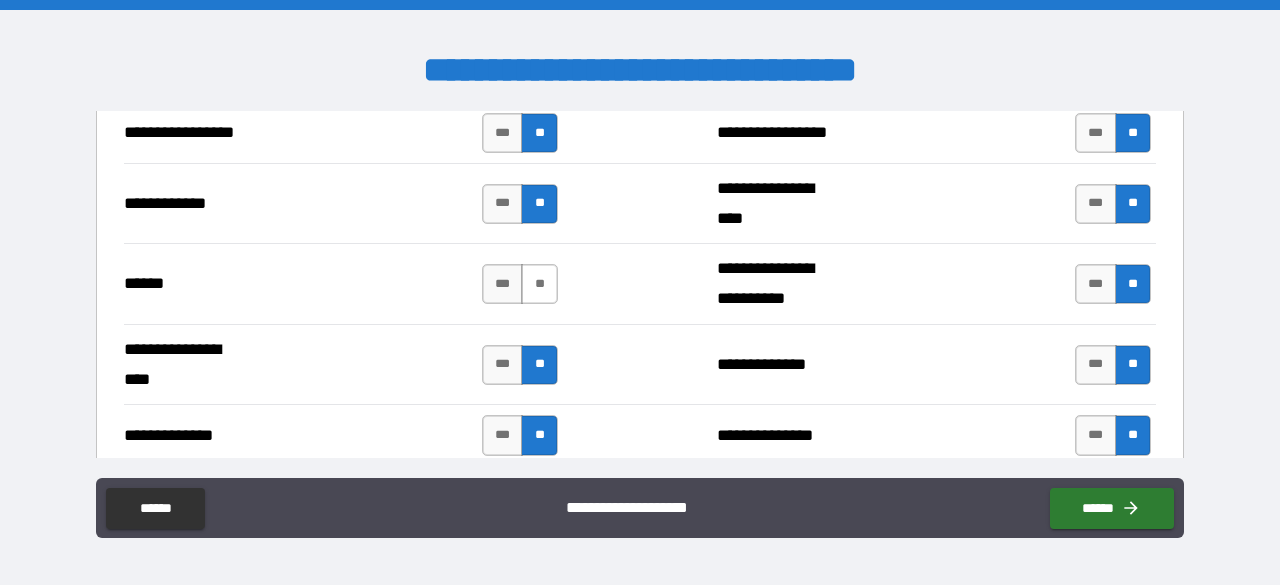click on "**" at bounding box center (539, 284) 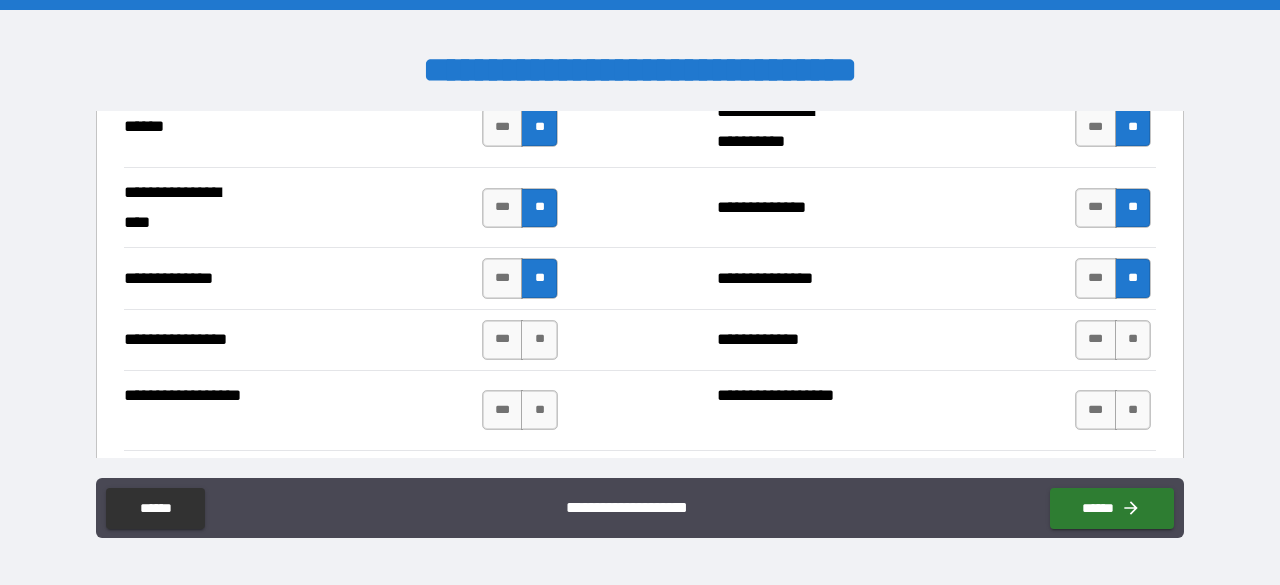 scroll, scrollTop: 3200, scrollLeft: 0, axis: vertical 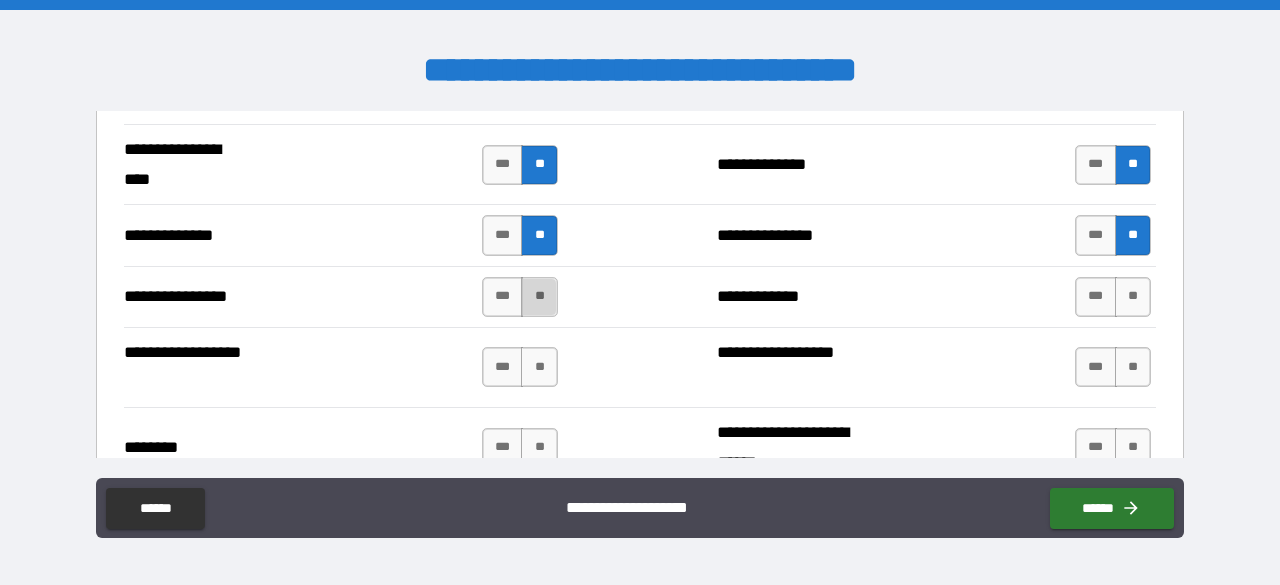 click on "**" at bounding box center (539, 297) 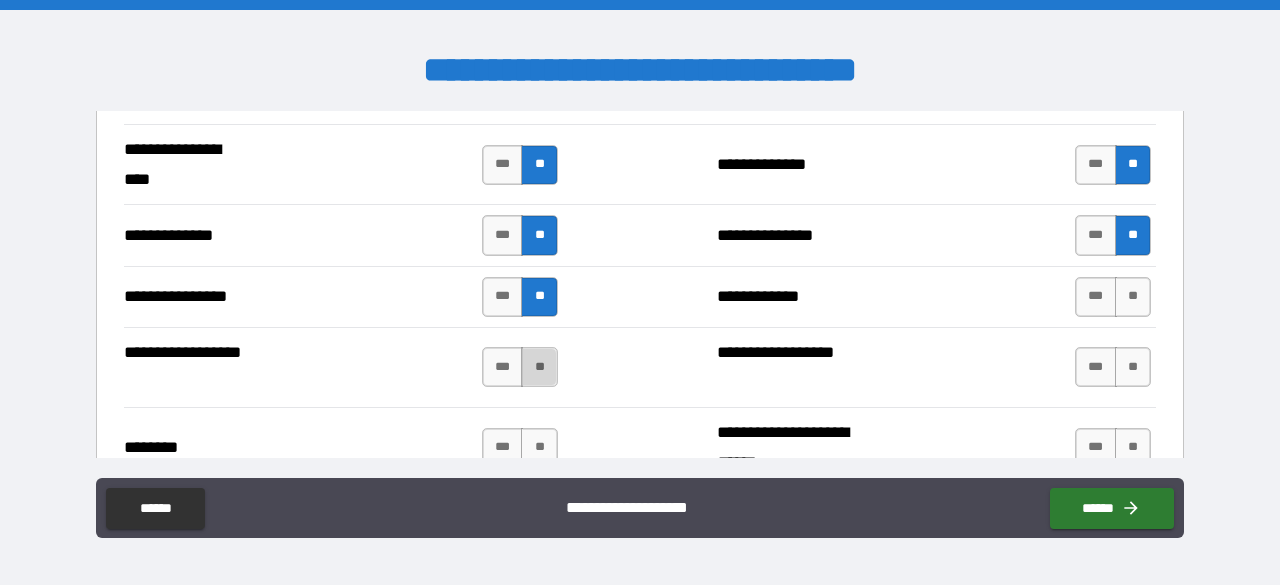 drag, startPoint x: 546, startPoint y: 369, endPoint x: 543, endPoint y: 359, distance: 10.440307 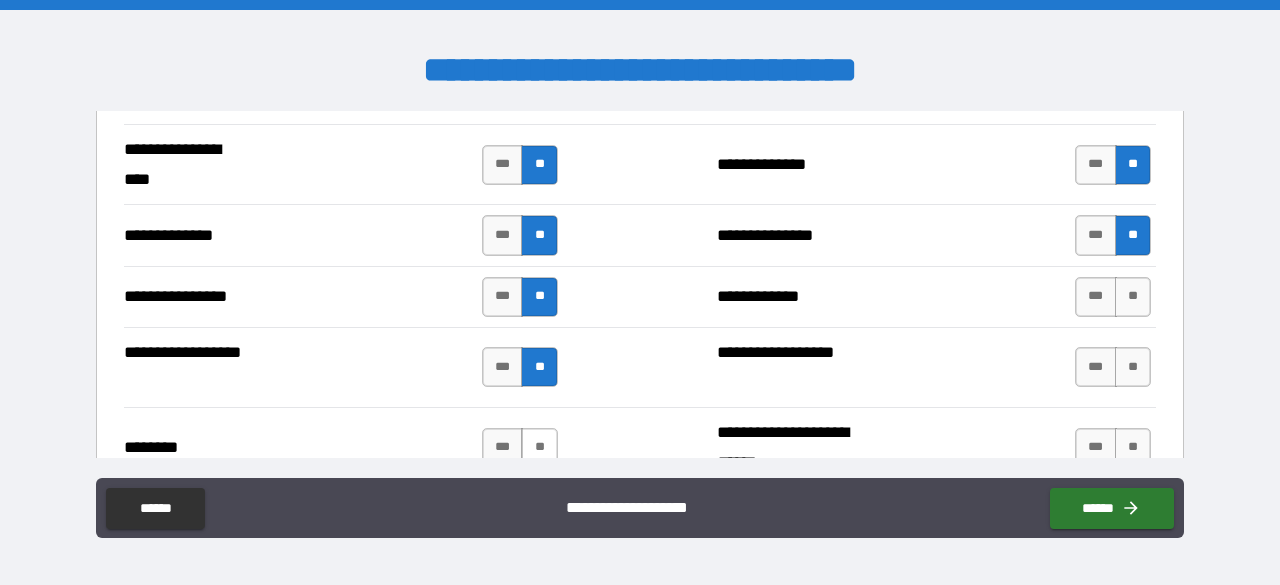 click on "**" at bounding box center (539, 448) 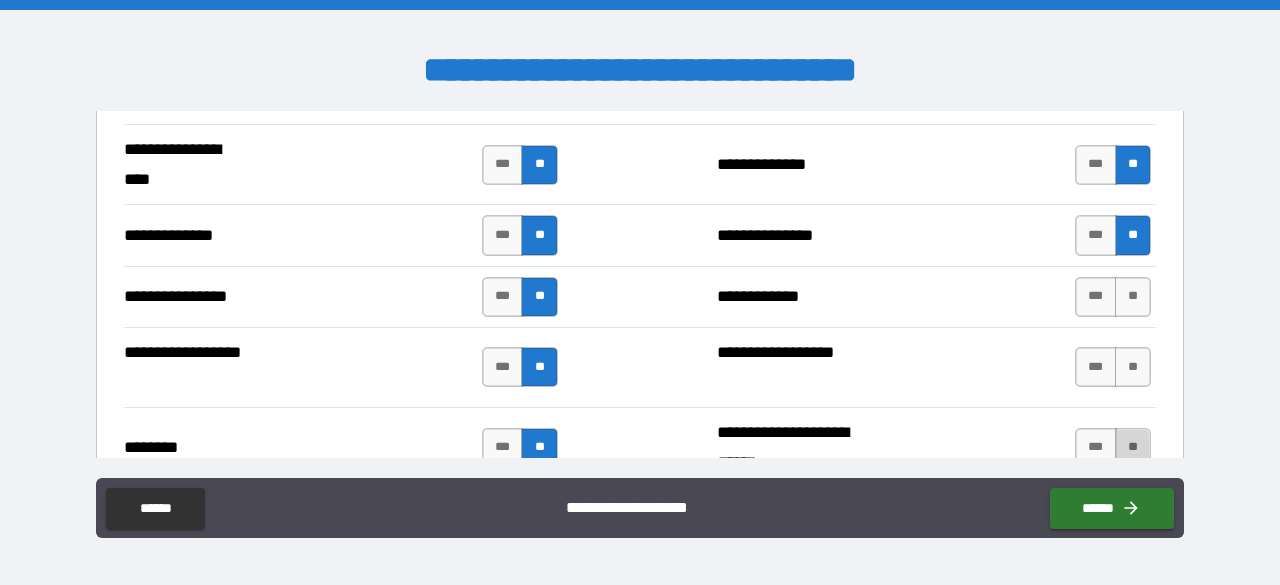 click on "**" at bounding box center [1133, 448] 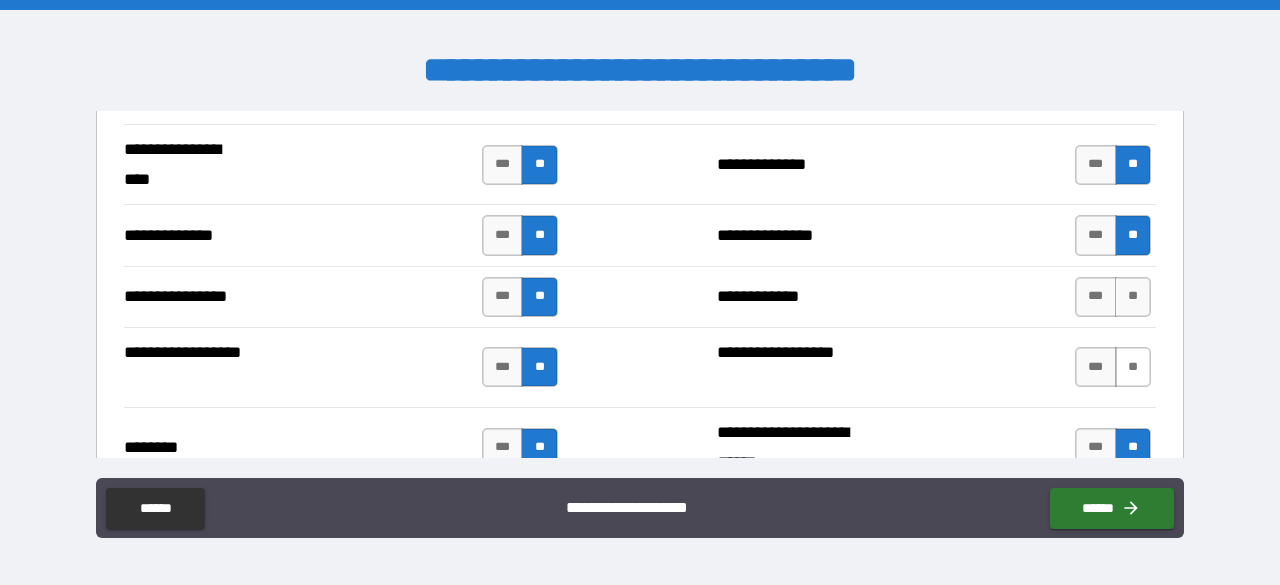 click on "**" at bounding box center [1133, 367] 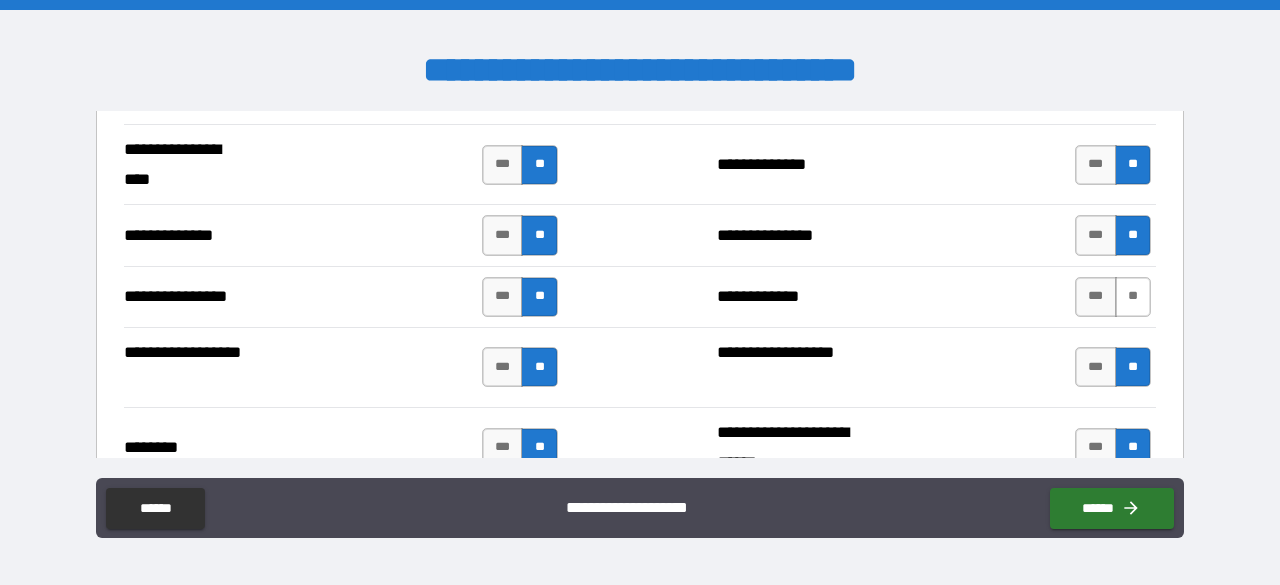 click on "**" at bounding box center (1133, 297) 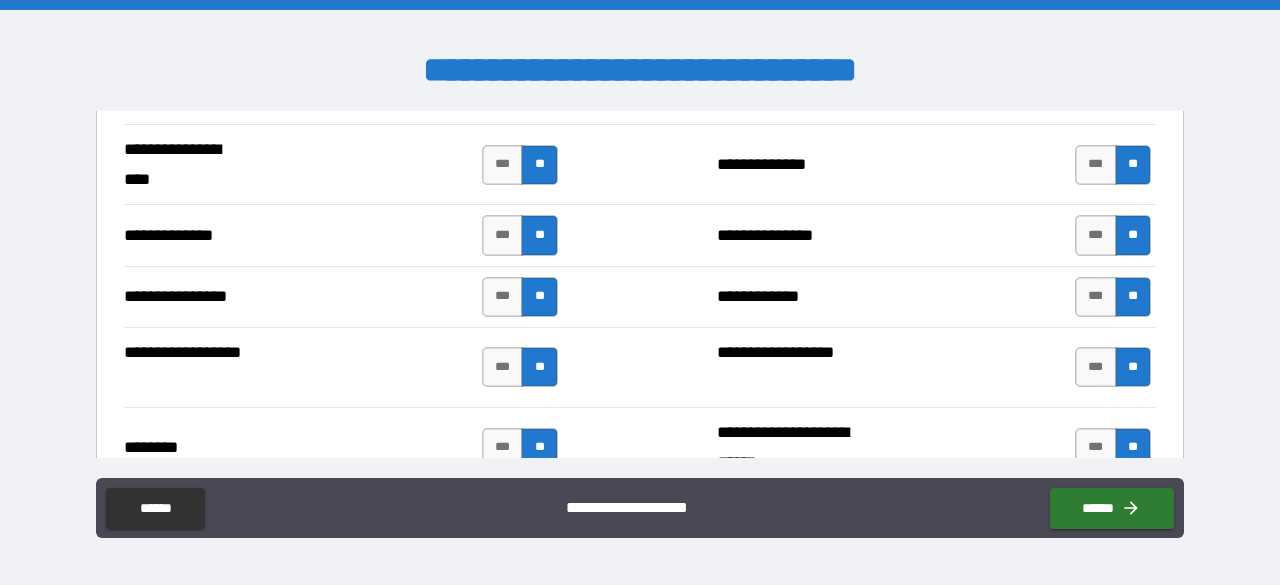 scroll, scrollTop: 3400, scrollLeft: 0, axis: vertical 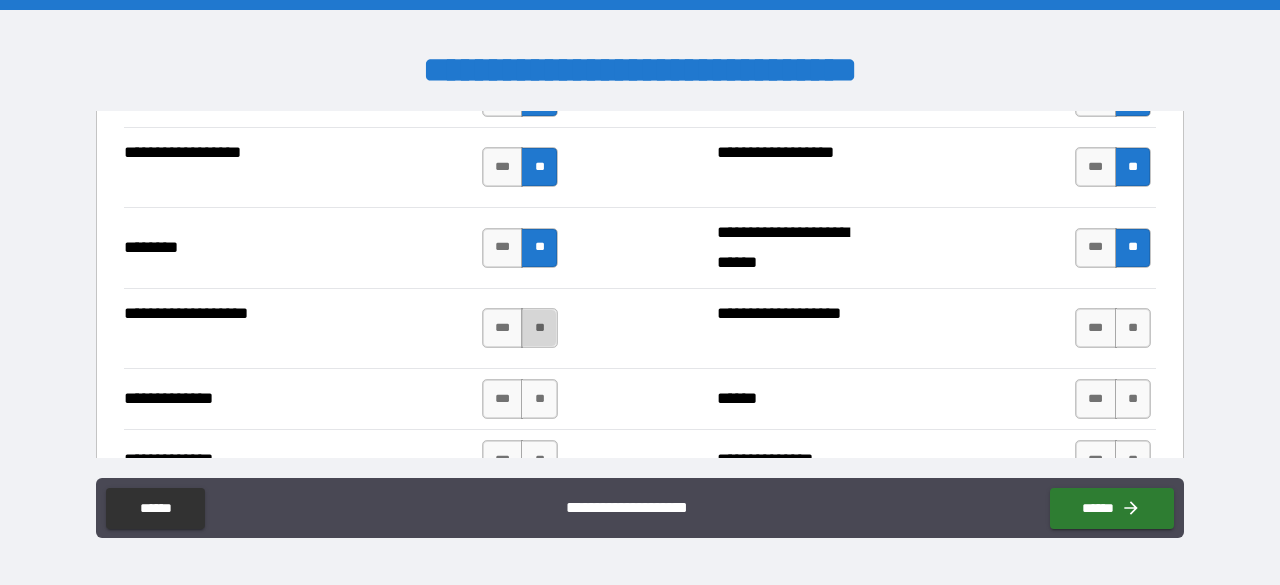 click on "**" at bounding box center [539, 328] 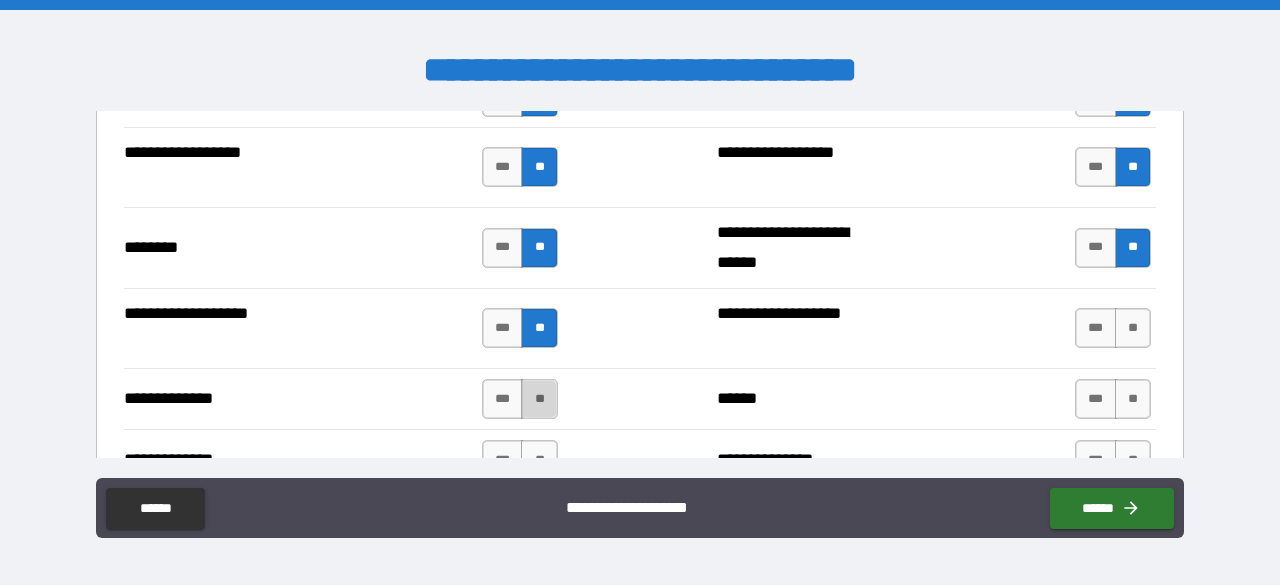 drag, startPoint x: 528, startPoint y: 384, endPoint x: 541, endPoint y: 399, distance: 19.849434 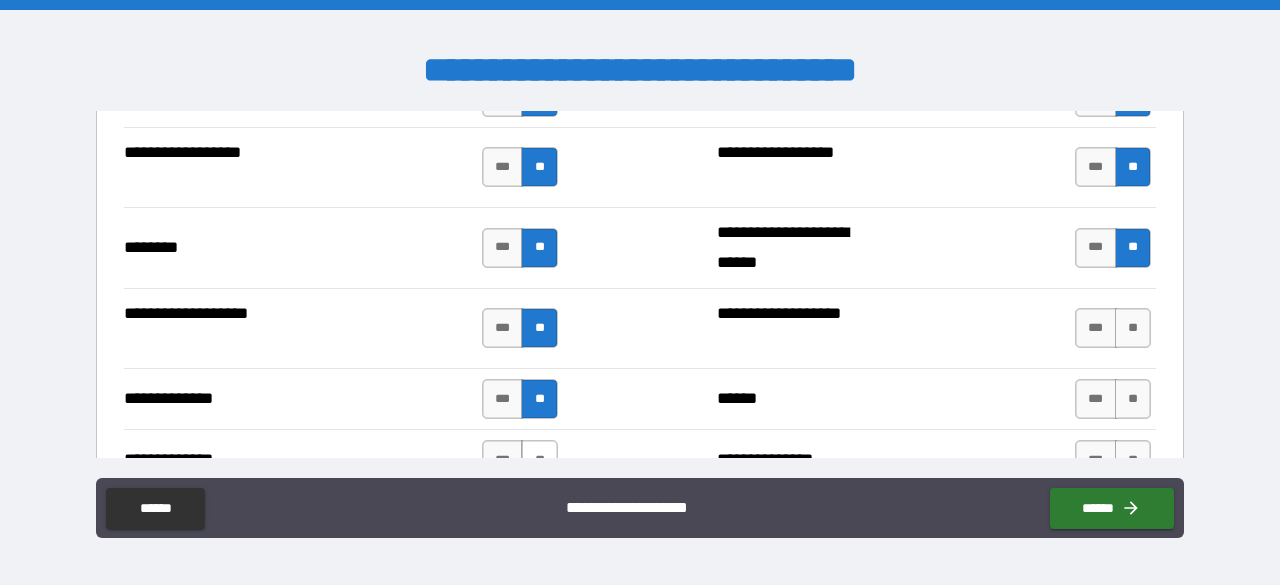 click on "**" at bounding box center [539, 460] 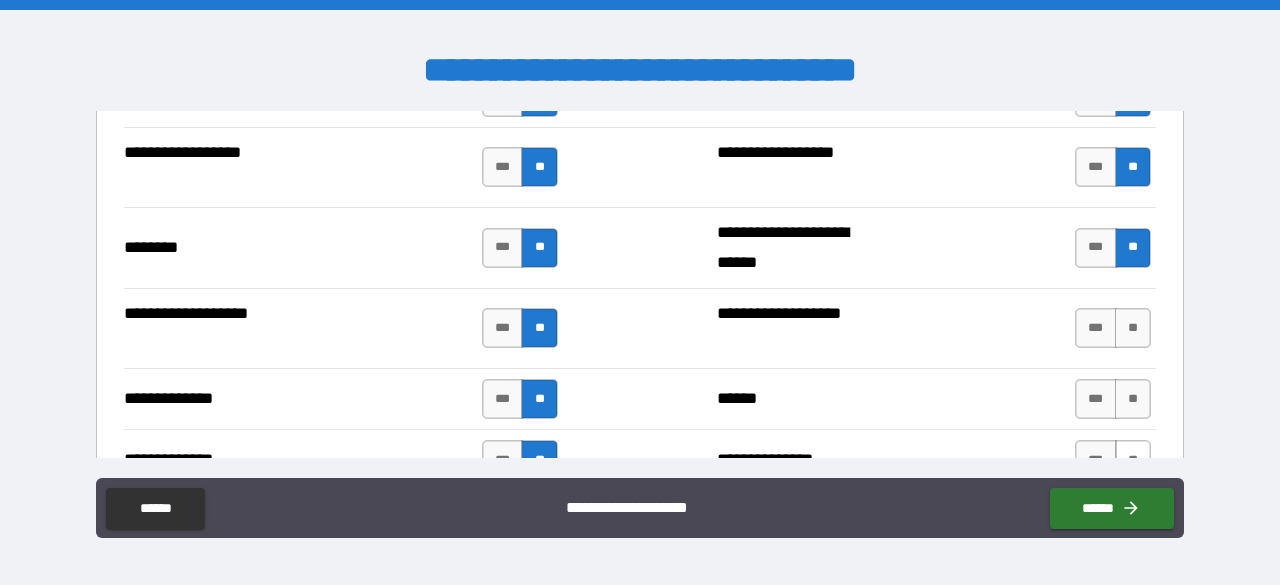 click on "**" at bounding box center [1133, 460] 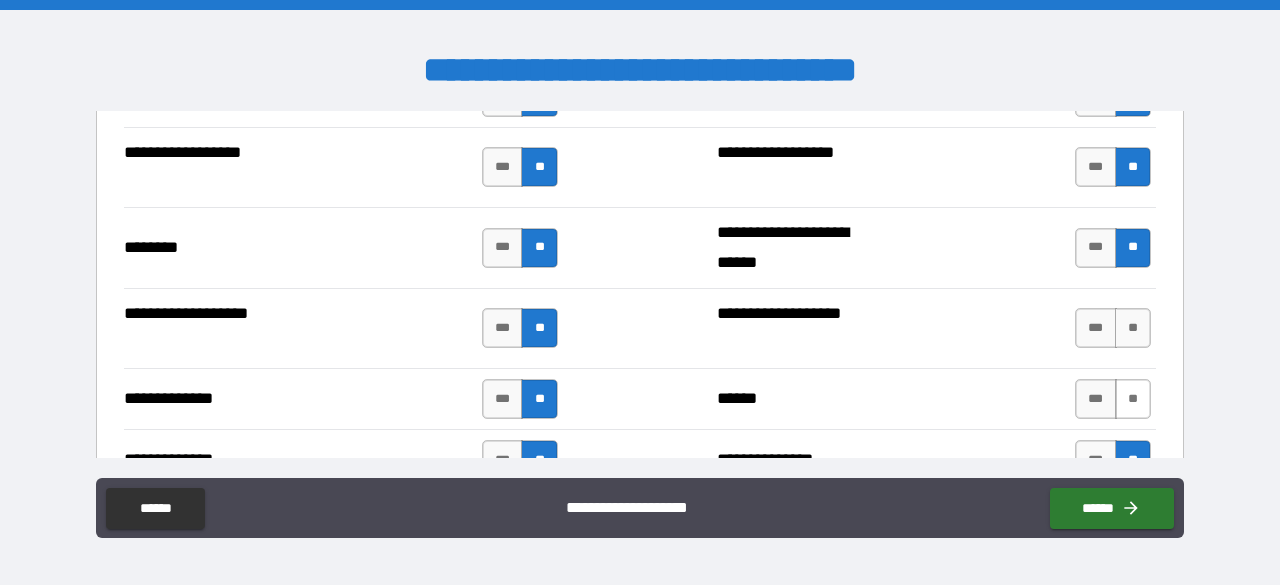 click on "**" at bounding box center (1133, 399) 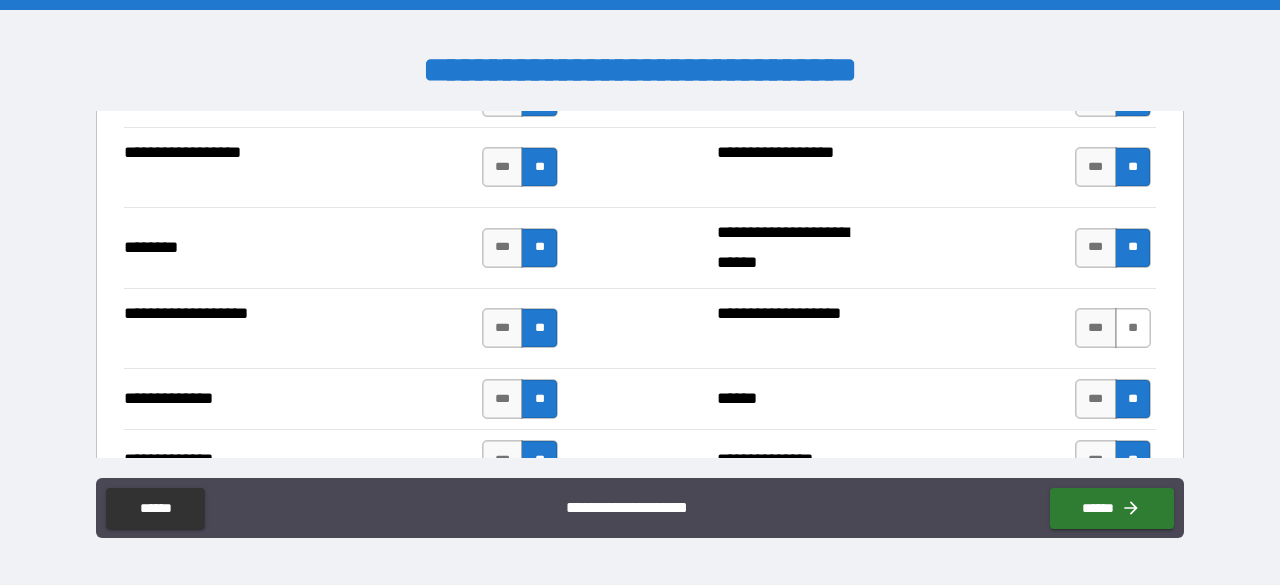 click on "**" at bounding box center (1133, 328) 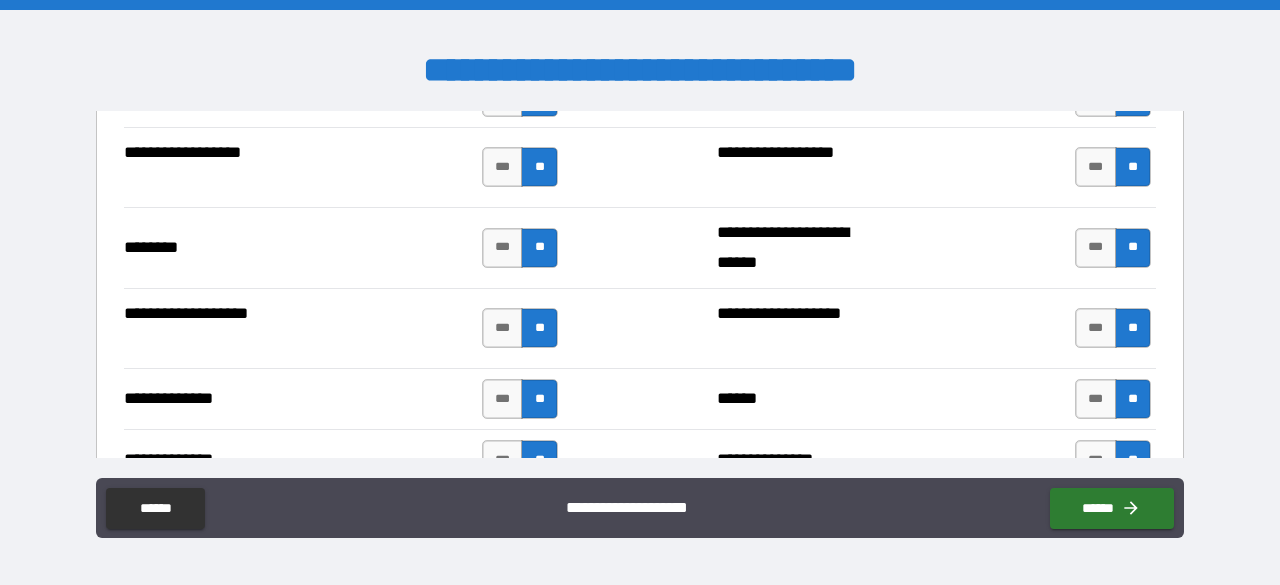 scroll, scrollTop: 3600, scrollLeft: 0, axis: vertical 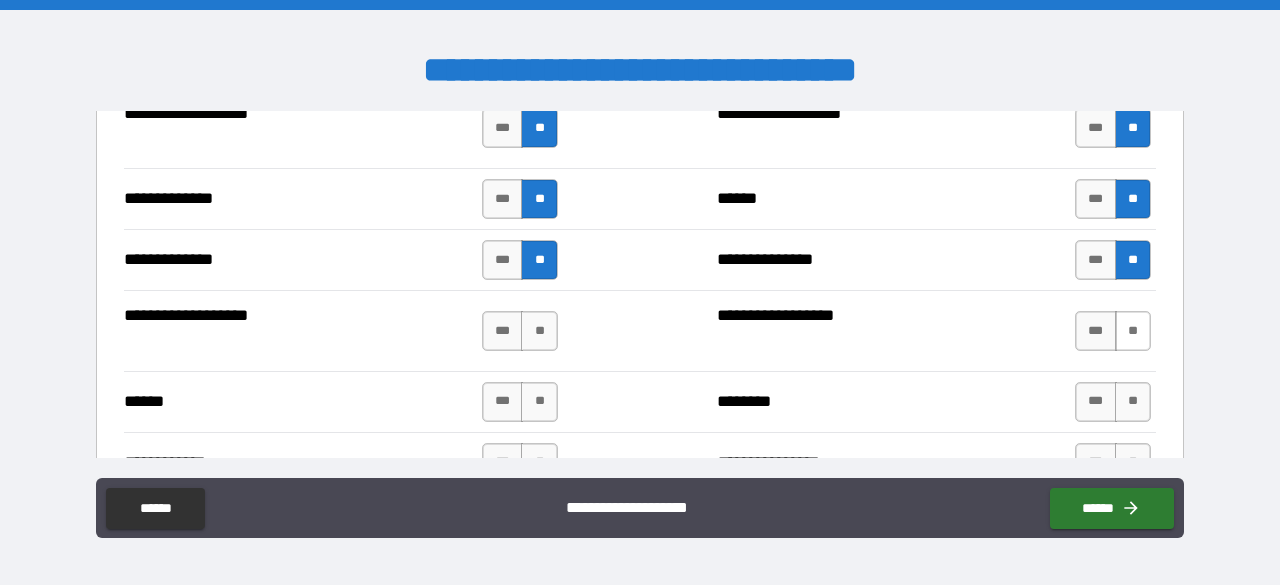 click on "**" at bounding box center (1133, 331) 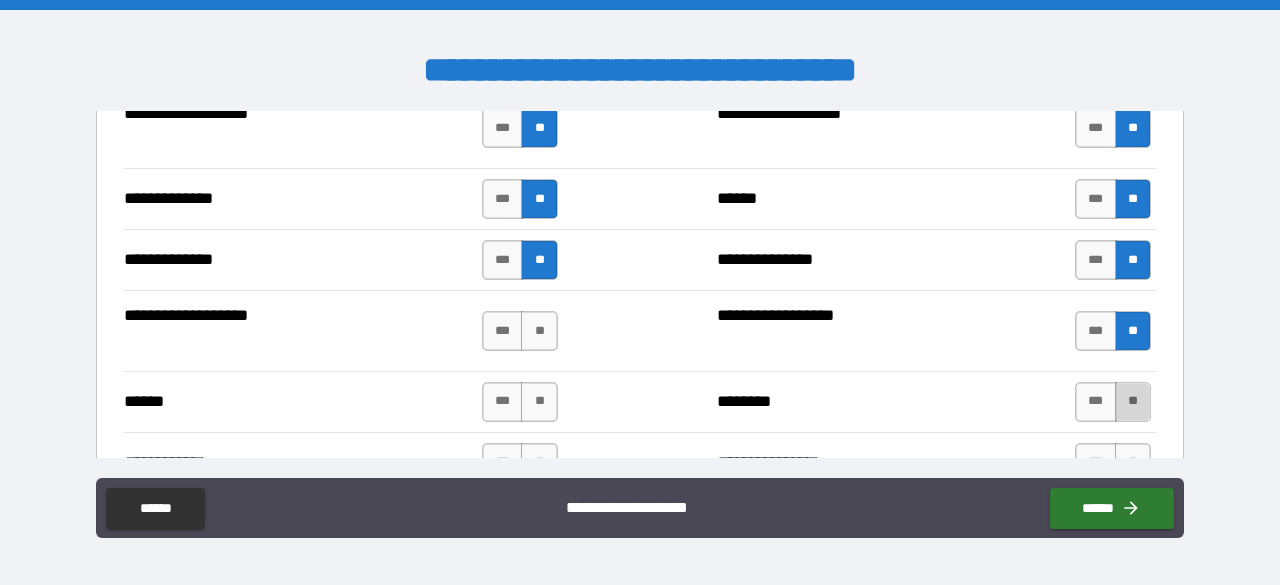 click on "**" at bounding box center (1133, 402) 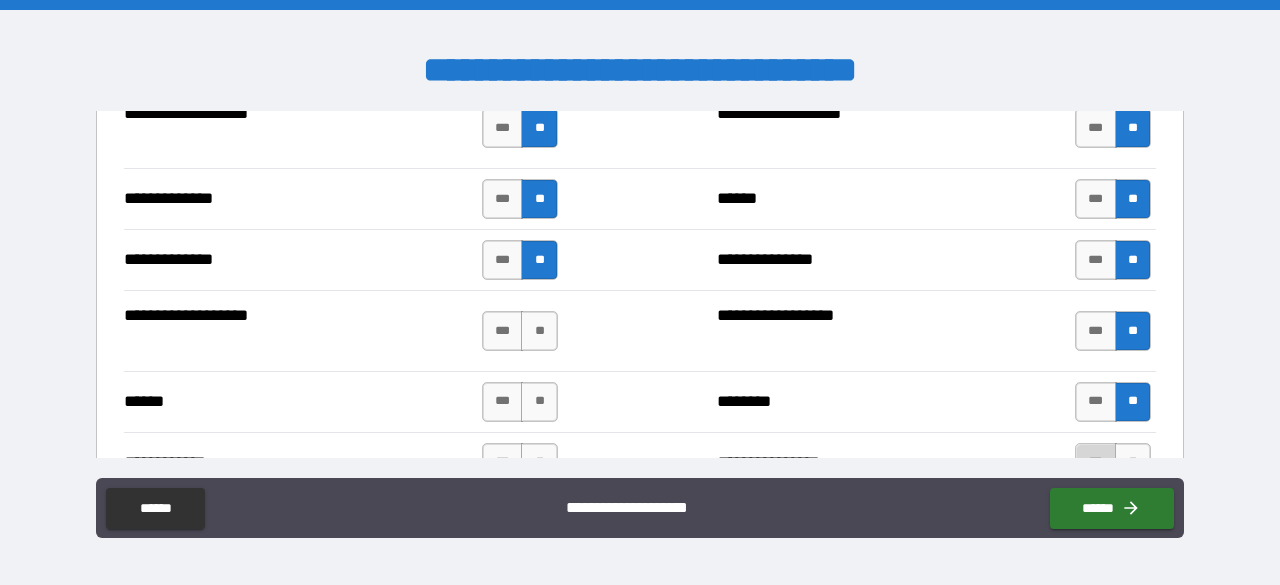 click on "***" at bounding box center (1096, 463) 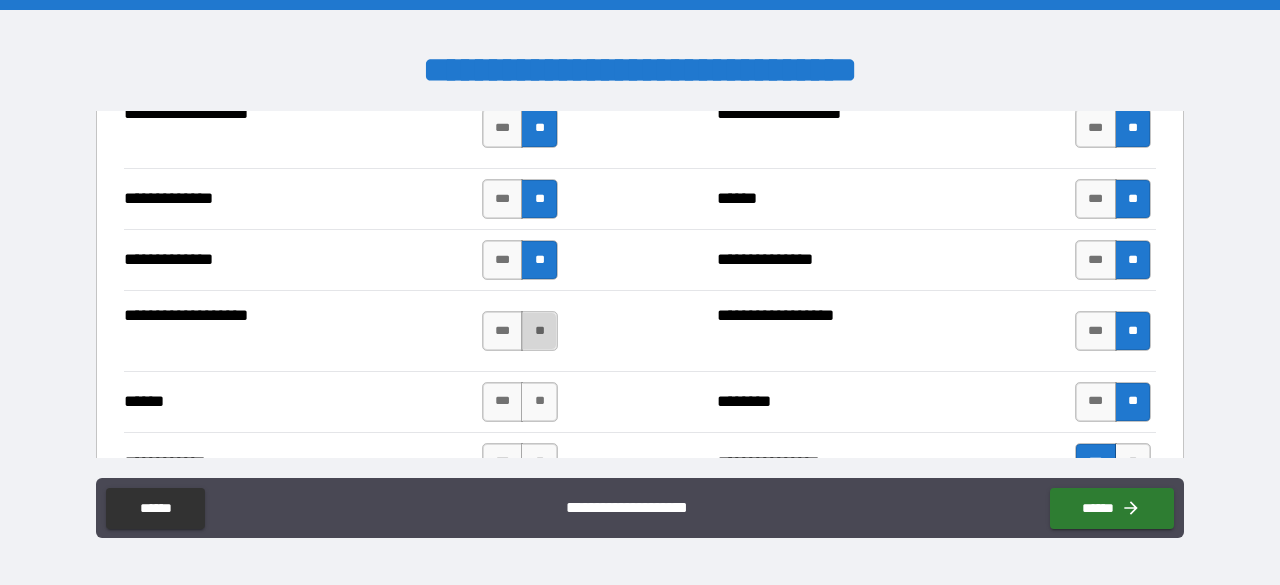 click on "**" at bounding box center [539, 331] 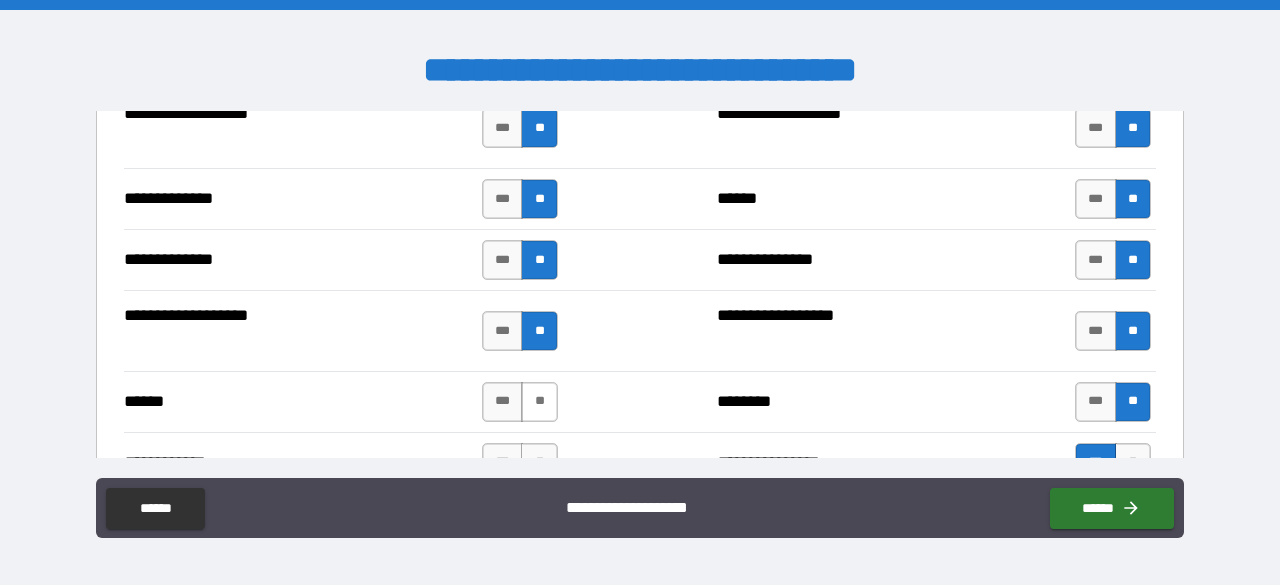 click on "**" at bounding box center [539, 402] 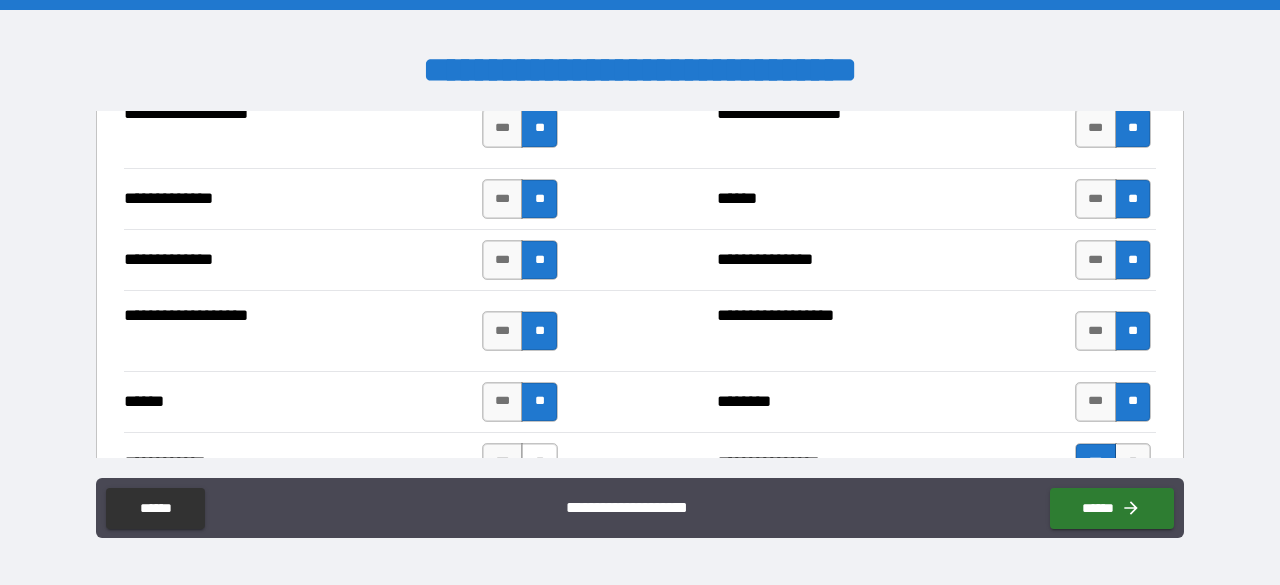 click on "**" at bounding box center [539, 463] 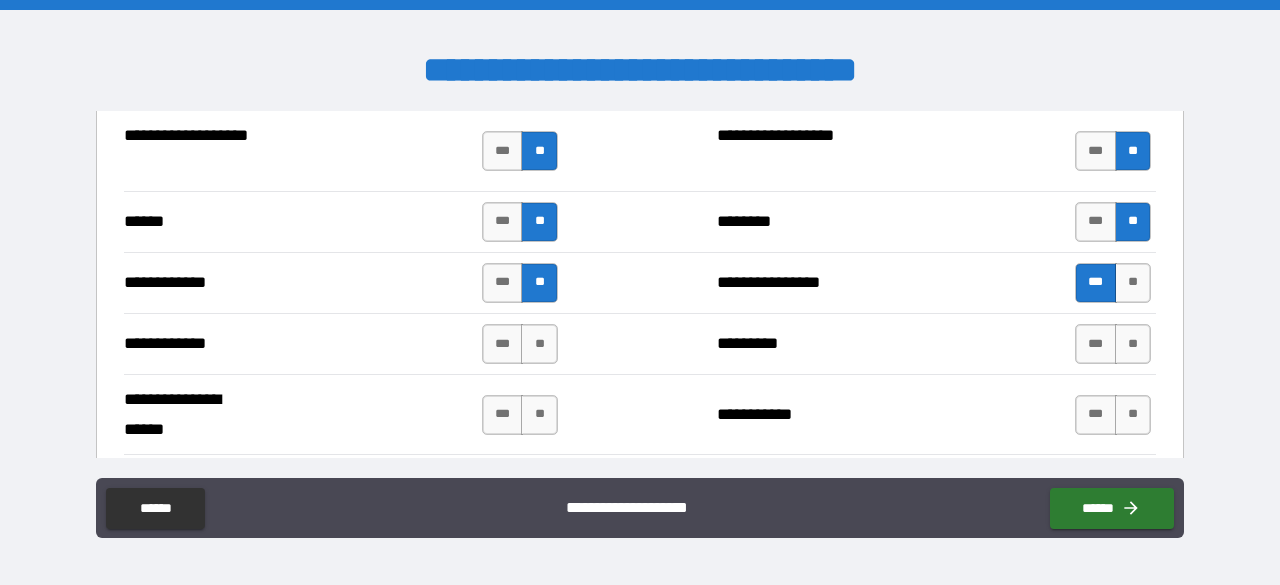 scroll, scrollTop: 3800, scrollLeft: 0, axis: vertical 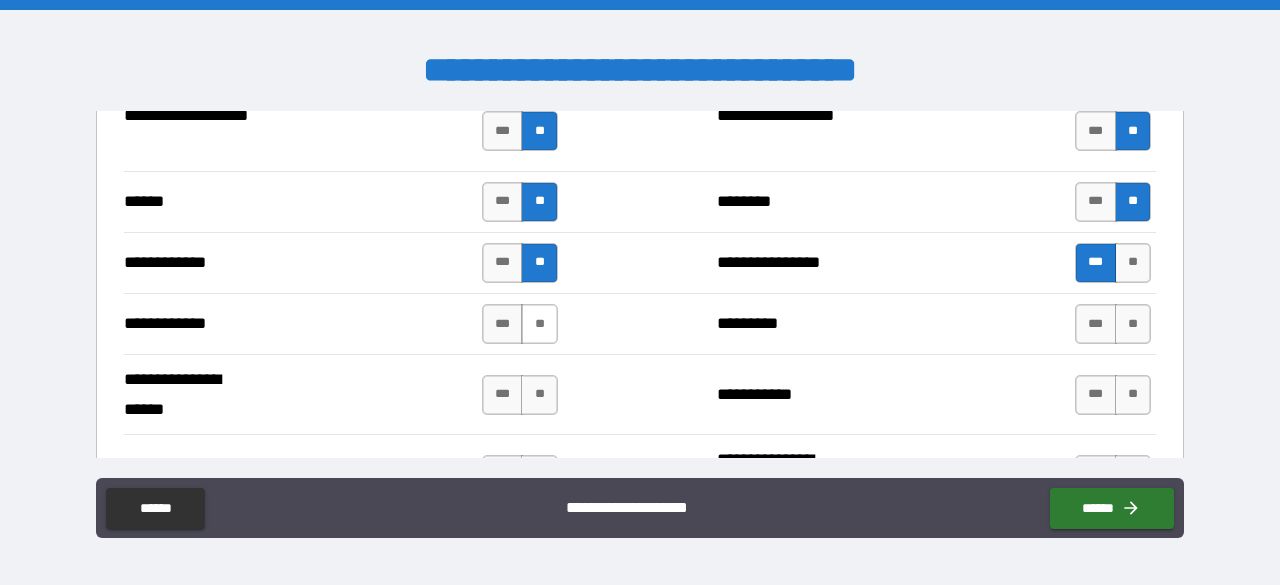 click on "**" at bounding box center [539, 324] 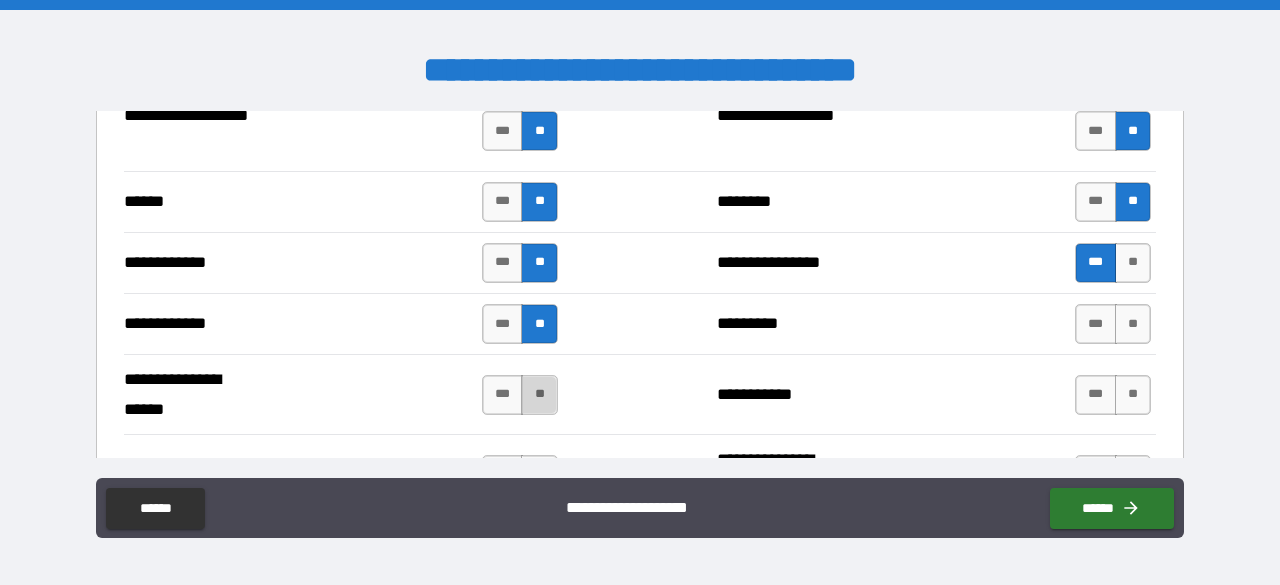 click on "**" at bounding box center [539, 395] 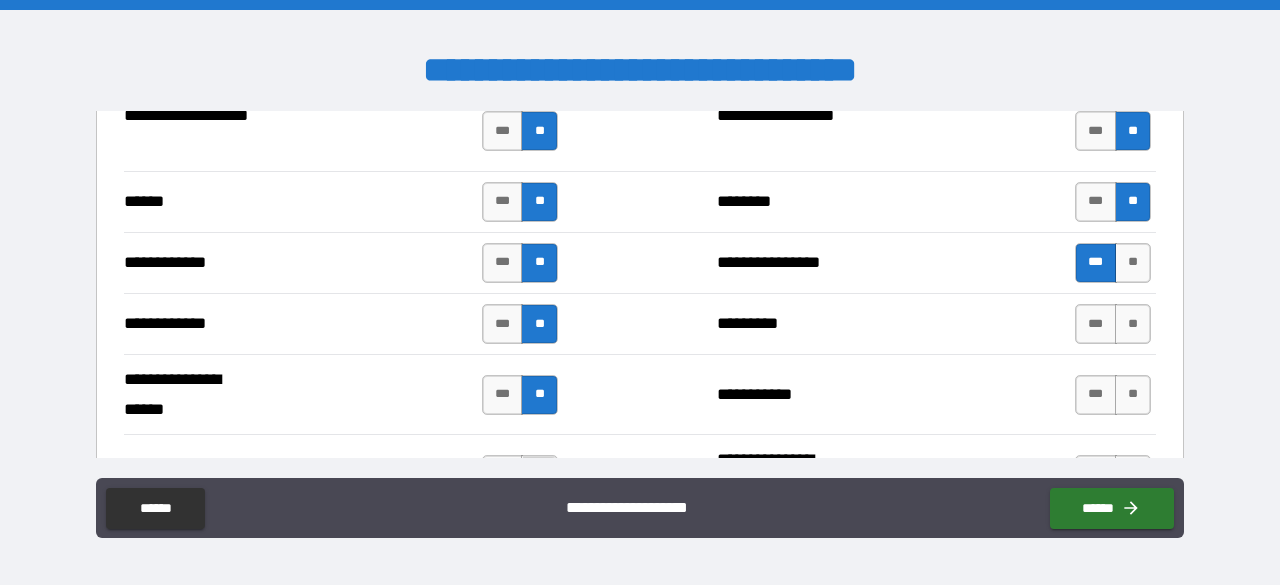 drag, startPoint x: 540, startPoint y: 444, endPoint x: 784, endPoint y: 455, distance: 244.24782 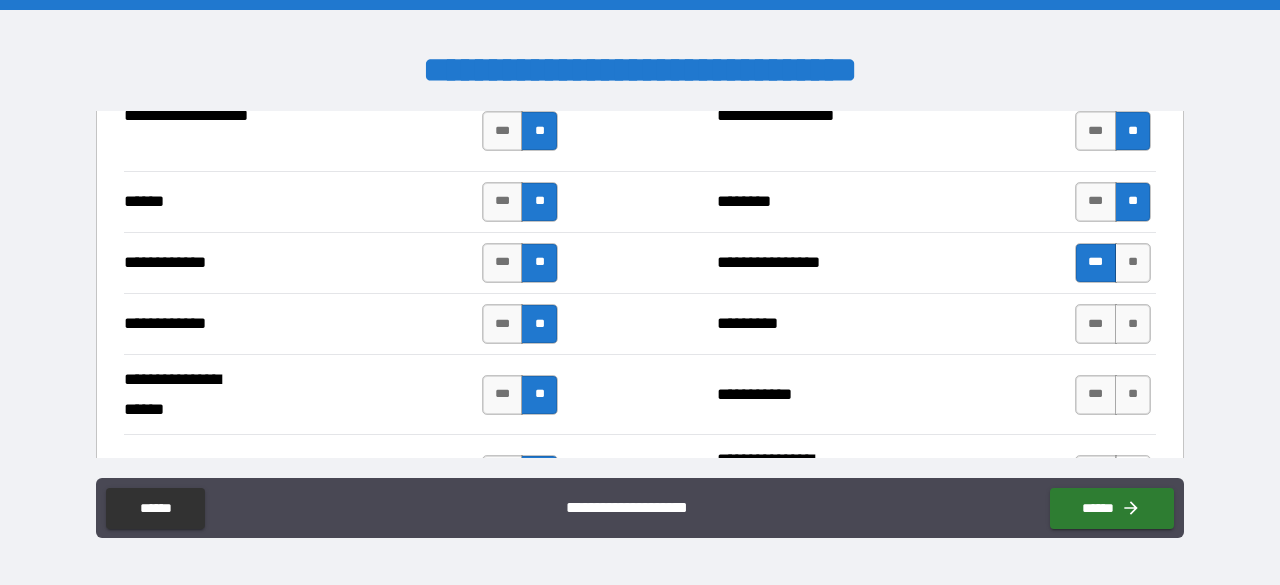 click on "**" at bounding box center [1133, 475] 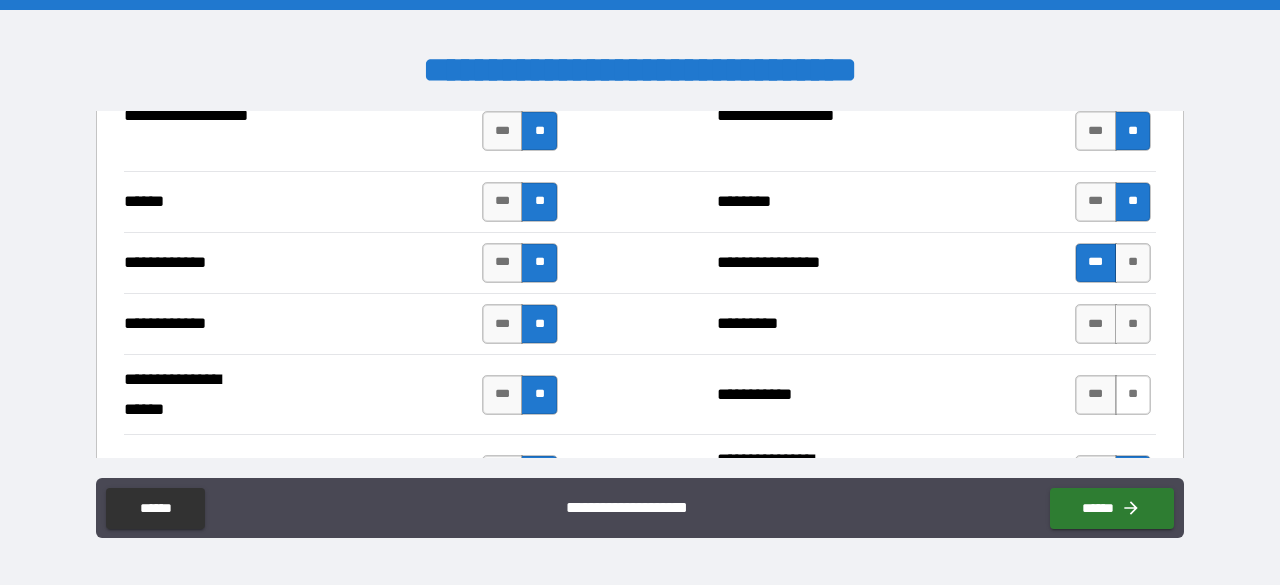 click on "**" at bounding box center (1133, 395) 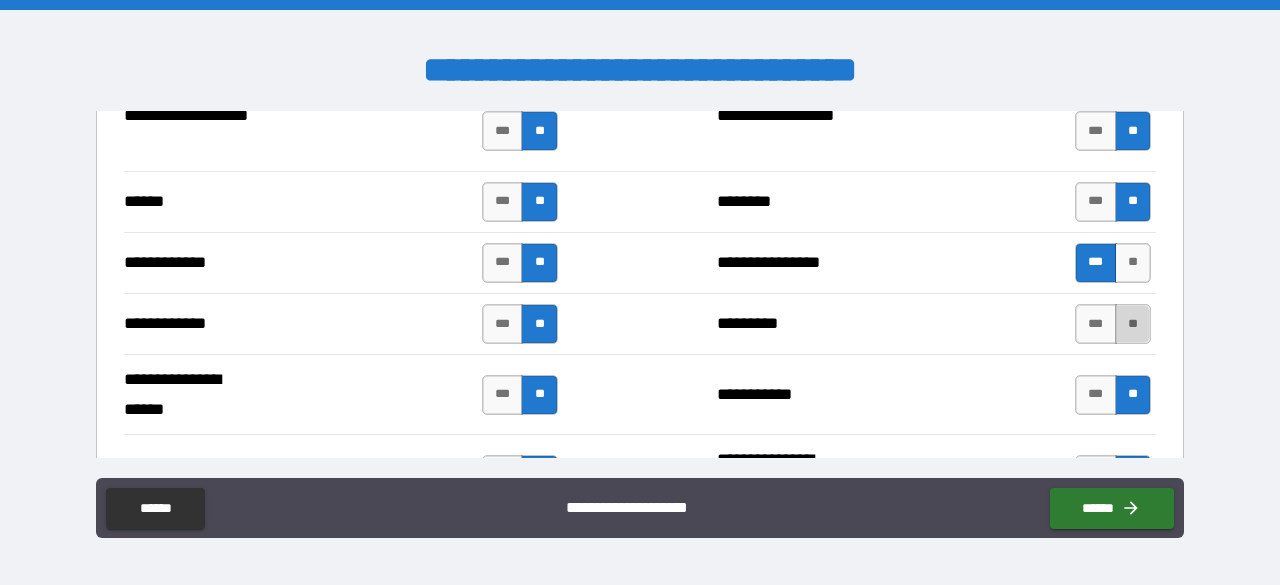 click on "**" at bounding box center [1133, 324] 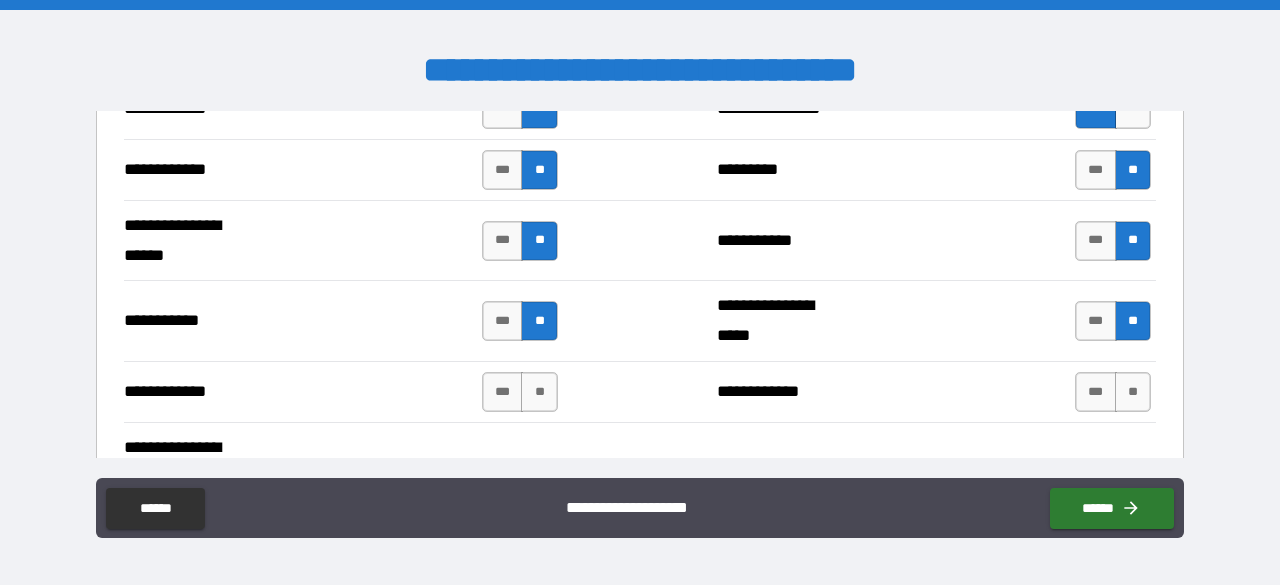 scroll, scrollTop: 4000, scrollLeft: 0, axis: vertical 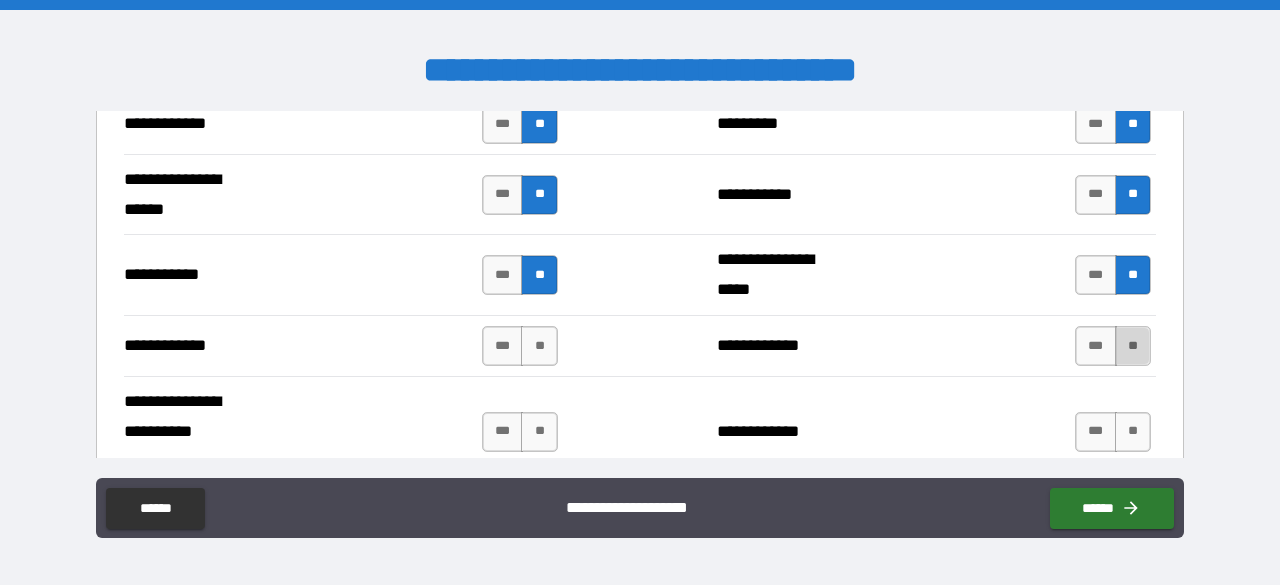 click on "**" at bounding box center (1133, 346) 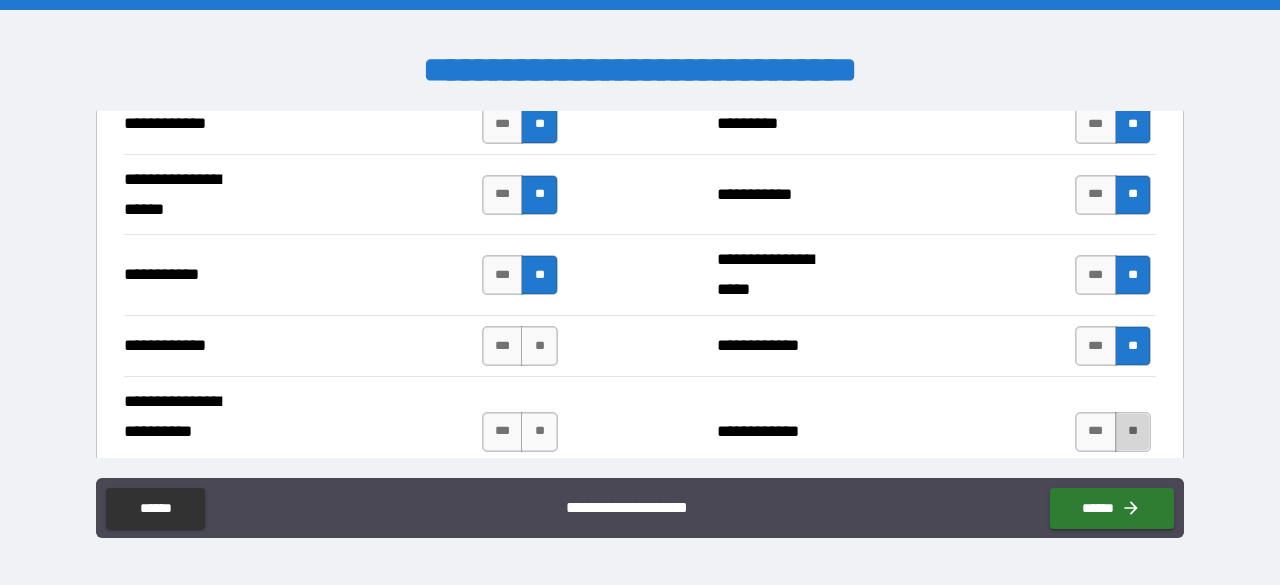 drag, startPoint x: 1123, startPoint y: 412, endPoint x: 1095, endPoint y: 405, distance: 28.86174 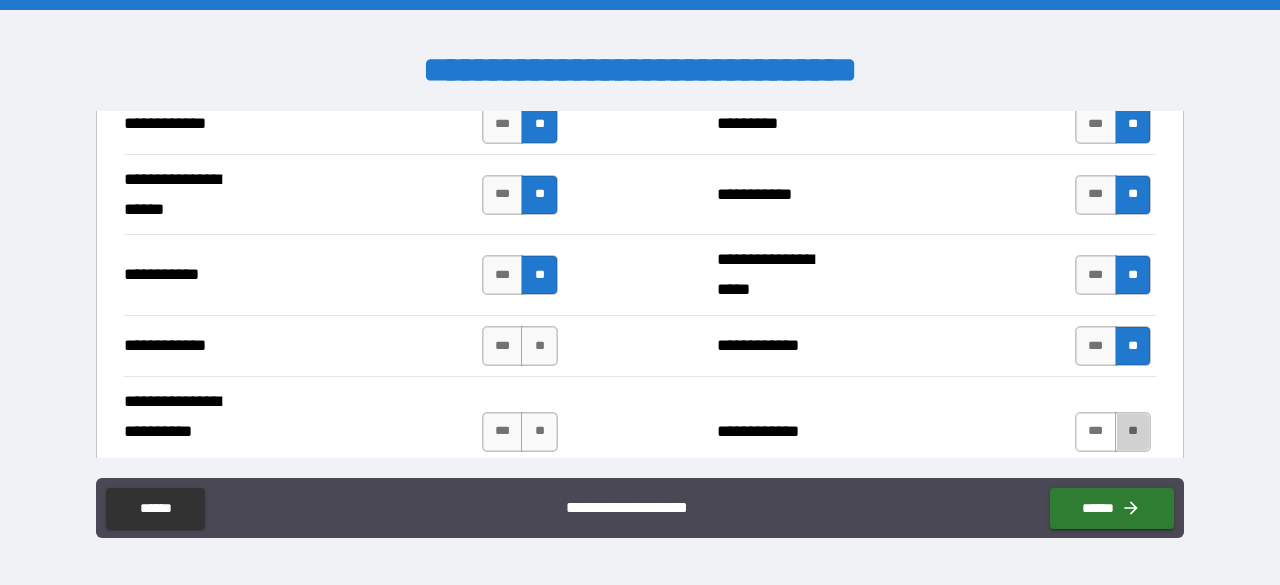 click on "**" at bounding box center (1133, 432) 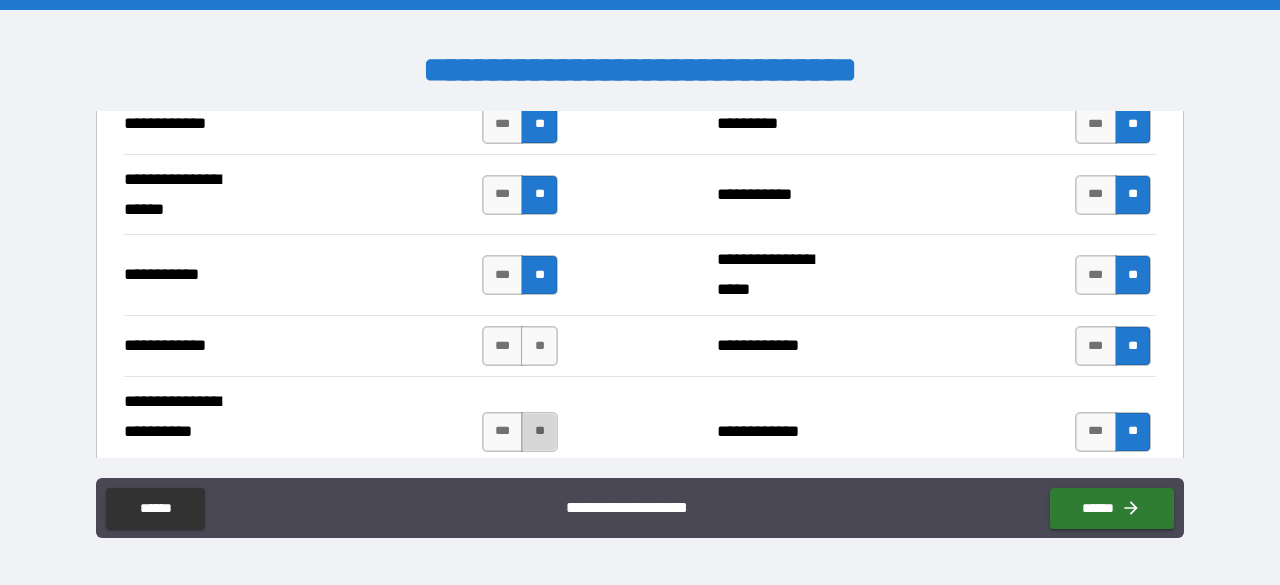 click on "**" at bounding box center [539, 432] 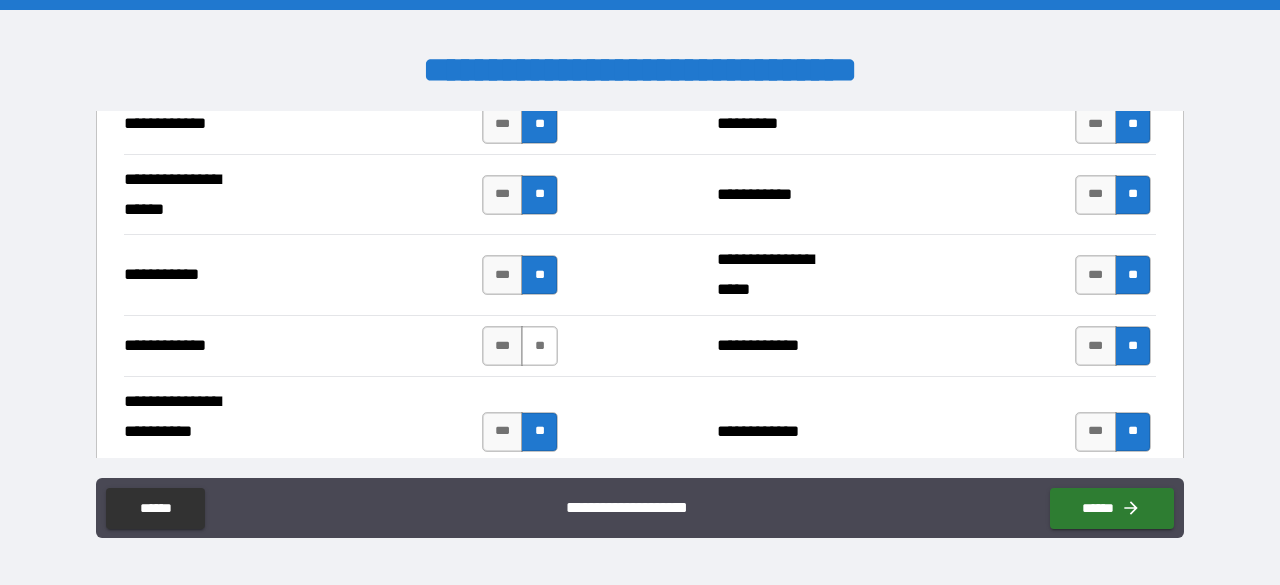 click on "**" at bounding box center [539, 346] 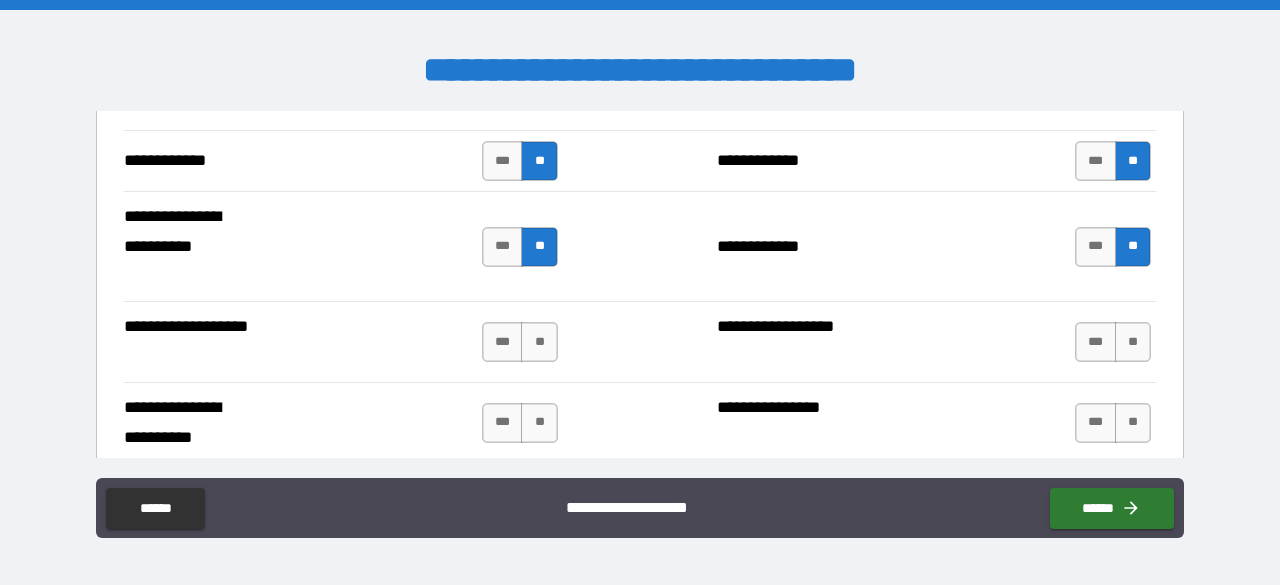 scroll, scrollTop: 4200, scrollLeft: 0, axis: vertical 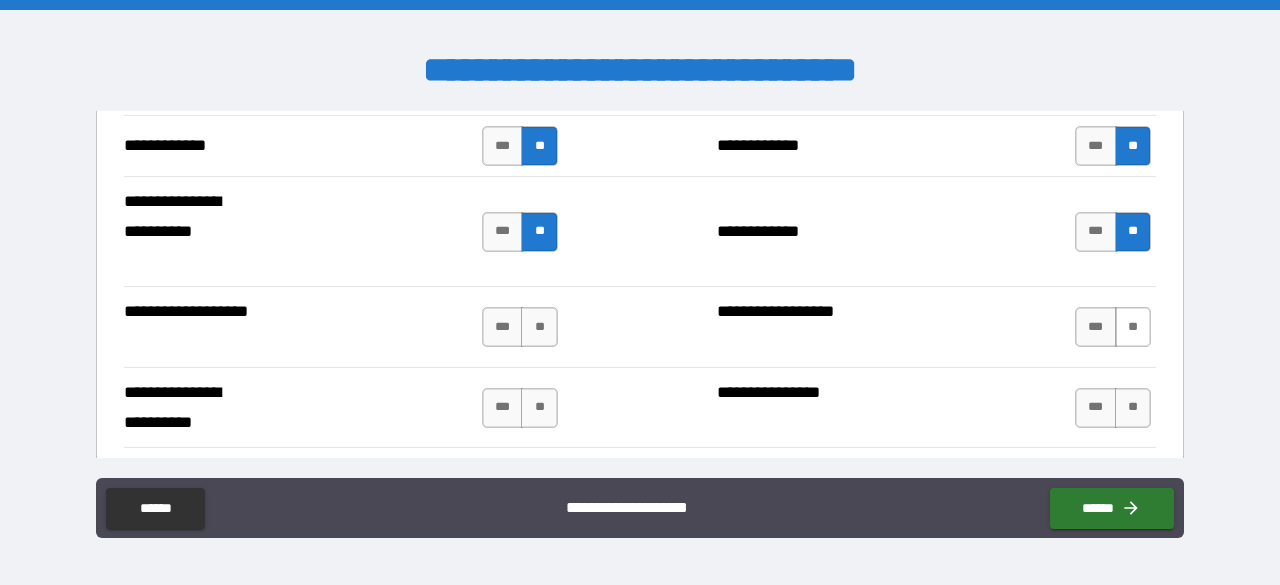 click on "**" at bounding box center [1133, 327] 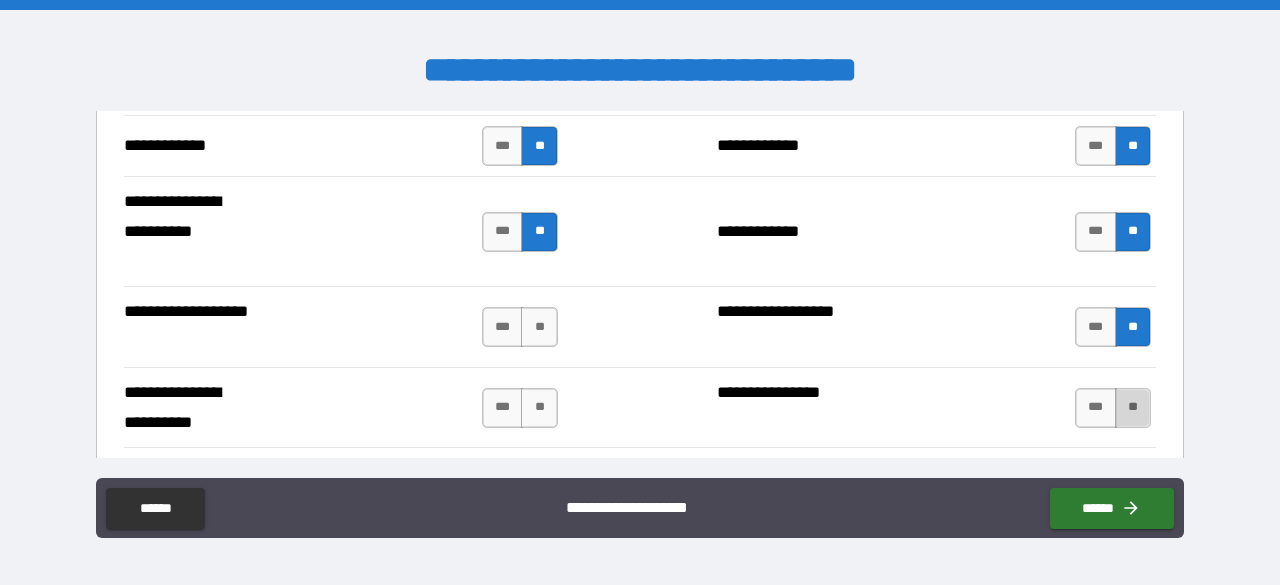 click on "**" at bounding box center (1133, 408) 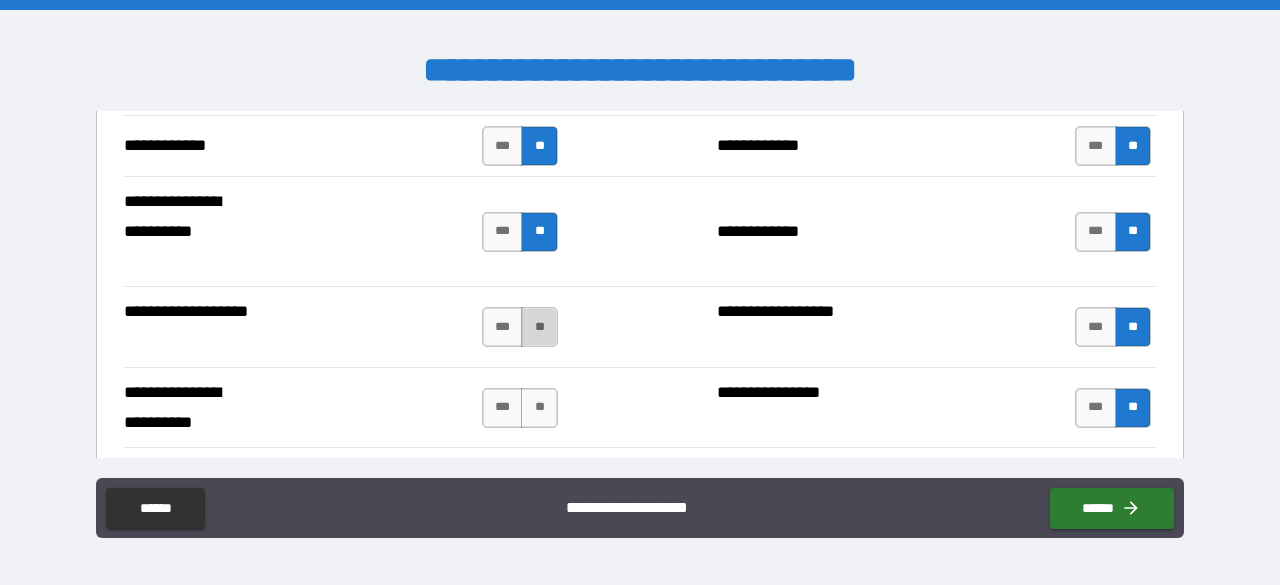 click on "**" at bounding box center [539, 327] 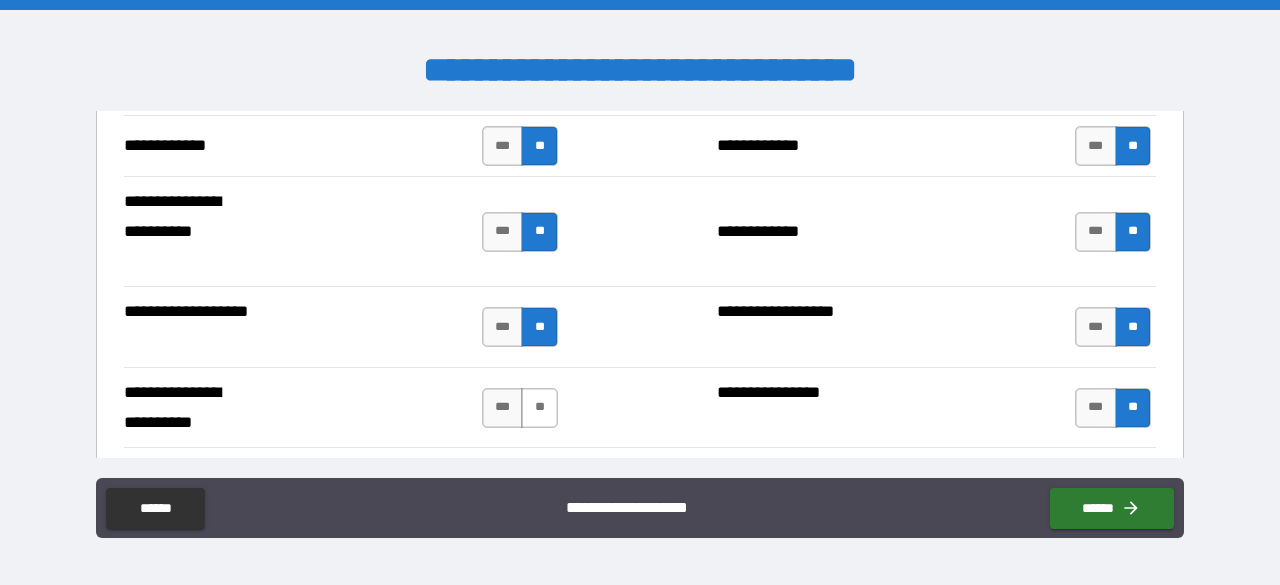 click on "**" at bounding box center (539, 408) 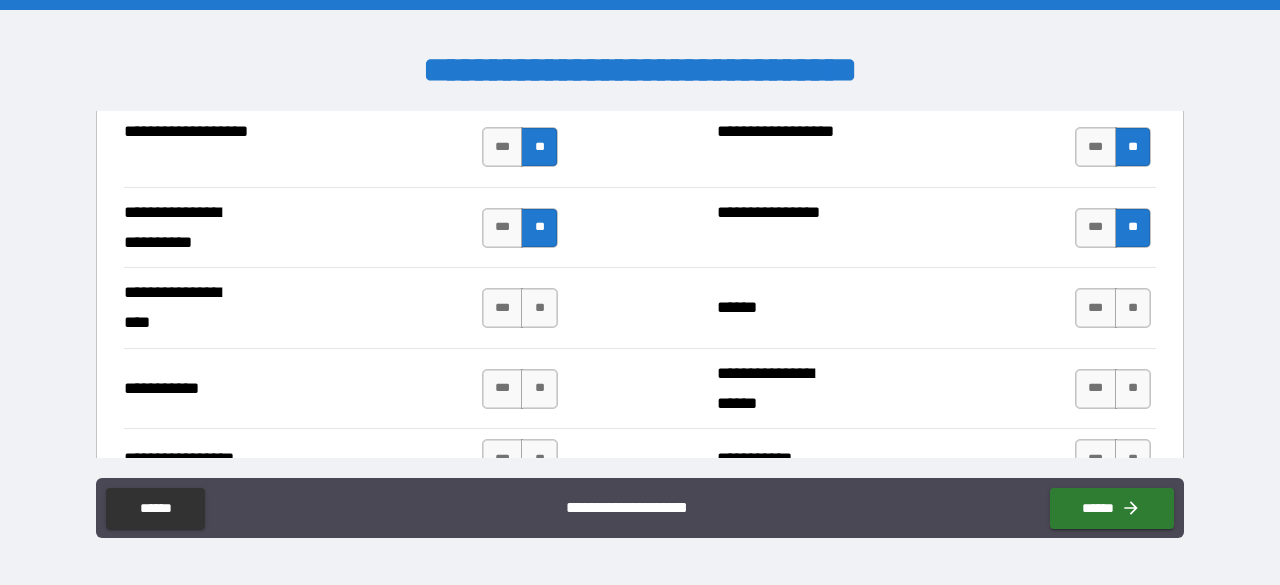 scroll, scrollTop: 4400, scrollLeft: 0, axis: vertical 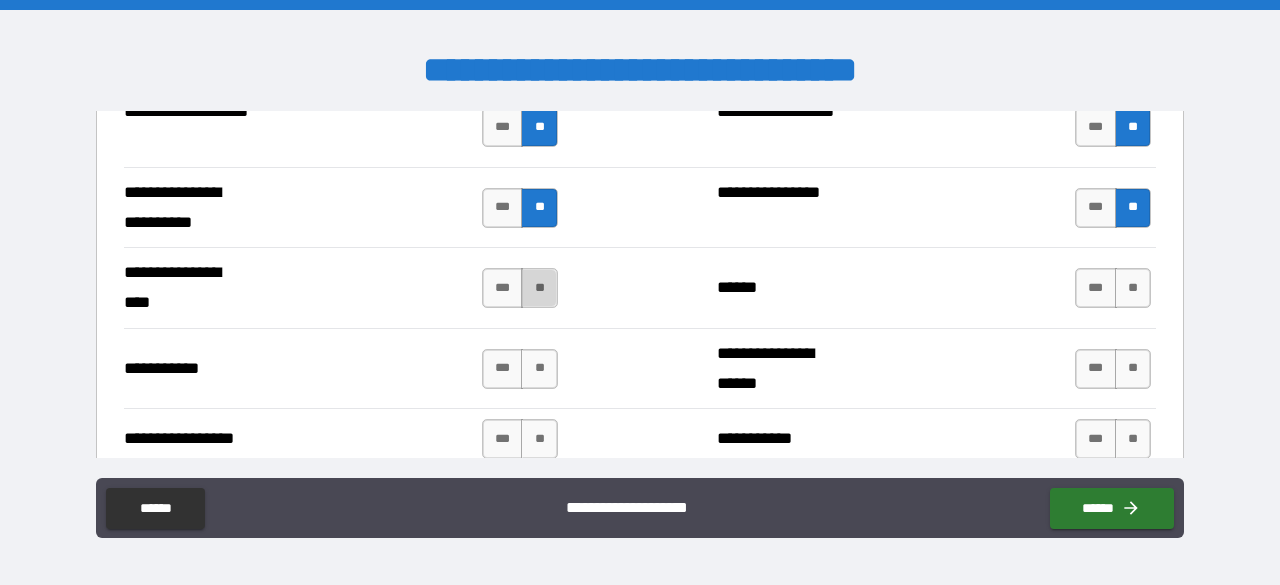 click on "**" at bounding box center (539, 288) 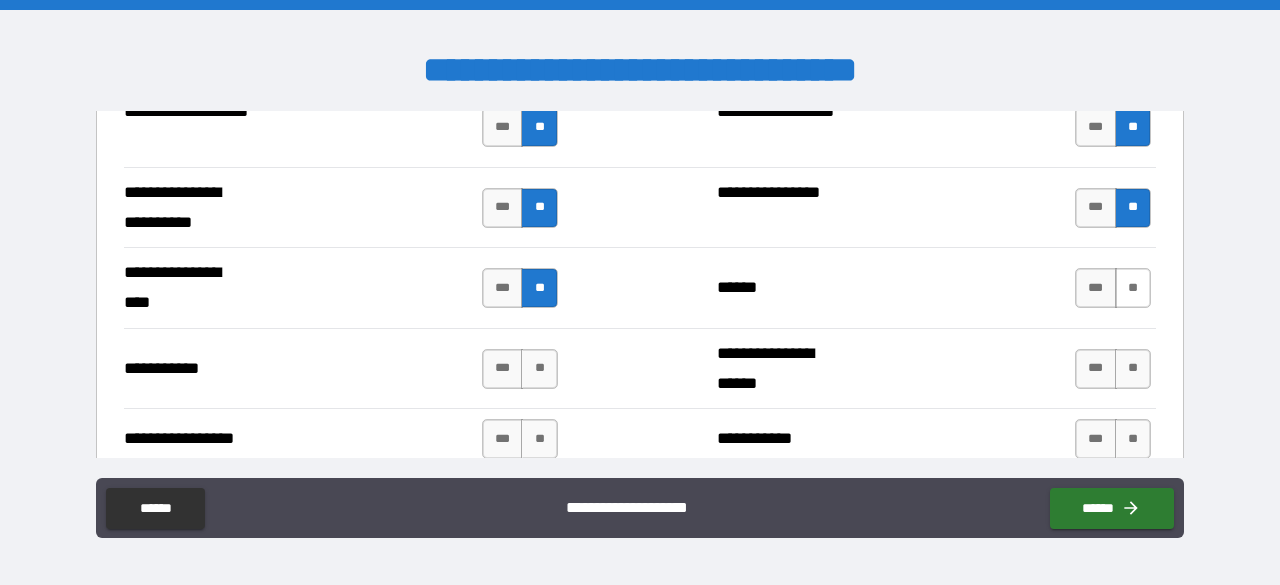 click on "**" at bounding box center (1133, 288) 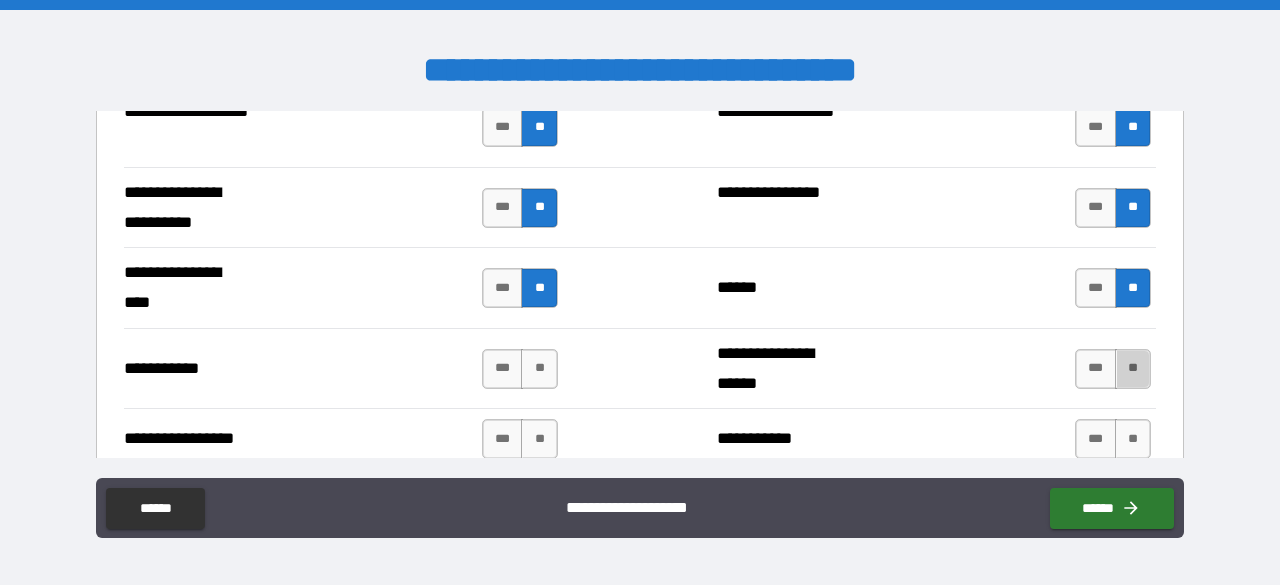 drag, startPoint x: 1118, startPoint y: 356, endPoint x: 1124, endPoint y: 381, distance: 25.70992 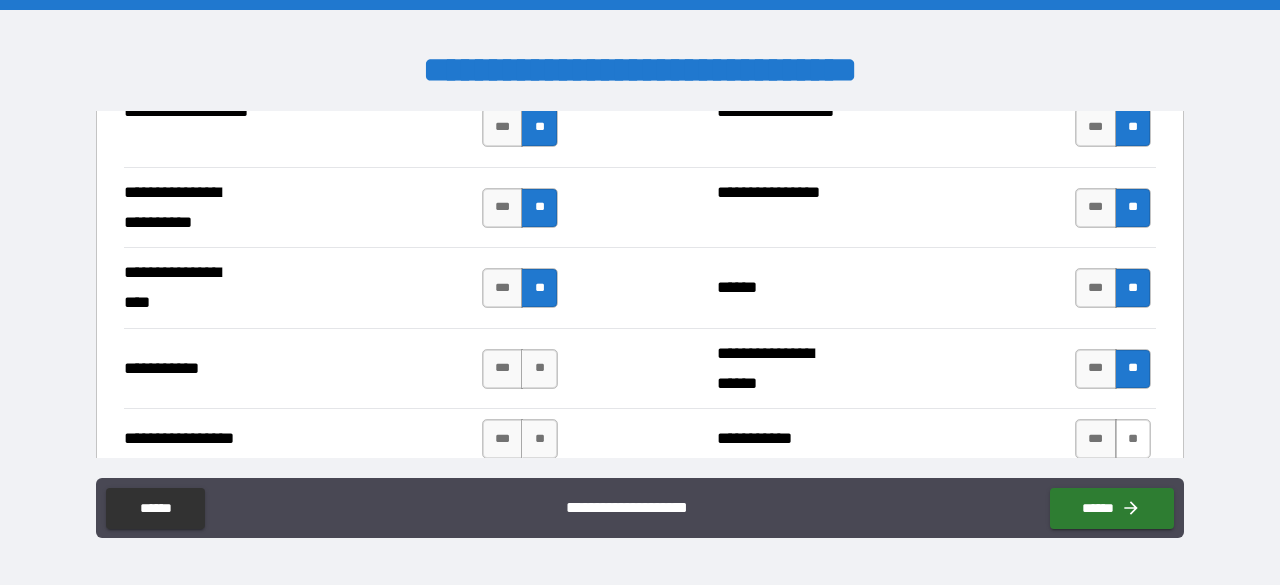 click on "**" at bounding box center [1133, 439] 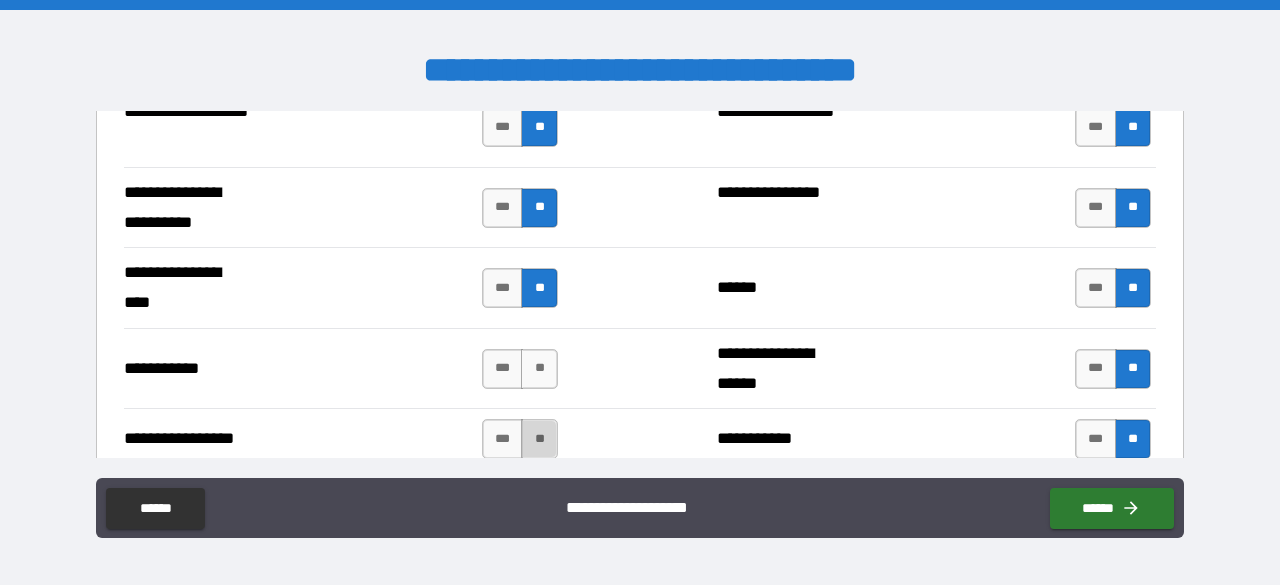 click on "**" at bounding box center [539, 439] 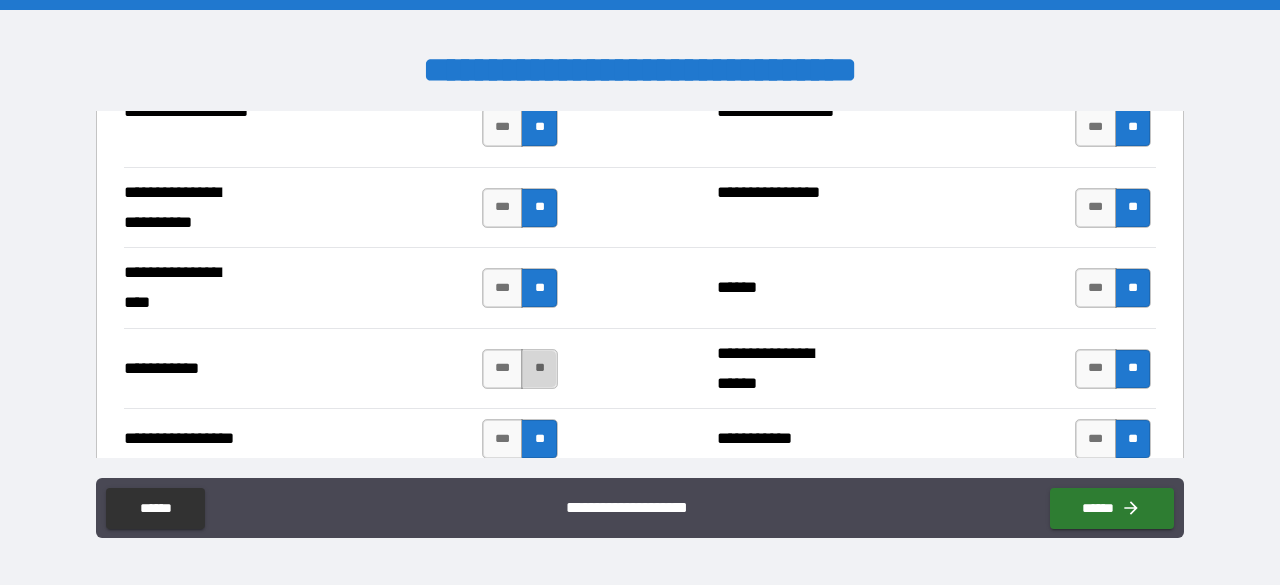 click on "**" at bounding box center (539, 369) 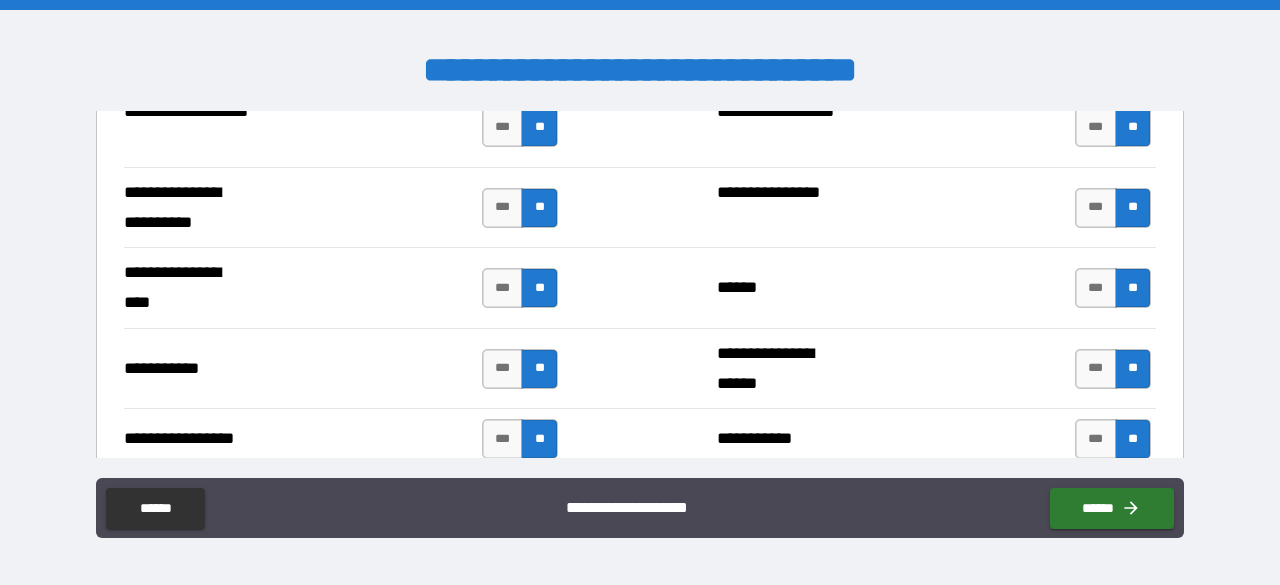 scroll, scrollTop: 4600, scrollLeft: 0, axis: vertical 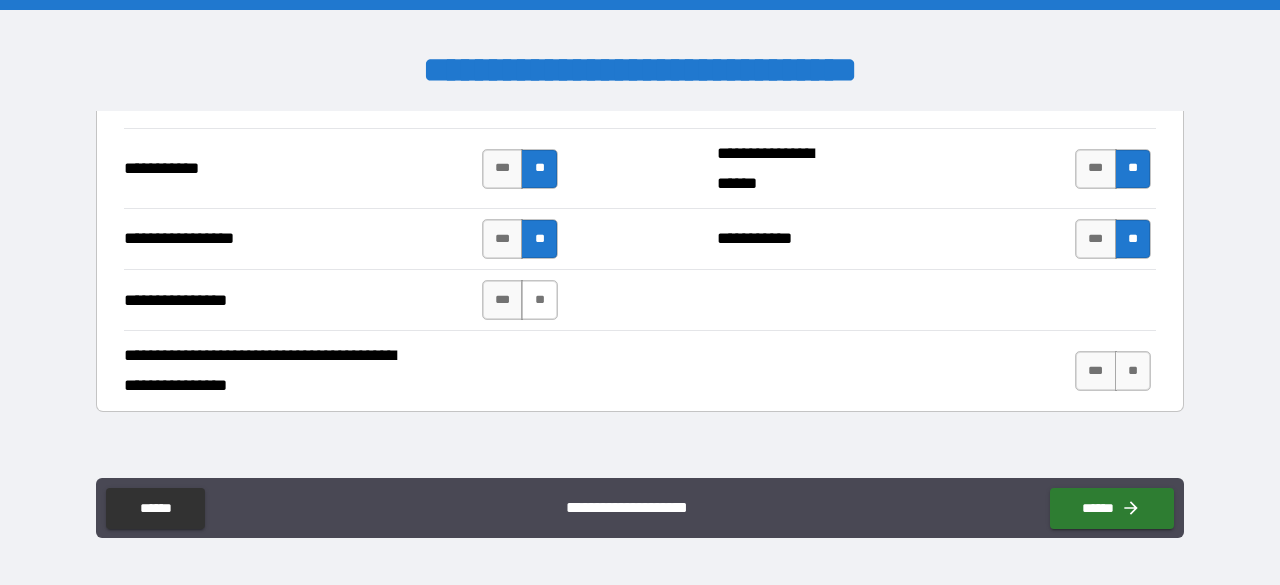 click on "**" at bounding box center [539, 300] 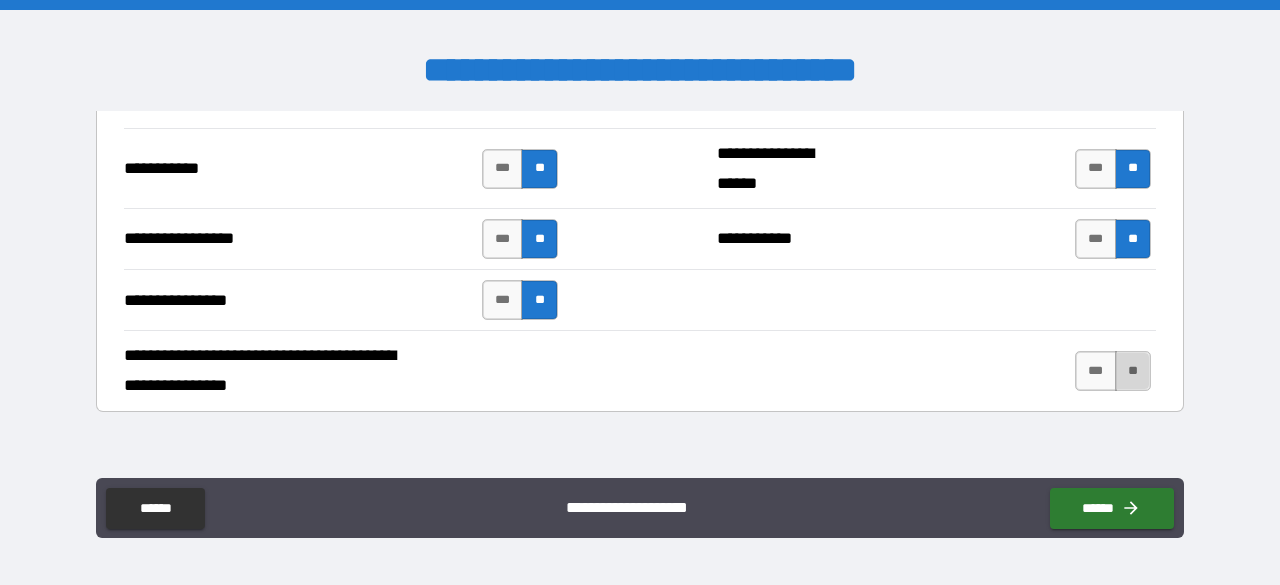 click on "**" at bounding box center (1133, 371) 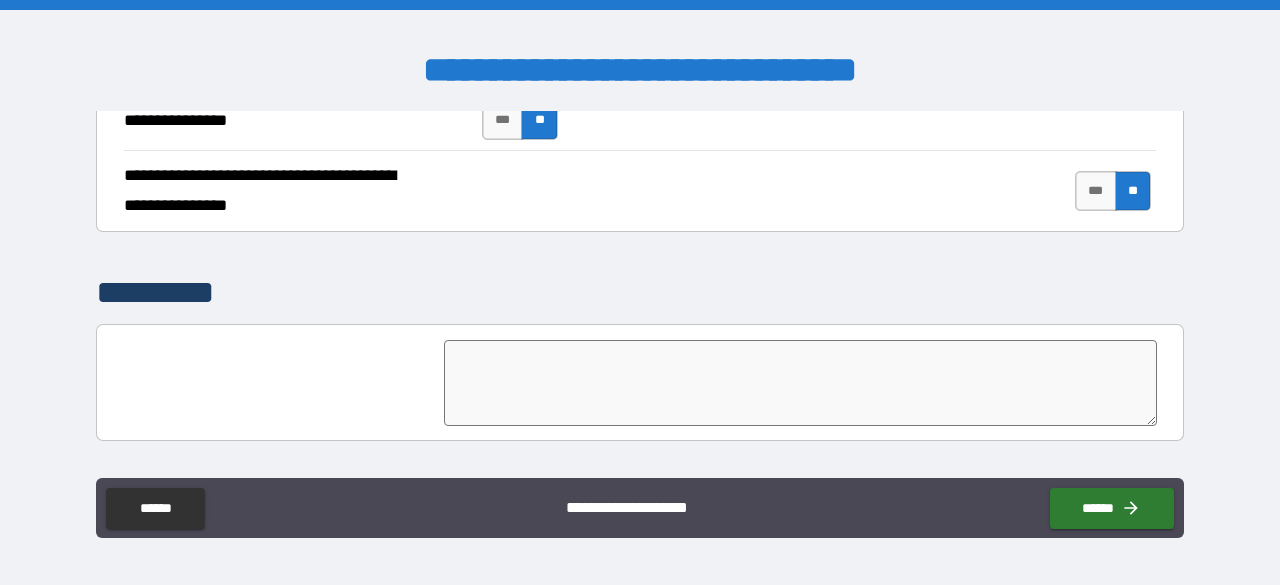 scroll, scrollTop: 4800, scrollLeft: 0, axis: vertical 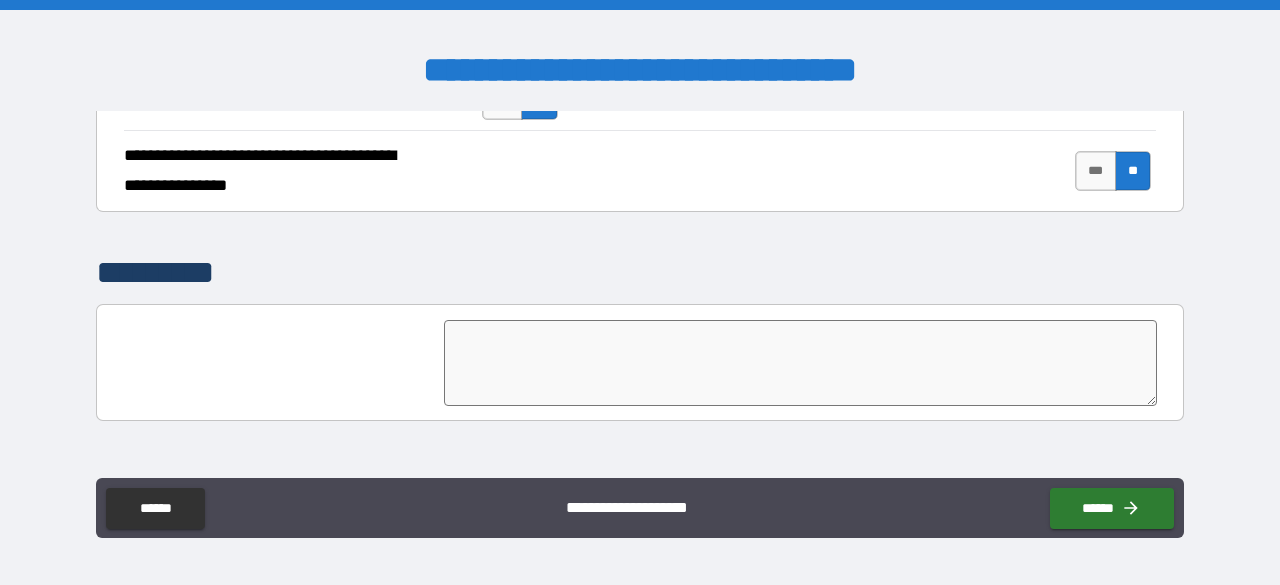 click at bounding box center [800, 363] 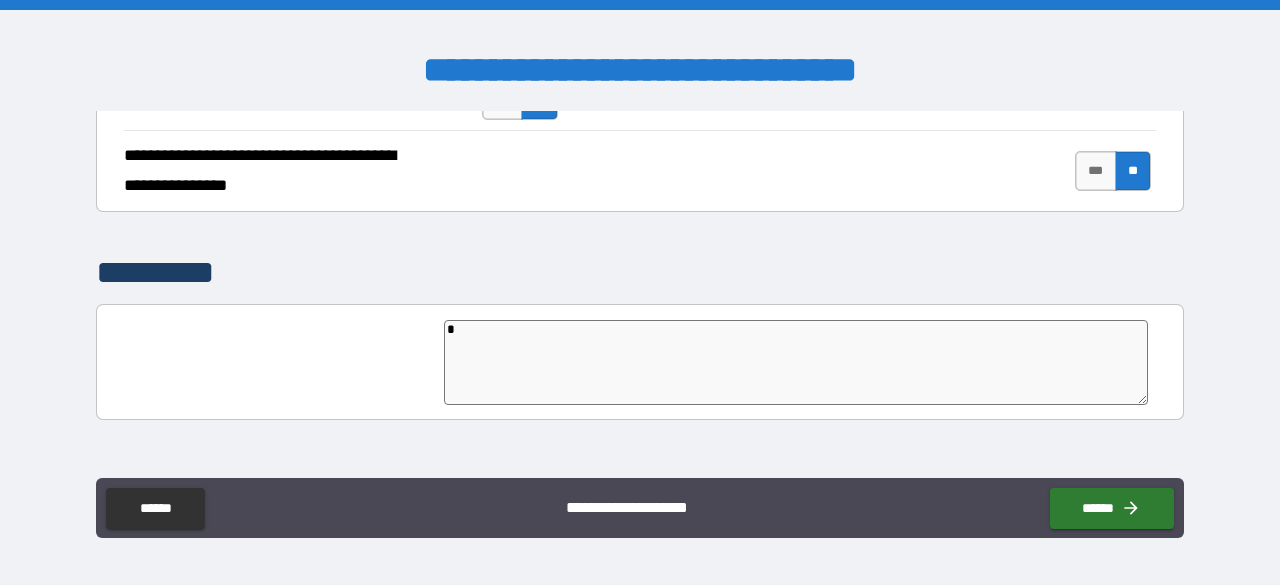 type on "*" 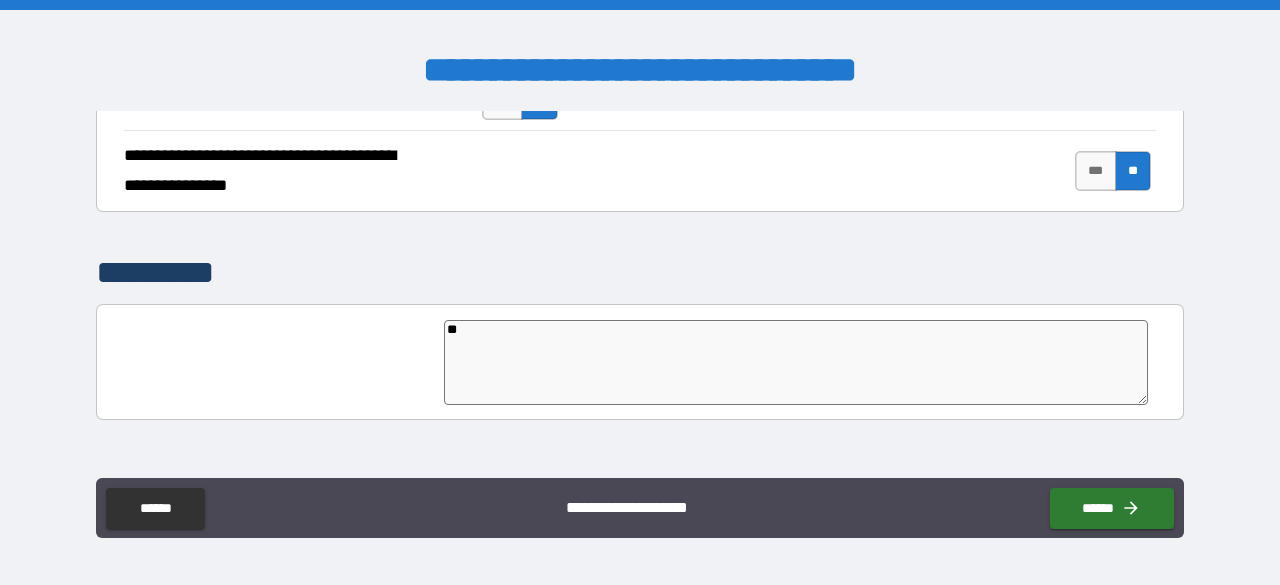 type on "***" 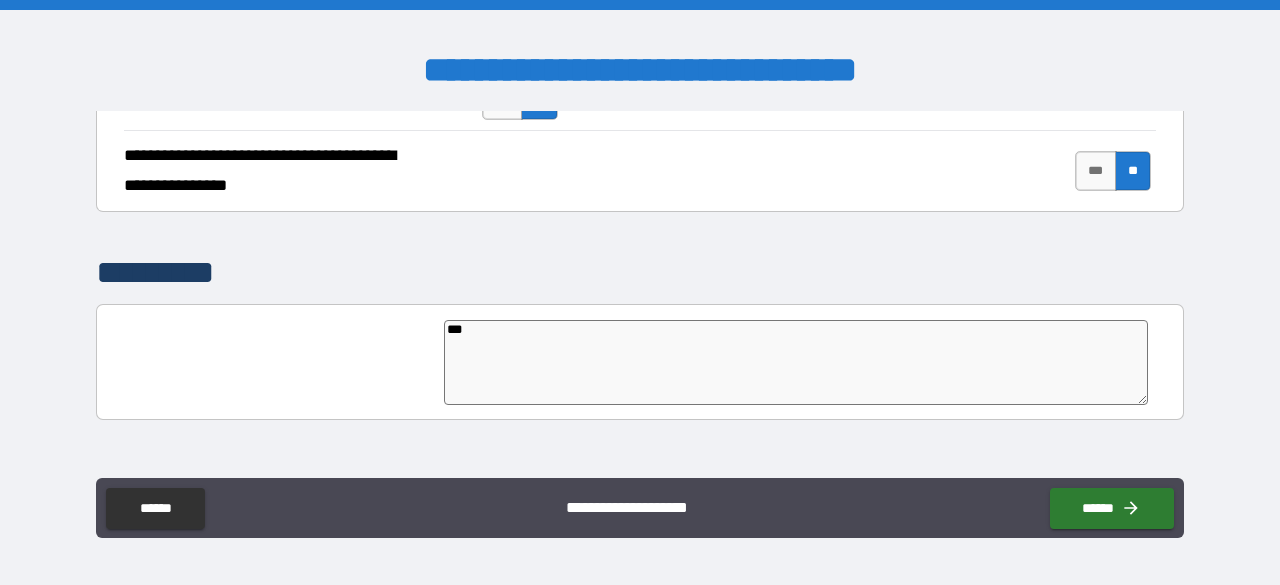 type on "*" 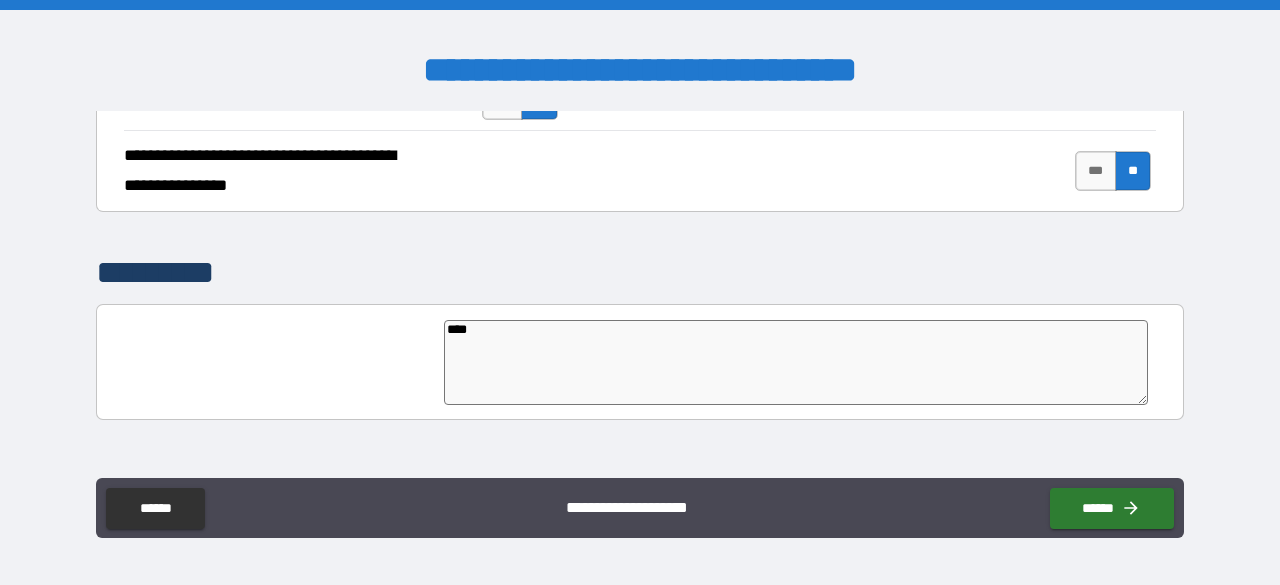 type on "*" 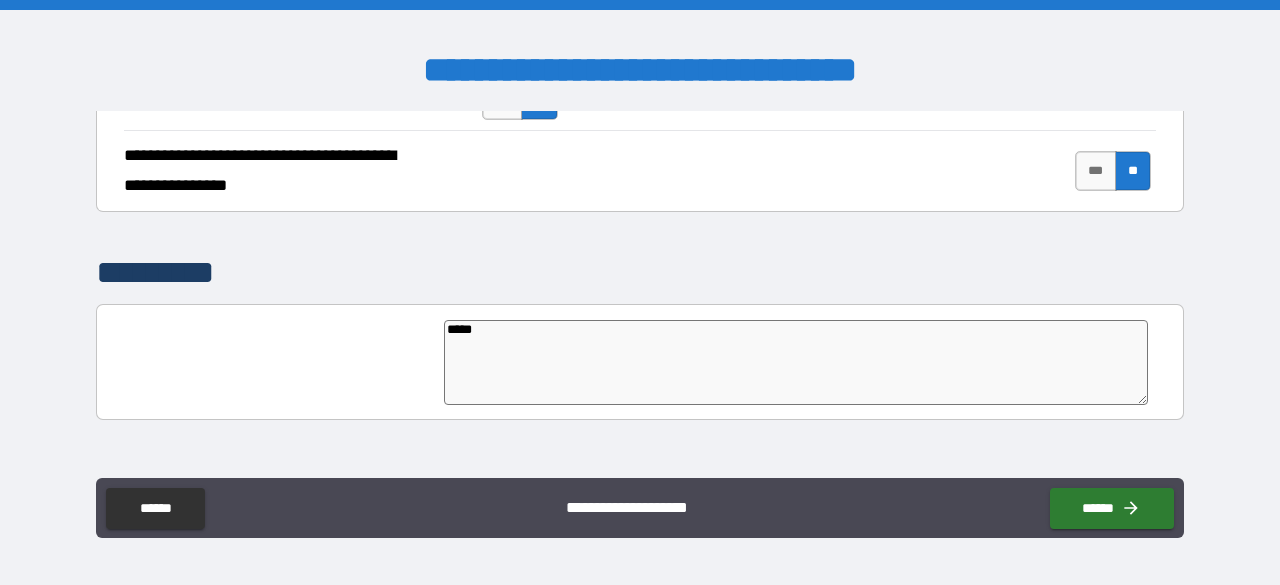 type on "******" 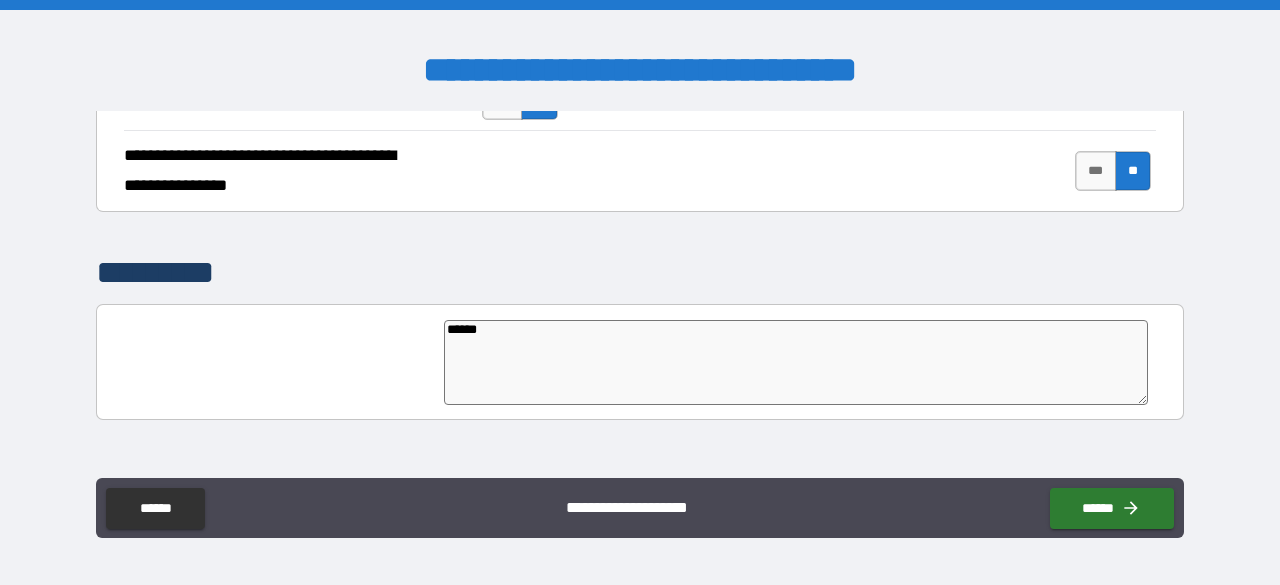 type on "*" 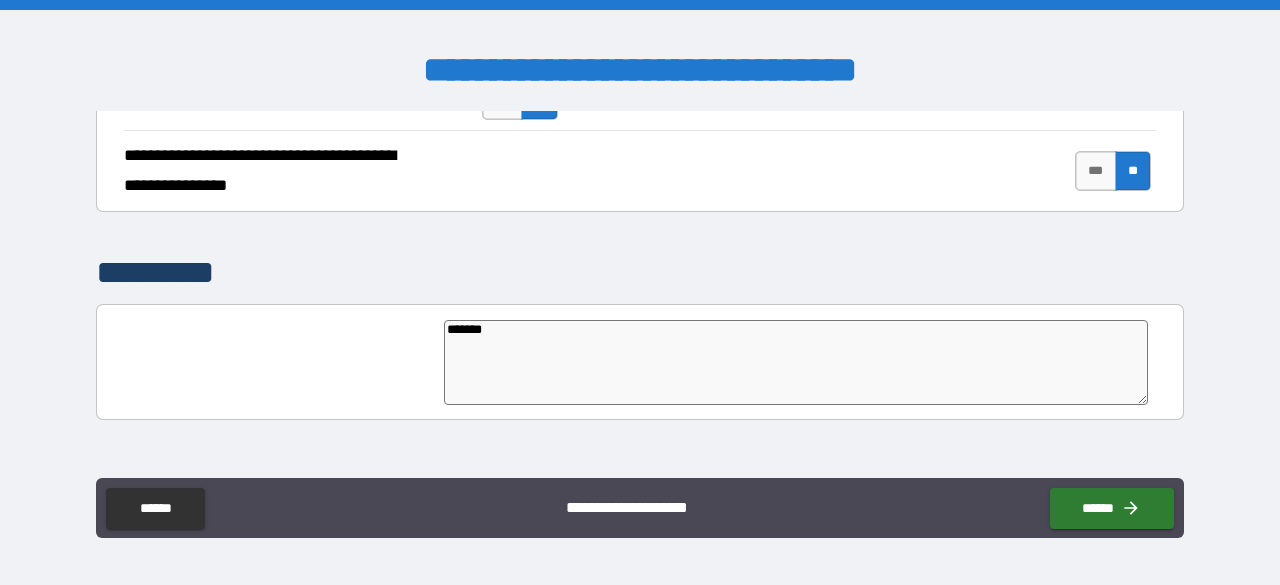 type on "********" 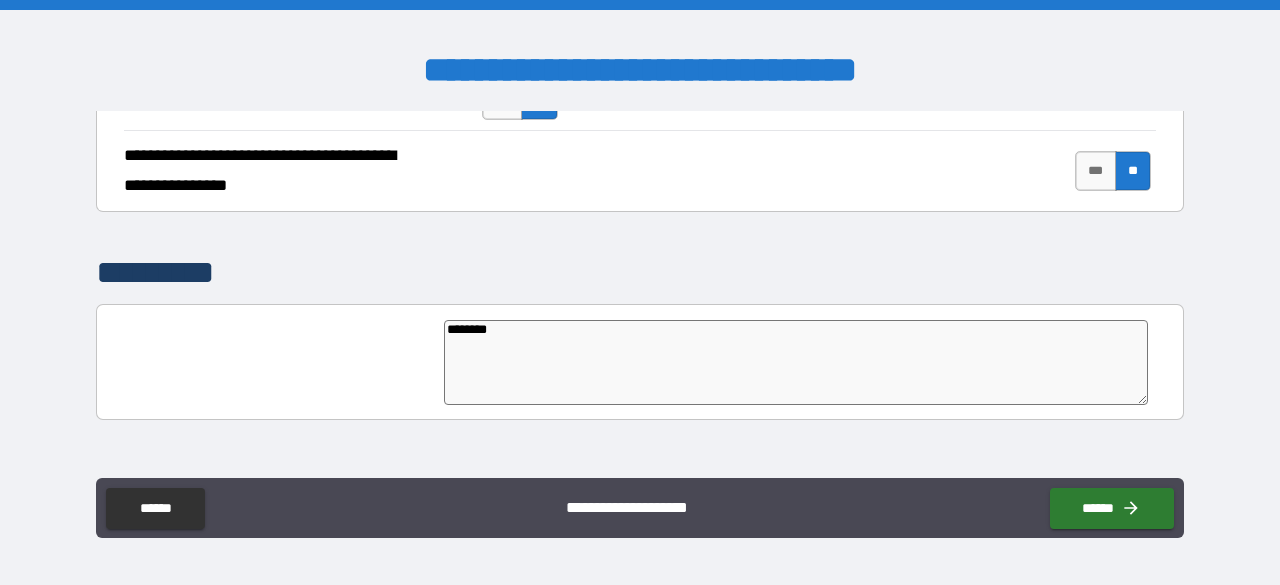 type on "*********" 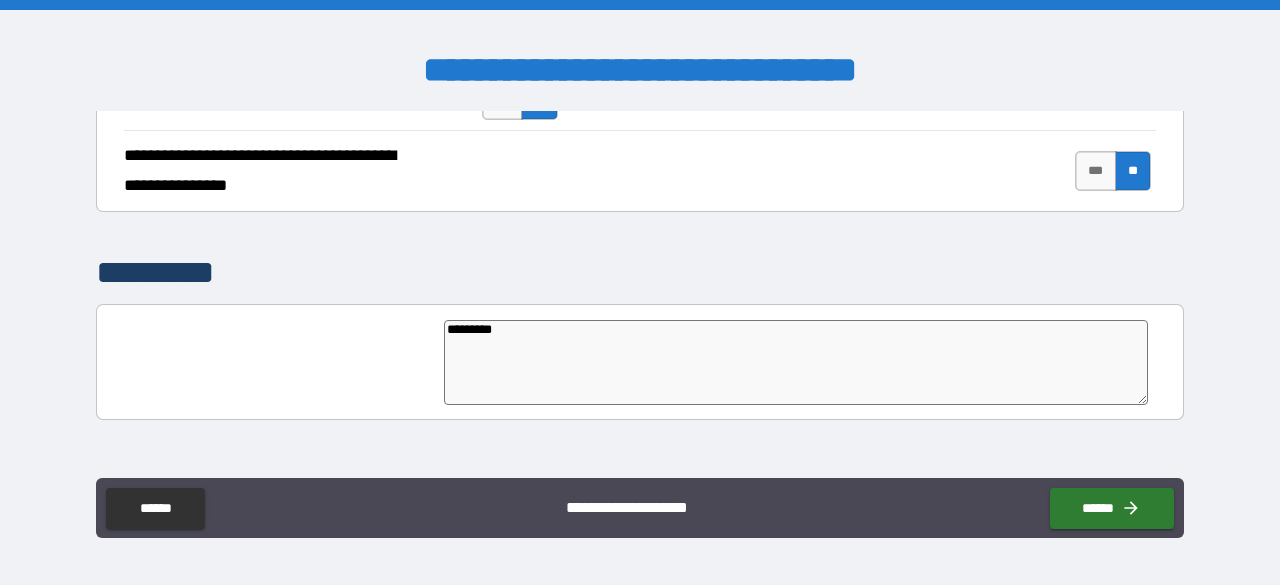 type on "**********" 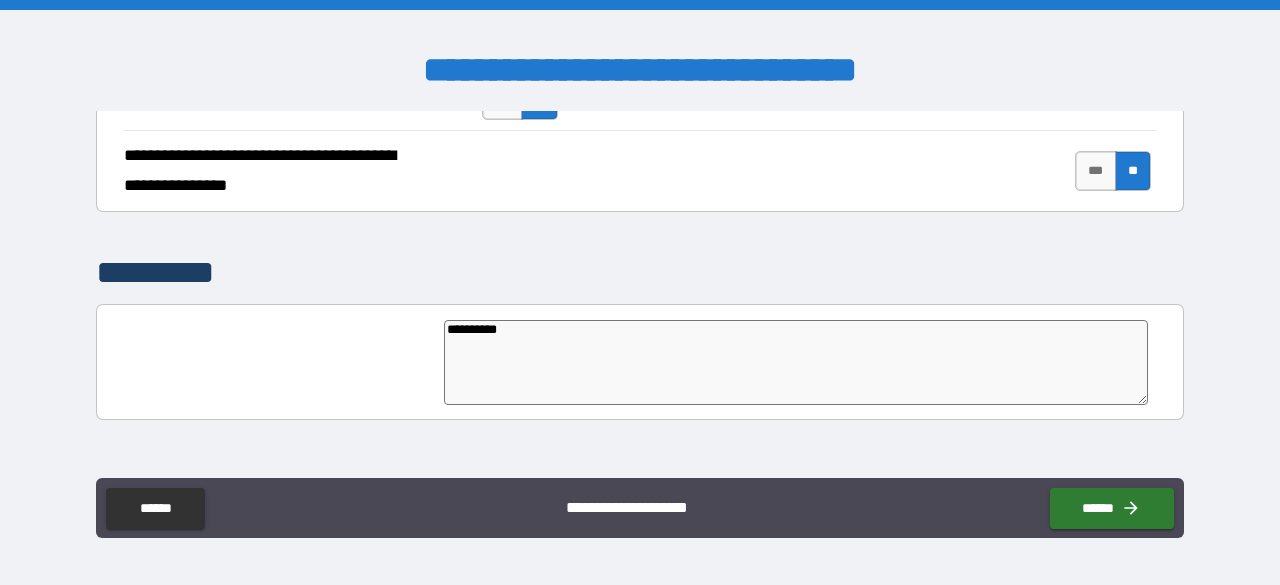 type on "**********" 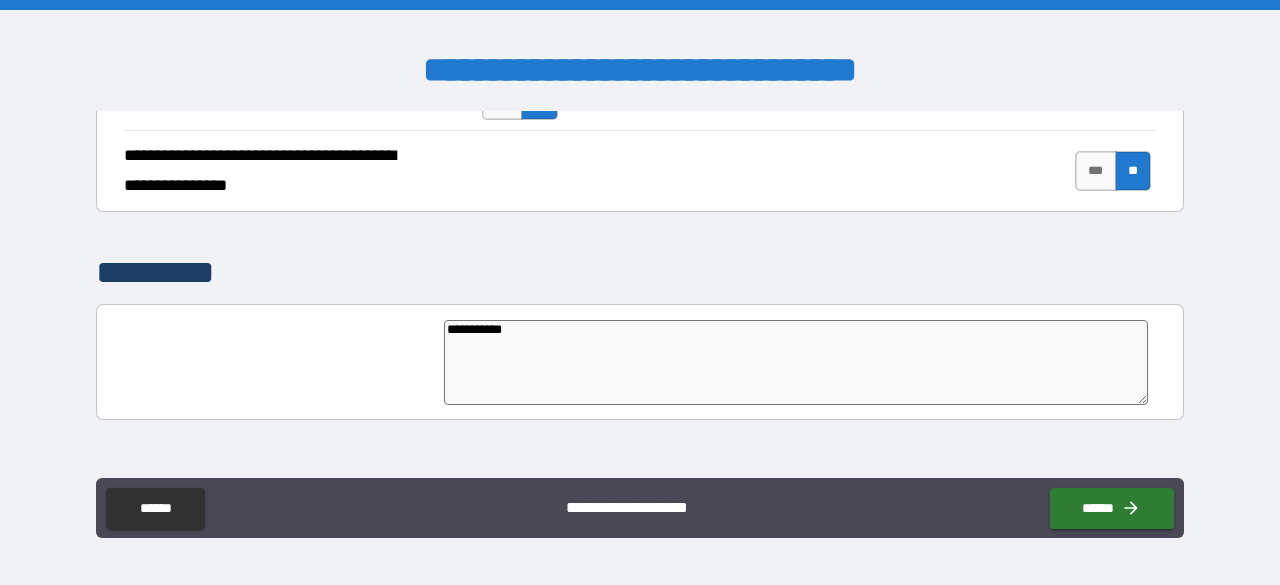type on "*" 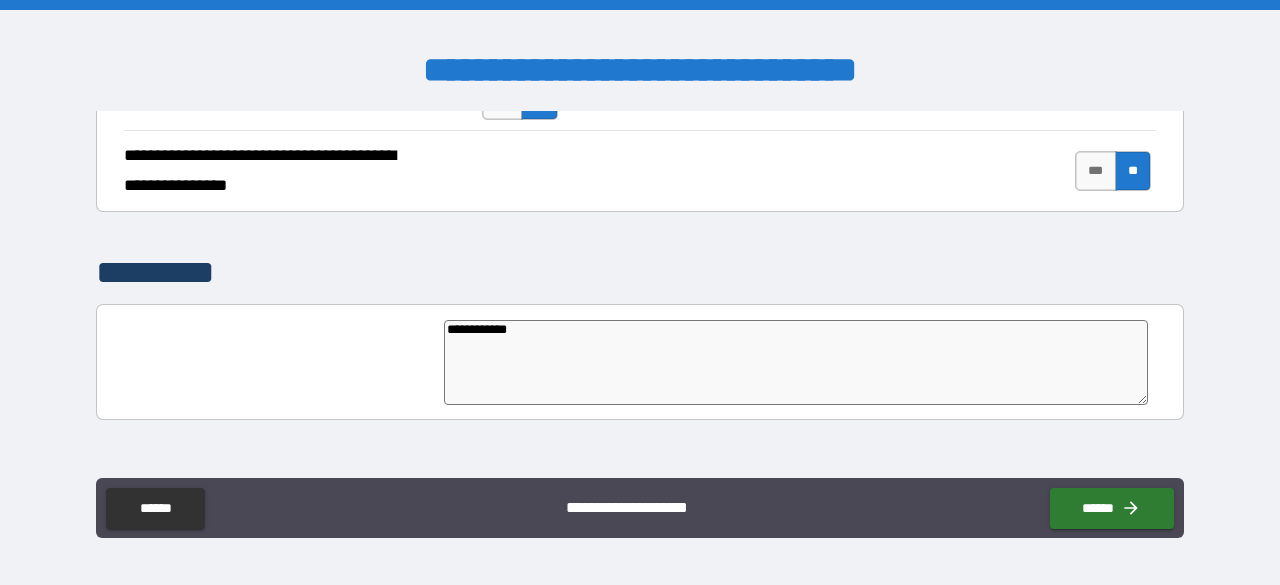 type on "**********" 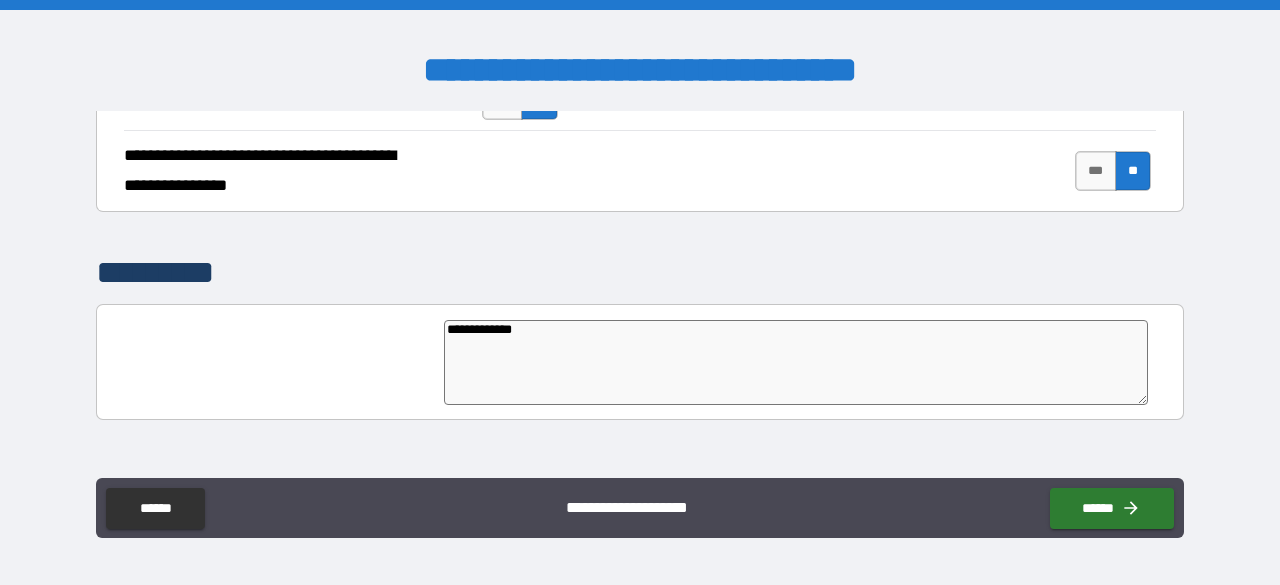 type on "**********" 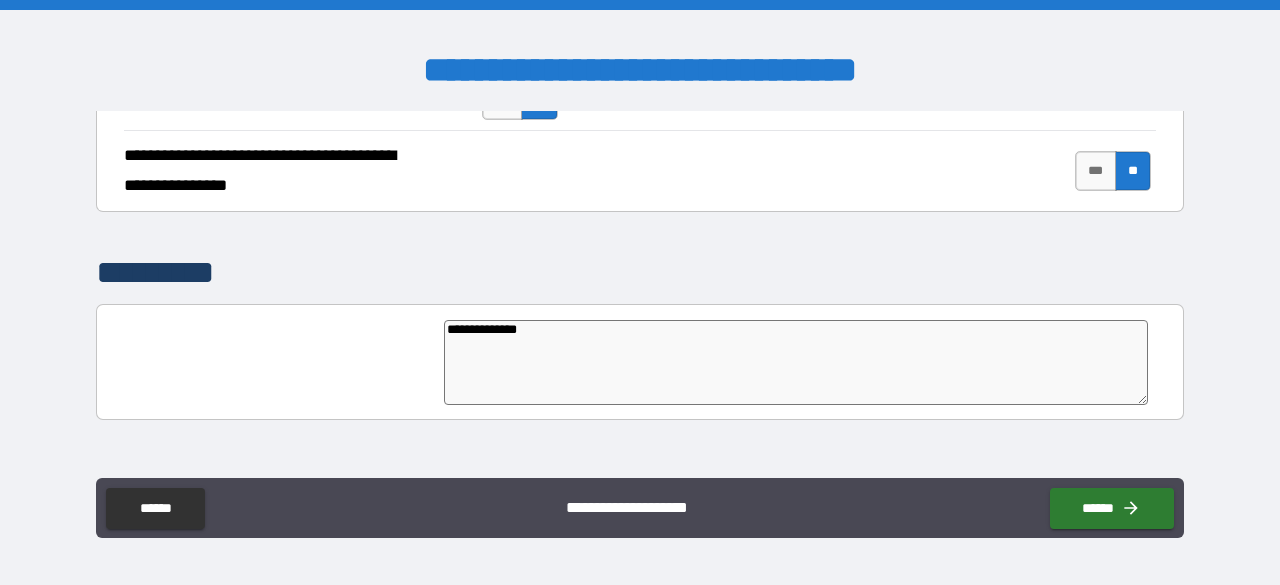 type on "*" 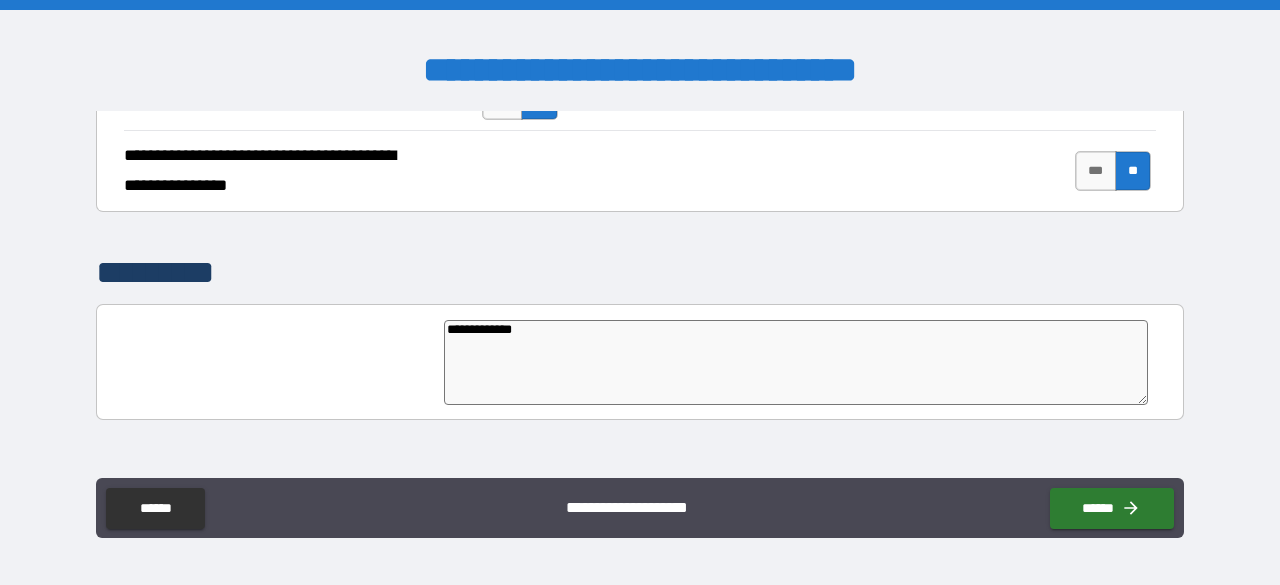 type on "*" 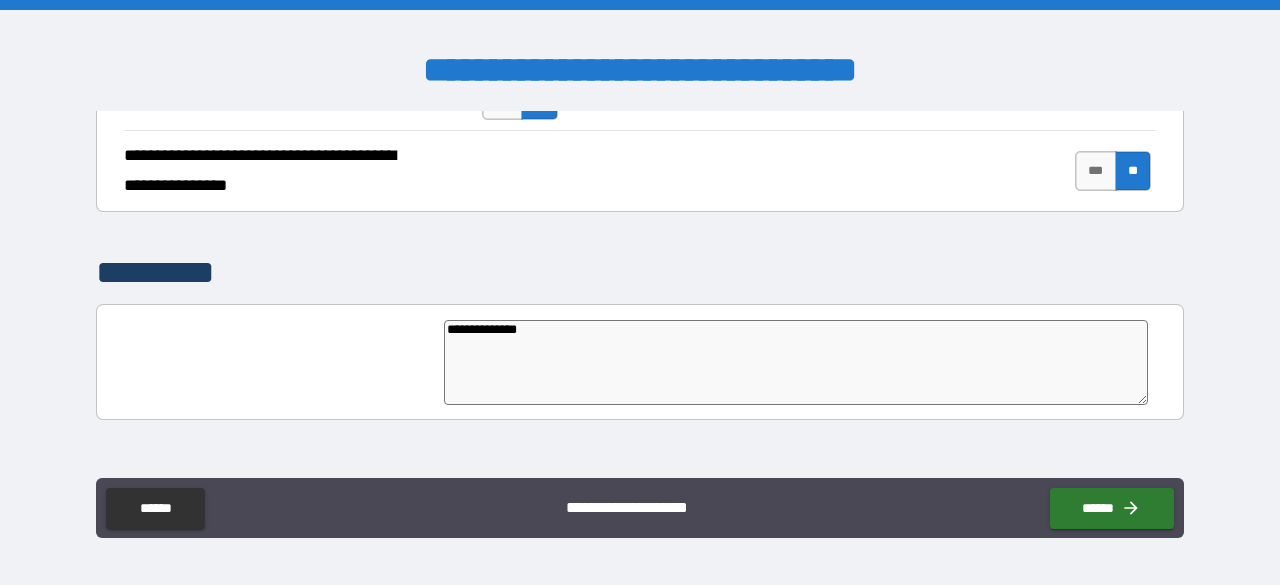 type on "*" 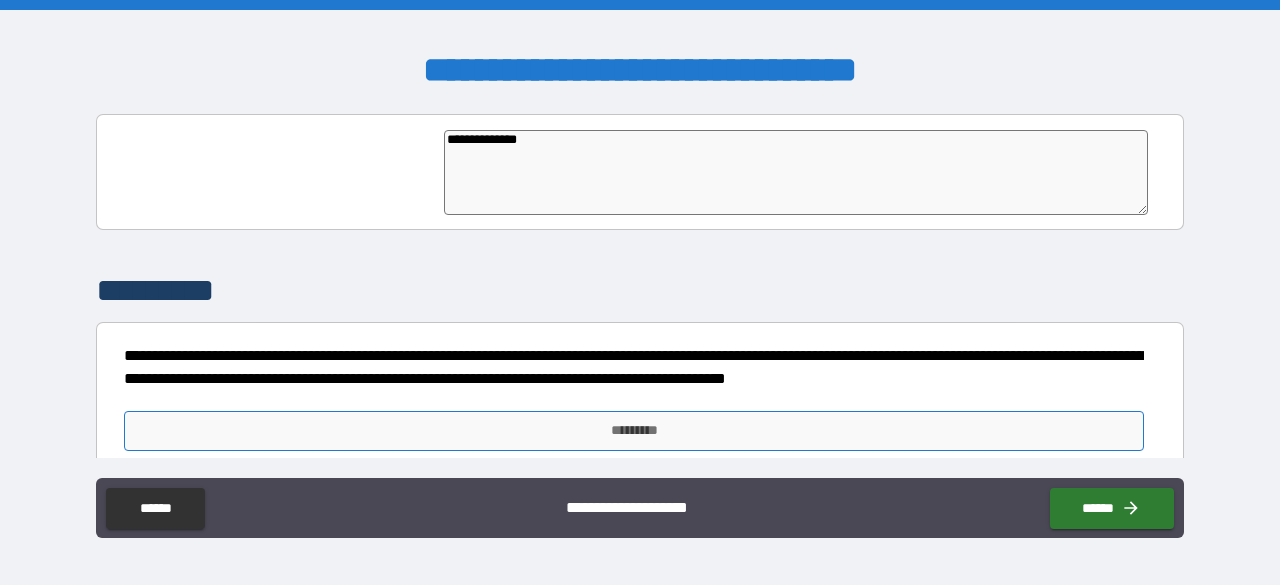 type on "**********" 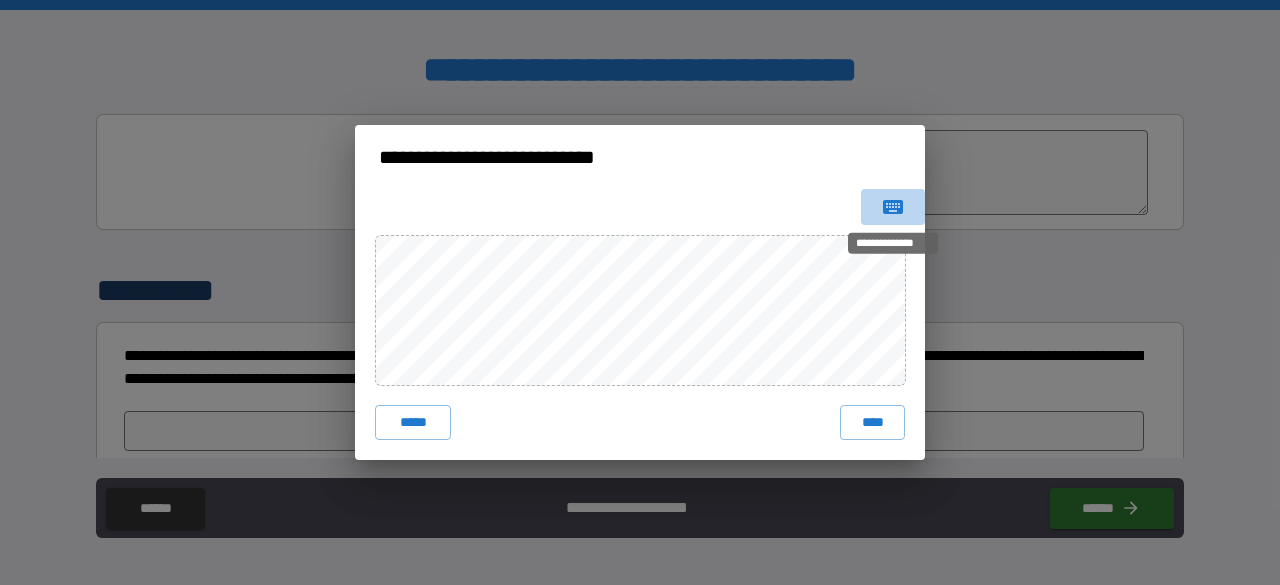 click 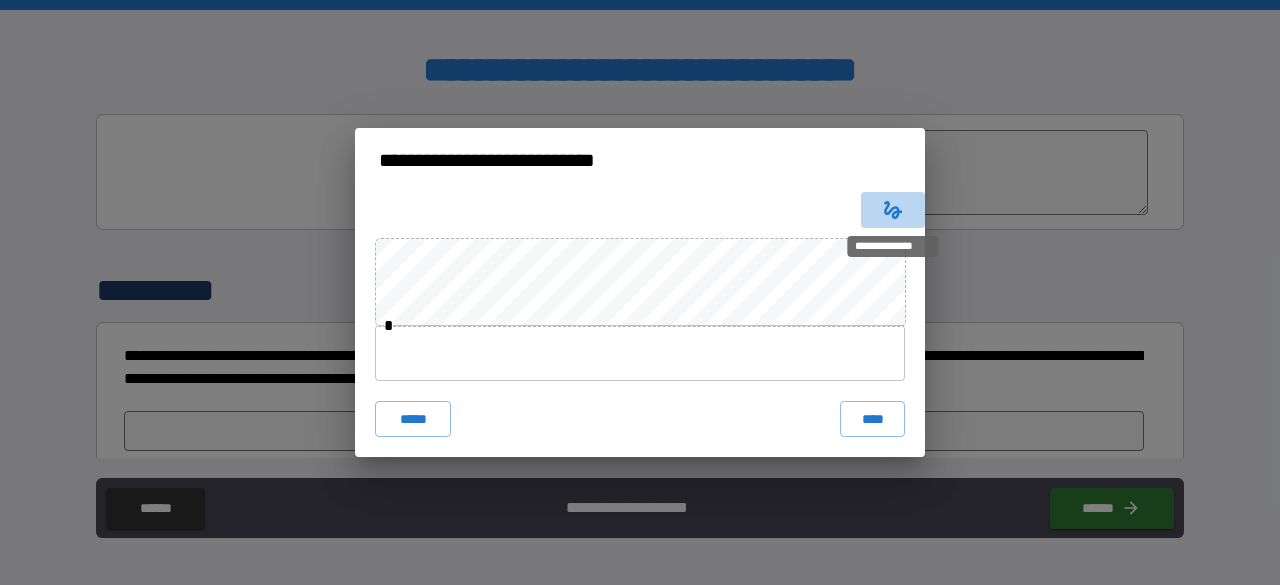 click 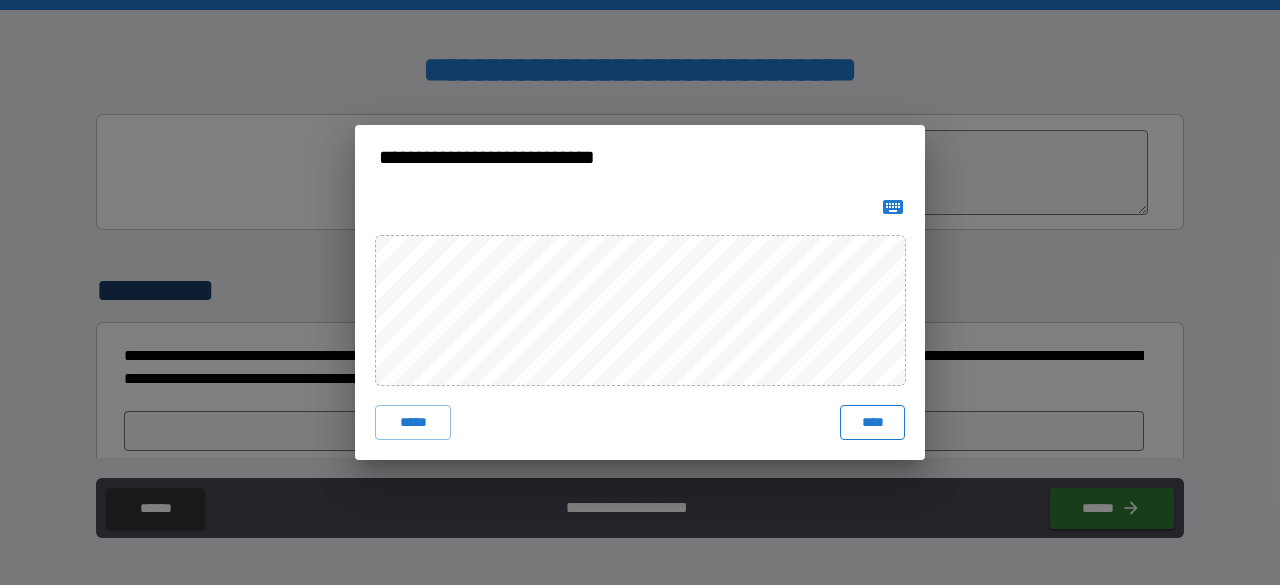 click on "****" at bounding box center [872, 423] 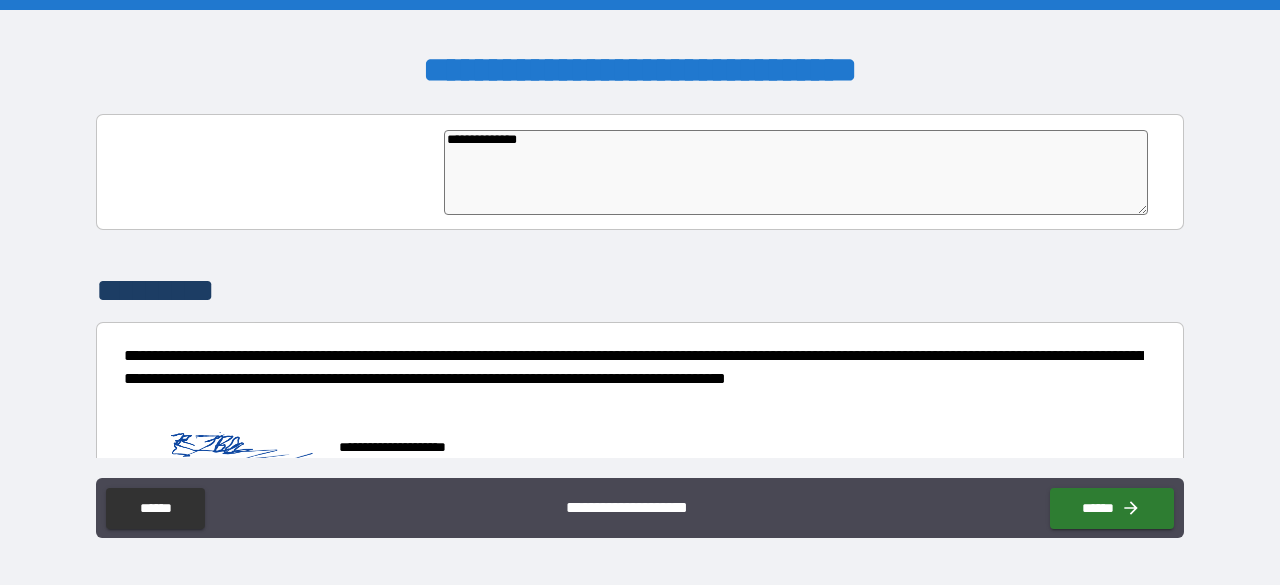 type on "*" 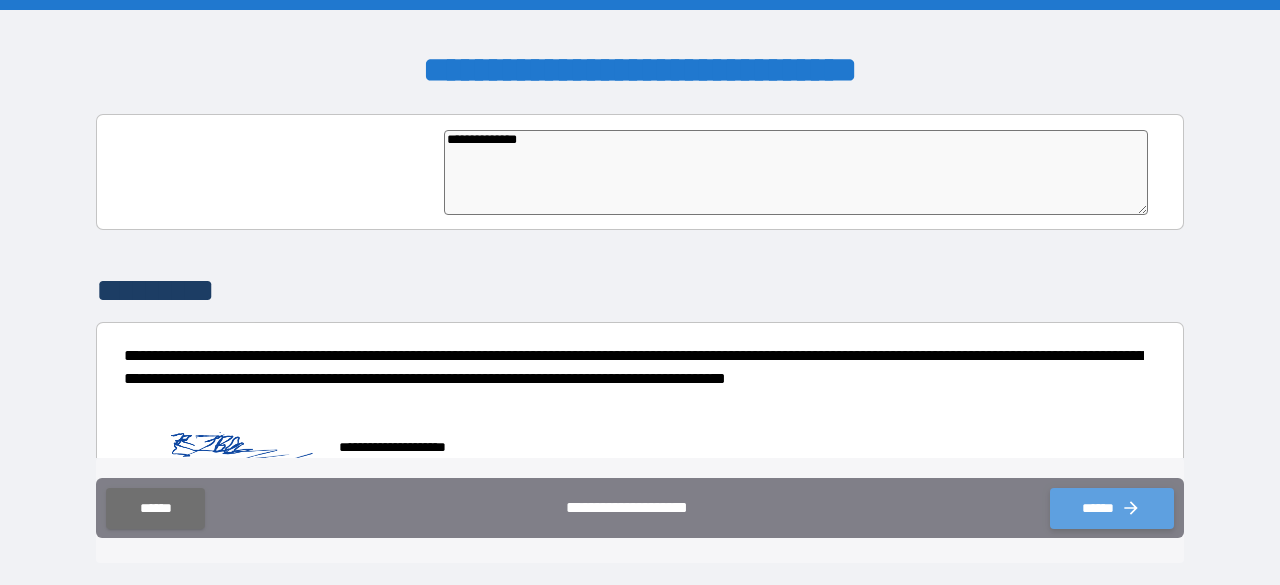 click on "******" at bounding box center (1112, 508) 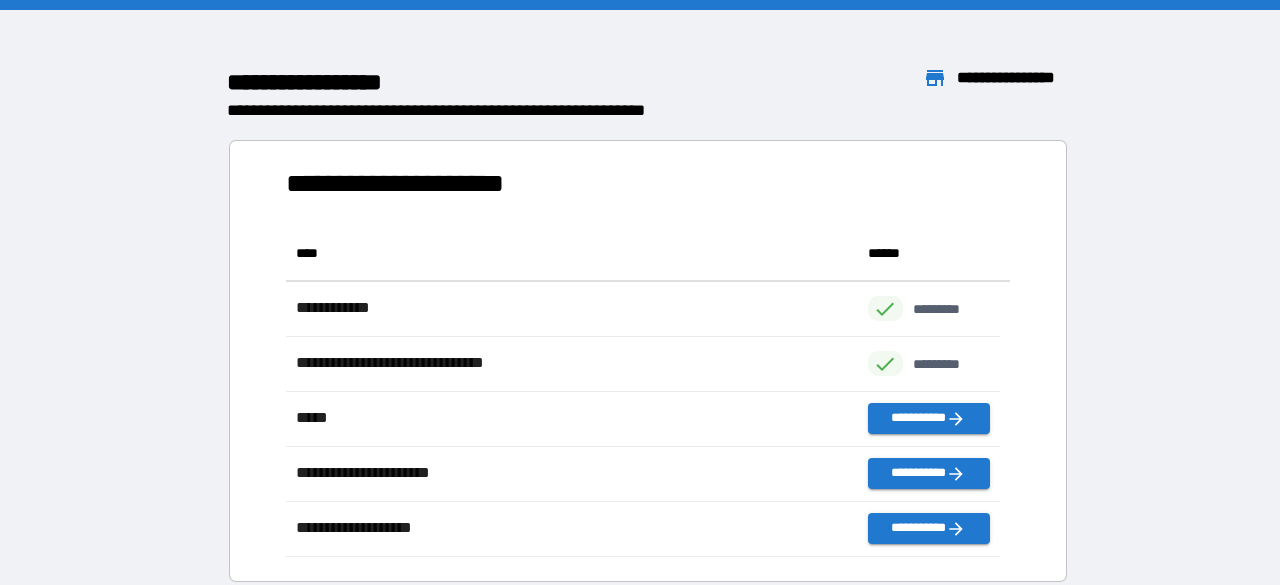 scroll, scrollTop: 16, scrollLeft: 16, axis: both 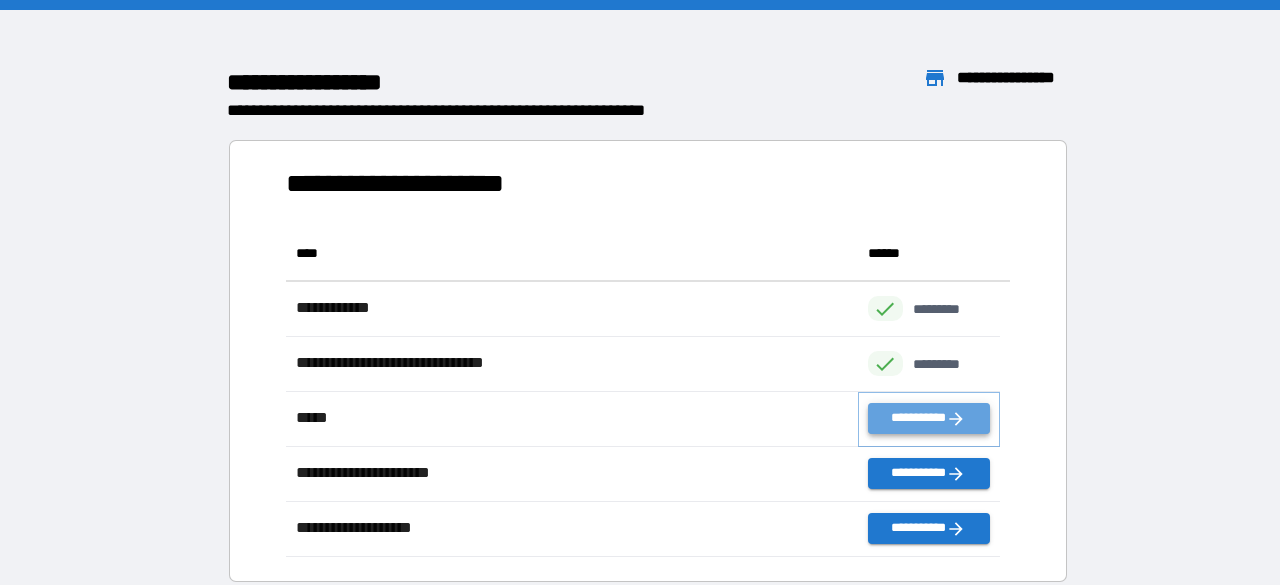 click on "**********" at bounding box center [929, 418] 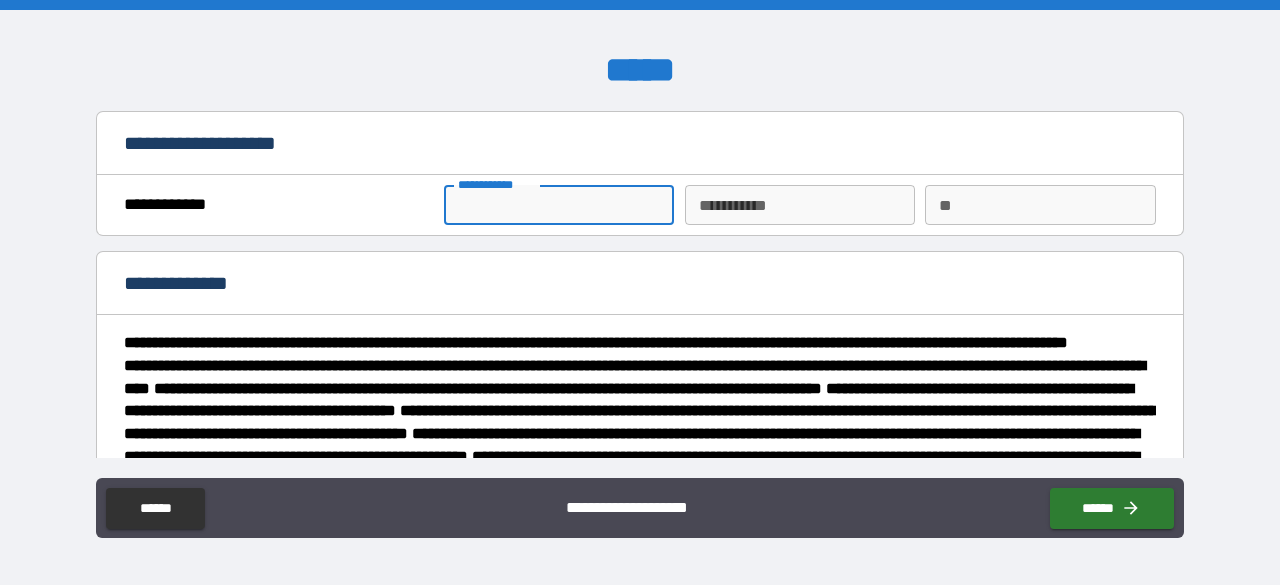 click on "**********" at bounding box center (559, 205) 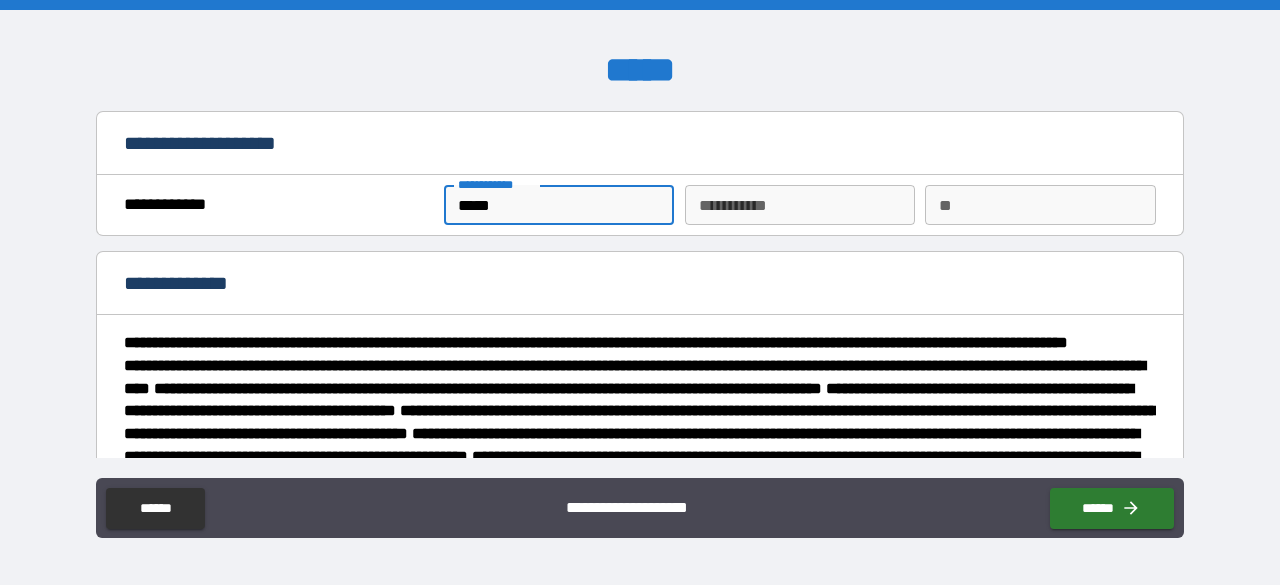 type on "*****" 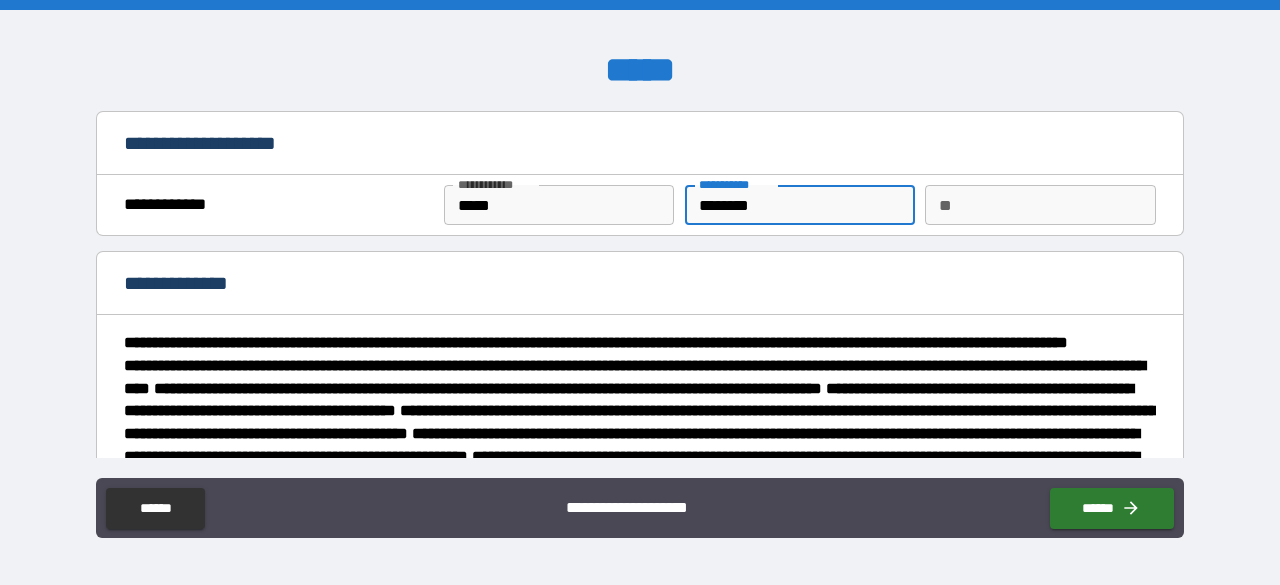 type on "********" 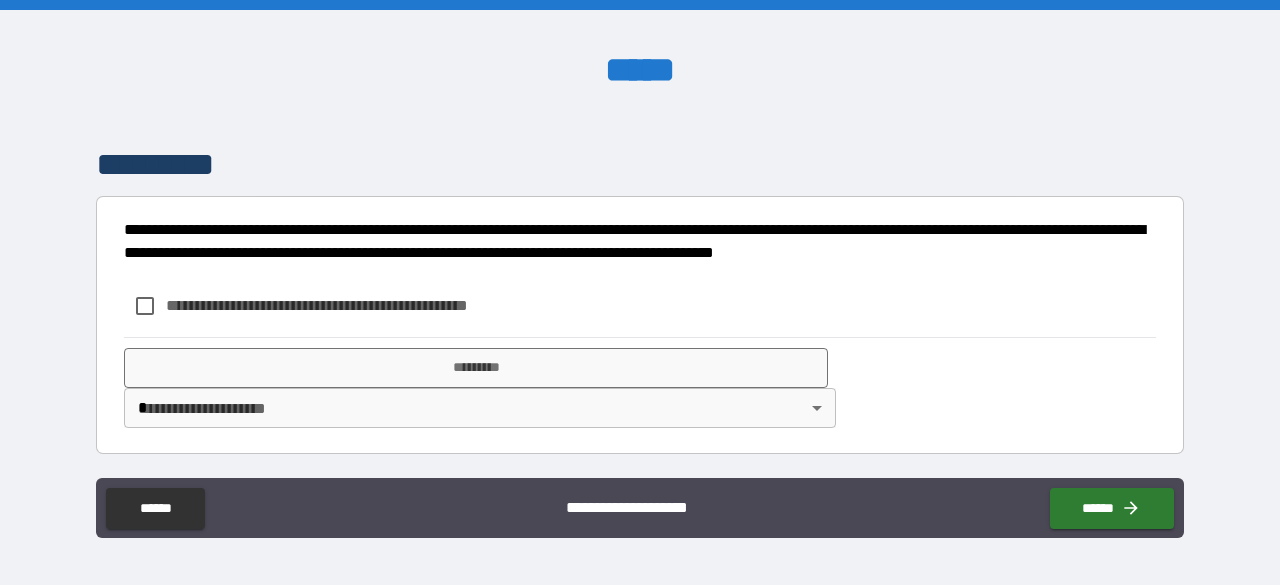 scroll, scrollTop: 3000, scrollLeft: 0, axis: vertical 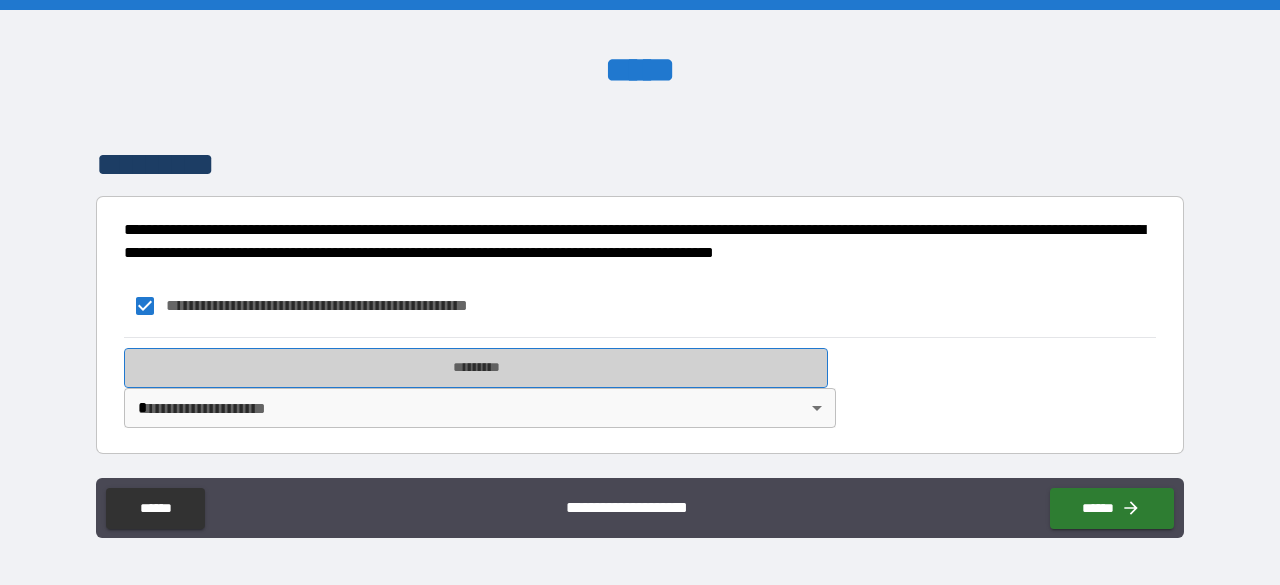 click on "*********" at bounding box center [476, 368] 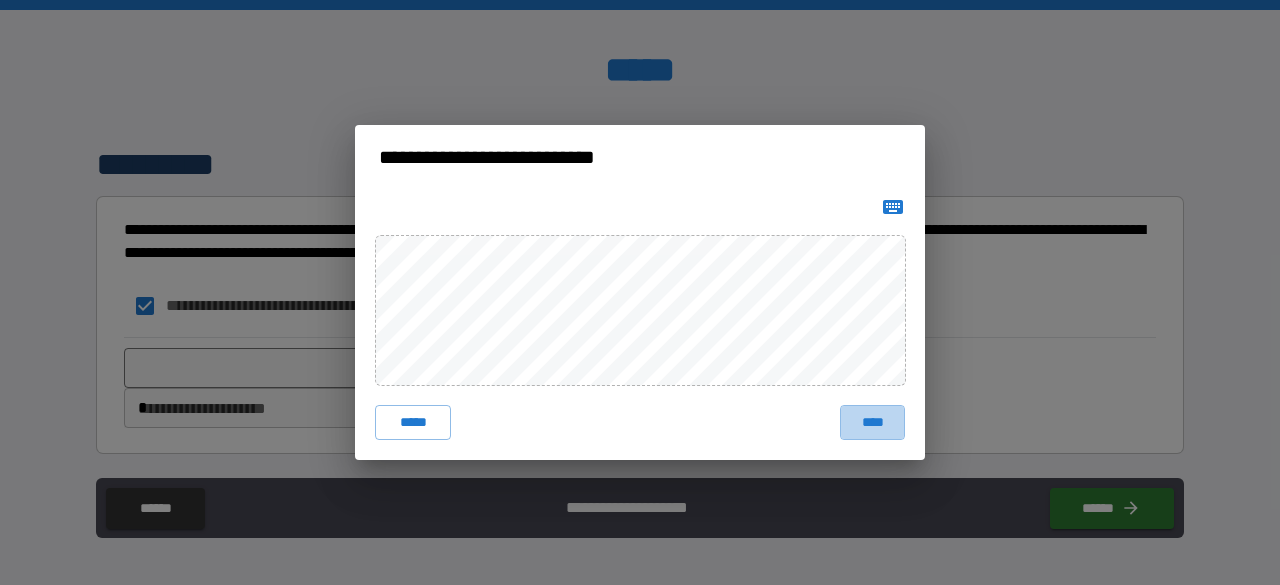 click on "****" at bounding box center (872, 423) 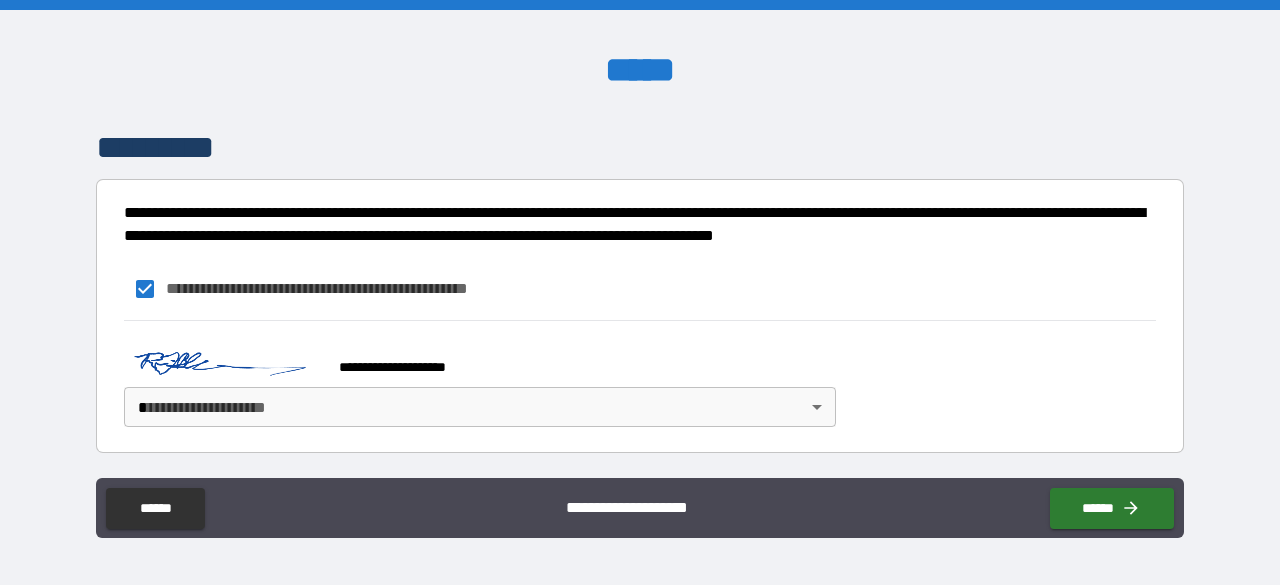 scroll, scrollTop: 3080, scrollLeft: 0, axis: vertical 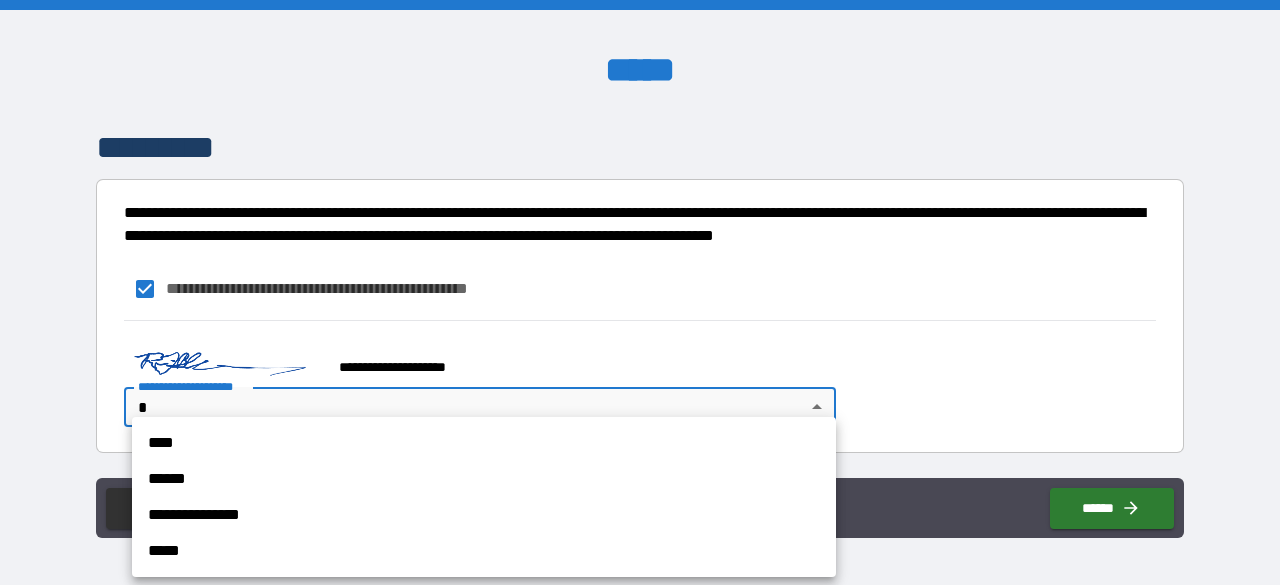 click on "**********" at bounding box center [640, 292] 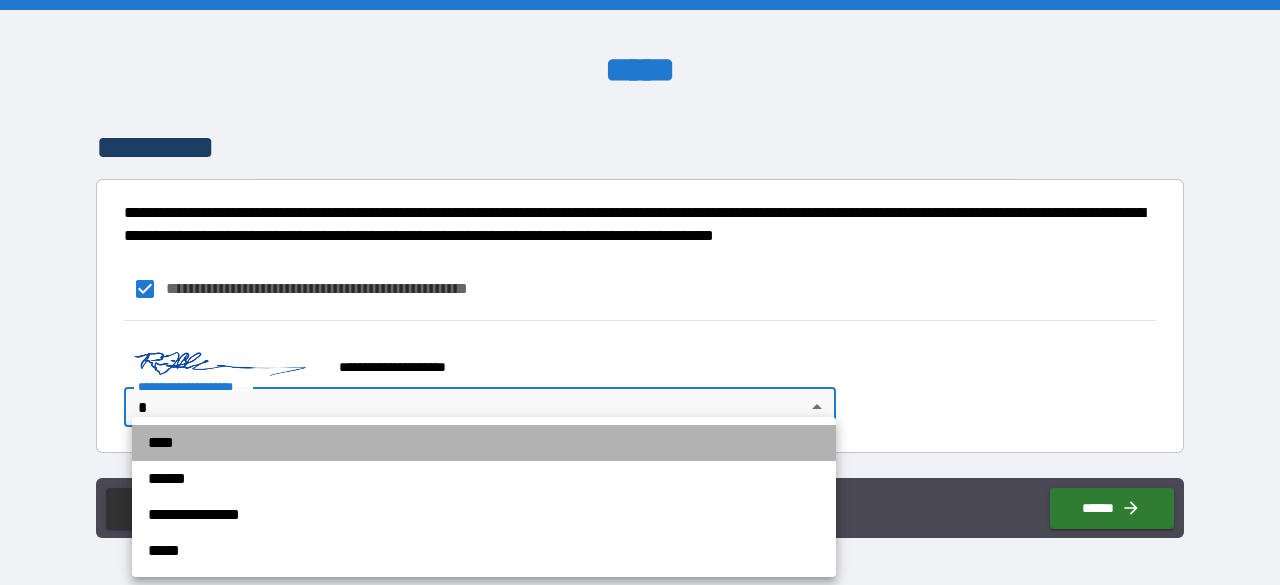 click on "****" at bounding box center [484, 443] 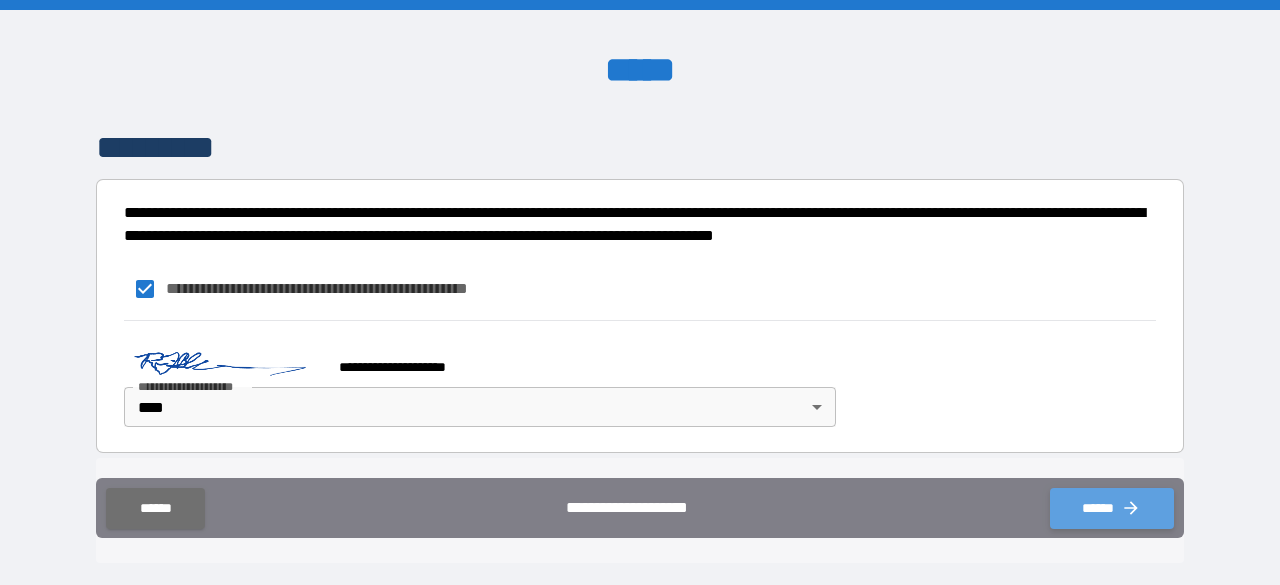 click on "******" at bounding box center (1112, 508) 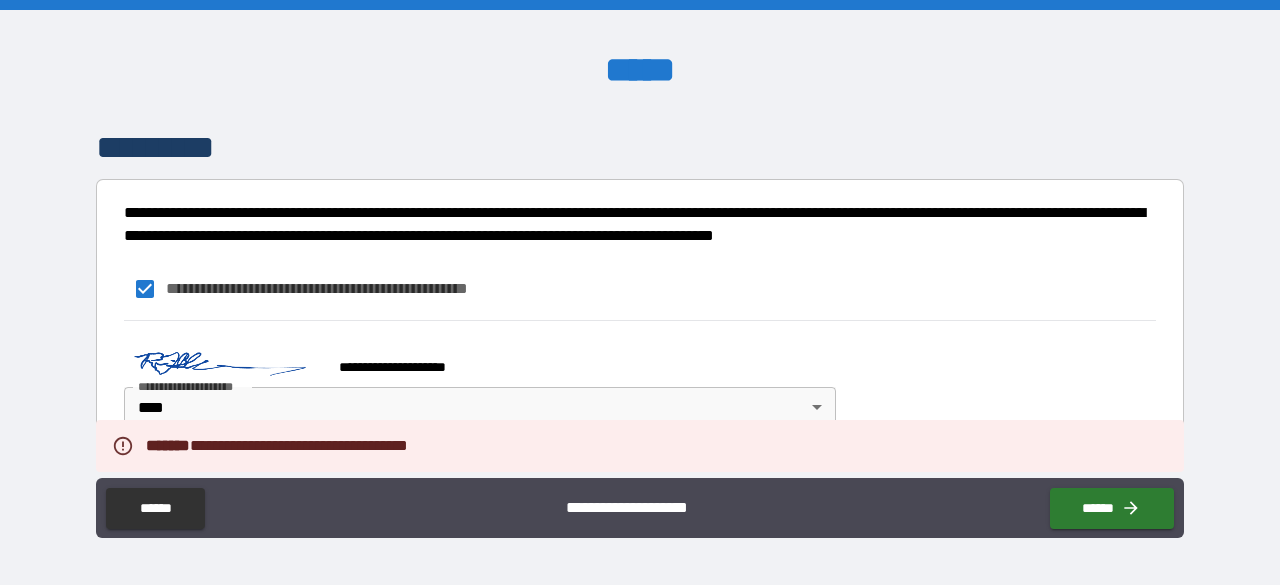 scroll, scrollTop: 2880, scrollLeft: 0, axis: vertical 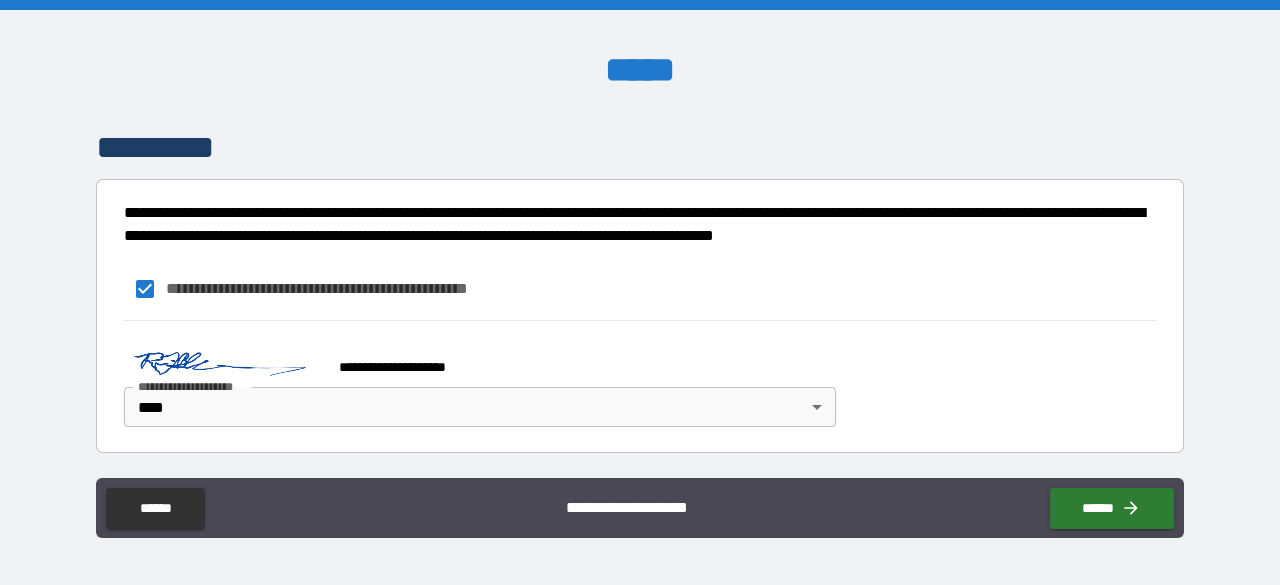 click 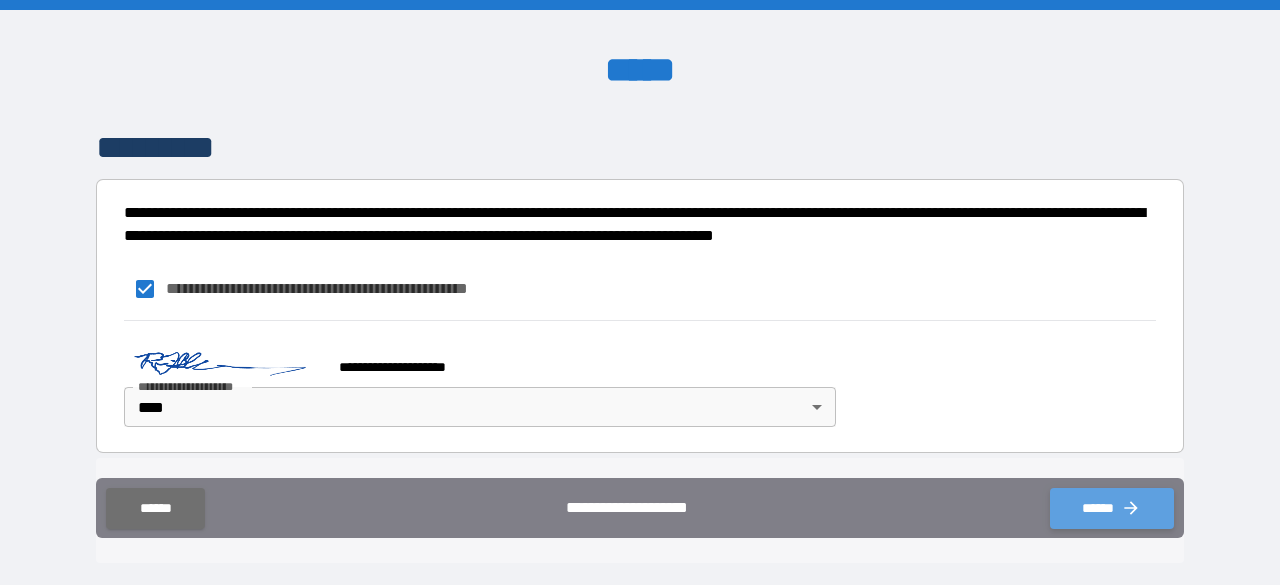 click on "******" at bounding box center (1112, 508) 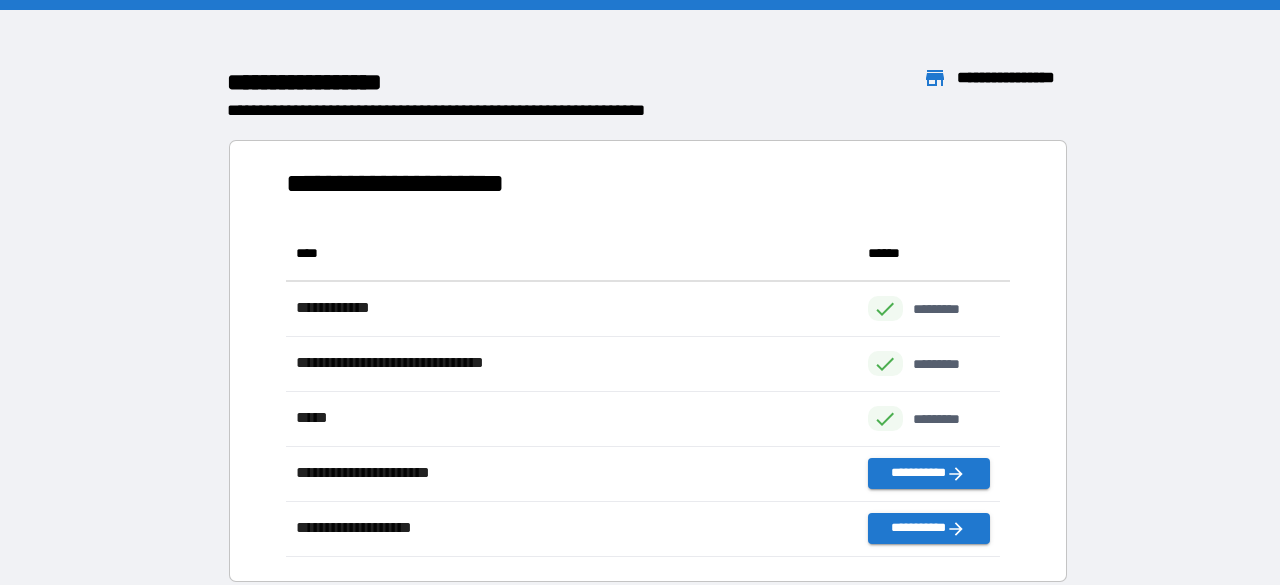 scroll, scrollTop: 16, scrollLeft: 16, axis: both 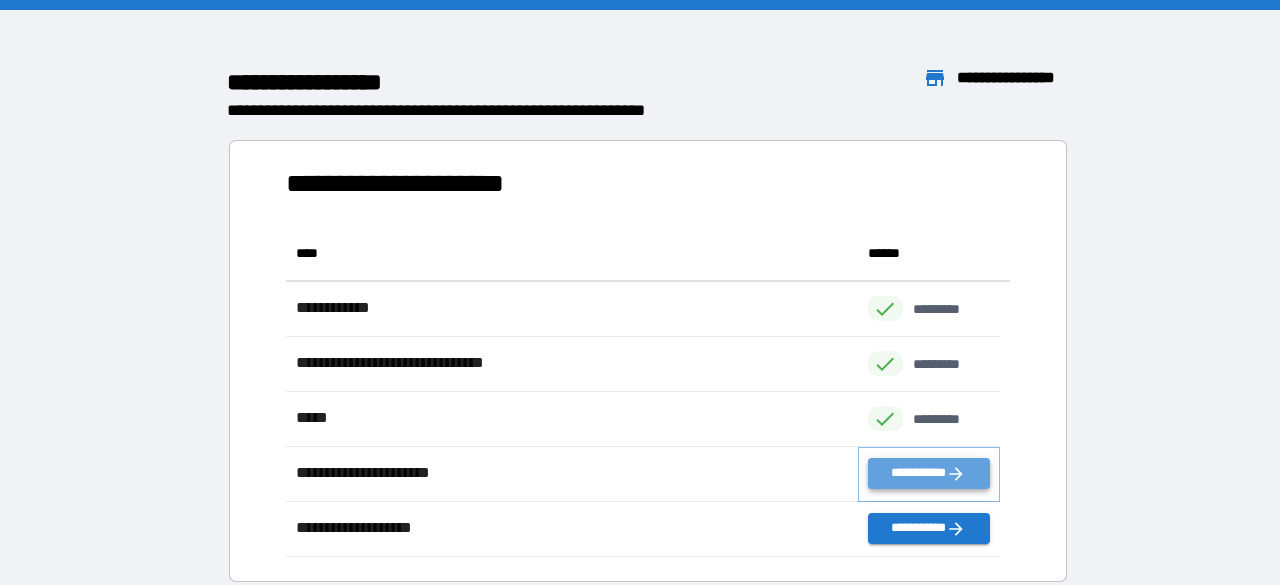 click on "**********" at bounding box center [929, 473] 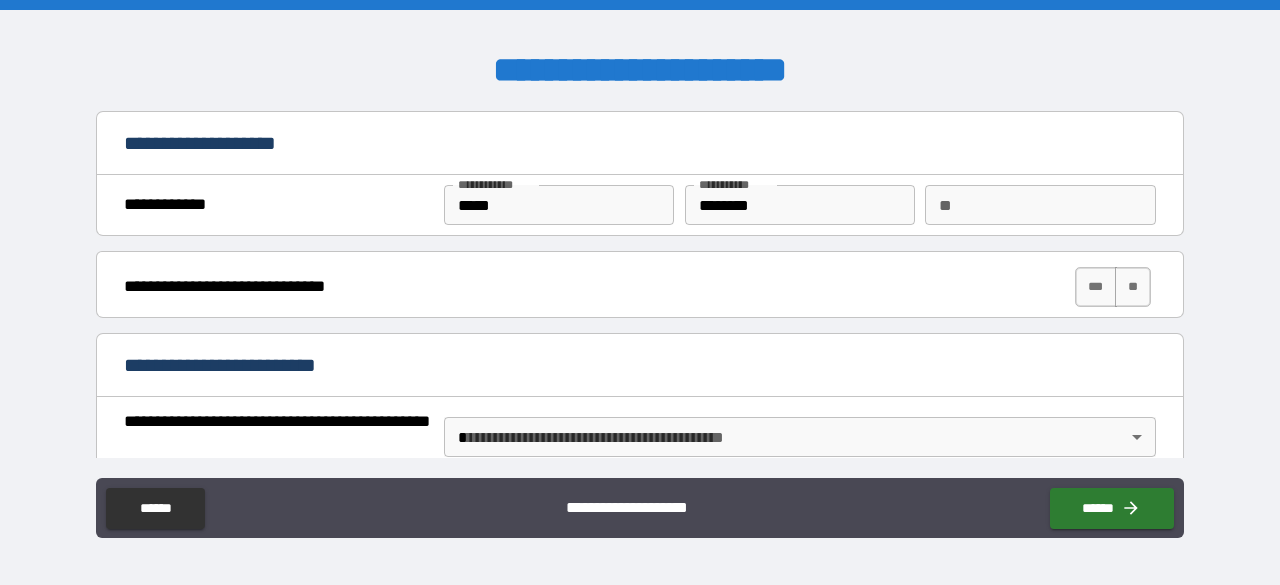 type on "*" 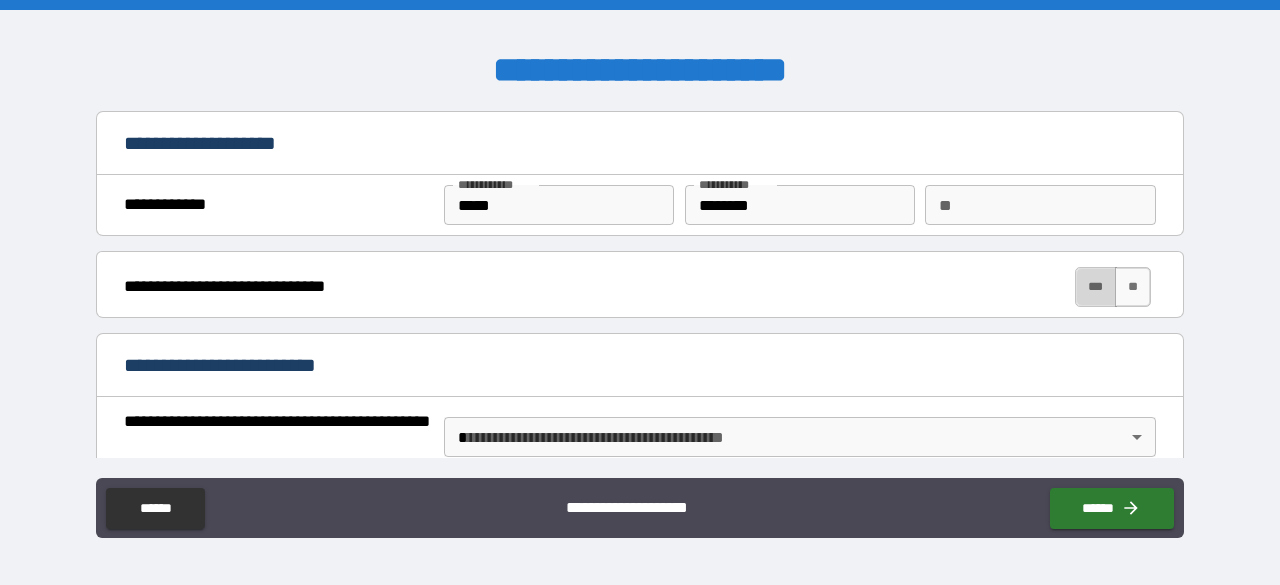 click on "***" at bounding box center [1096, 287] 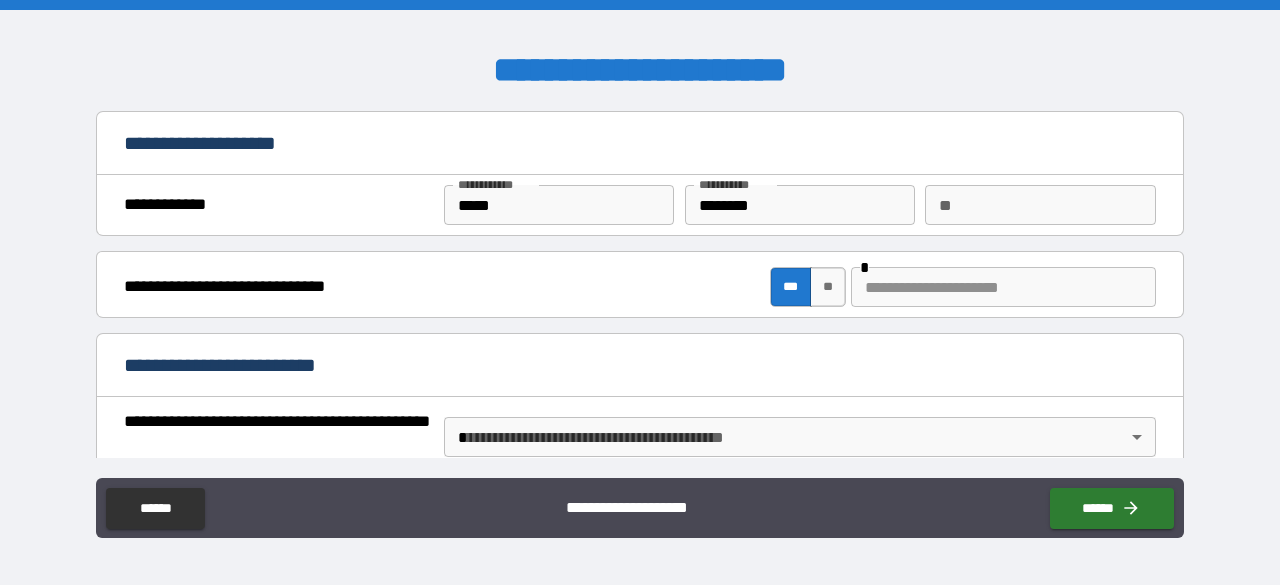 type on "*" 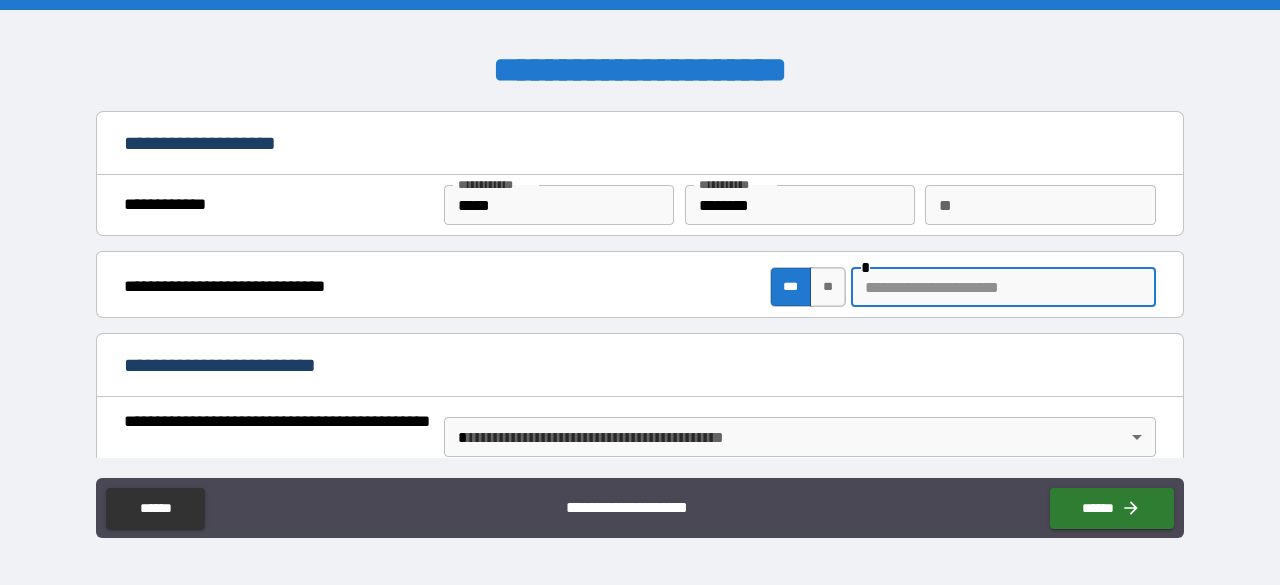 click at bounding box center (1003, 287) 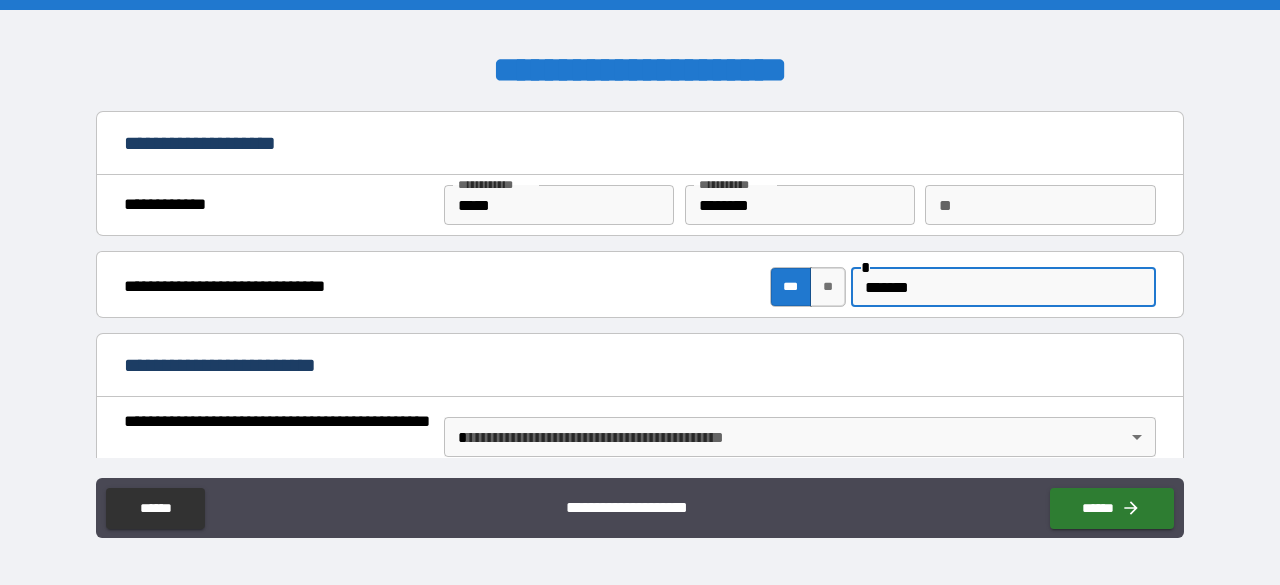 type on "*******" 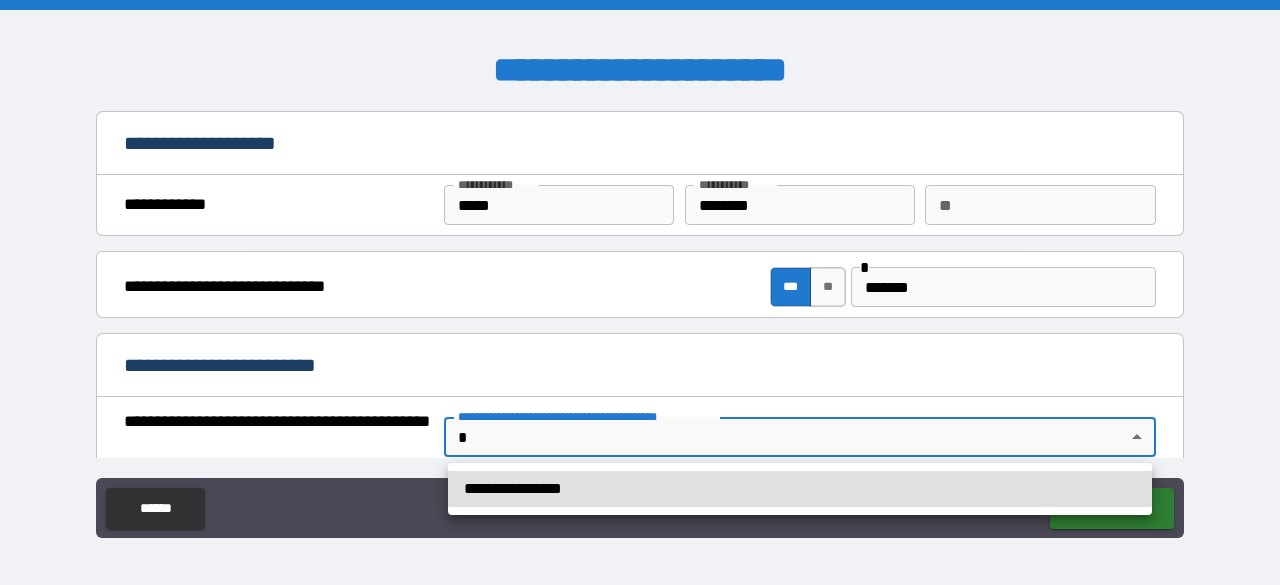 type on "*" 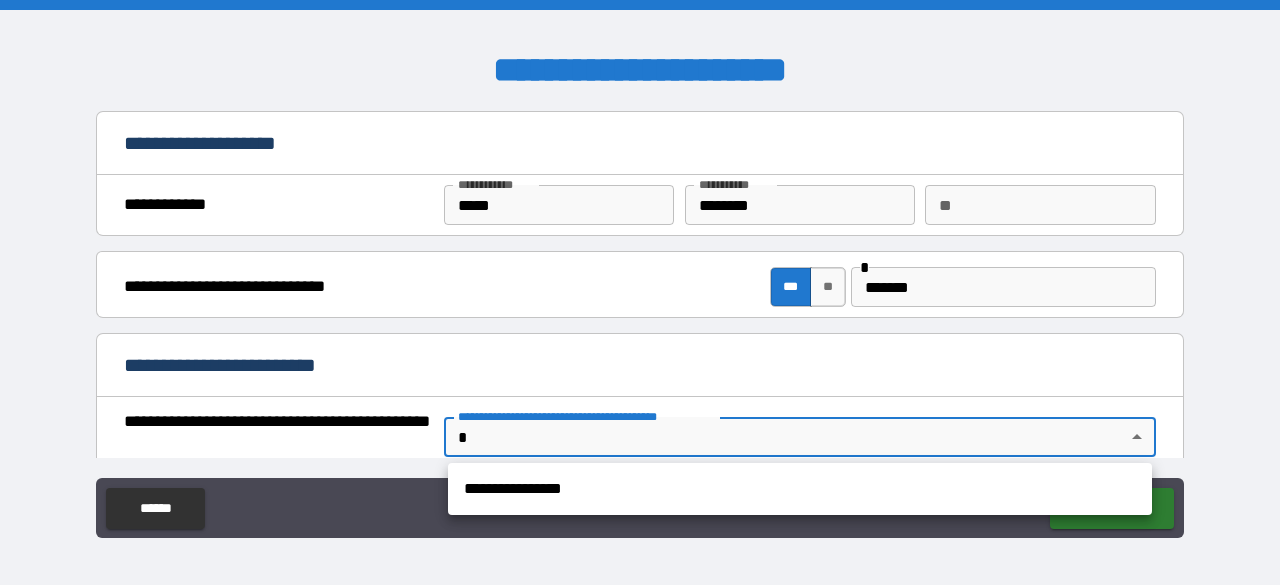 type on "*" 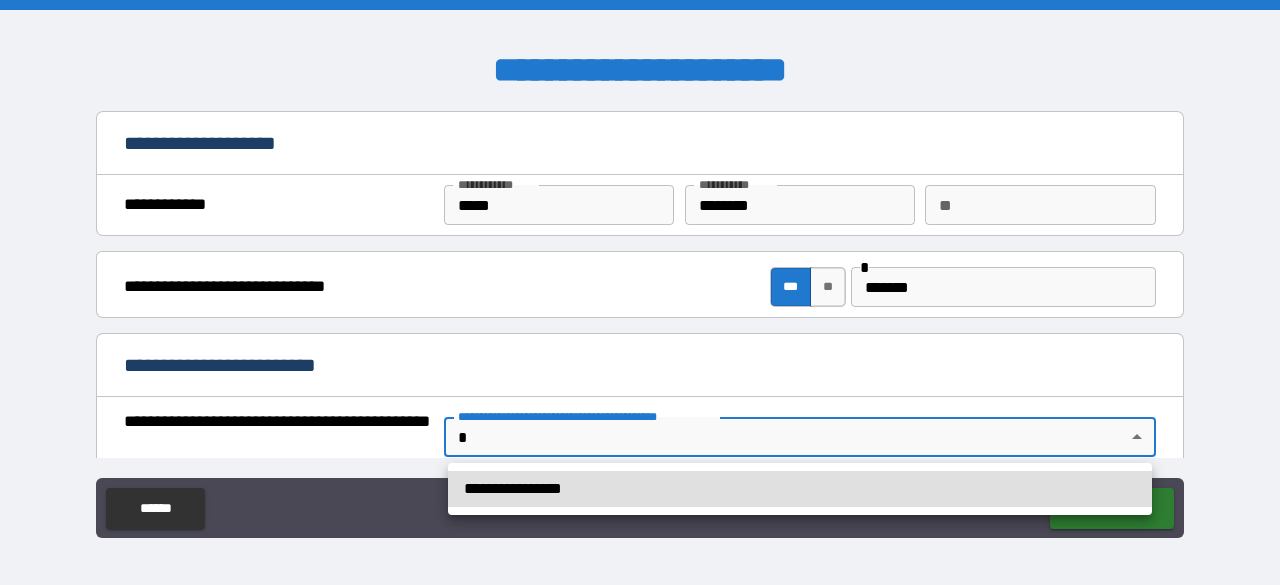 type on "*" 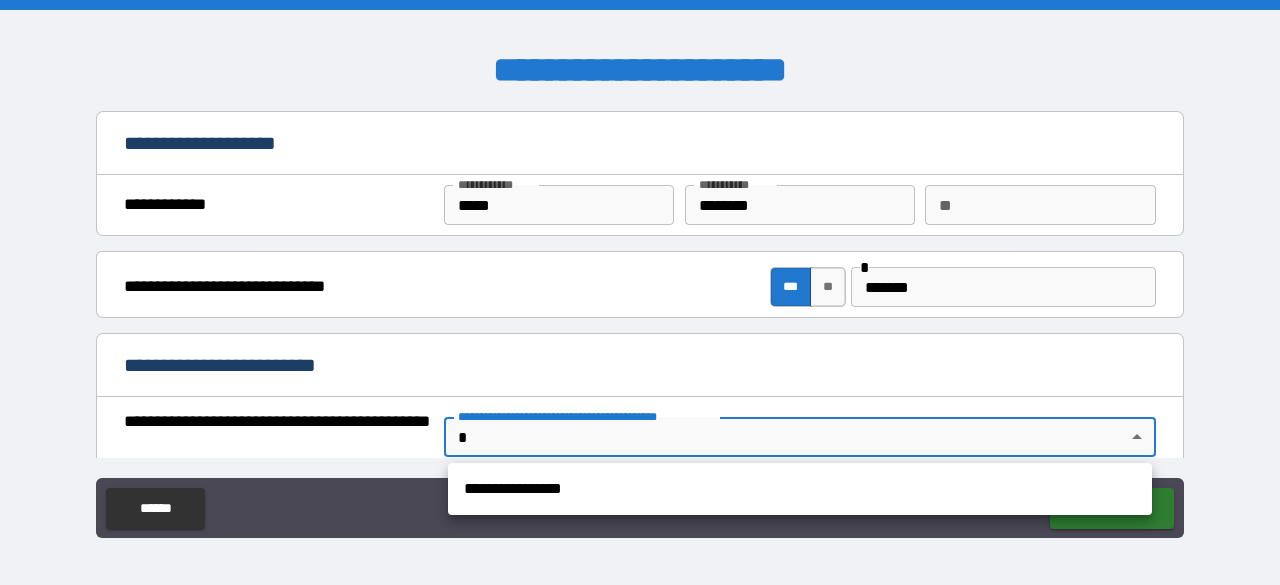 click on "**********" at bounding box center [640, 292] 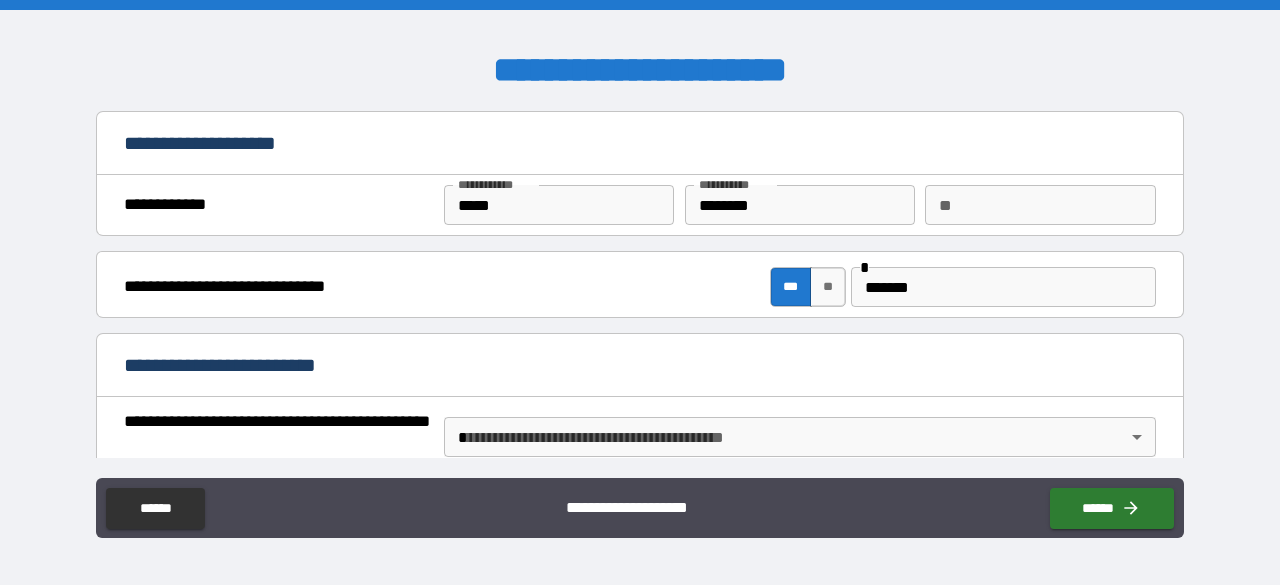 click on "**********" at bounding box center [640, 286] 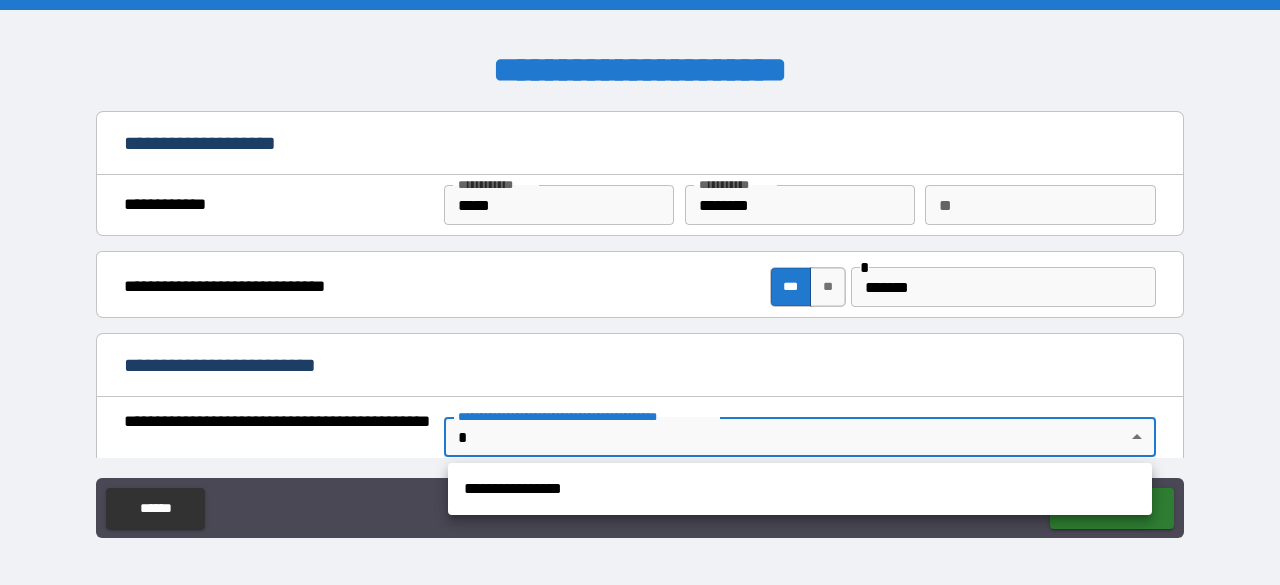 click at bounding box center [640, 292] 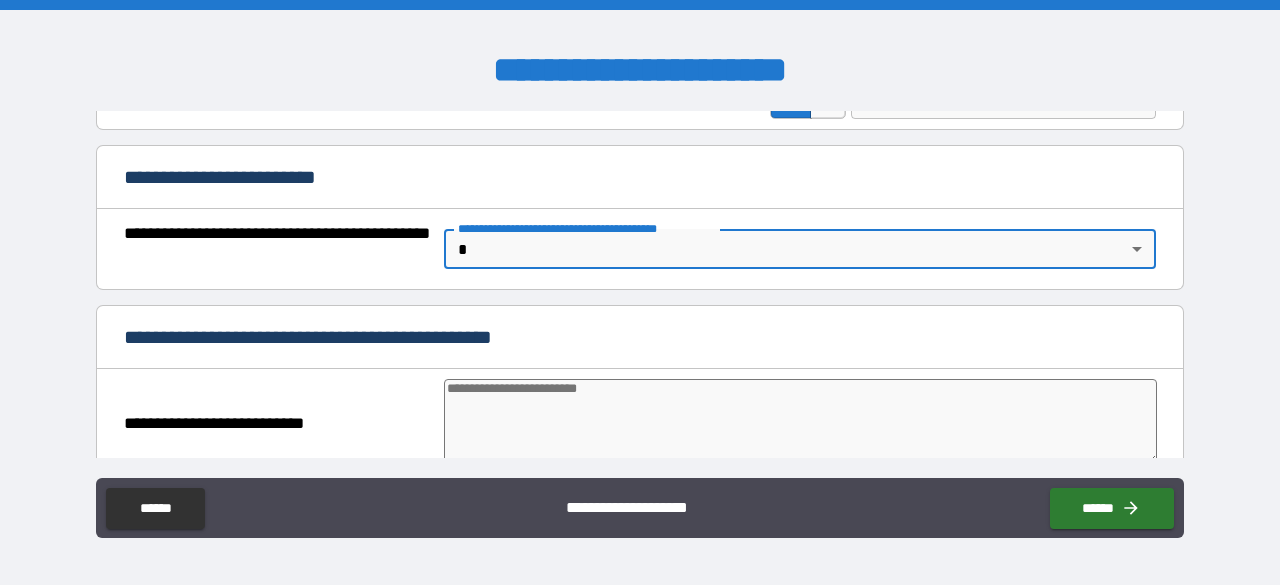 scroll, scrollTop: 200, scrollLeft: 0, axis: vertical 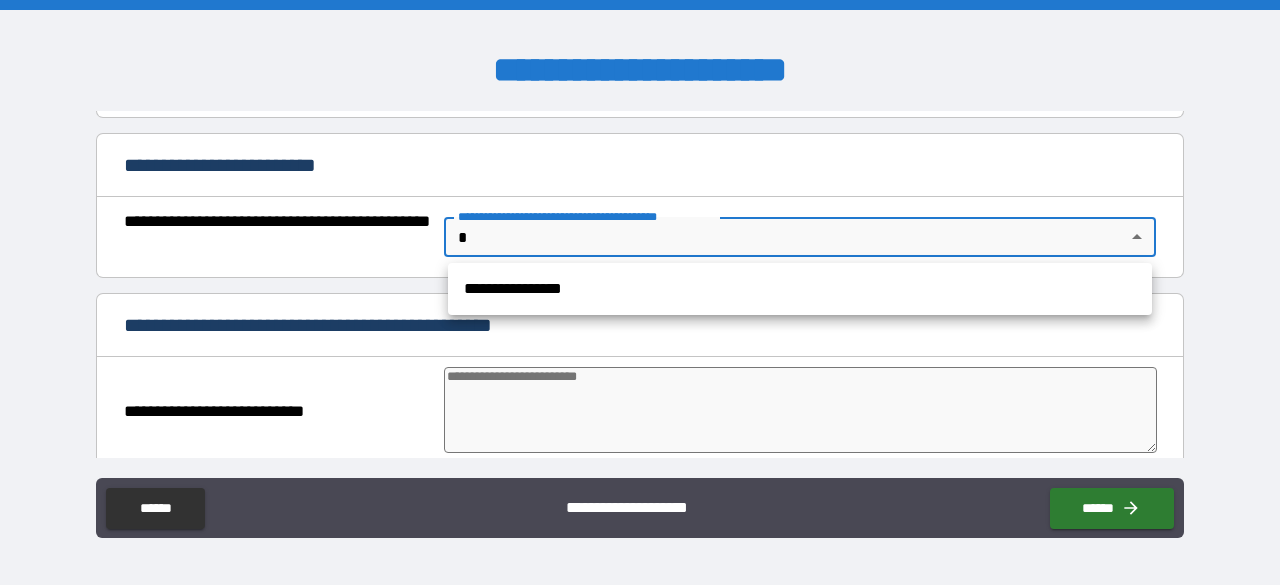 click on "**********" at bounding box center [640, 292] 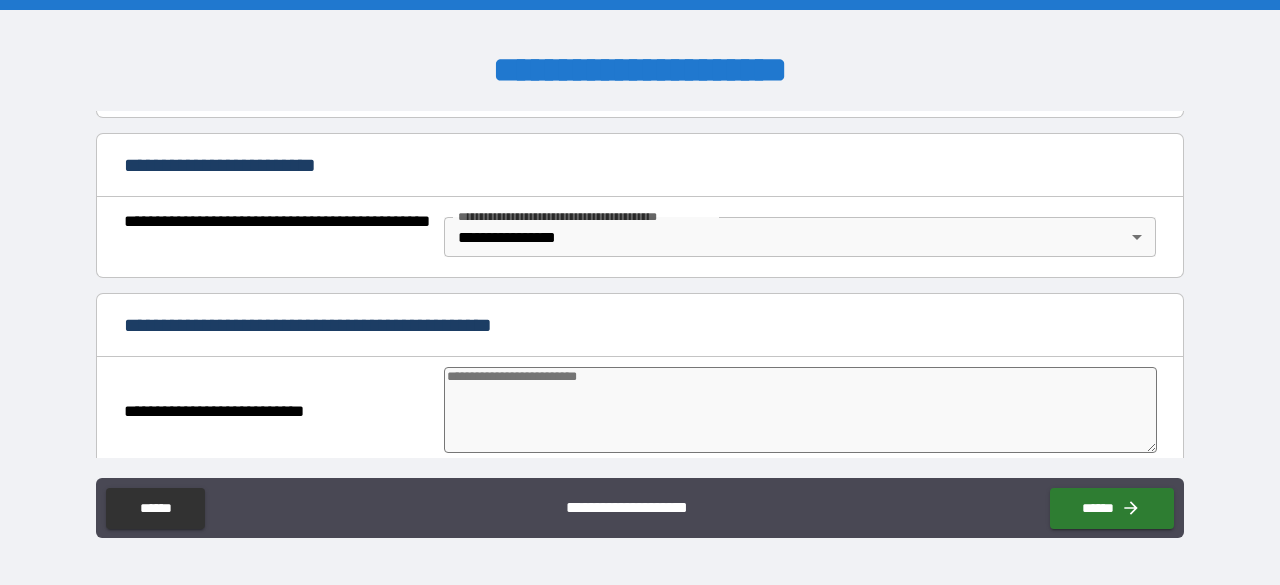 click at bounding box center [800, 410] 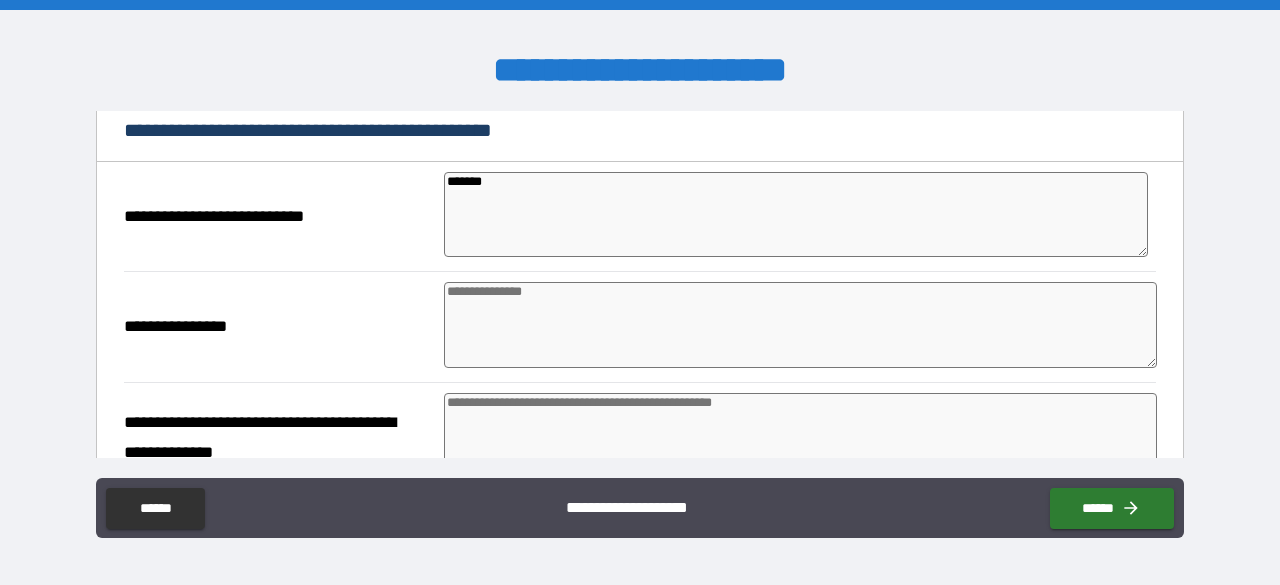 scroll, scrollTop: 400, scrollLeft: 0, axis: vertical 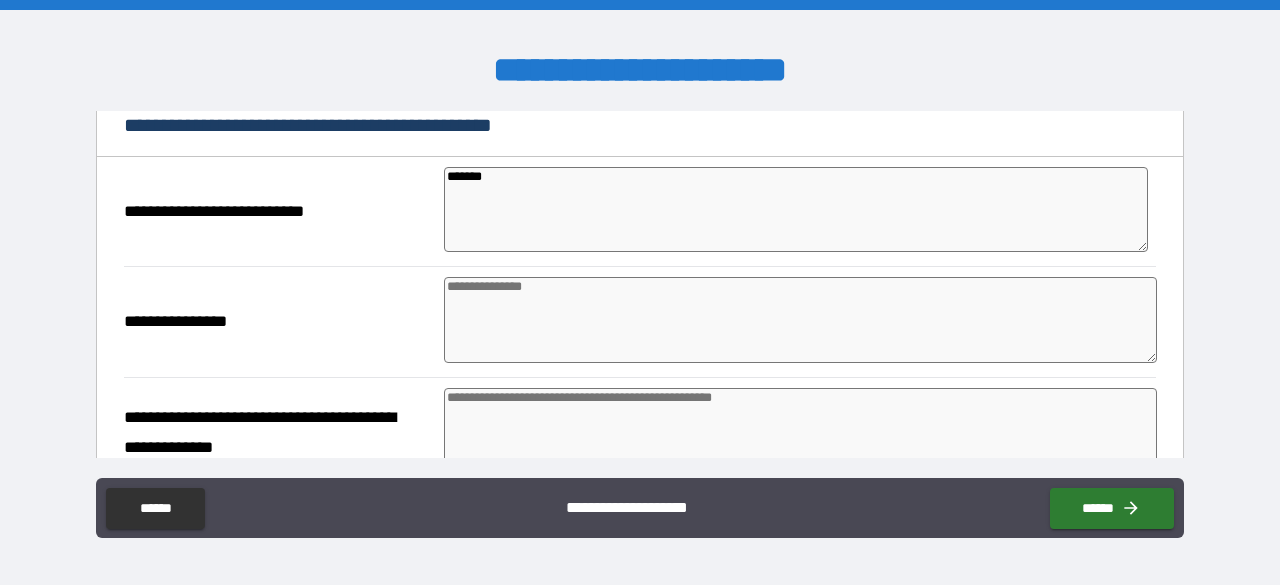 click at bounding box center (800, 320) 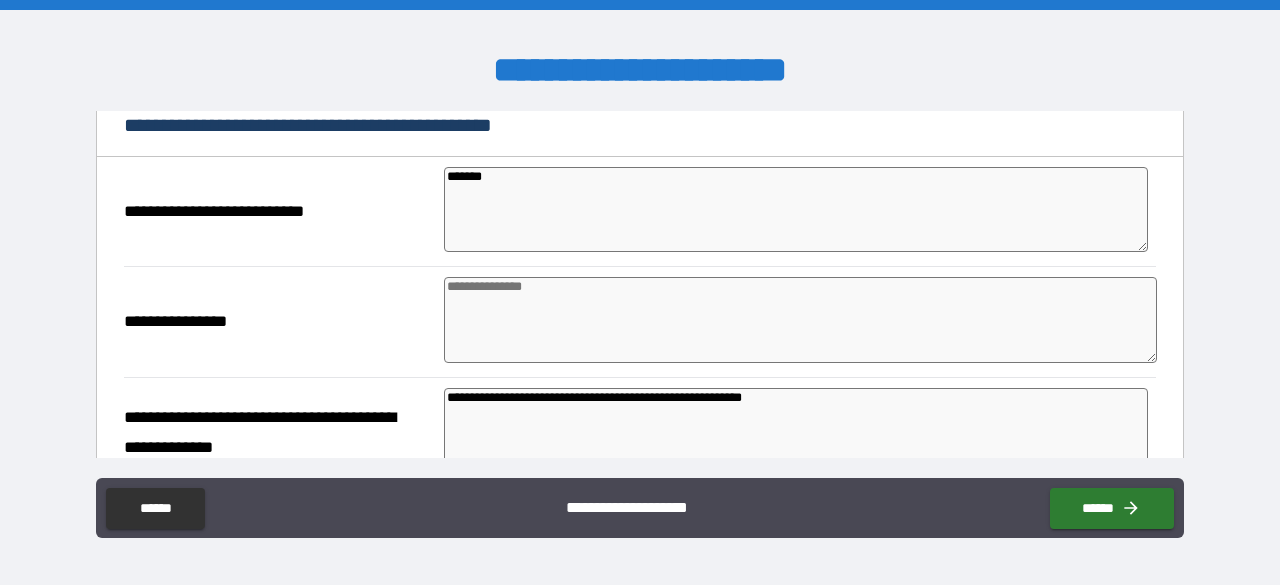 click at bounding box center (800, 320) 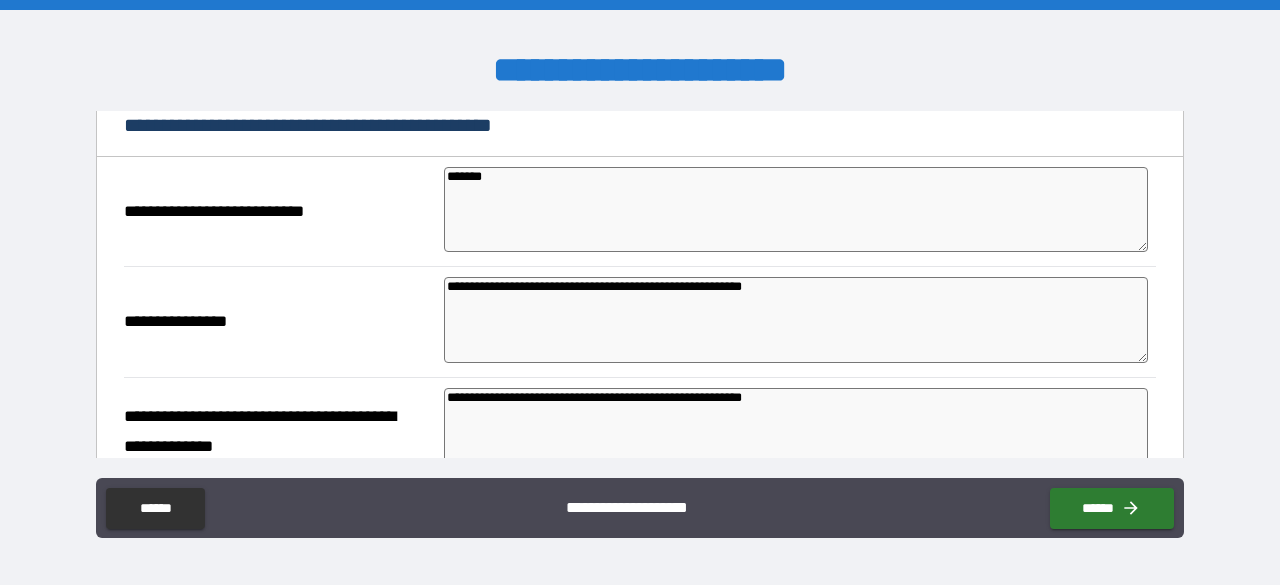 drag, startPoint x: 824, startPoint y: 396, endPoint x: 426, endPoint y: 396, distance: 398 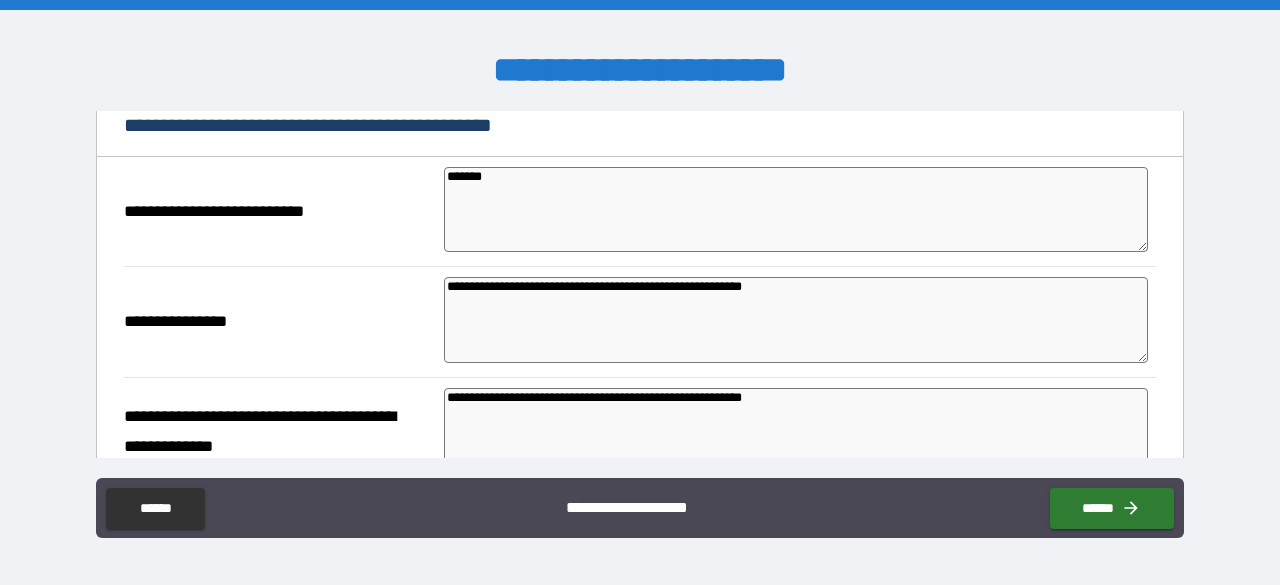 click on "**********" at bounding box center [640, 432] 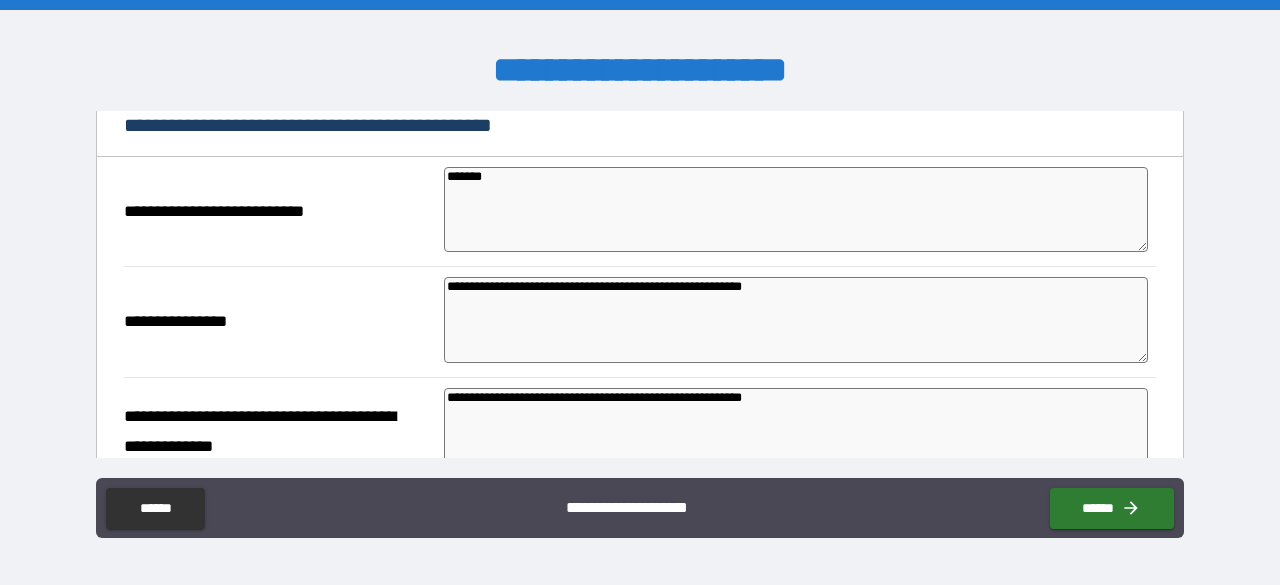 paste 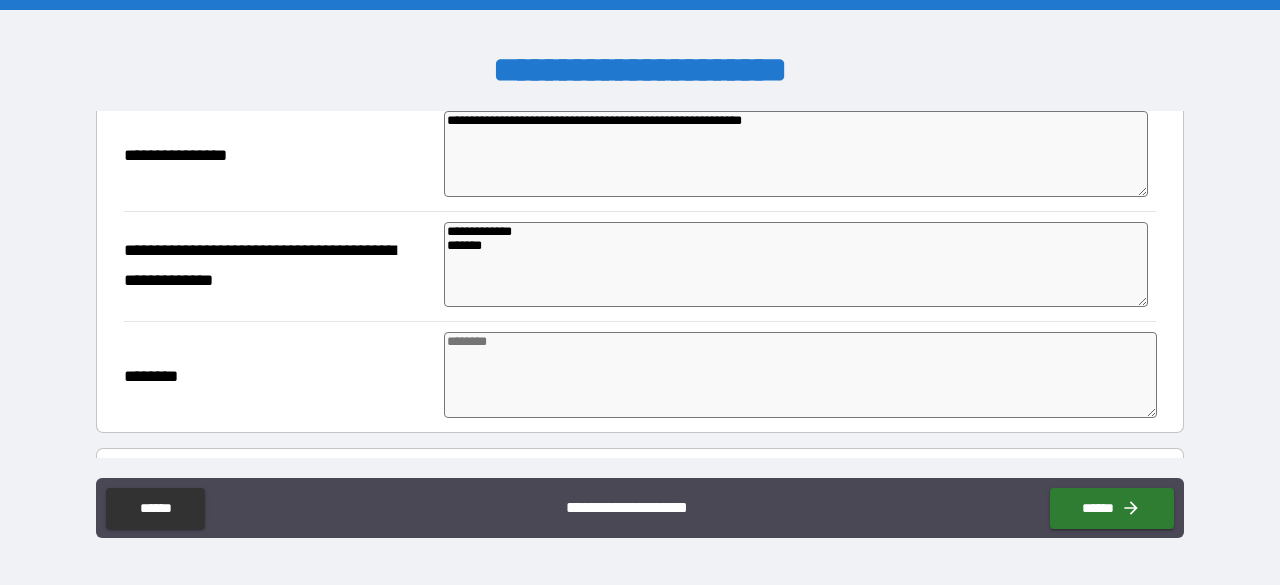 scroll, scrollTop: 600, scrollLeft: 0, axis: vertical 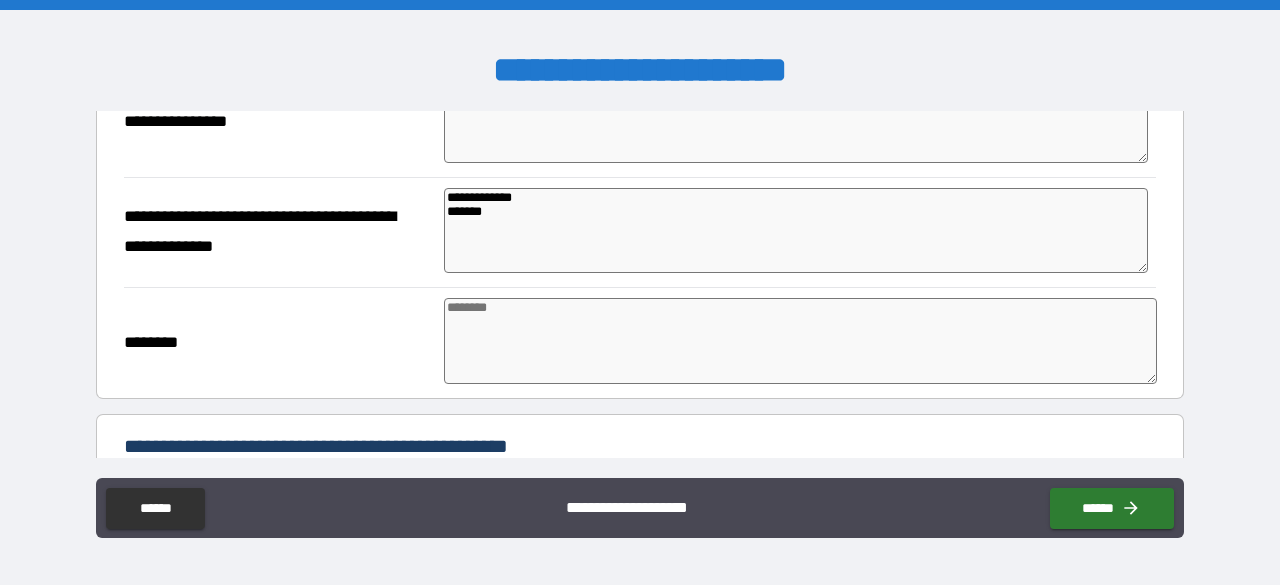 click at bounding box center (800, 341) 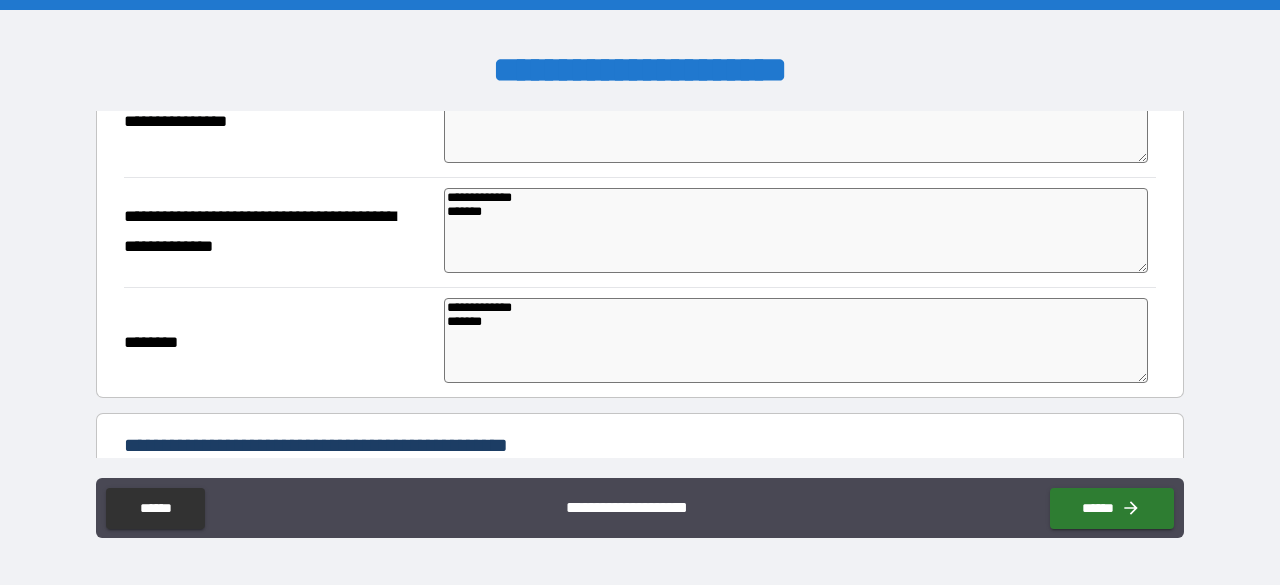 drag, startPoint x: 544, startPoint y: 305, endPoint x: 443, endPoint y: 303, distance: 101.0198 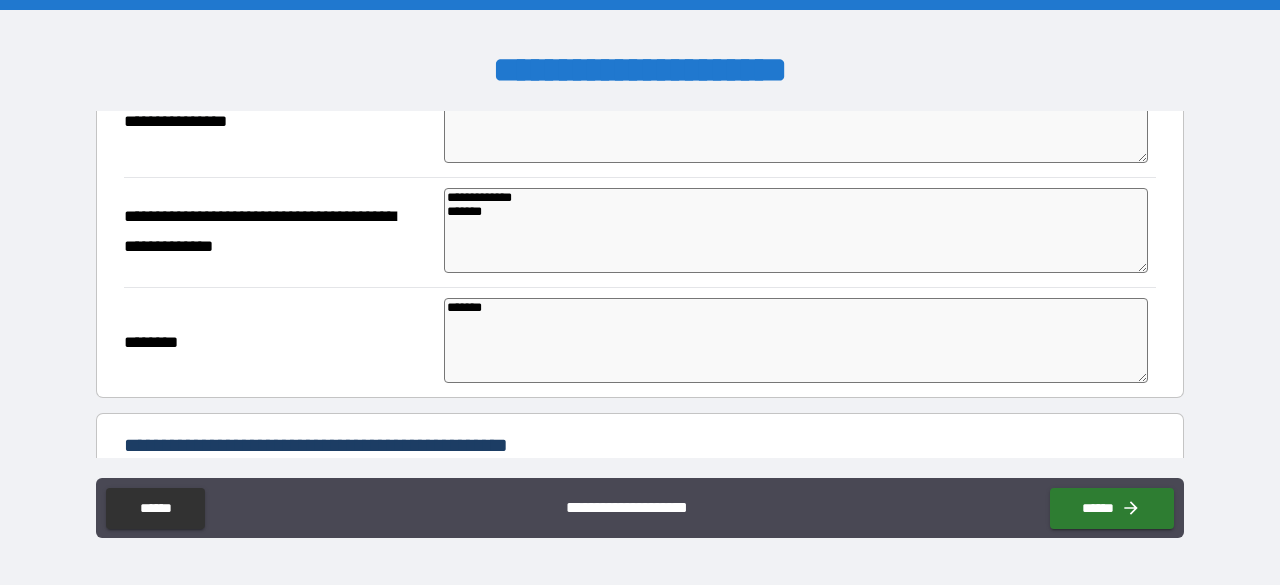 drag, startPoint x: 508, startPoint y: 215, endPoint x: 438, endPoint y: 198, distance: 72.03471 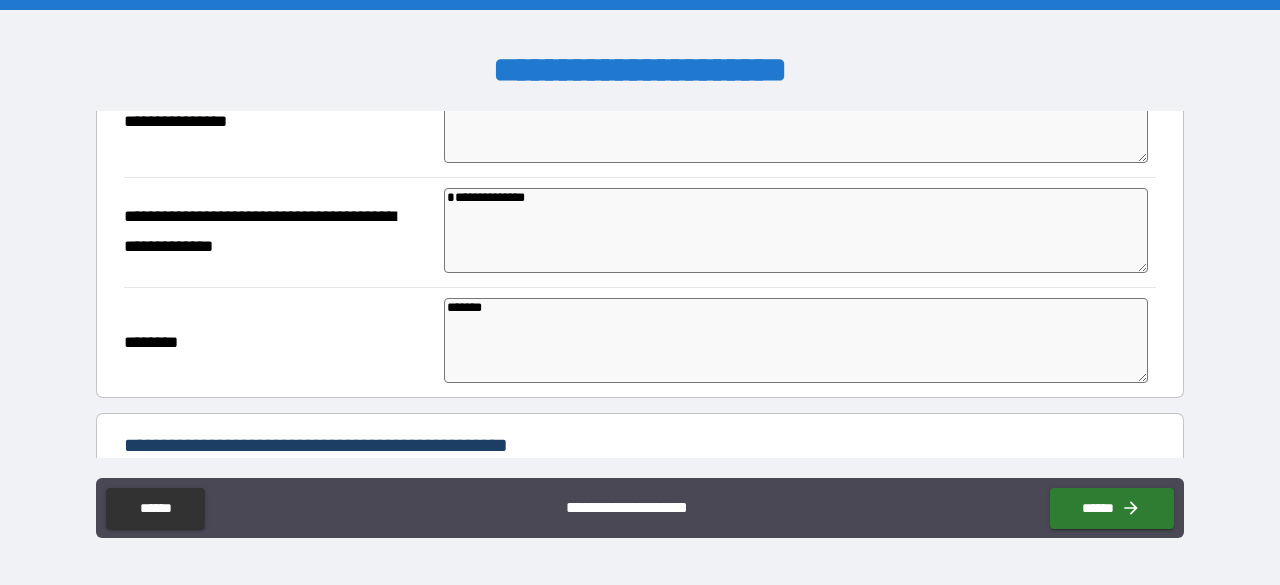 click on "**********" at bounding box center [796, 230] 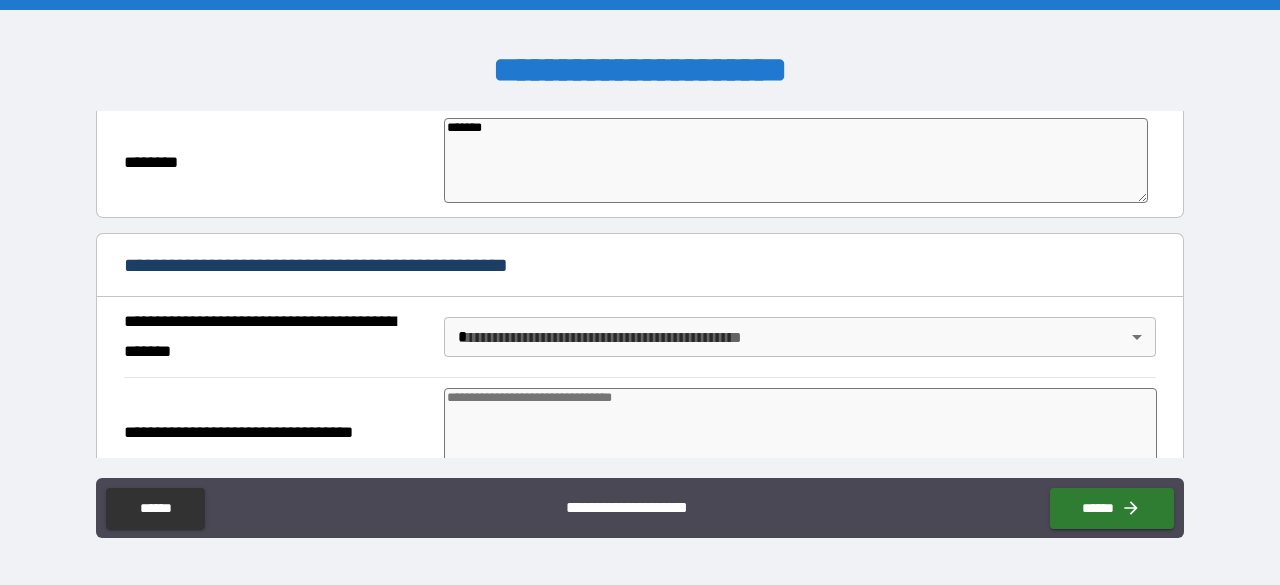 scroll, scrollTop: 800, scrollLeft: 0, axis: vertical 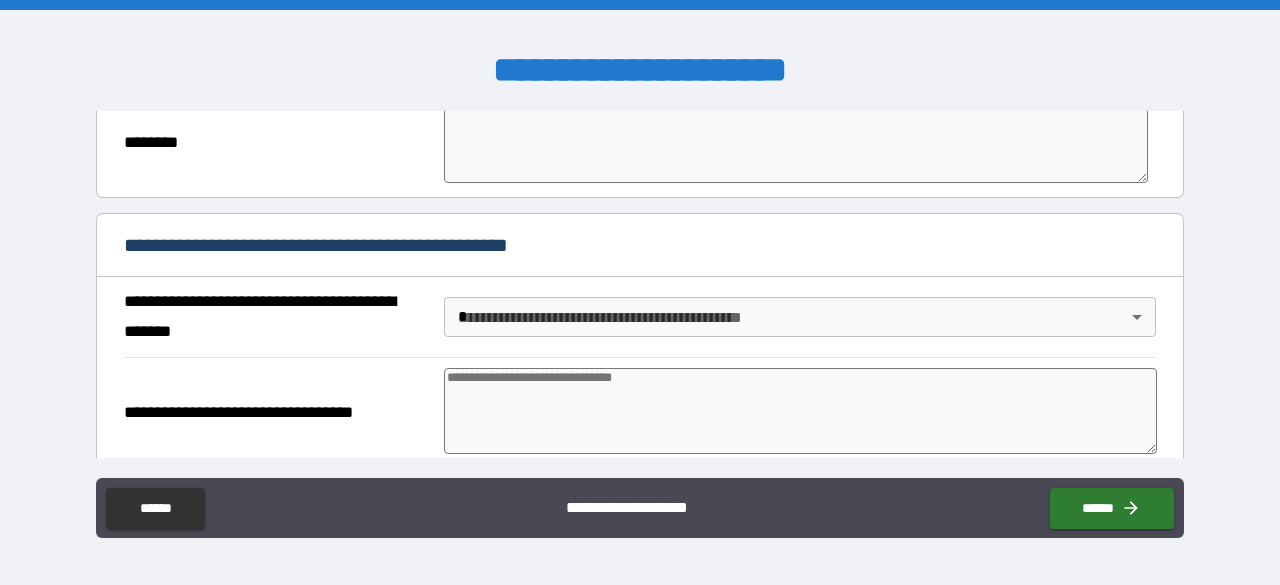 click on "**********" at bounding box center (640, 292) 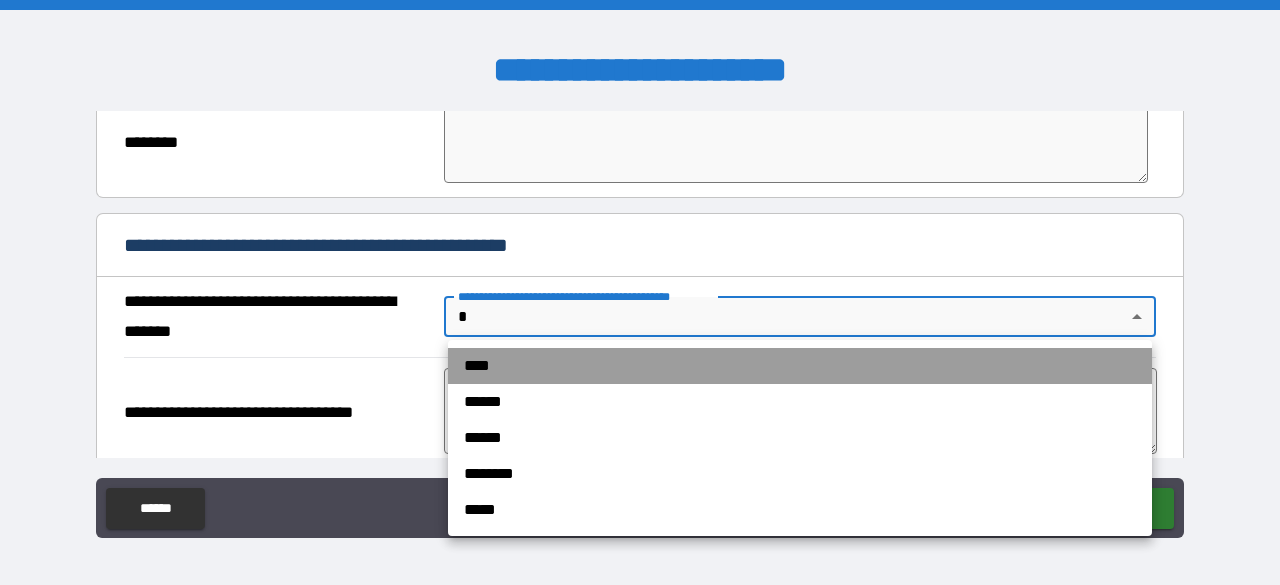 click on "****" at bounding box center [800, 366] 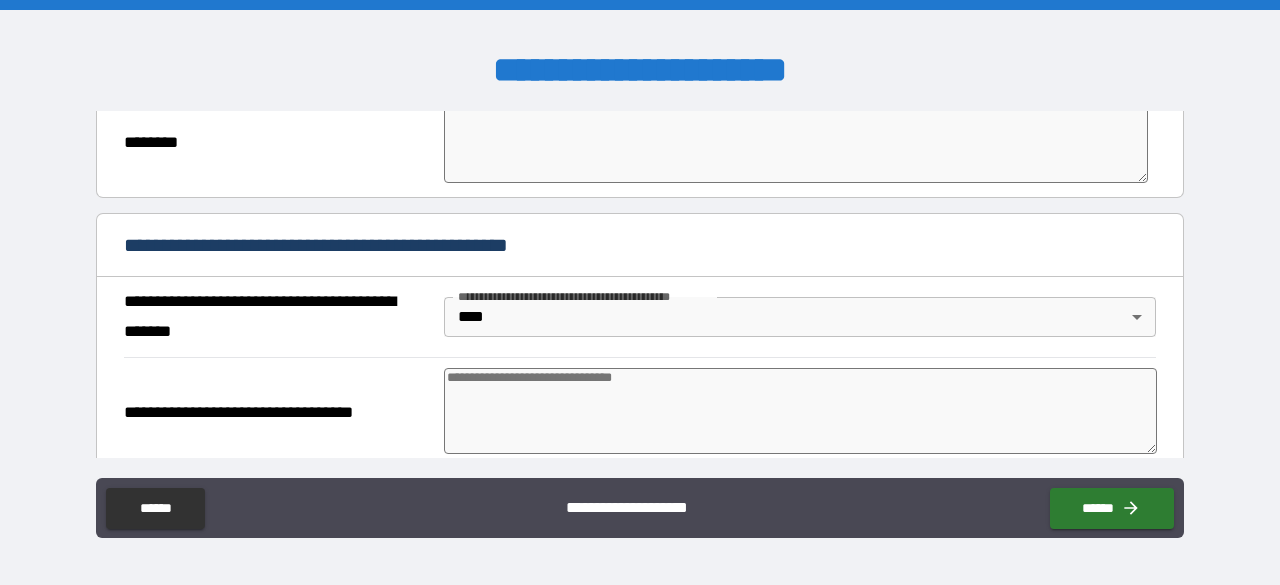 click at bounding box center [800, 411] 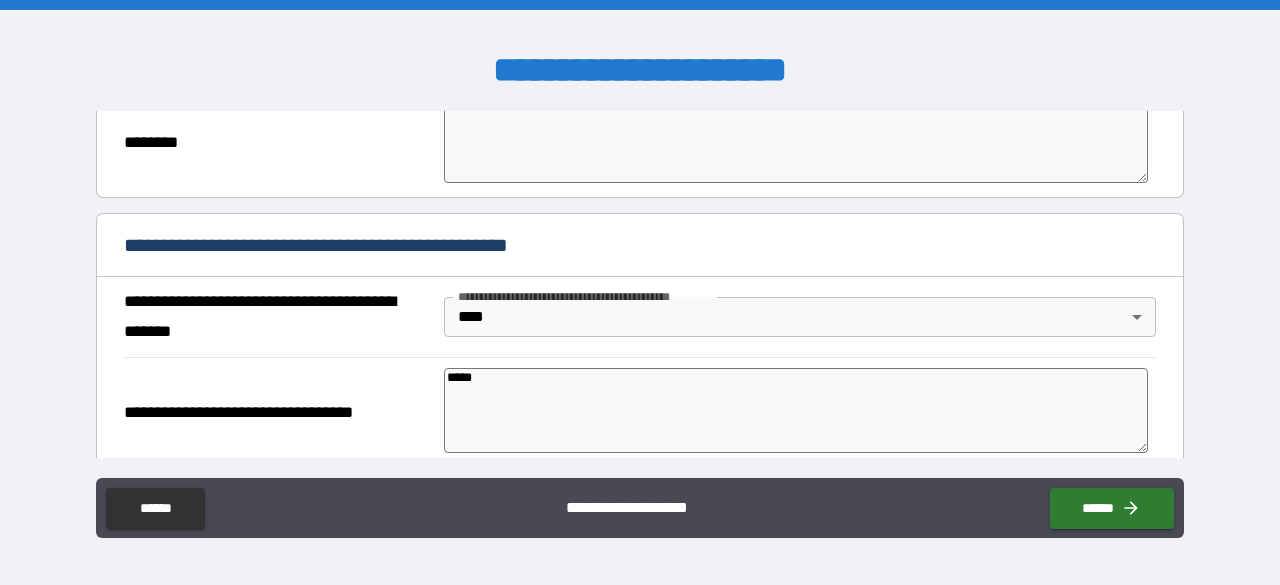 scroll, scrollTop: 1000, scrollLeft: 0, axis: vertical 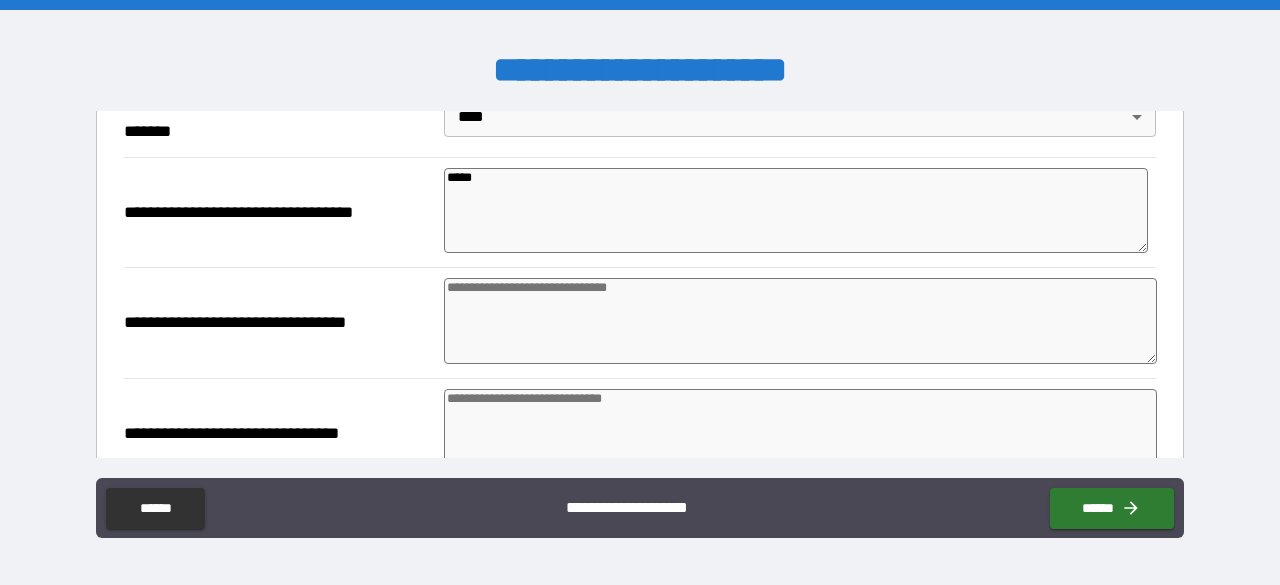 click at bounding box center (800, 321) 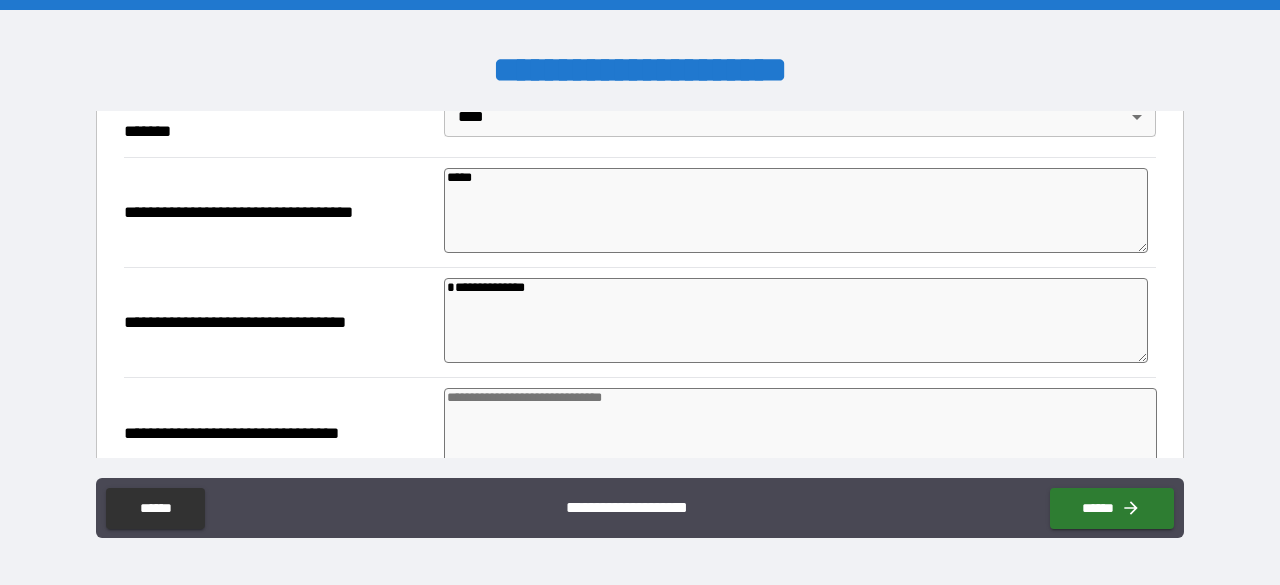 drag, startPoint x: 480, startPoint y: 300, endPoint x: 426, endPoint y: 285, distance: 56.044624 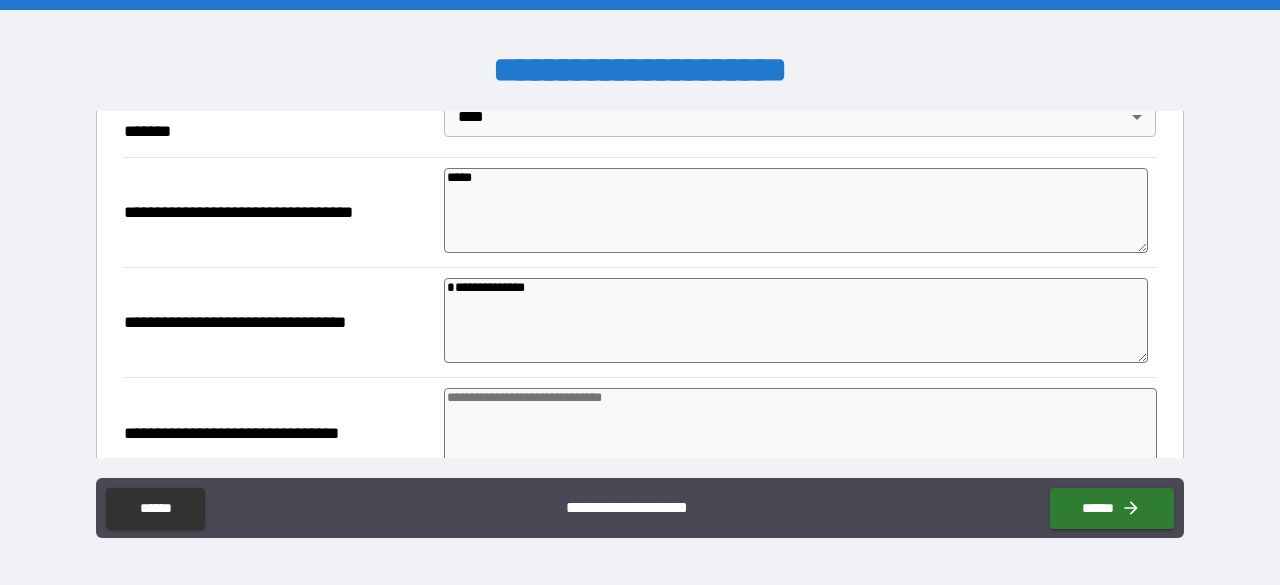 click on "**********" at bounding box center (640, 322) 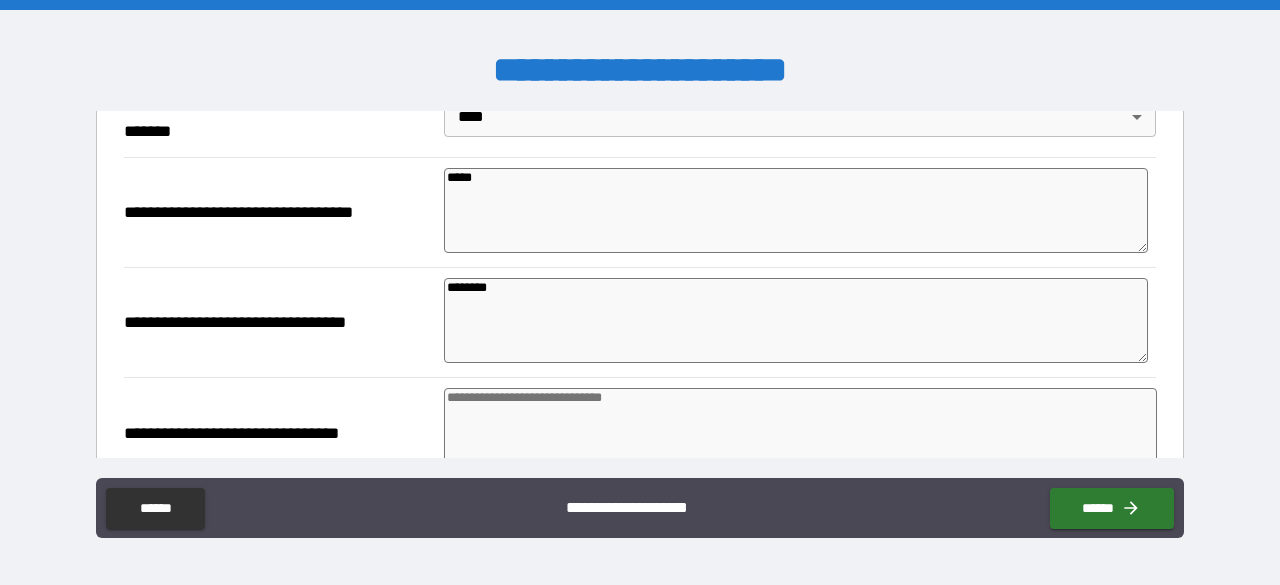 click at bounding box center (800, 431) 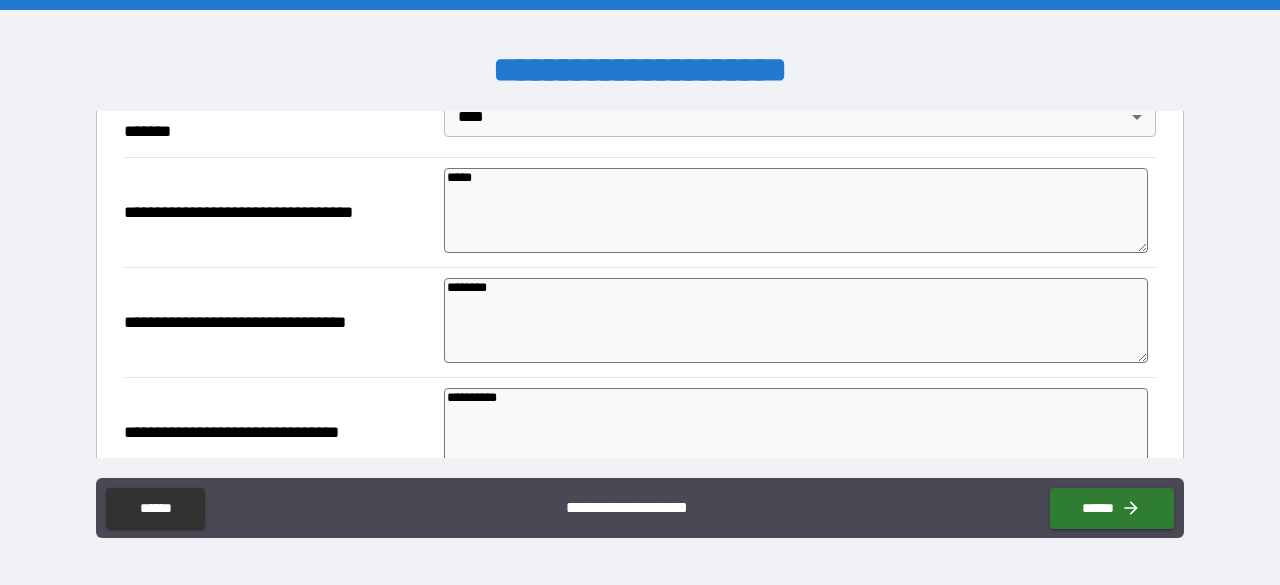 scroll, scrollTop: 1200, scrollLeft: 0, axis: vertical 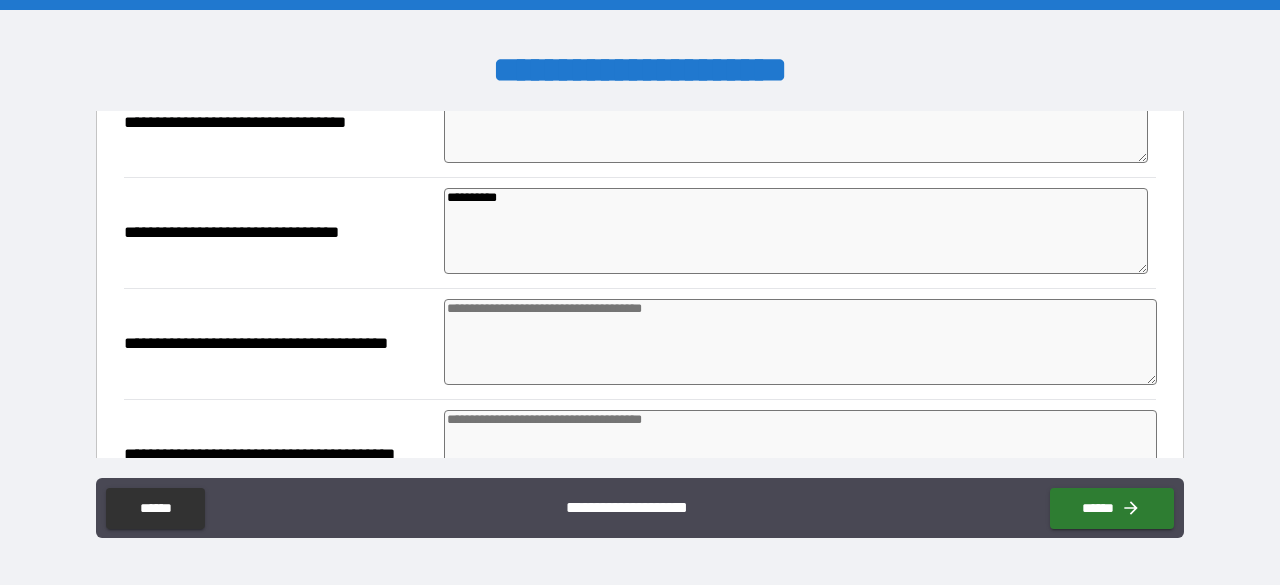 click at bounding box center [800, 342] 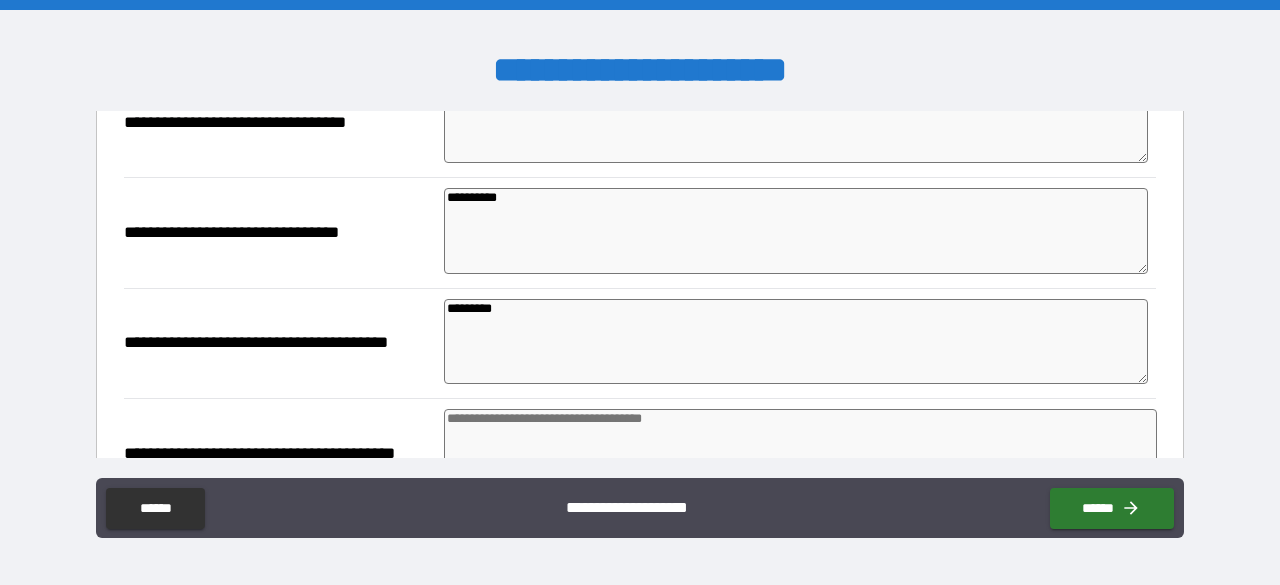 click at bounding box center [800, 452] 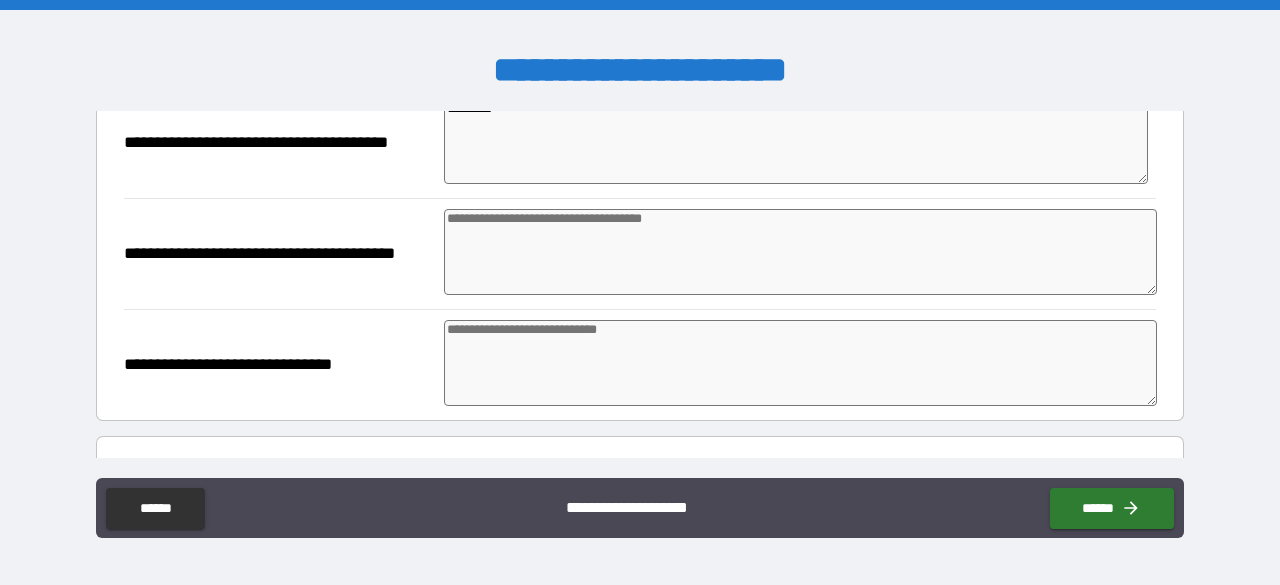 click at bounding box center [800, 252] 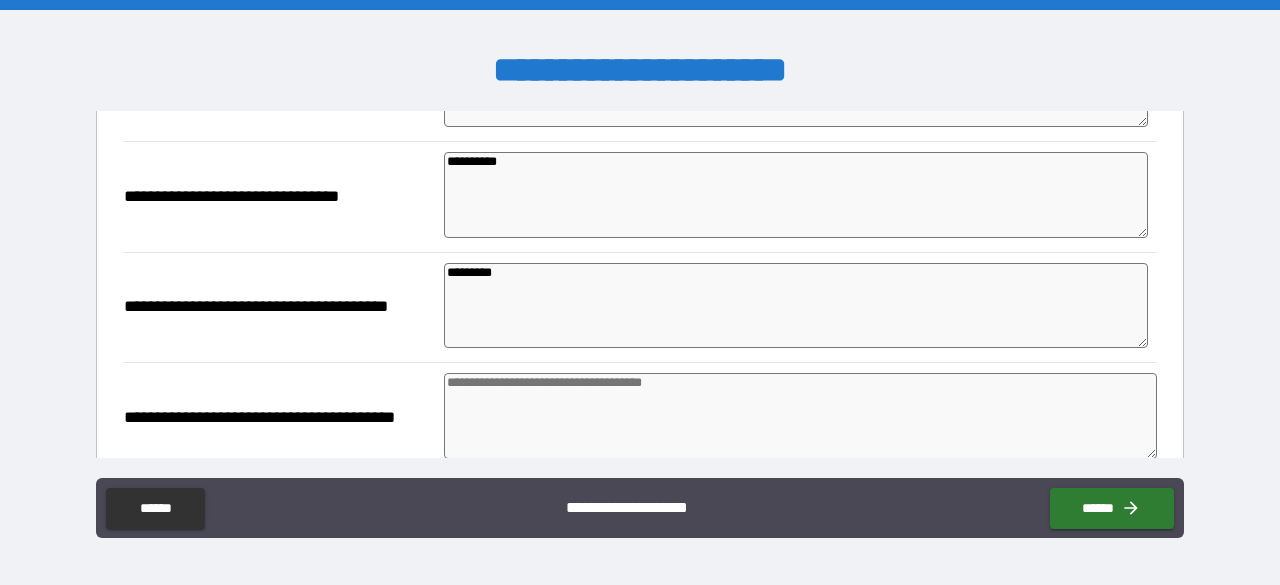 scroll, scrollTop: 1200, scrollLeft: 0, axis: vertical 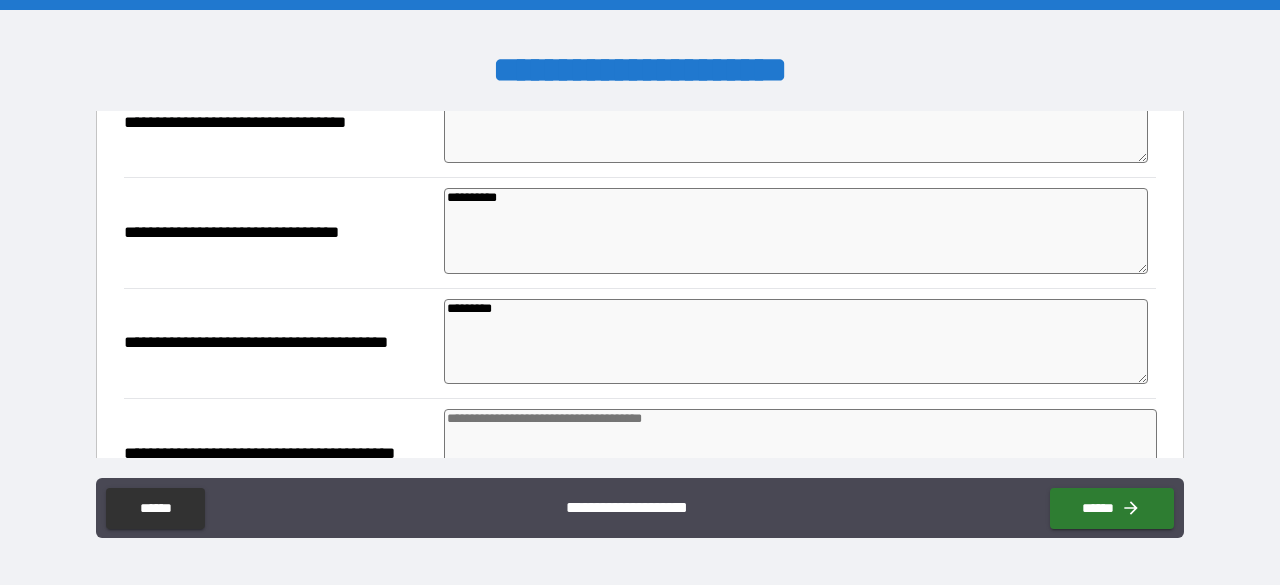 click at bounding box center [800, 452] 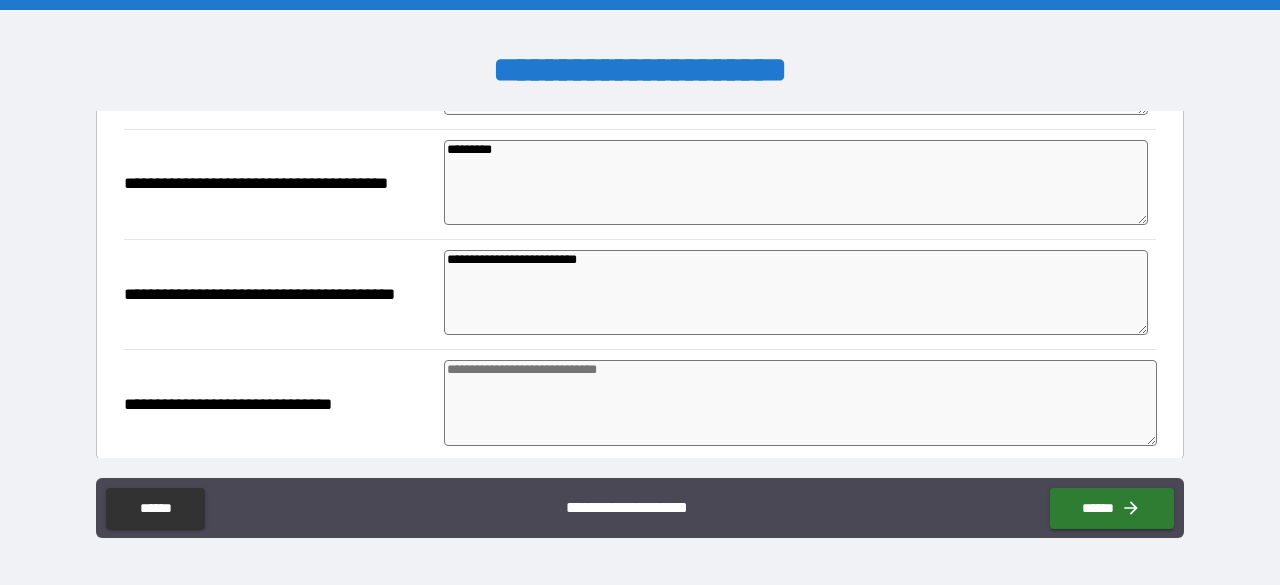 scroll, scrollTop: 1400, scrollLeft: 0, axis: vertical 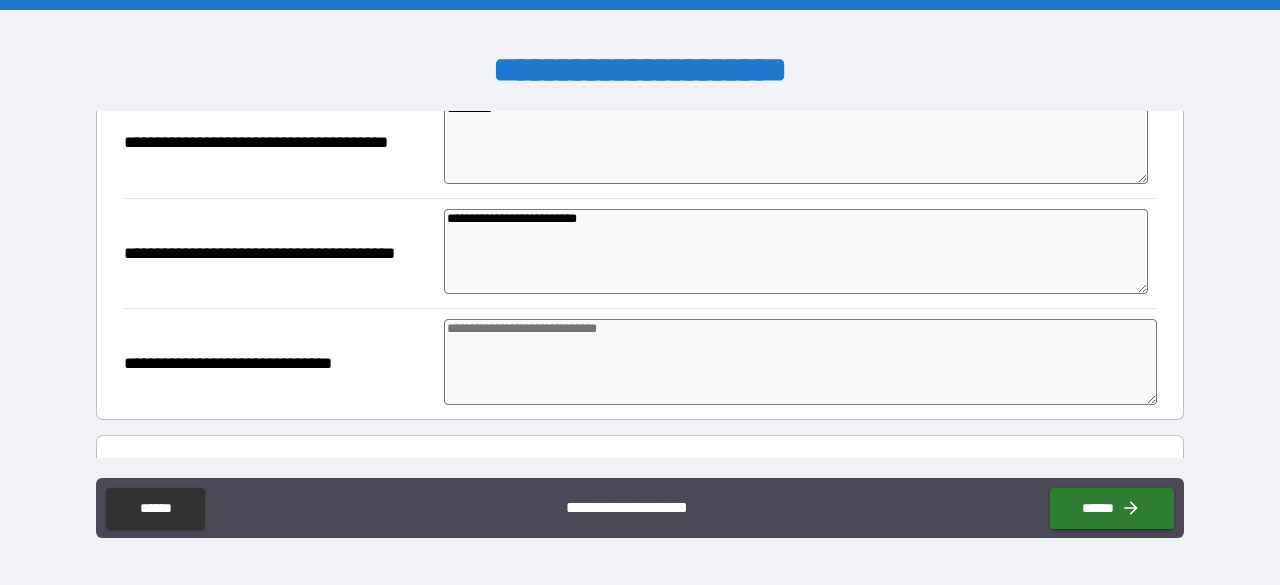 click at bounding box center [800, 362] 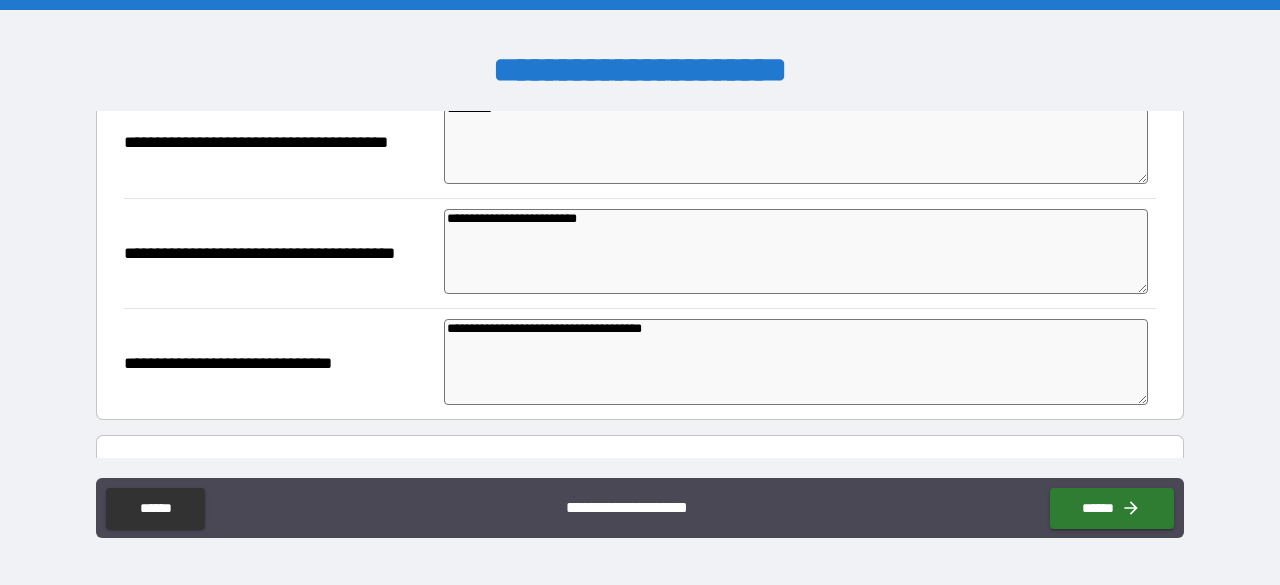 scroll, scrollTop: 1600, scrollLeft: 0, axis: vertical 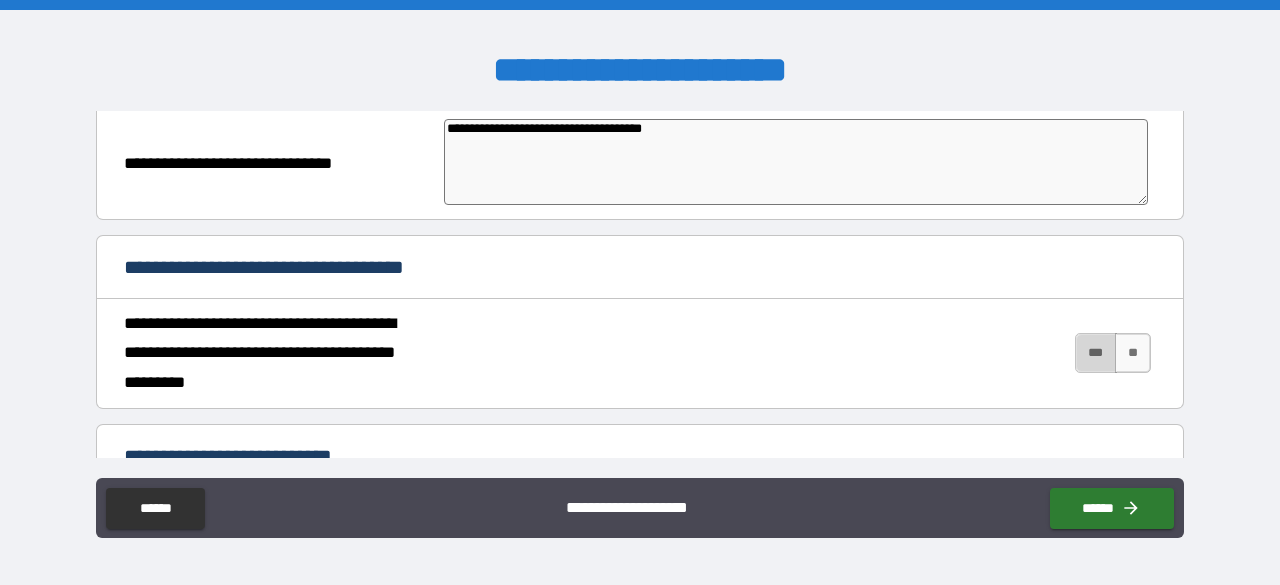 click on "***" at bounding box center (1096, 353) 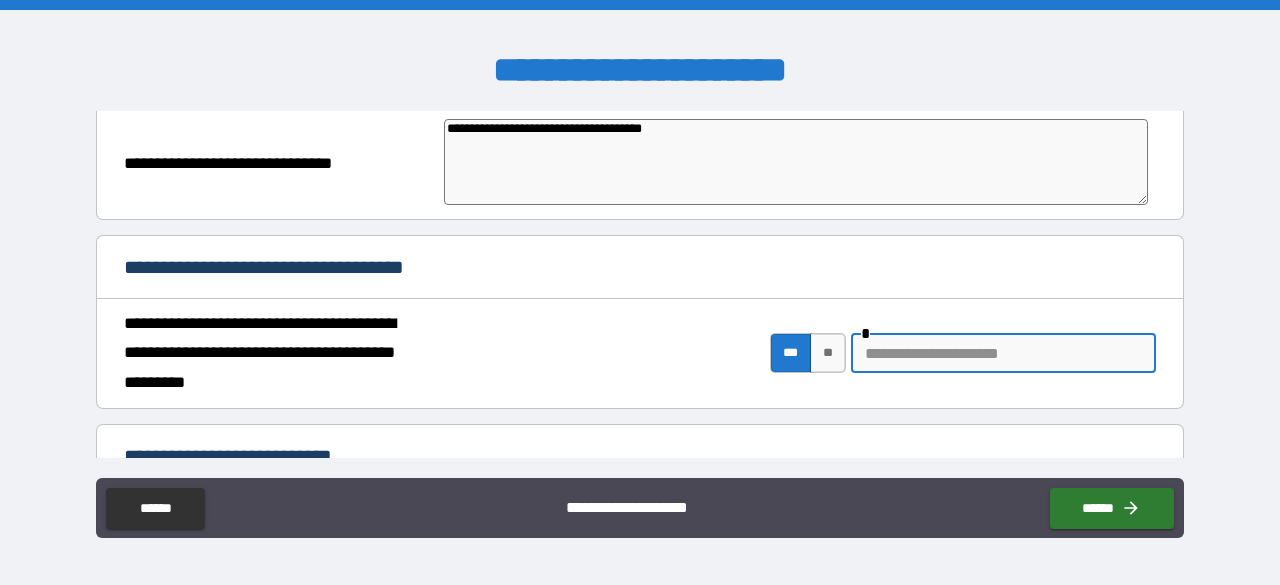 click at bounding box center [1003, 353] 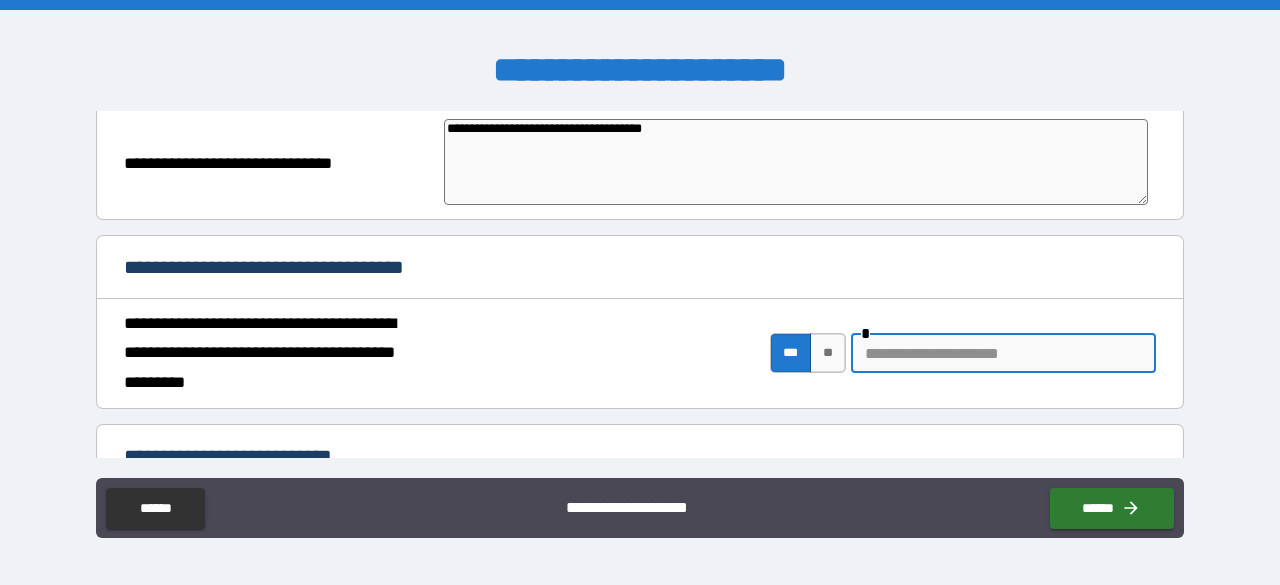 paste on "**********" 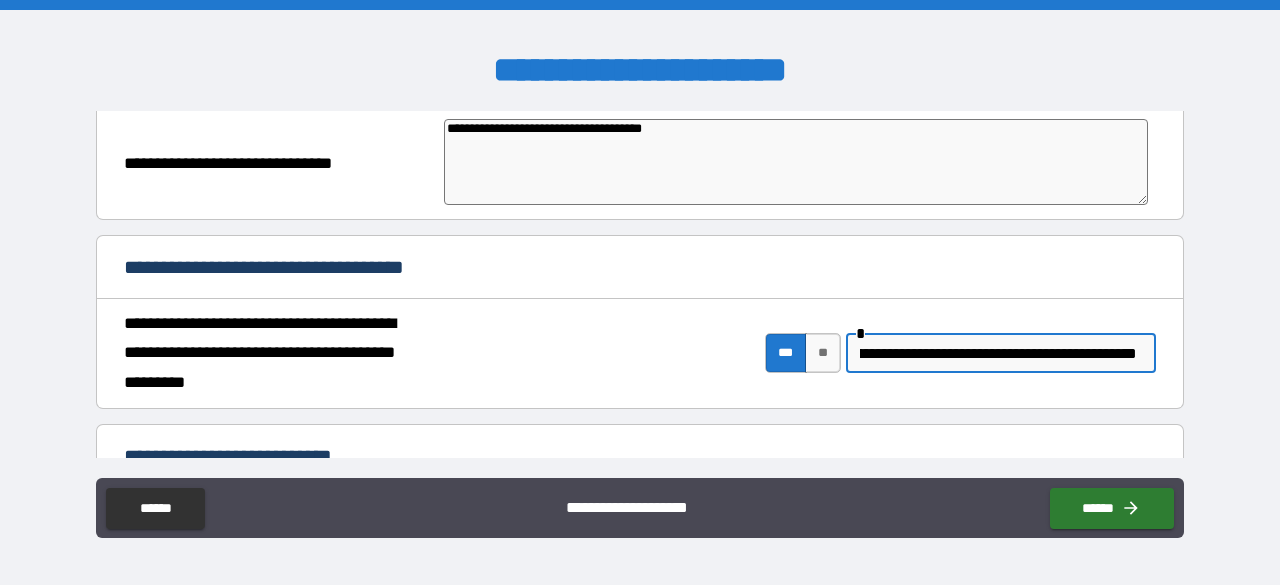 scroll, scrollTop: 0, scrollLeft: 380, axis: horizontal 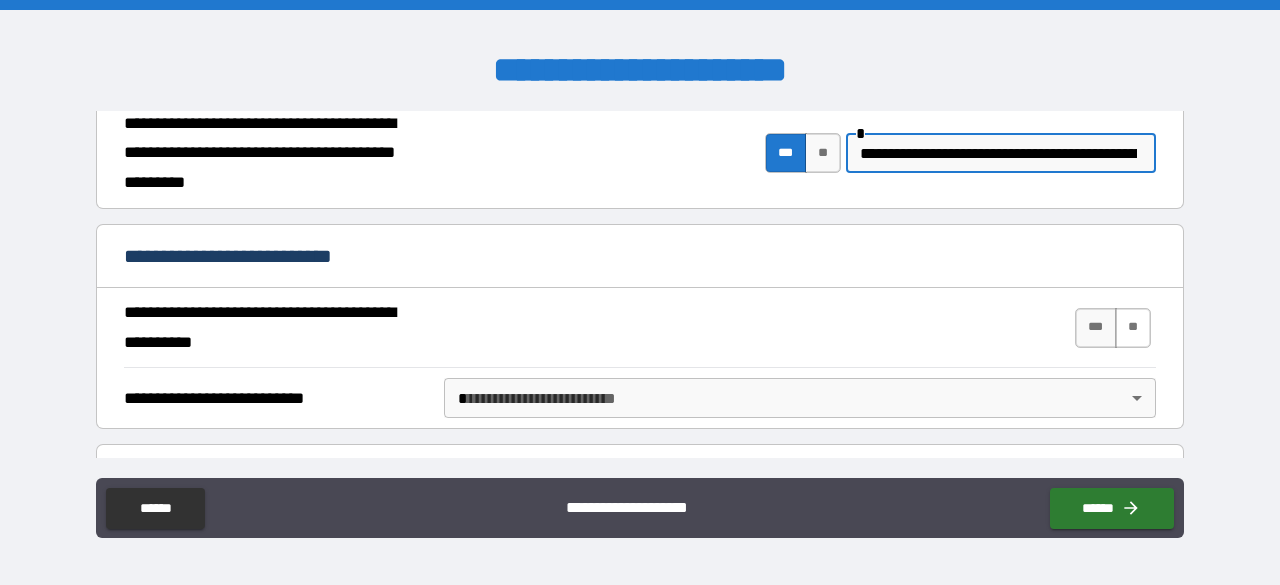 click on "**" at bounding box center (1133, 328) 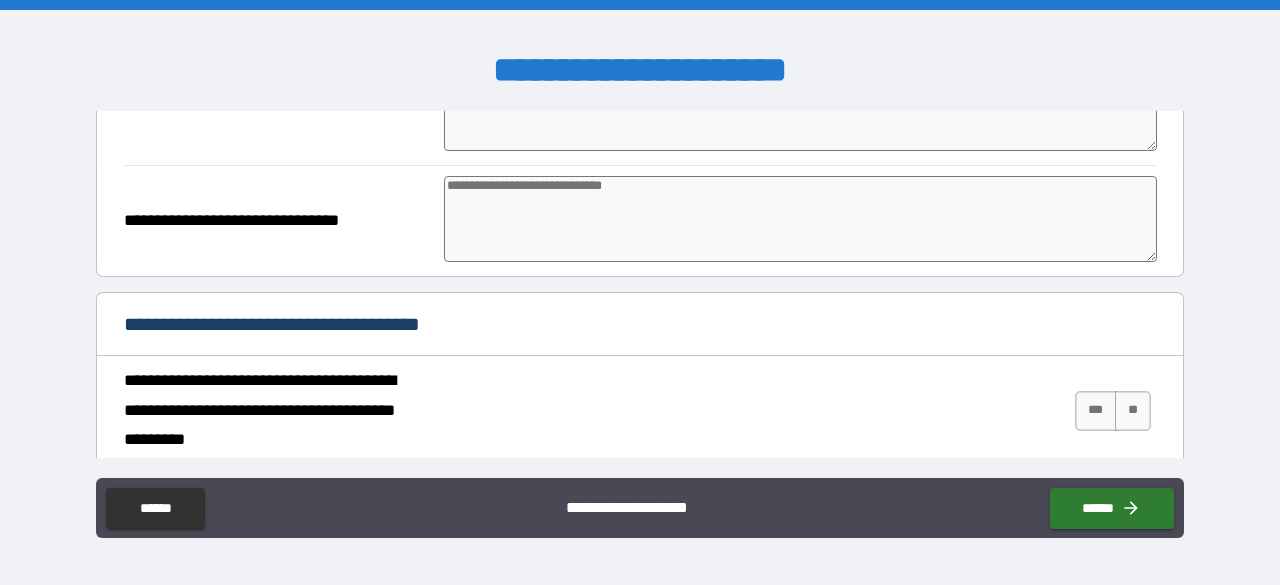 scroll, scrollTop: 3200, scrollLeft: 0, axis: vertical 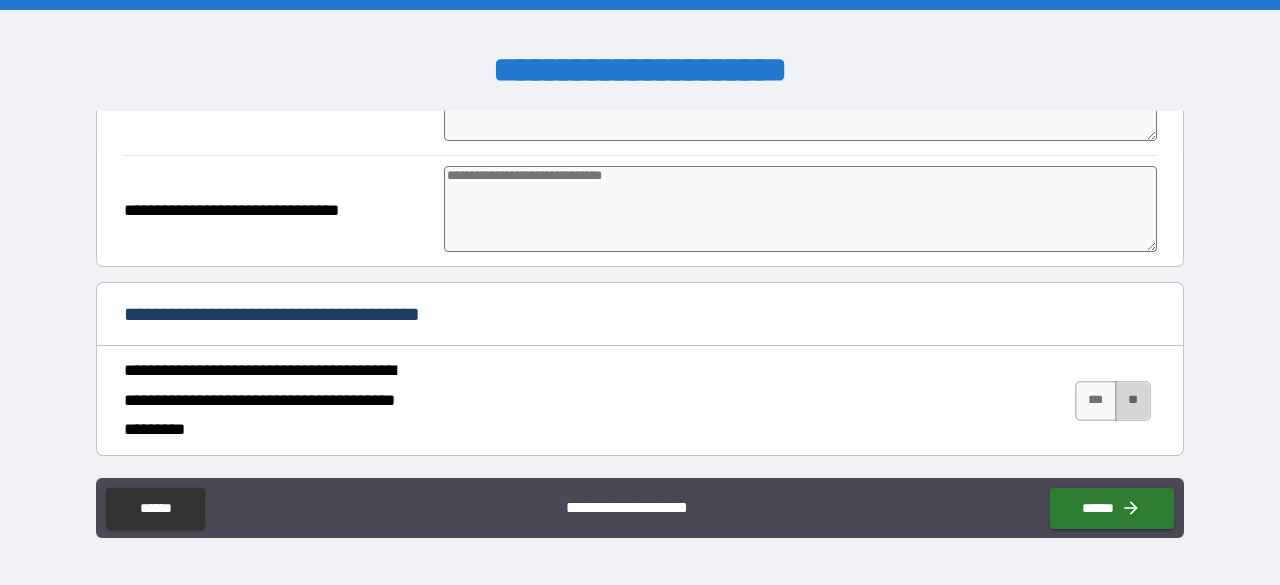 click on "**" at bounding box center [1133, 401] 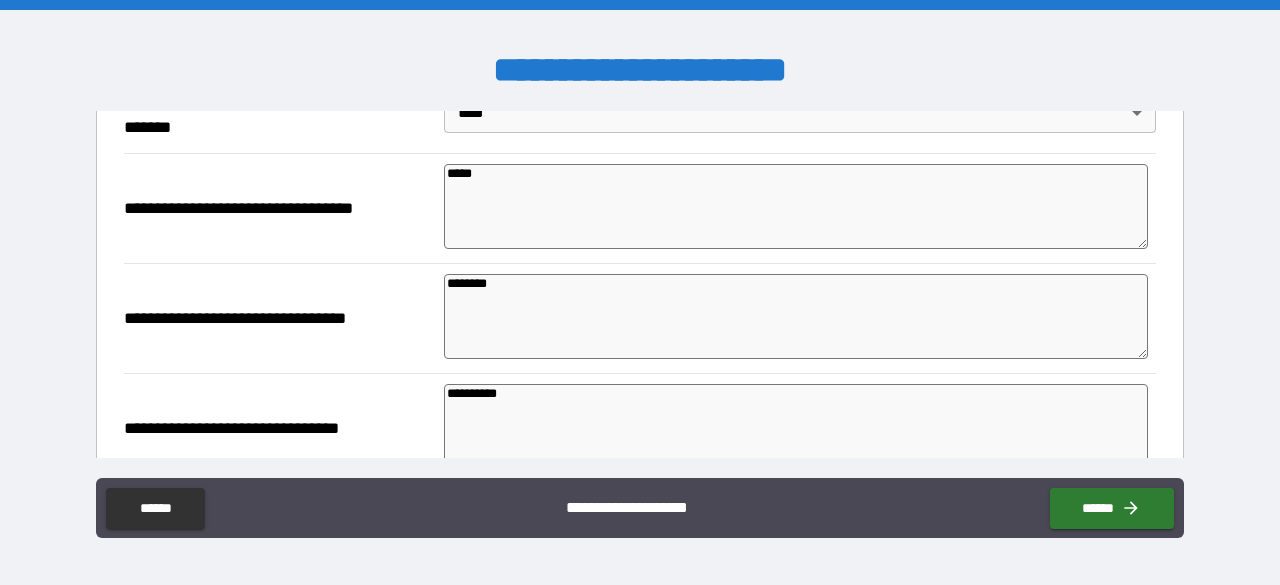 scroll, scrollTop: 0, scrollLeft: 0, axis: both 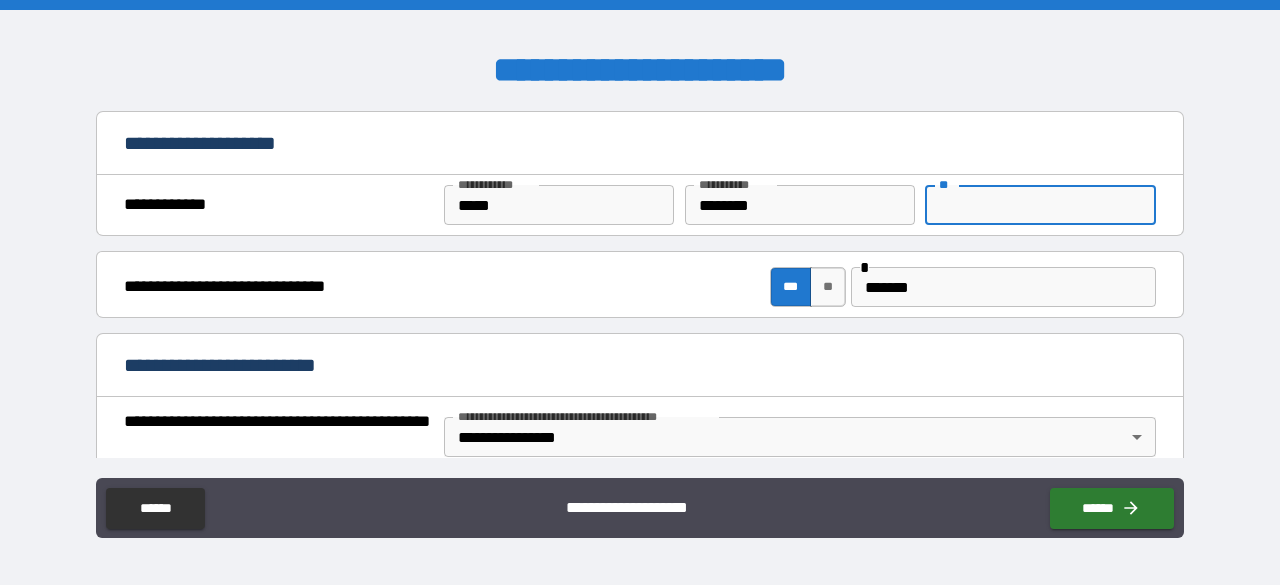 click on "**" at bounding box center [1040, 205] 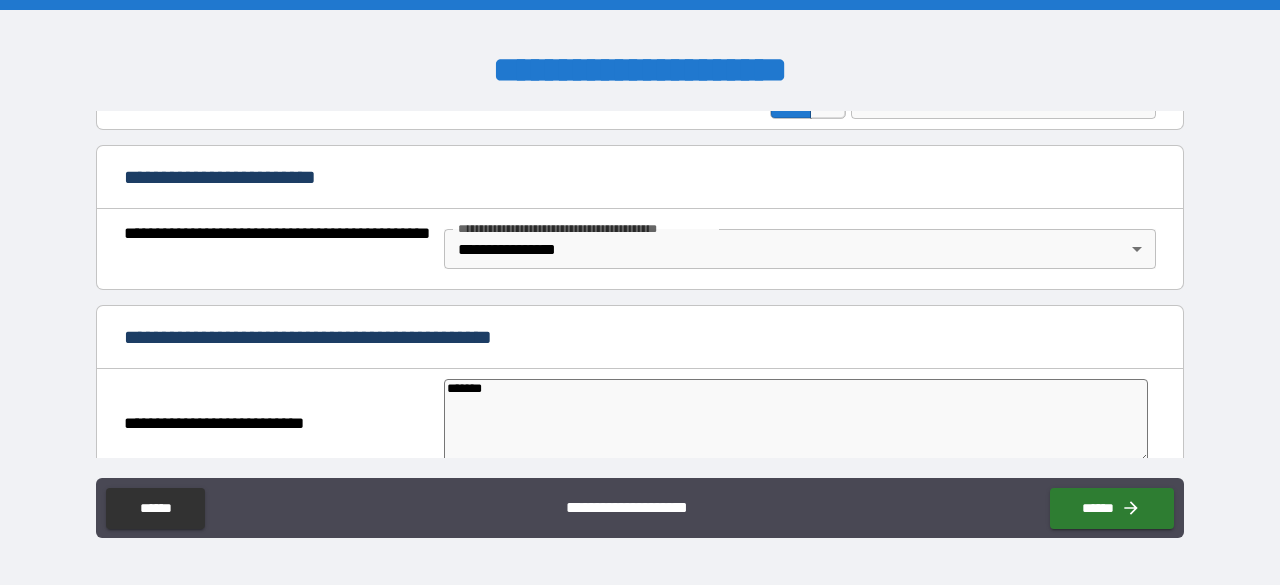 scroll, scrollTop: 200, scrollLeft: 0, axis: vertical 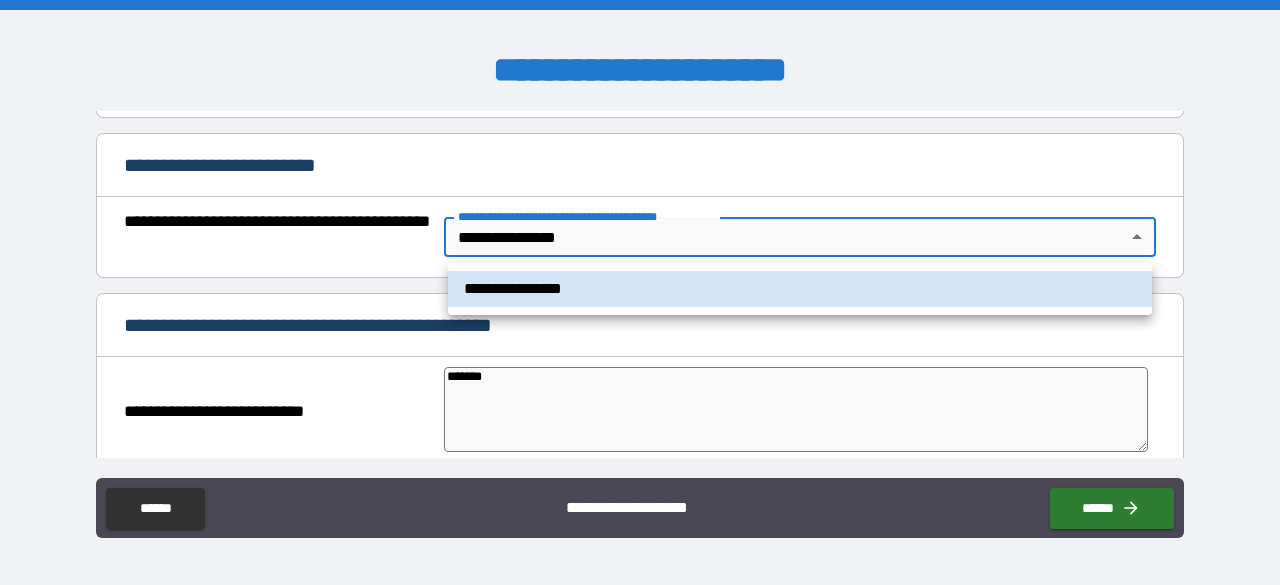 click on "**********" at bounding box center (640, 292) 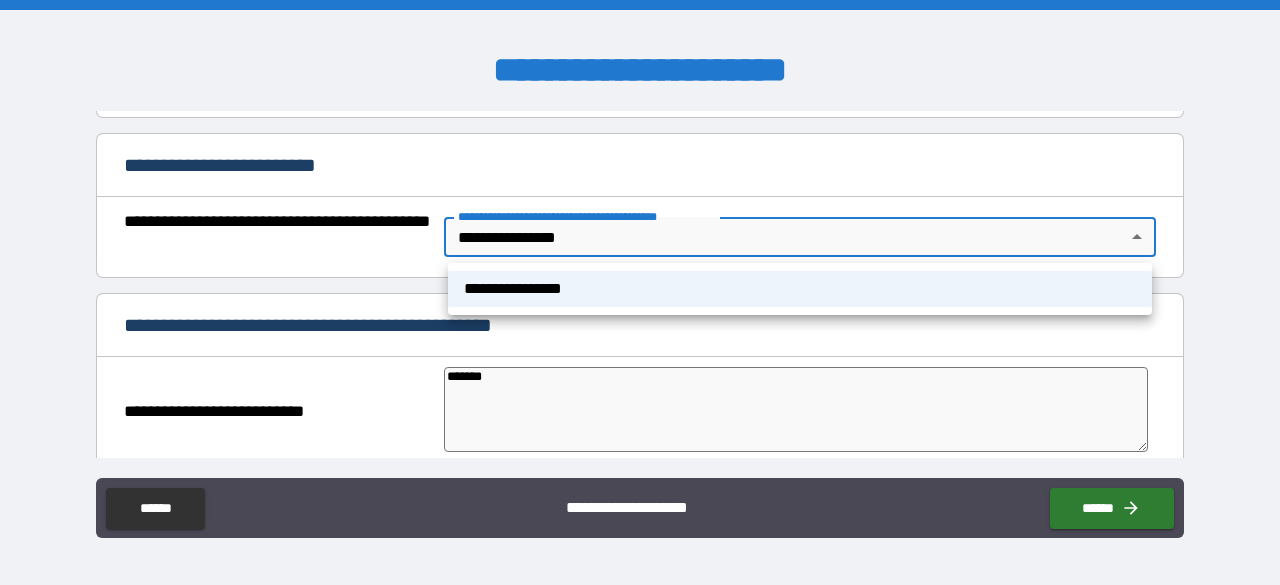 click at bounding box center [640, 292] 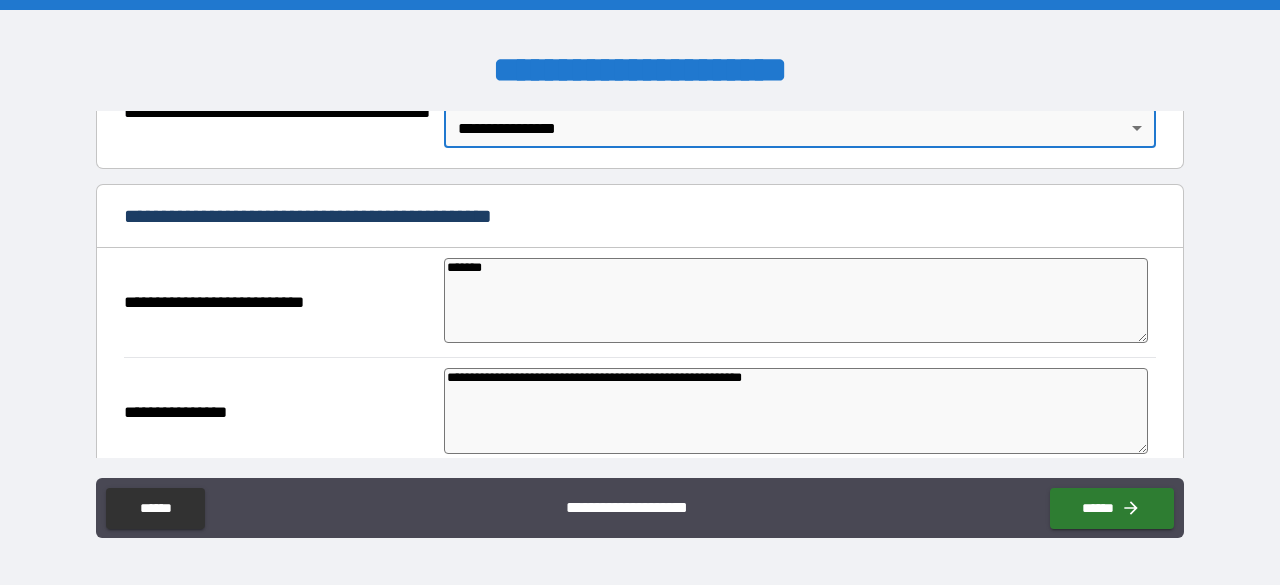 scroll, scrollTop: 200, scrollLeft: 0, axis: vertical 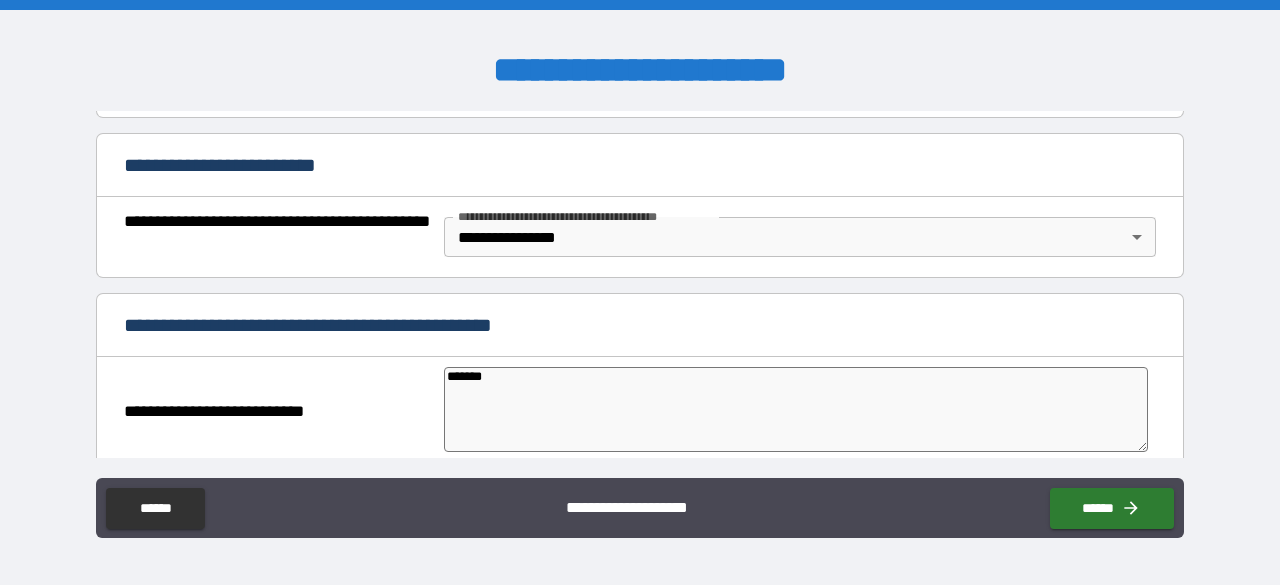 click on "*******" at bounding box center [796, 409] 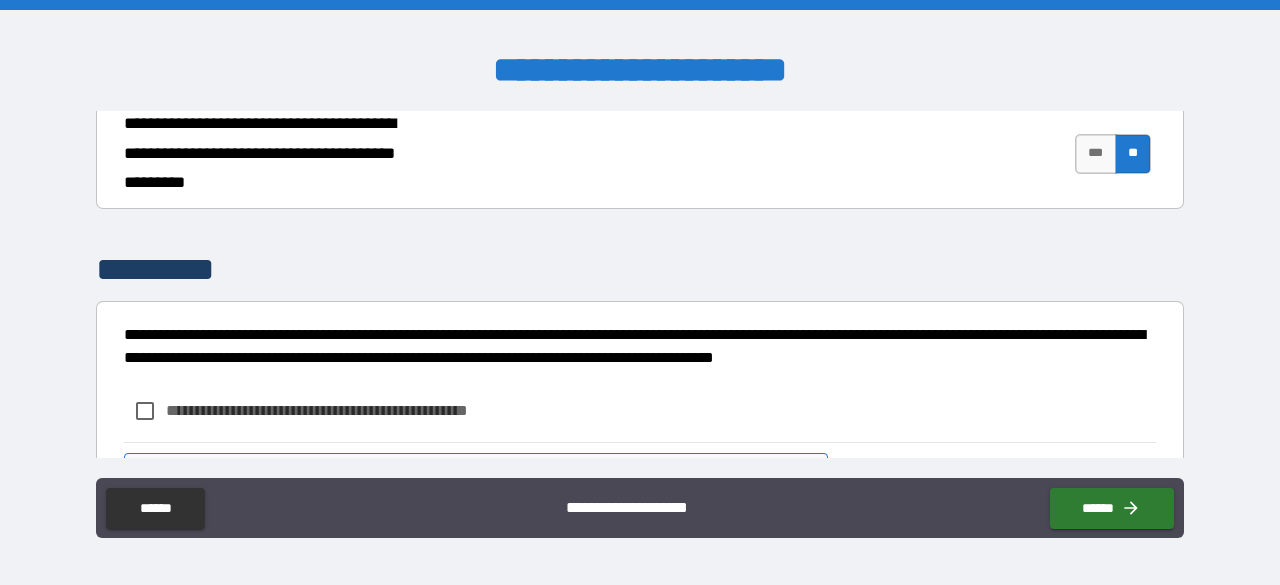 scroll, scrollTop: 3530, scrollLeft: 0, axis: vertical 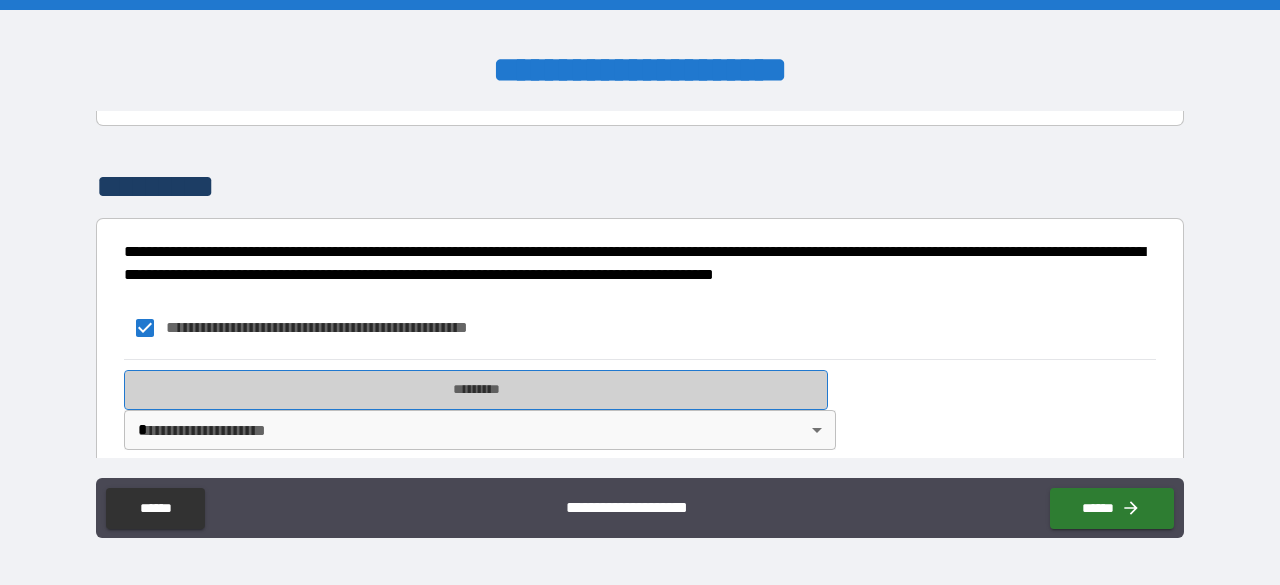 click on "*********" at bounding box center [476, 390] 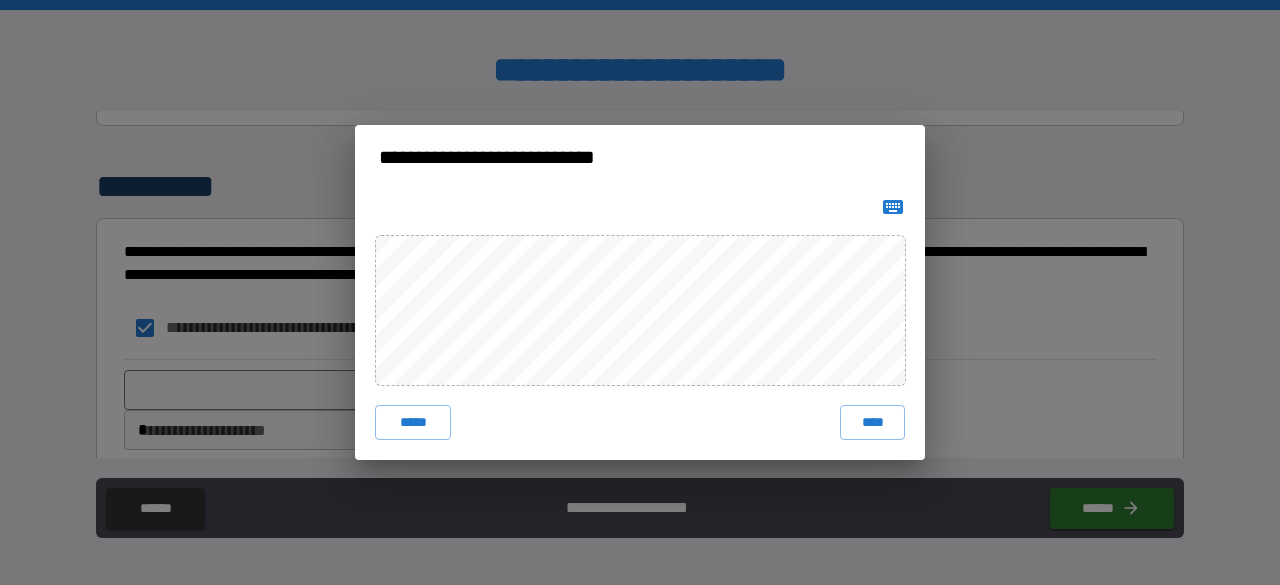 click on "****" at bounding box center [872, 423] 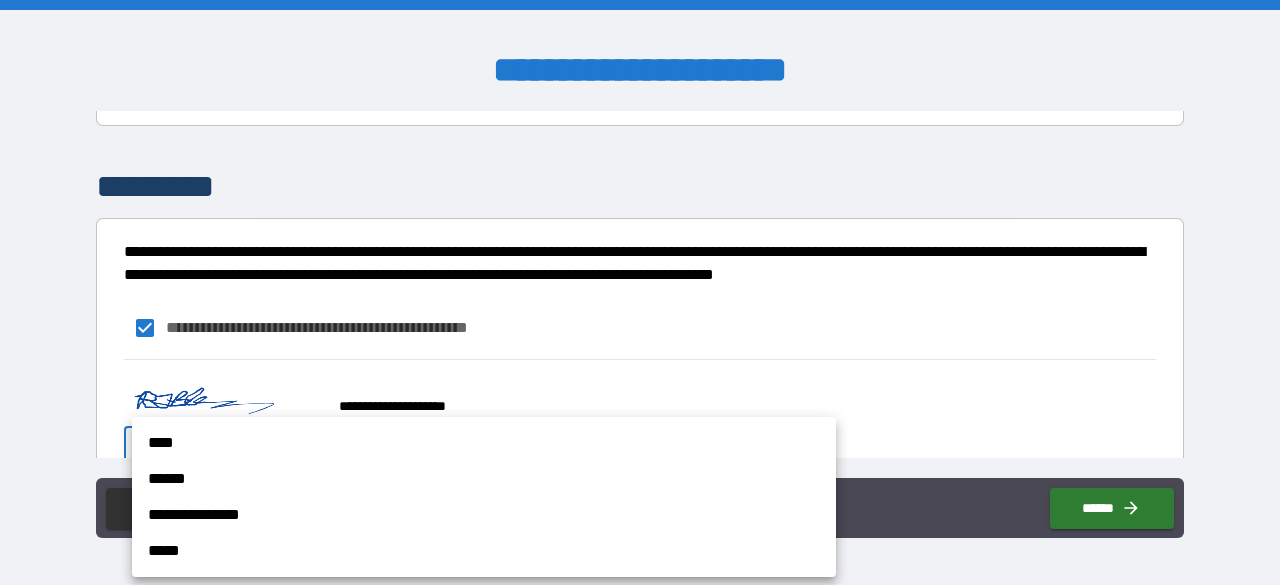 click on "**********" at bounding box center (640, 292) 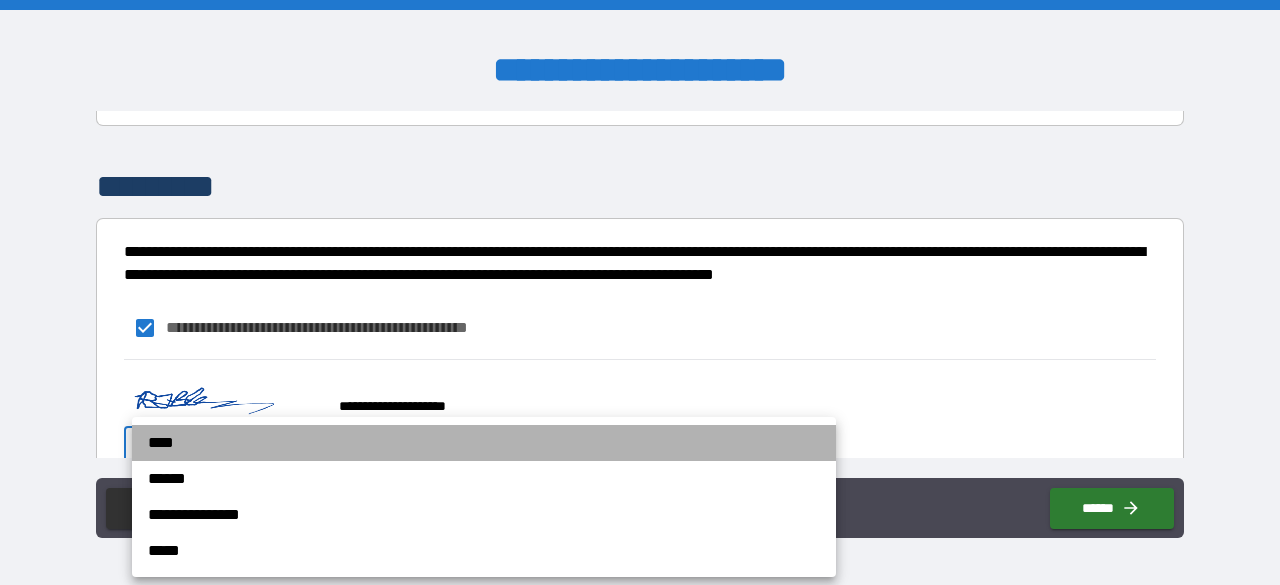 click on "****" at bounding box center [484, 443] 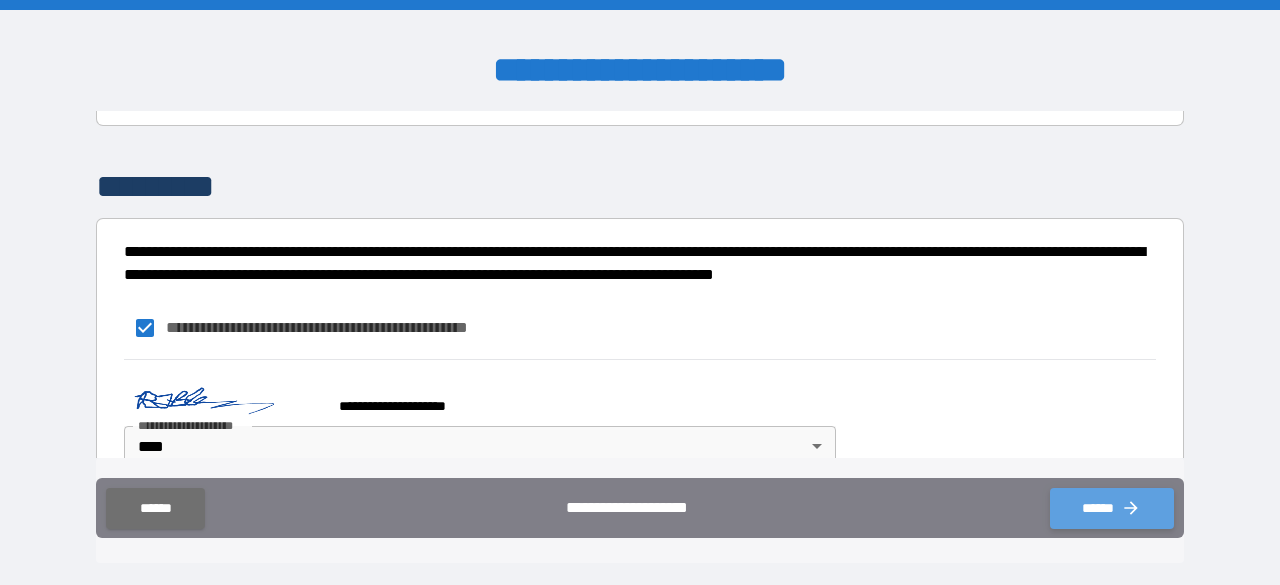 click on "******" at bounding box center (1112, 508) 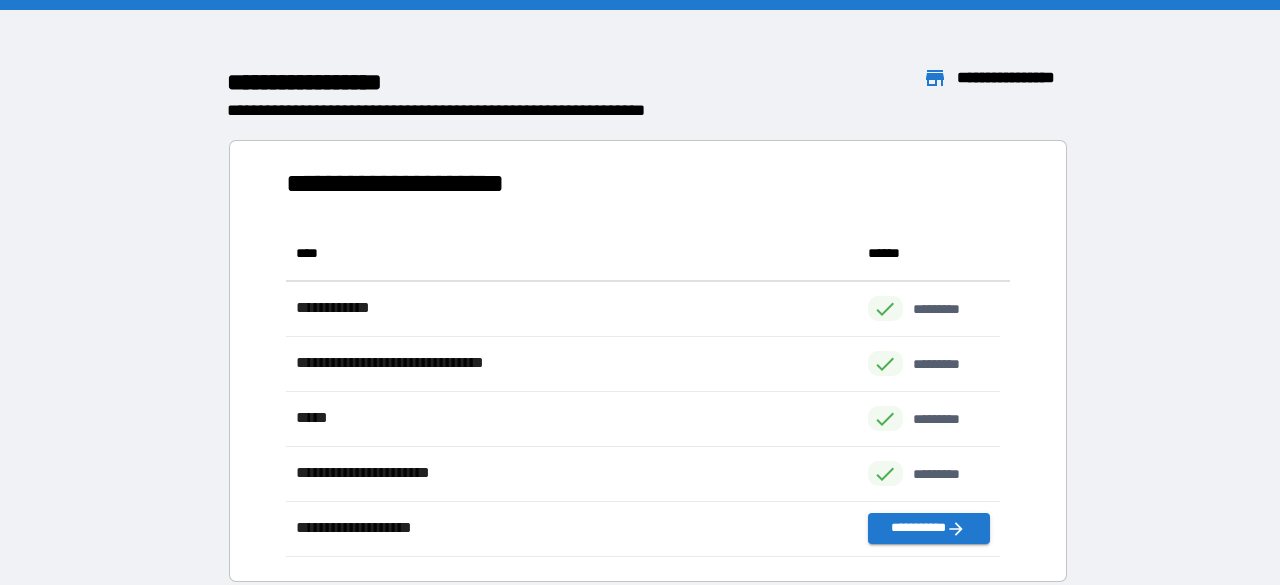 scroll, scrollTop: 16, scrollLeft: 16, axis: both 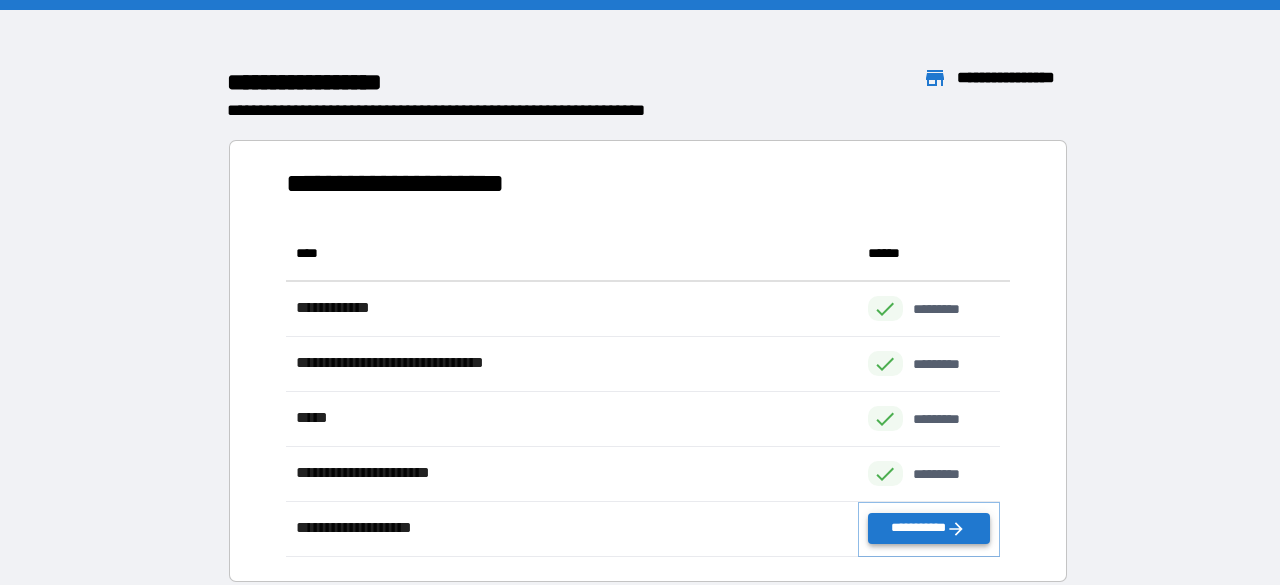 click on "**********" at bounding box center (929, 528) 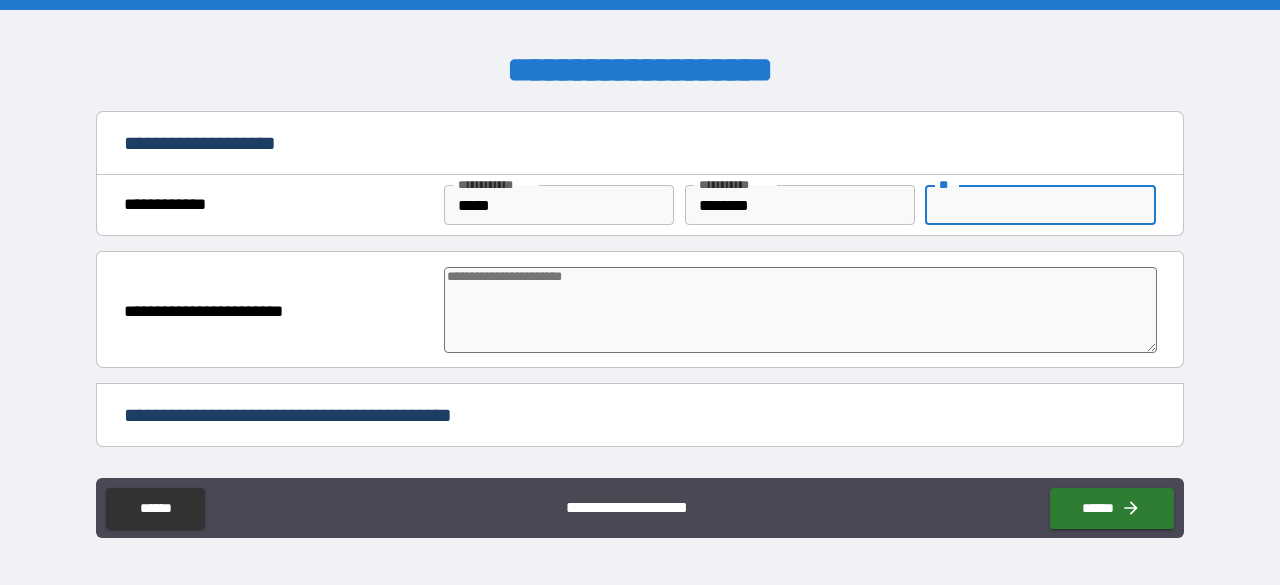 click on "**" at bounding box center [1040, 205] 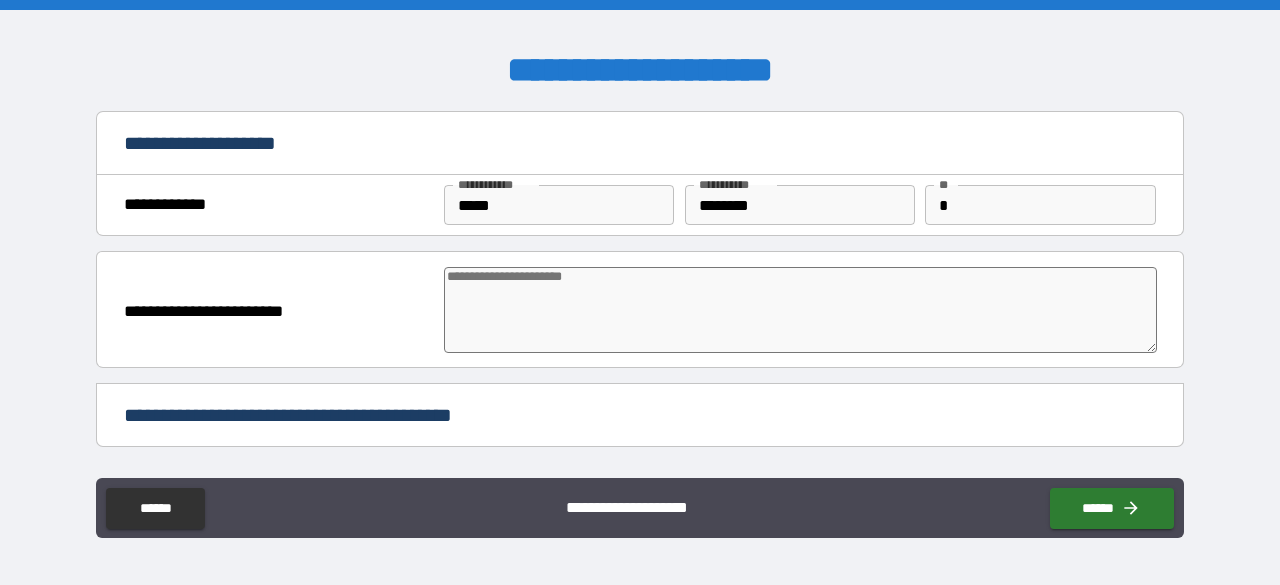 click at bounding box center (800, 310) 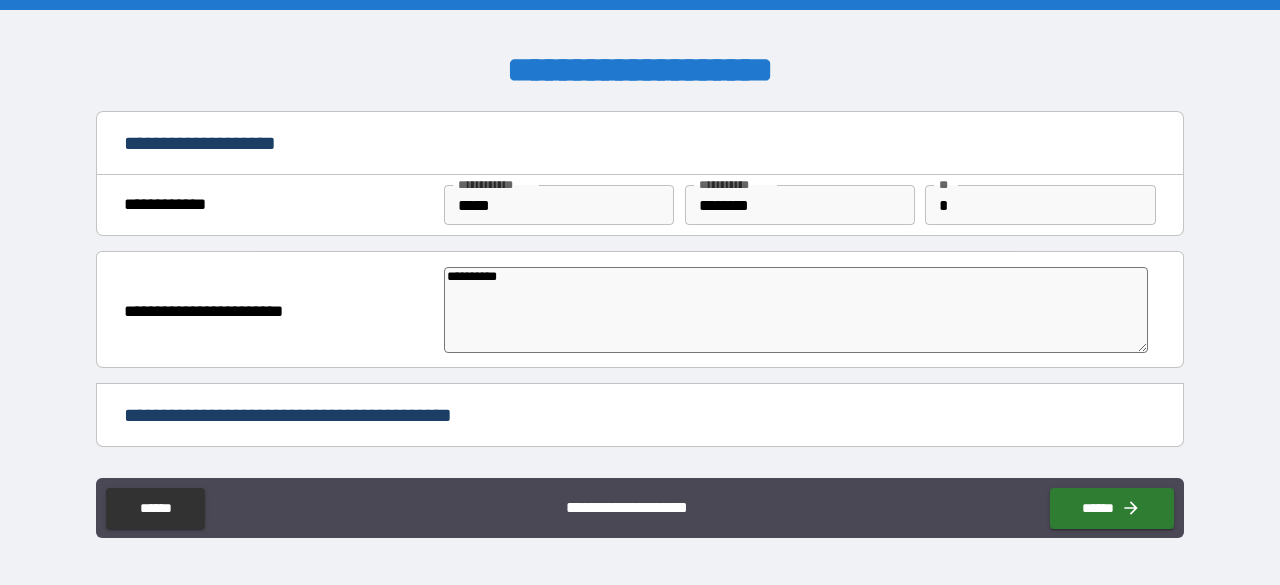 scroll, scrollTop: 200, scrollLeft: 0, axis: vertical 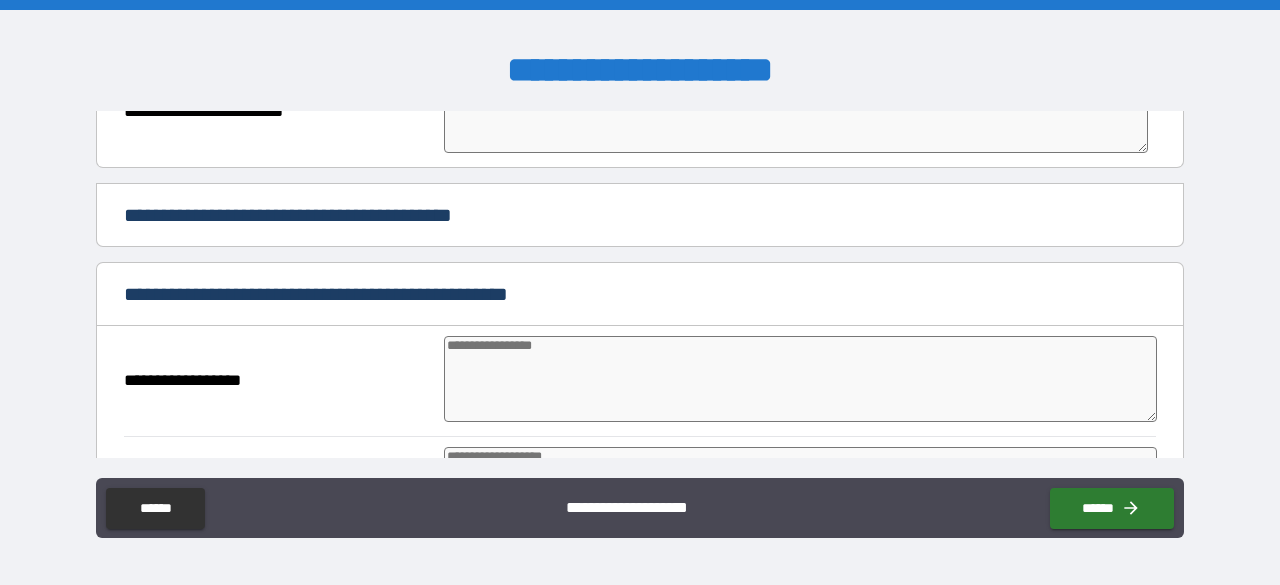 click at bounding box center (800, 379) 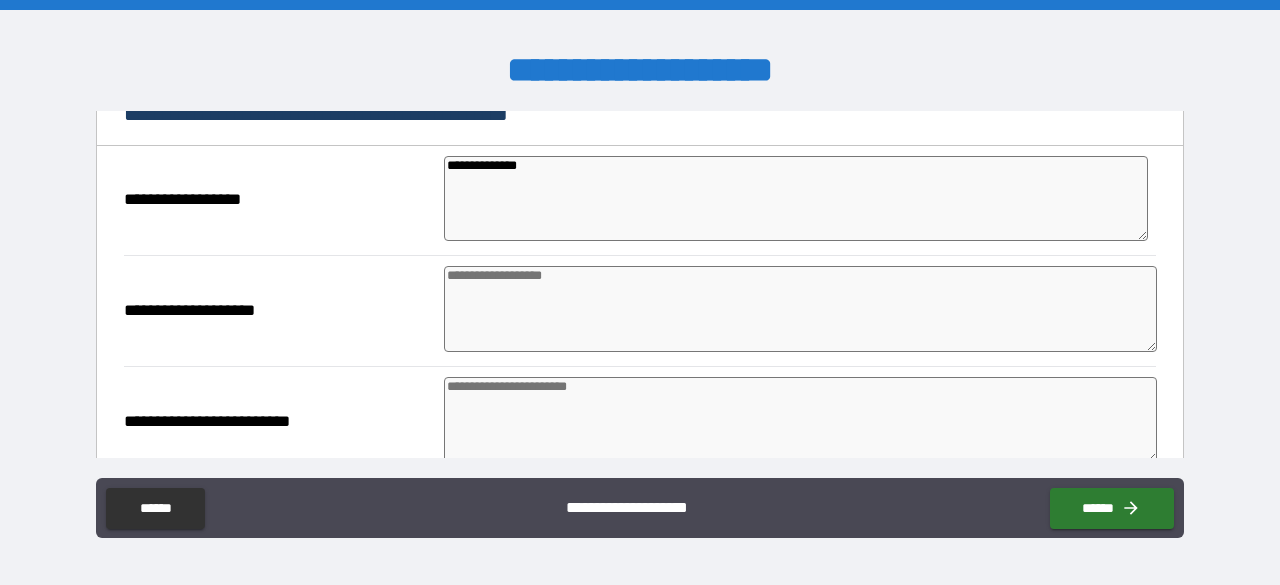 scroll, scrollTop: 400, scrollLeft: 0, axis: vertical 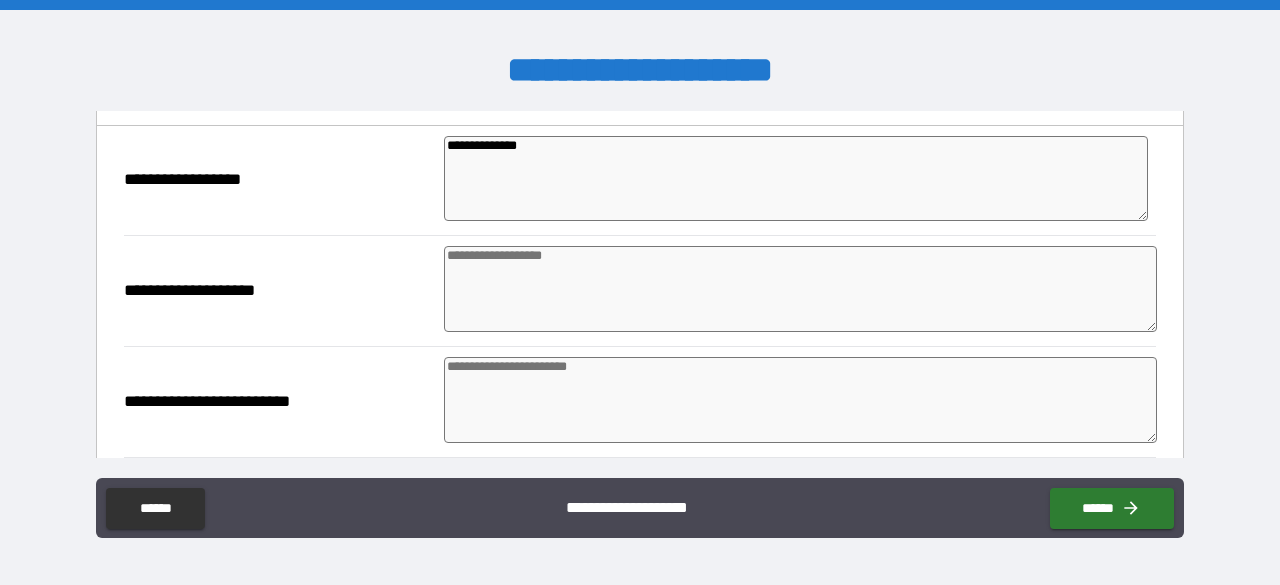 click at bounding box center [800, 289] 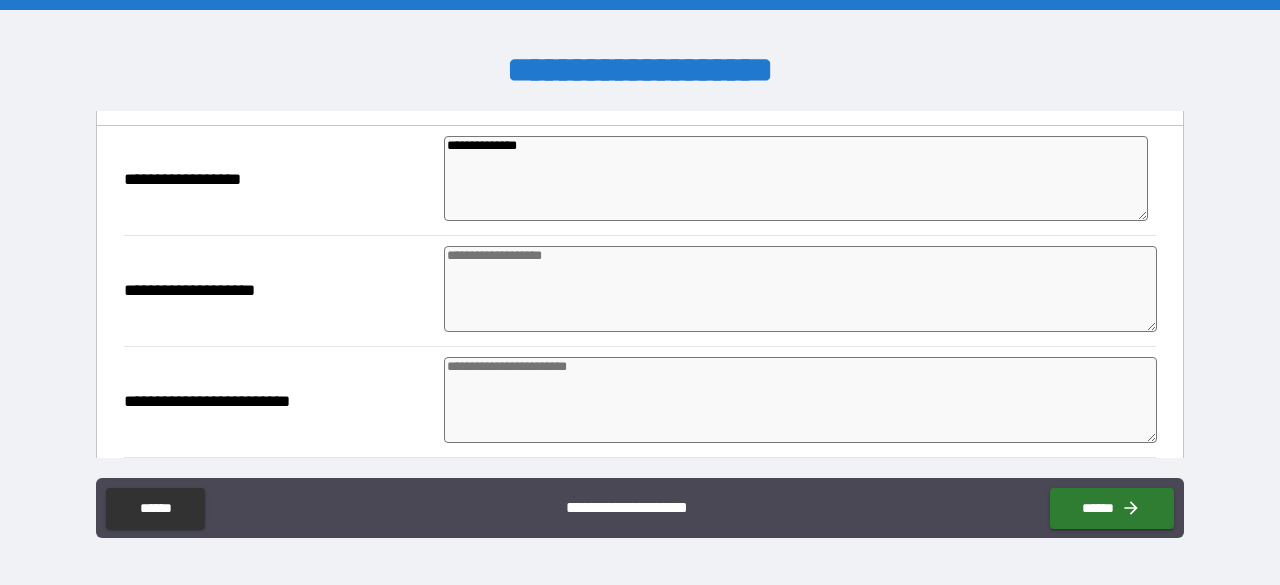 paste on "**********" 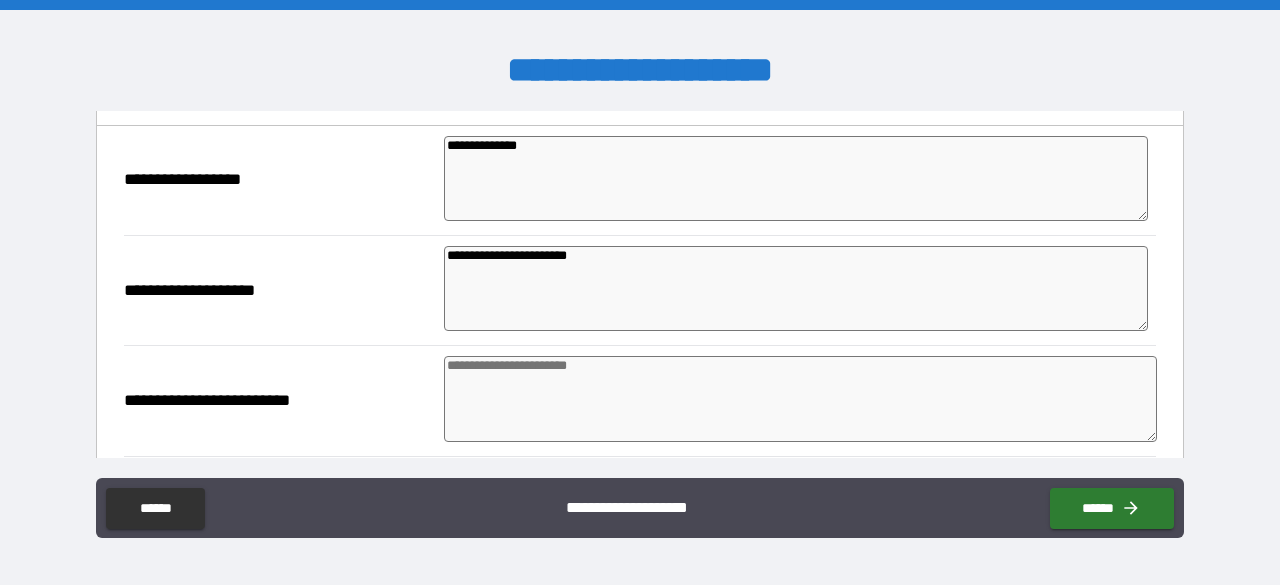 paste on "**********" 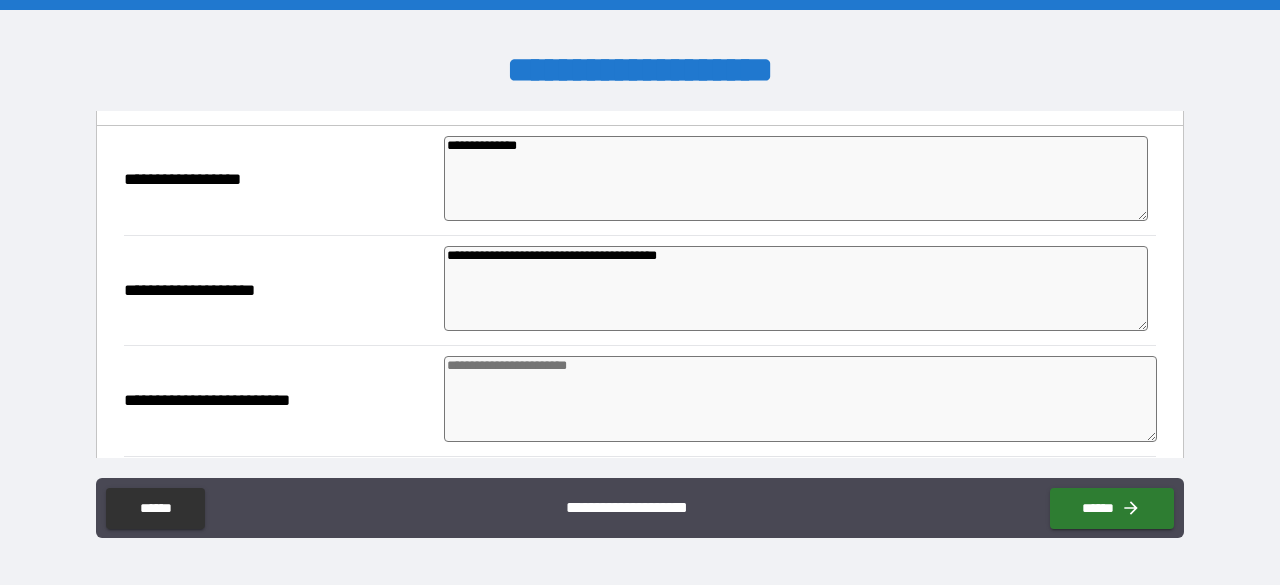 click at bounding box center [800, 399] 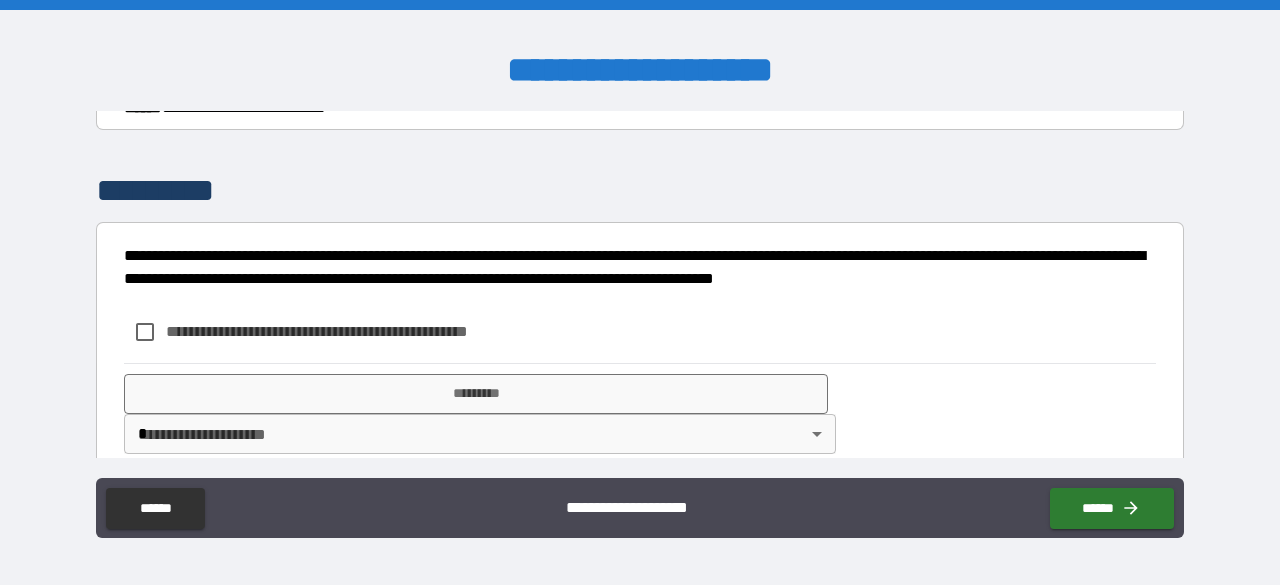 scroll, scrollTop: 999, scrollLeft: 0, axis: vertical 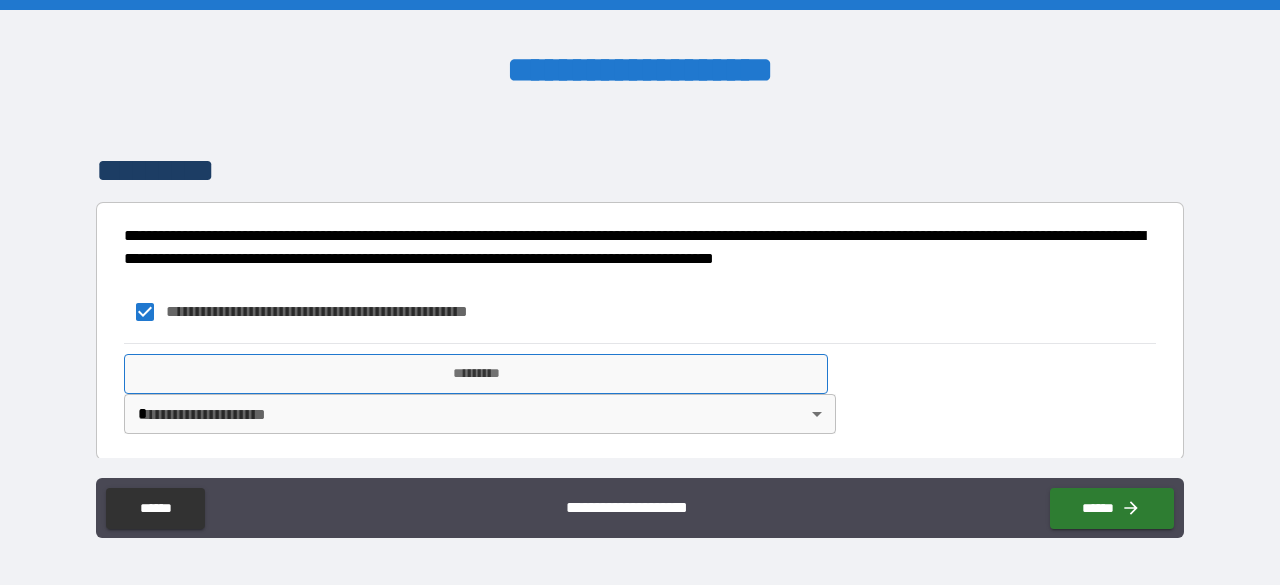 click on "*********" at bounding box center [476, 374] 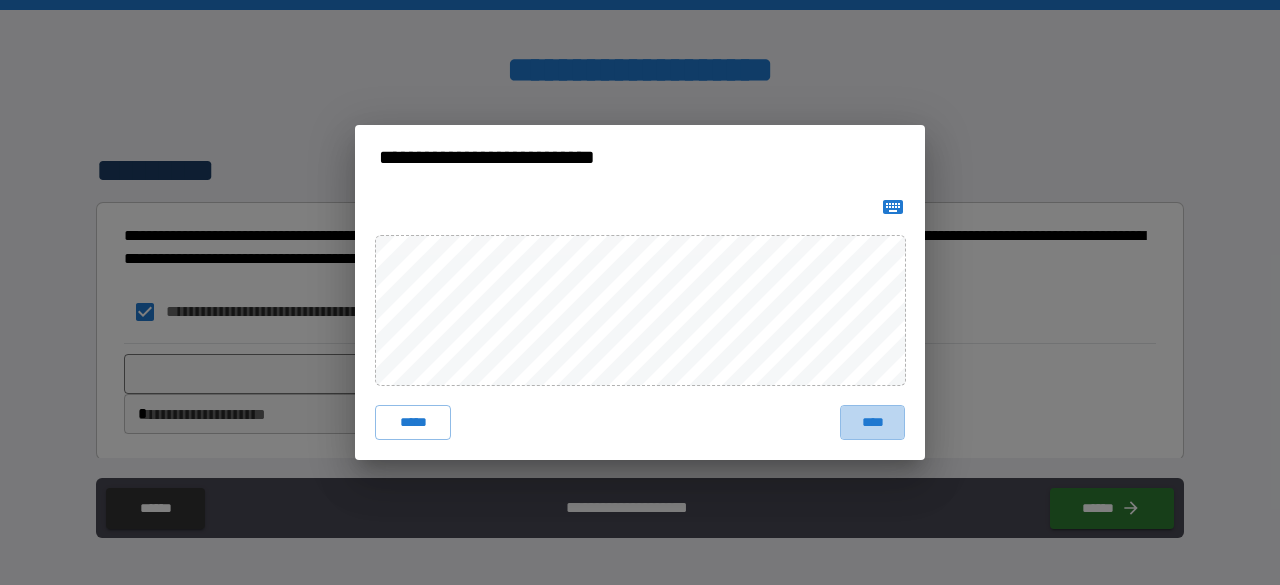click on "****" at bounding box center [872, 423] 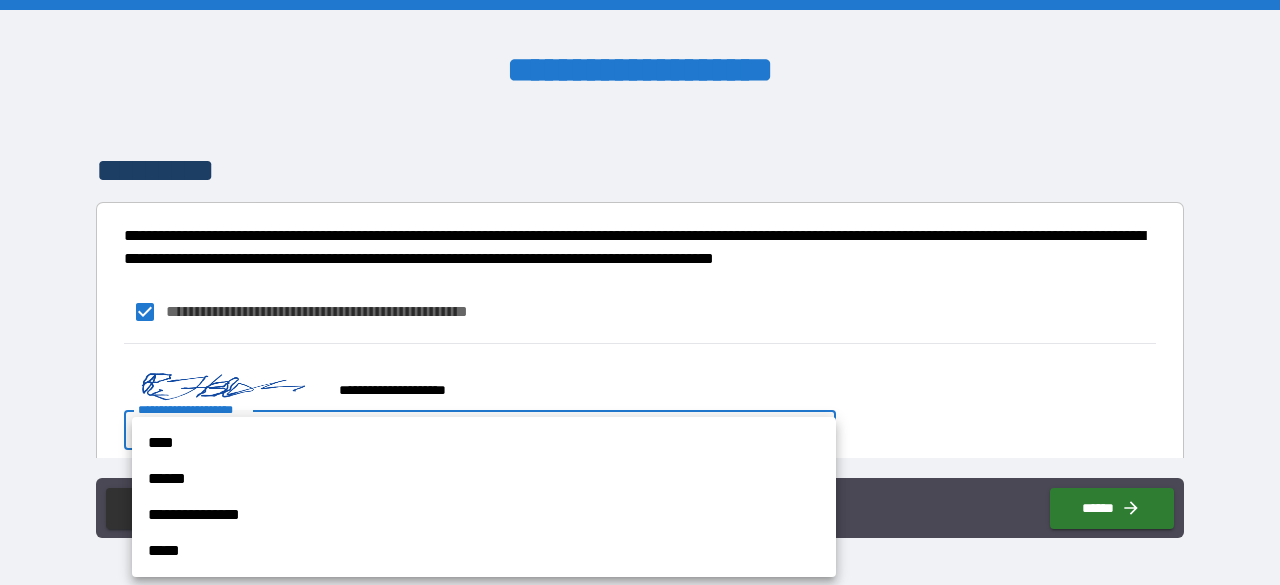 click on "**********" at bounding box center [640, 292] 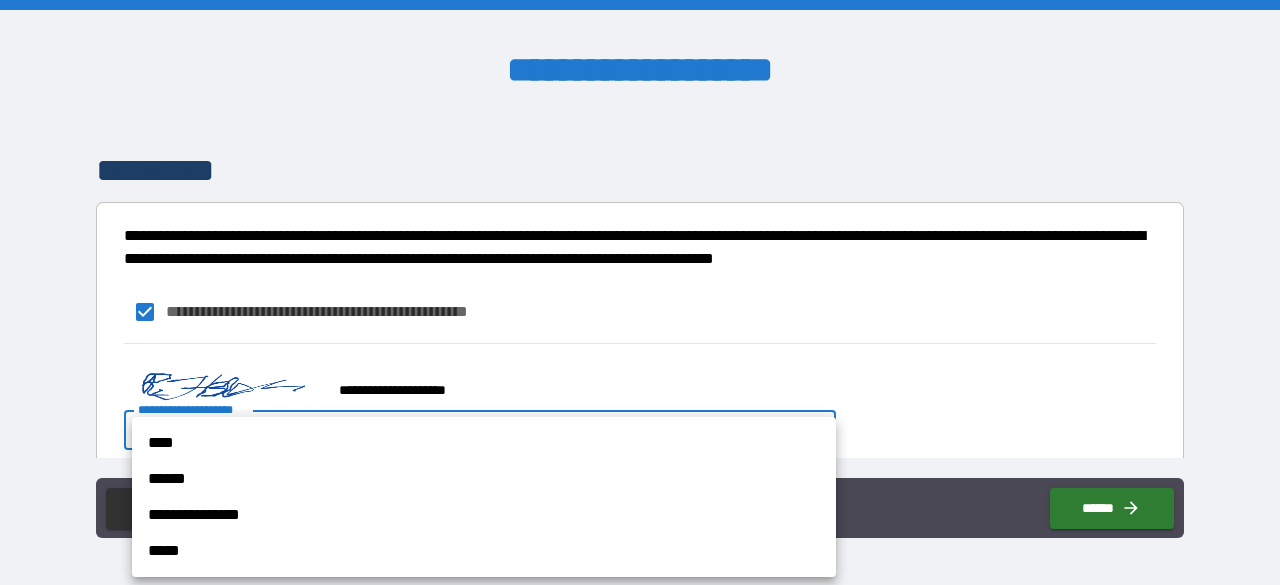 click on "****" at bounding box center [484, 443] 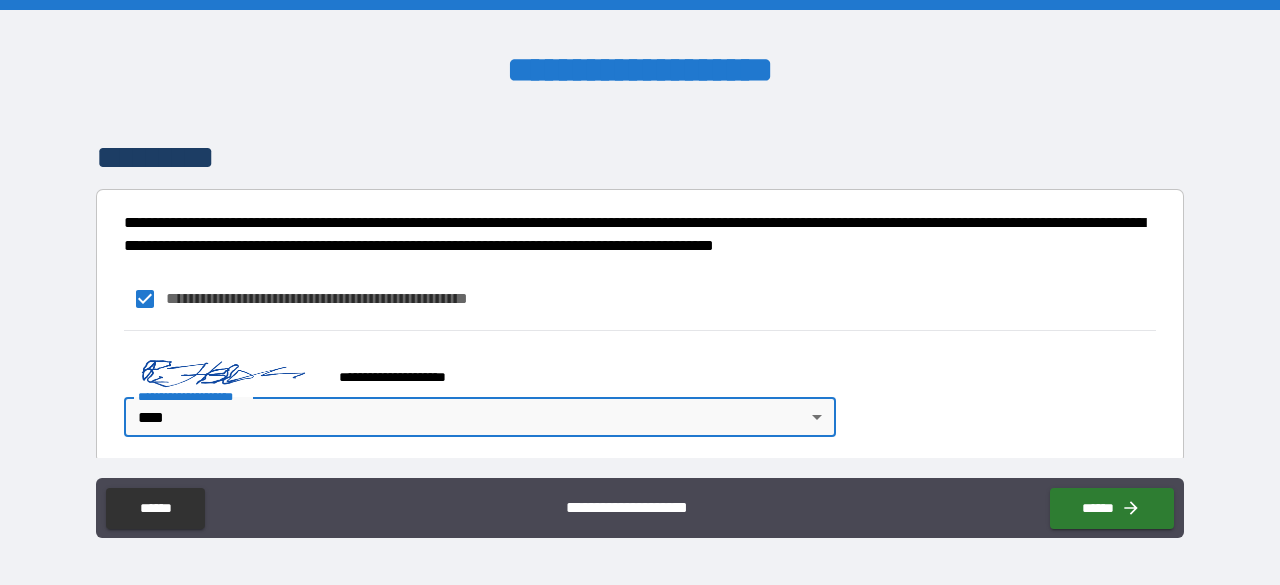 scroll, scrollTop: 1016, scrollLeft: 0, axis: vertical 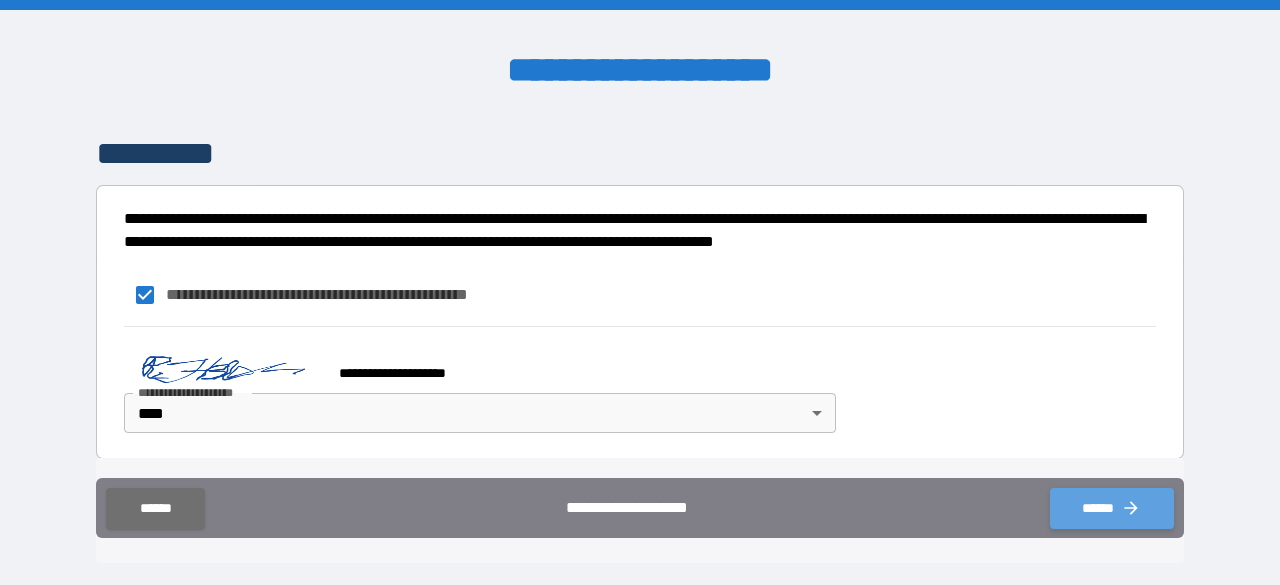 click on "******" at bounding box center (1112, 508) 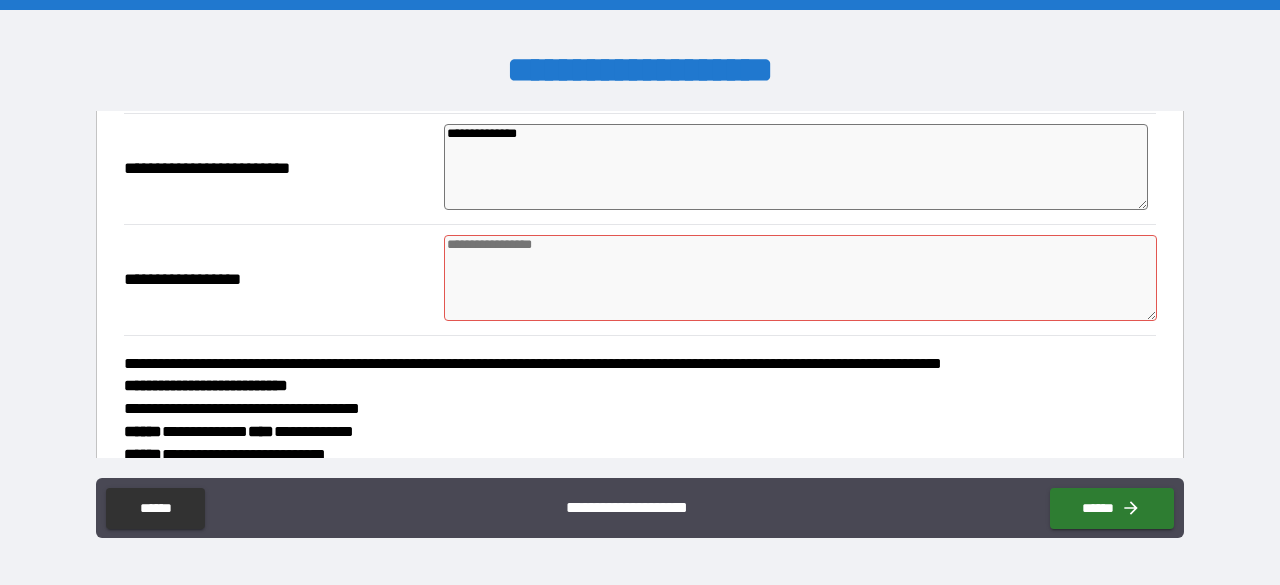 scroll, scrollTop: 616, scrollLeft: 0, axis: vertical 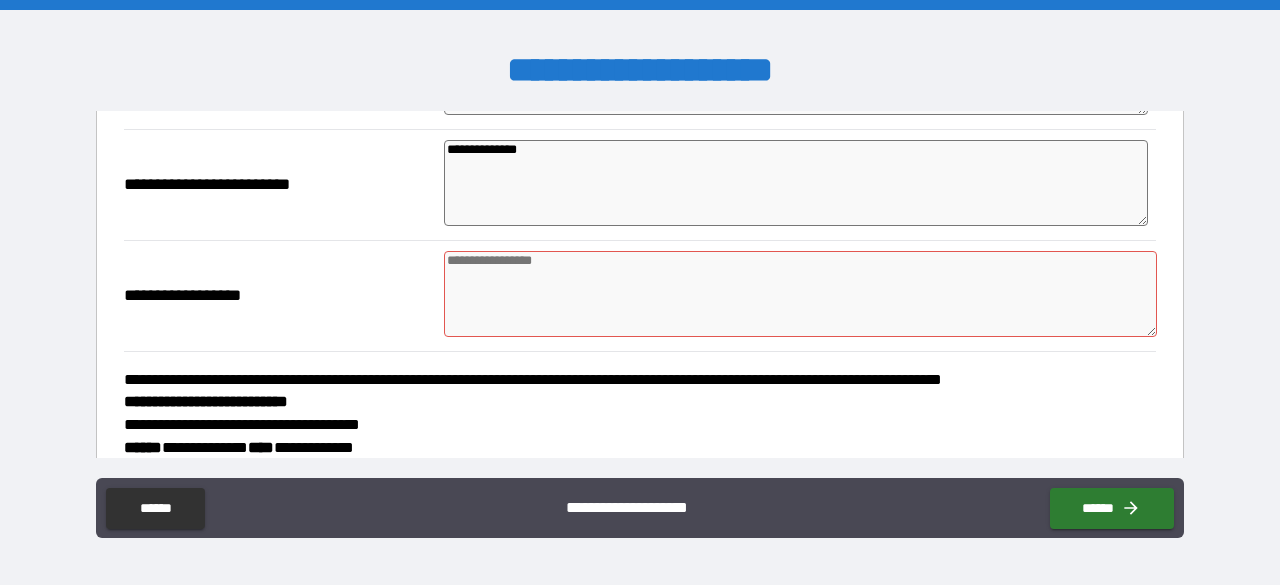 click at bounding box center (800, 294) 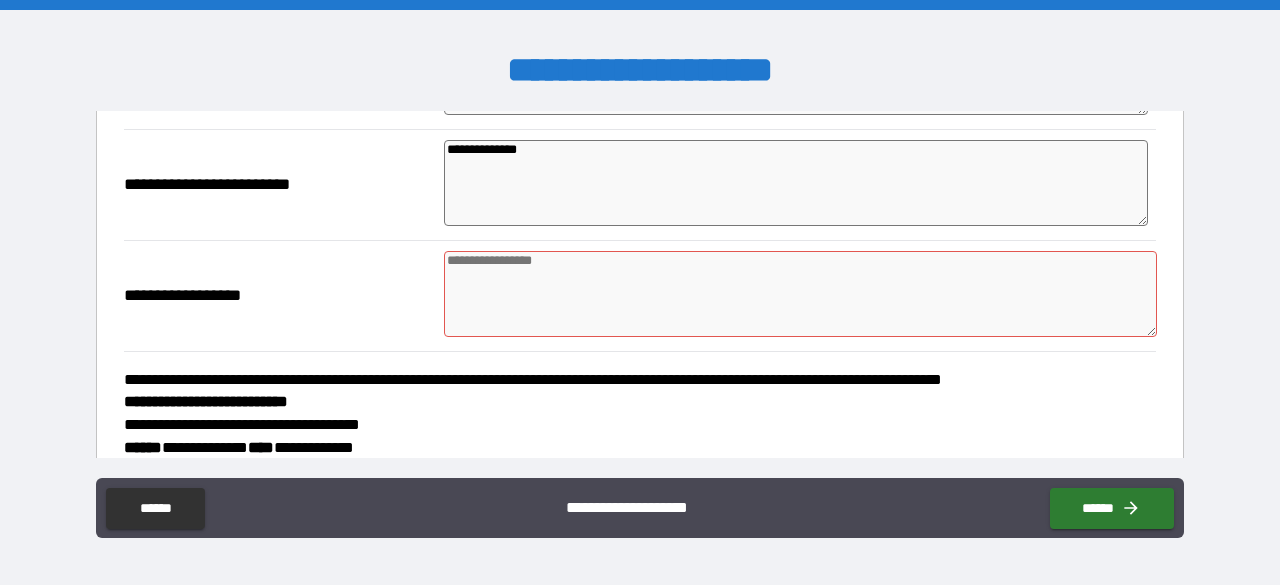 paste on "**********" 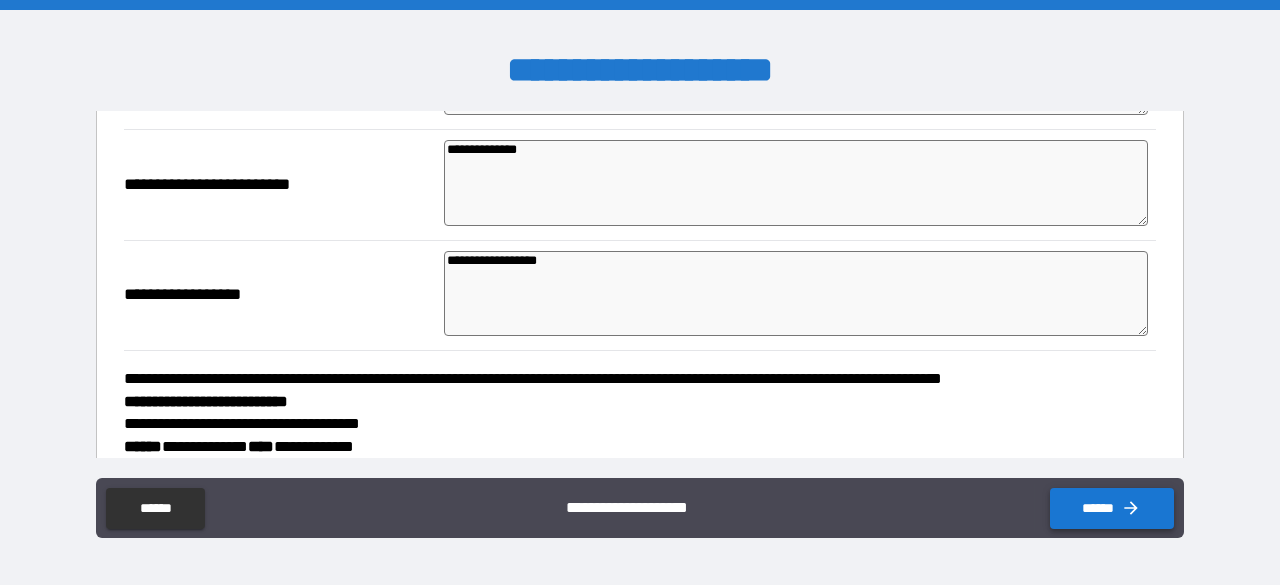 click on "******" at bounding box center [1112, 508] 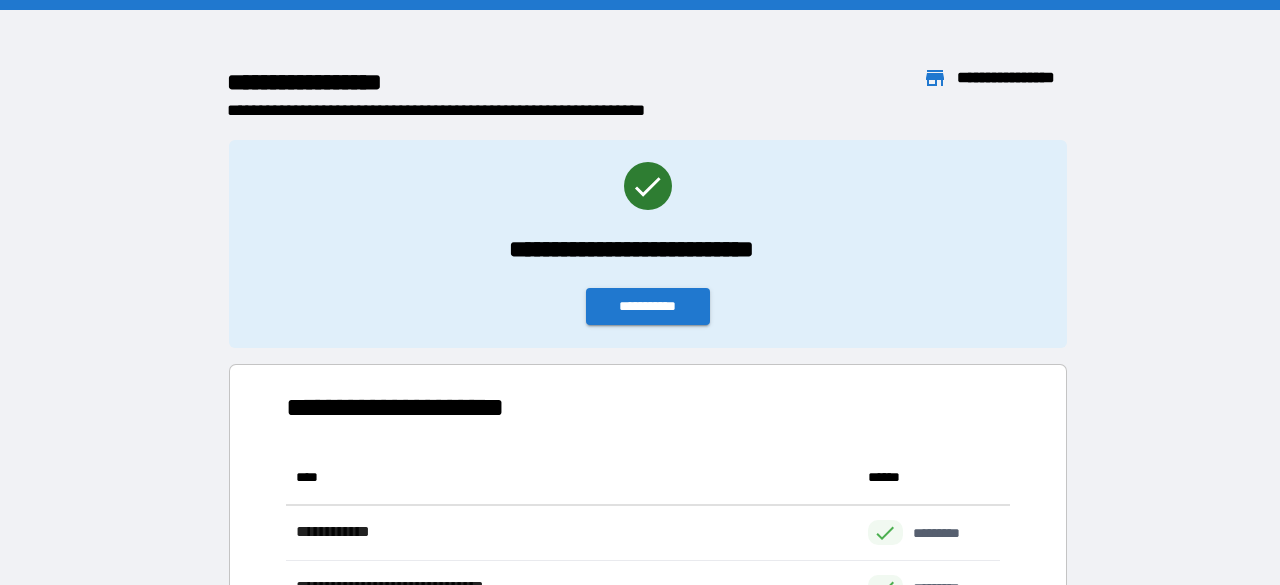 scroll, scrollTop: 16, scrollLeft: 16, axis: both 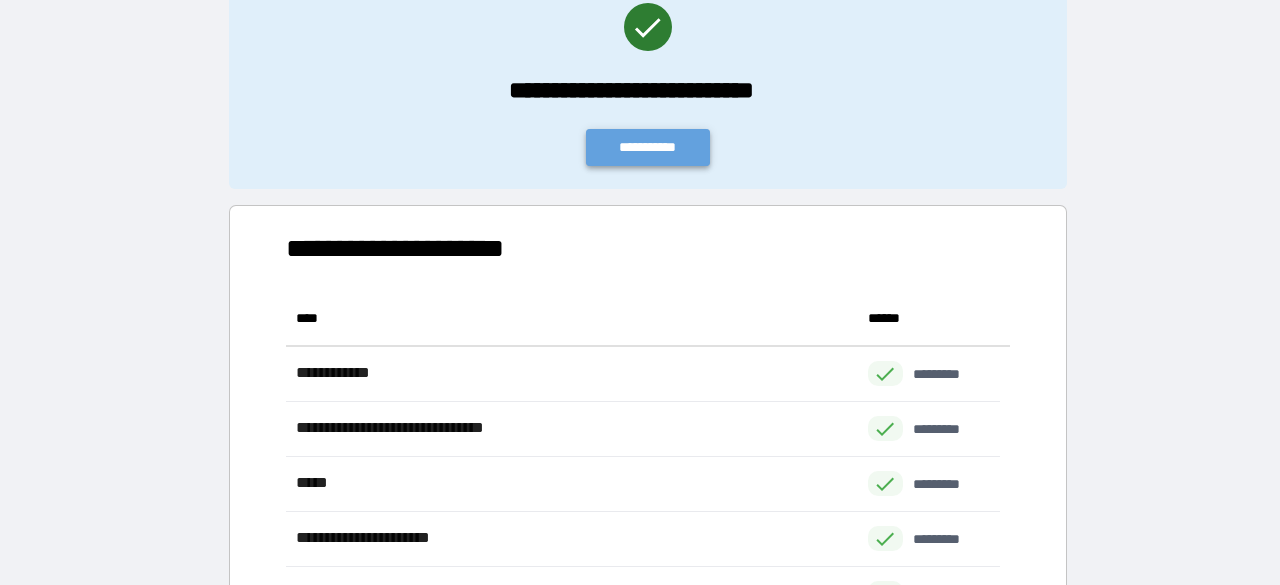 click on "**********" at bounding box center (648, 147) 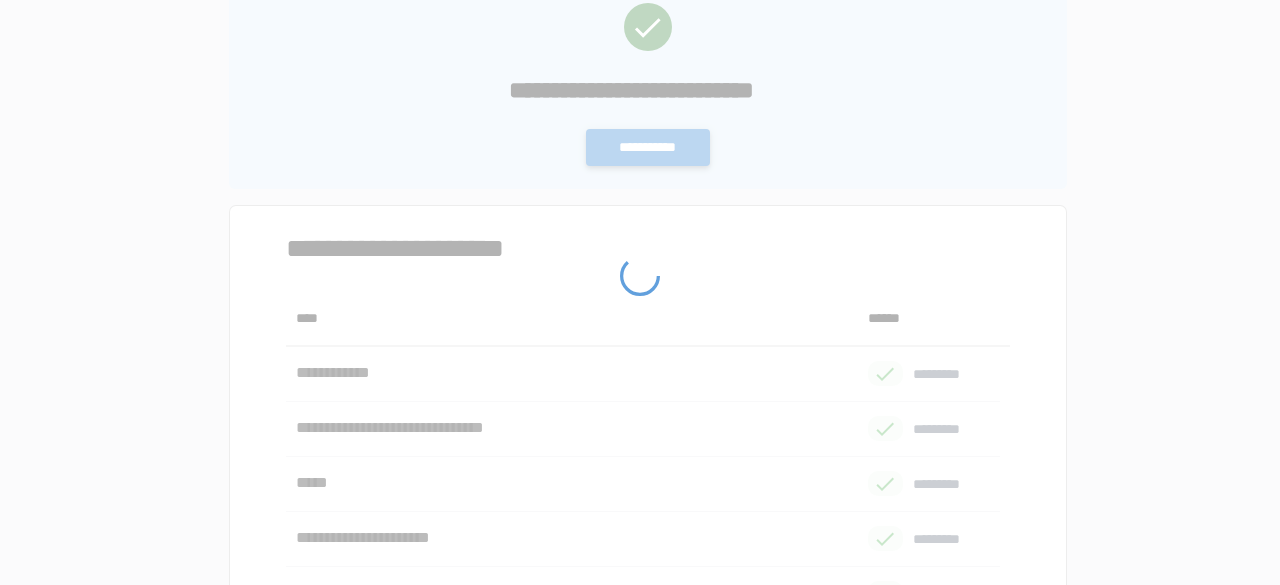 scroll, scrollTop: 0, scrollLeft: 0, axis: both 